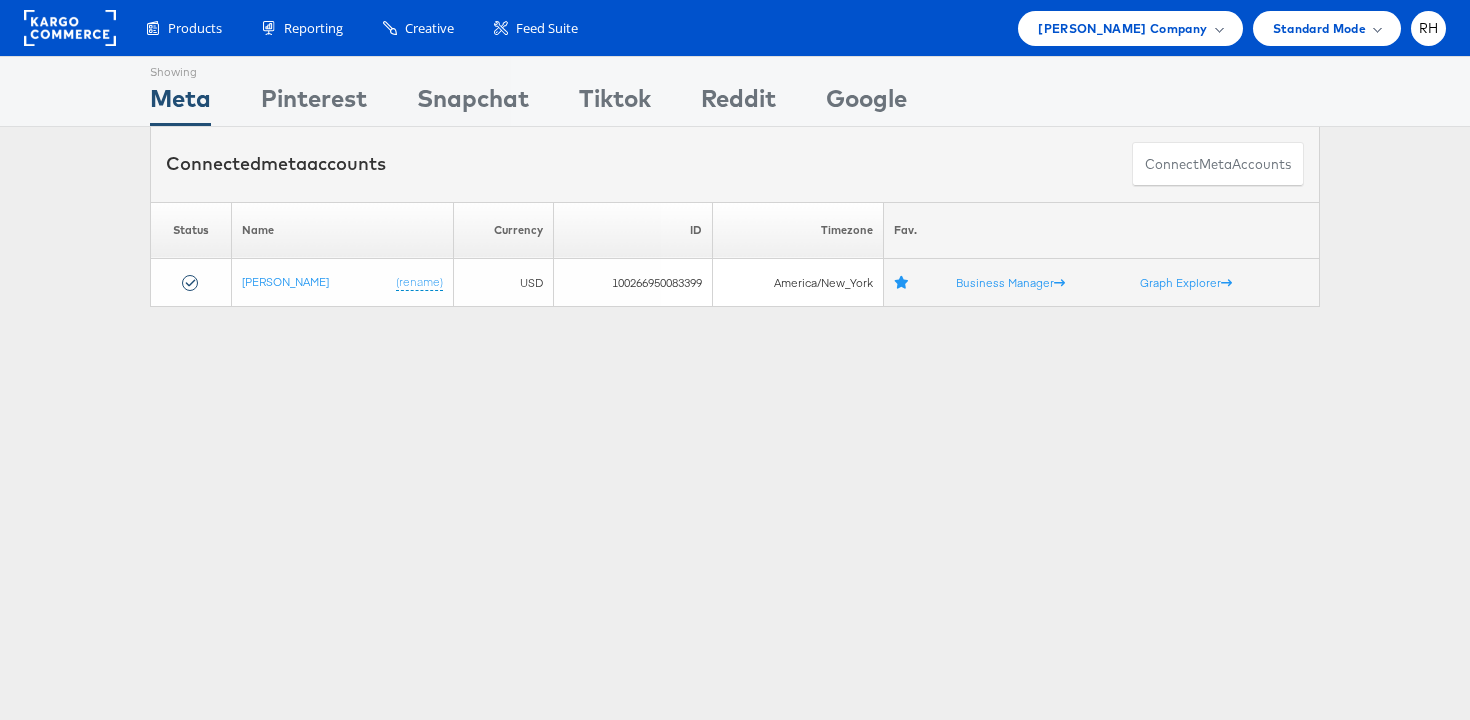 scroll, scrollTop: 0, scrollLeft: 0, axis: both 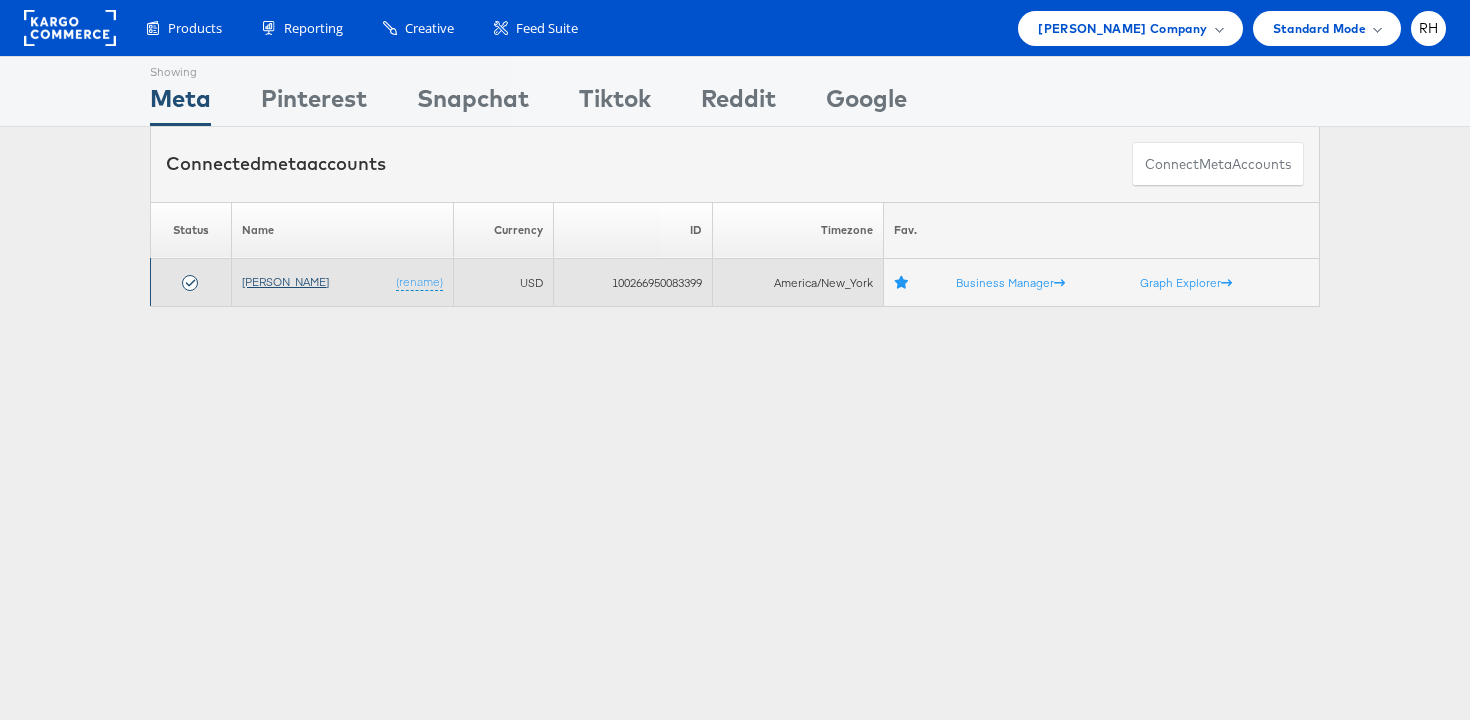 click on "[PERSON_NAME]" at bounding box center [285, 281] 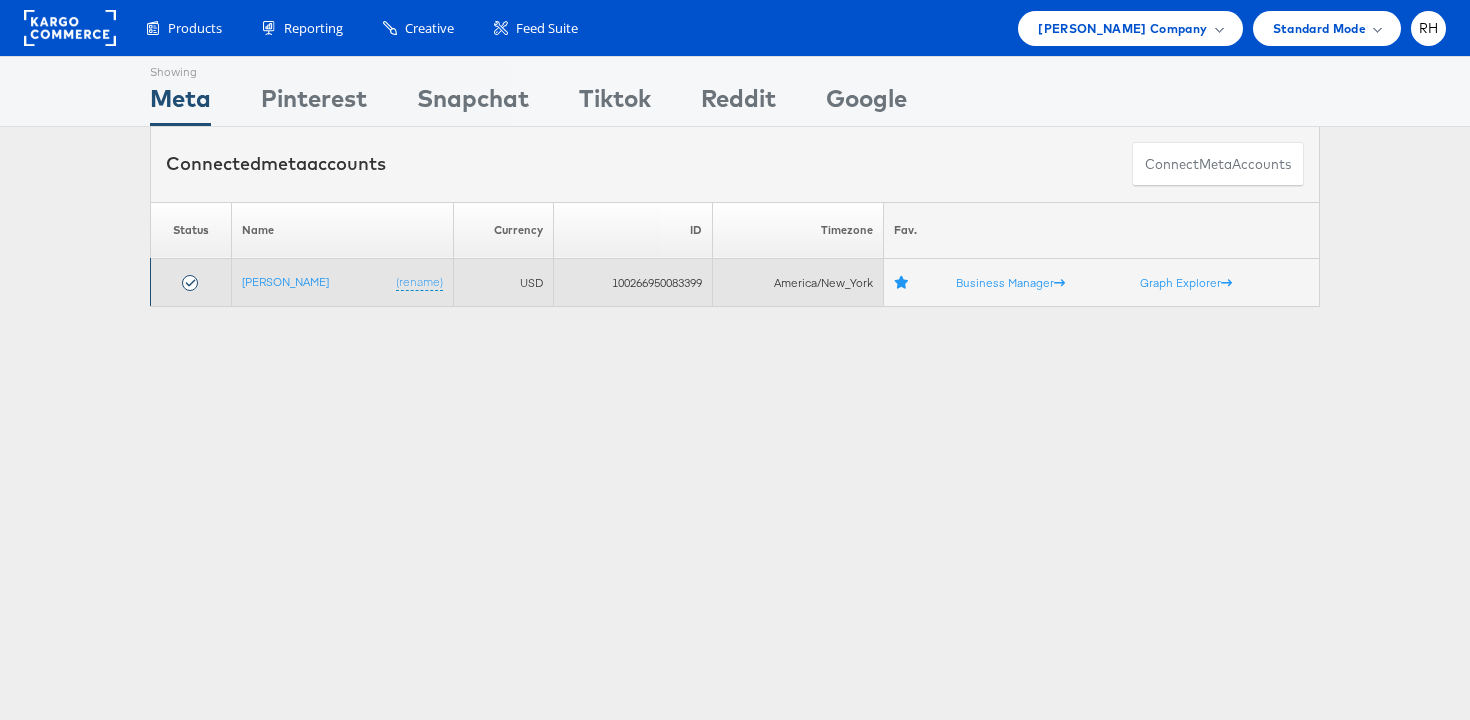 click on "Steve Madden
(rename)" at bounding box center [343, 283] 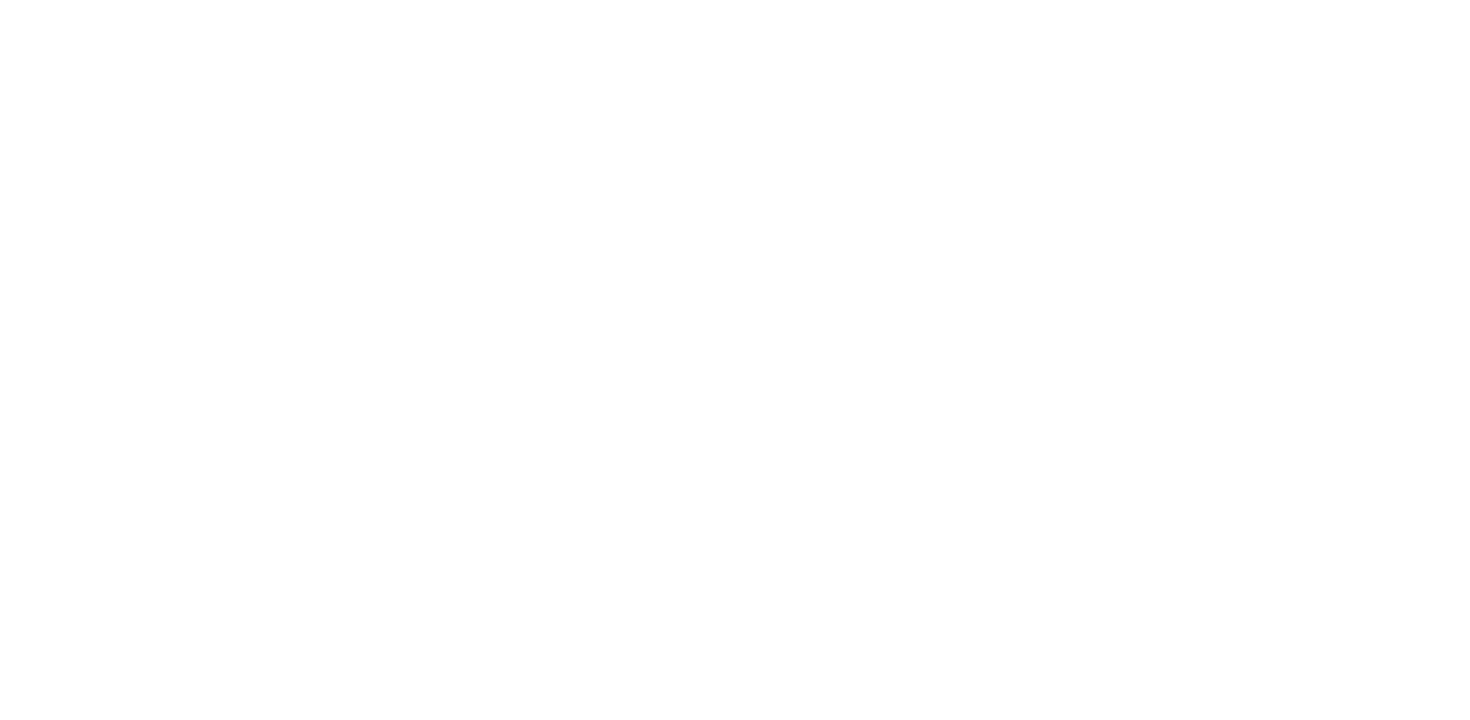 scroll, scrollTop: 0, scrollLeft: 0, axis: both 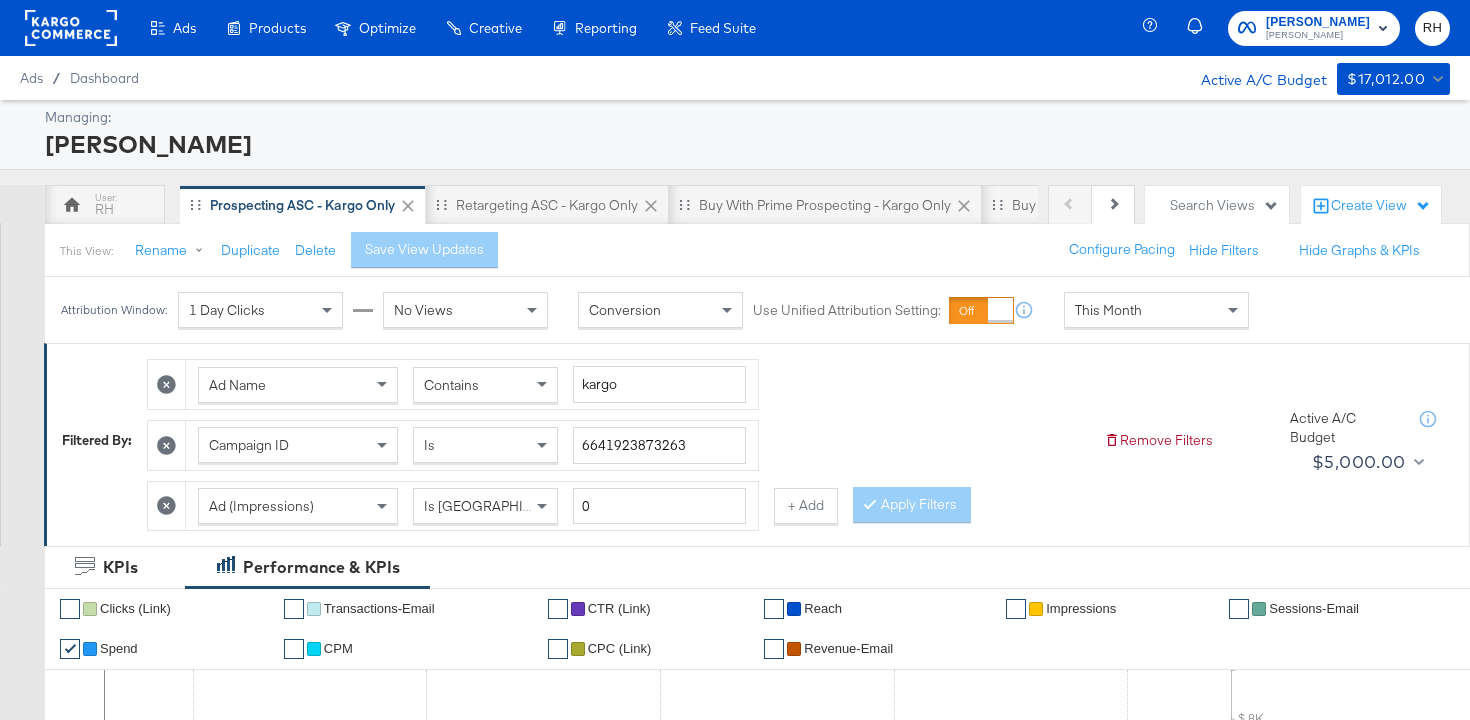 click on "This Month" at bounding box center (1156, 310) 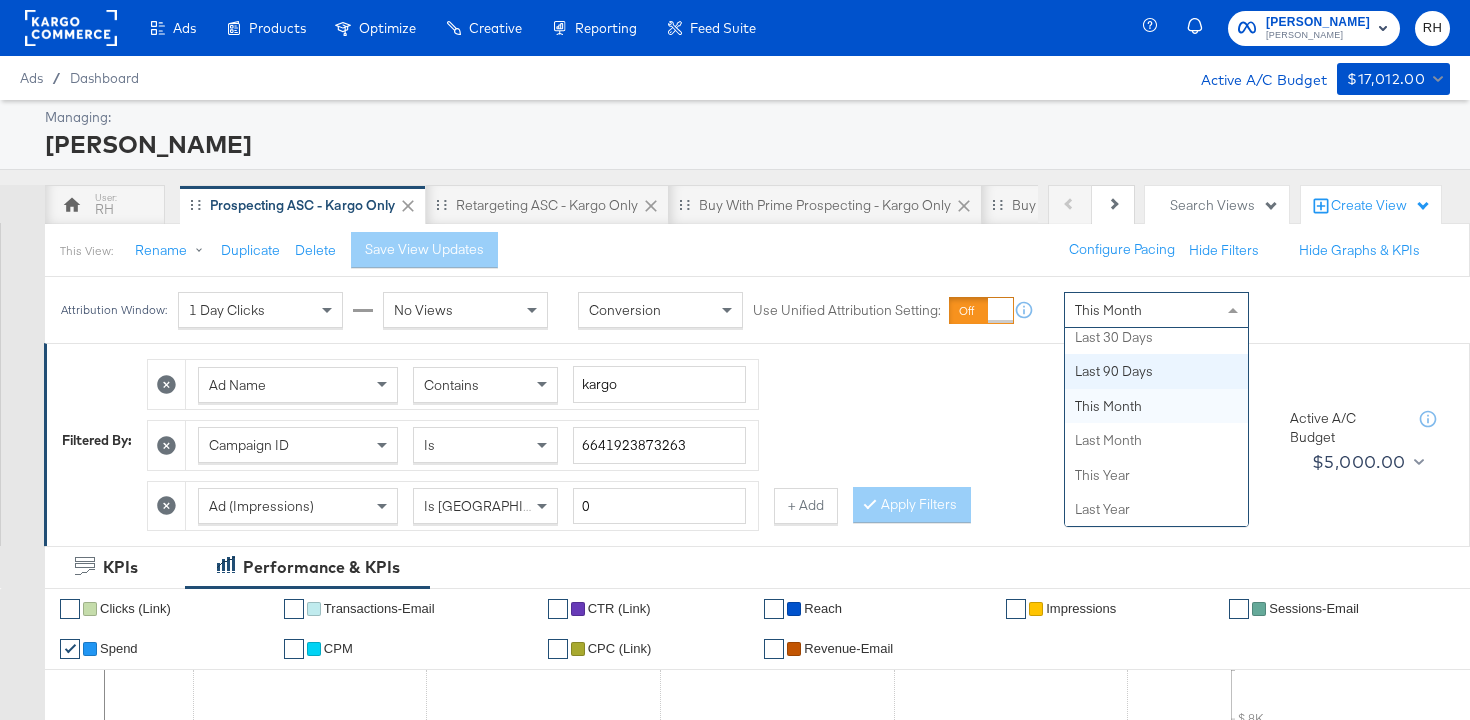 scroll, scrollTop: 0, scrollLeft: 0, axis: both 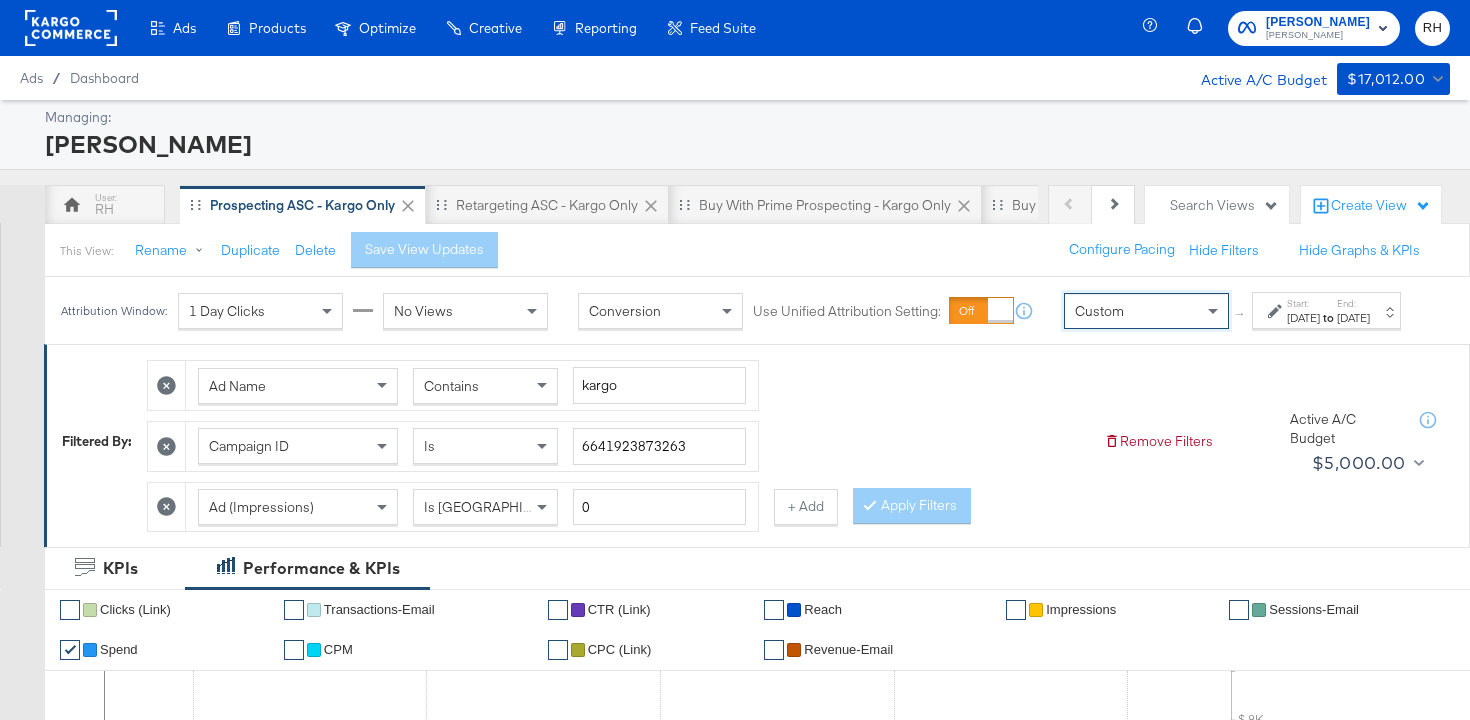 click on "[DATE]" at bounding box center (1303, 318) 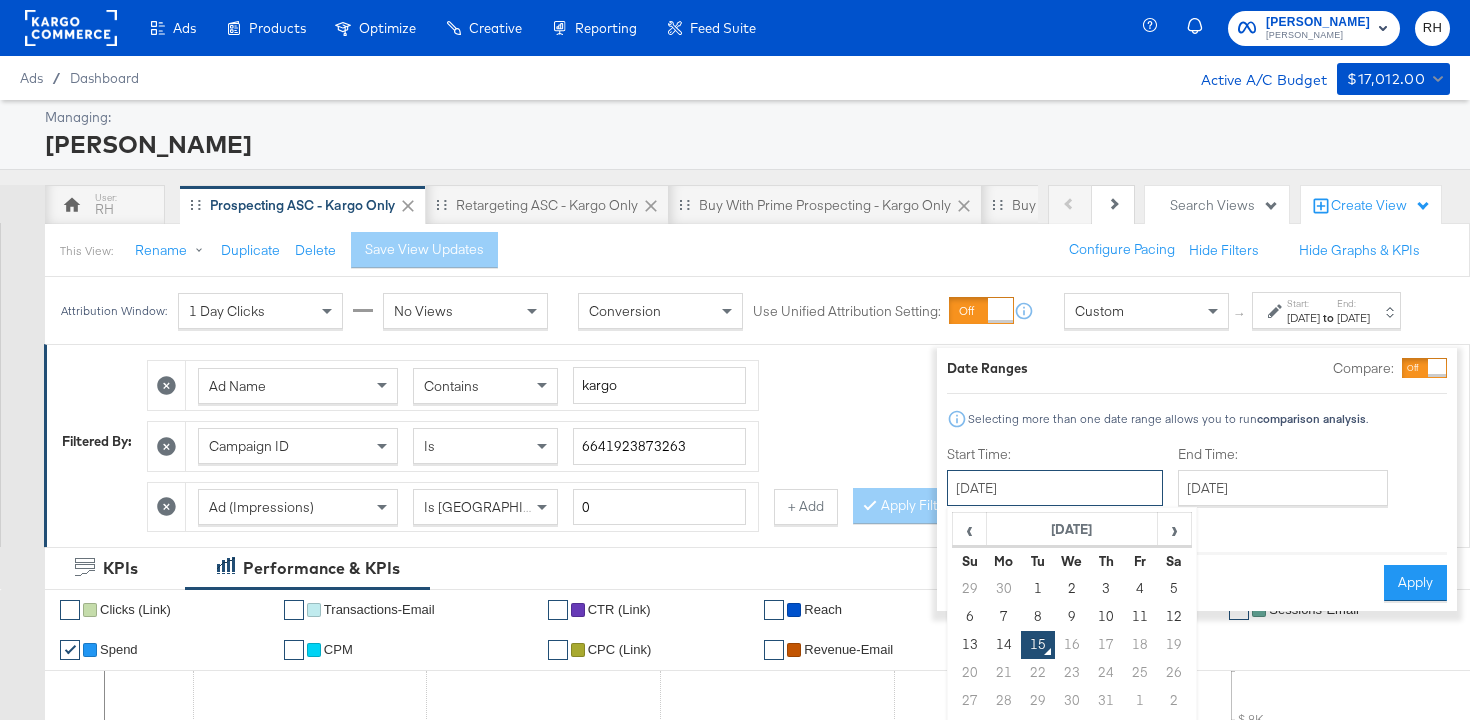 click on "[DATE]" at bounding box center [1055, 488] 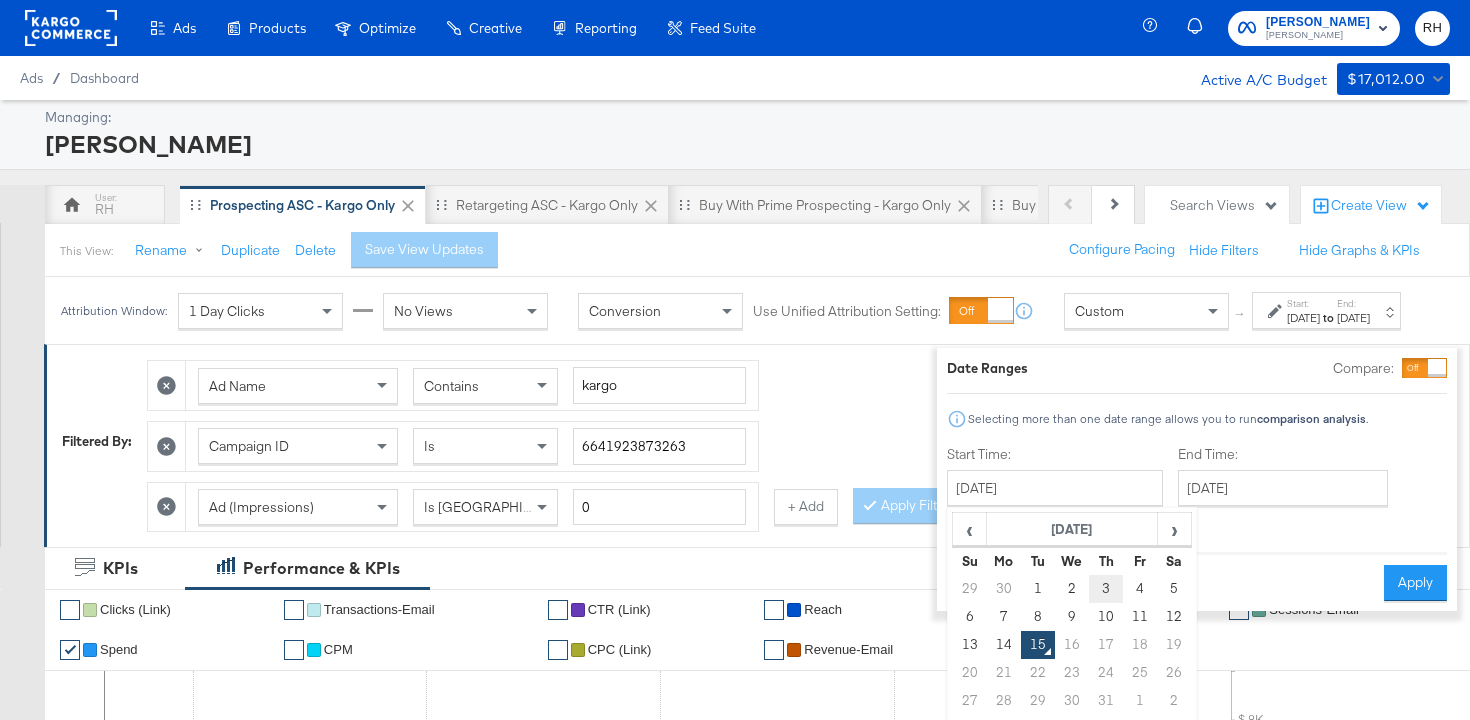 click on "3" at bounding box center (1106, 589) 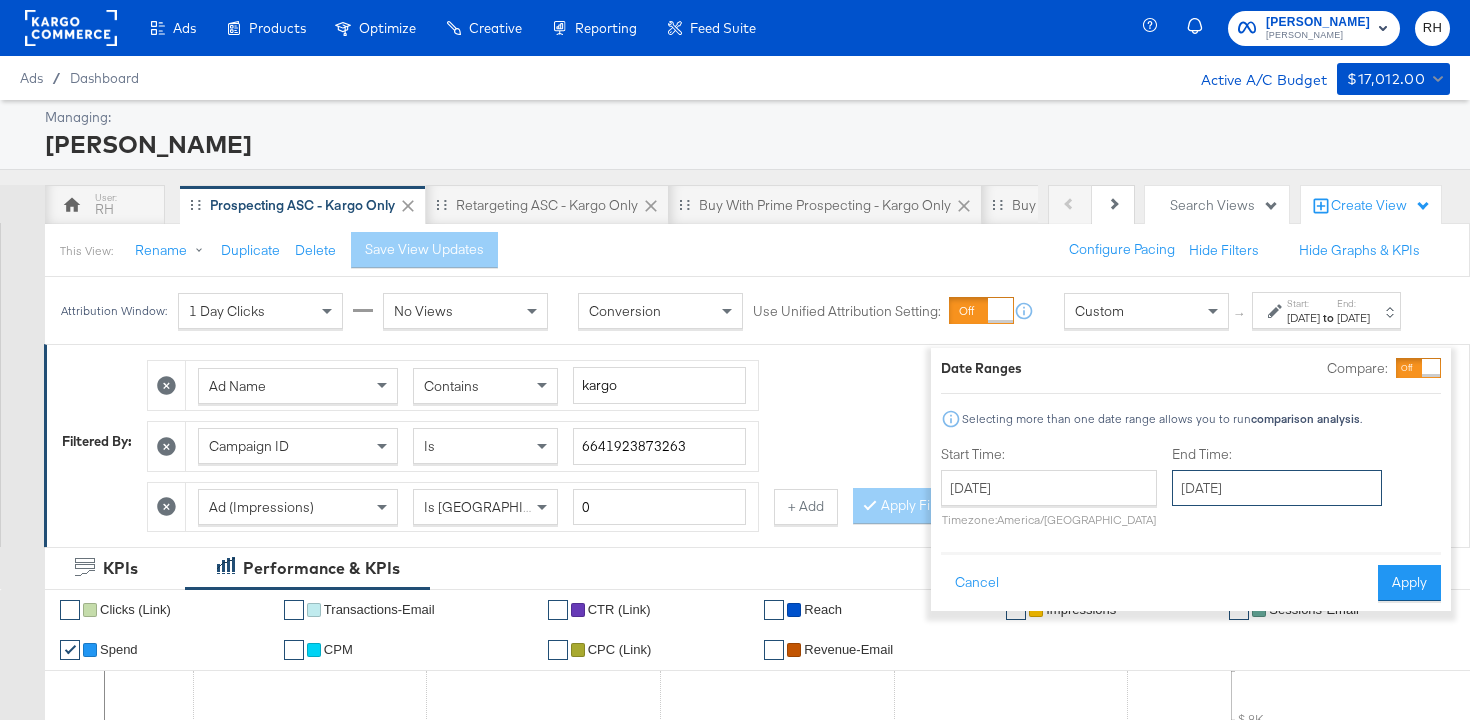 click on "[DATE]" at bounding box center [1277, 488] 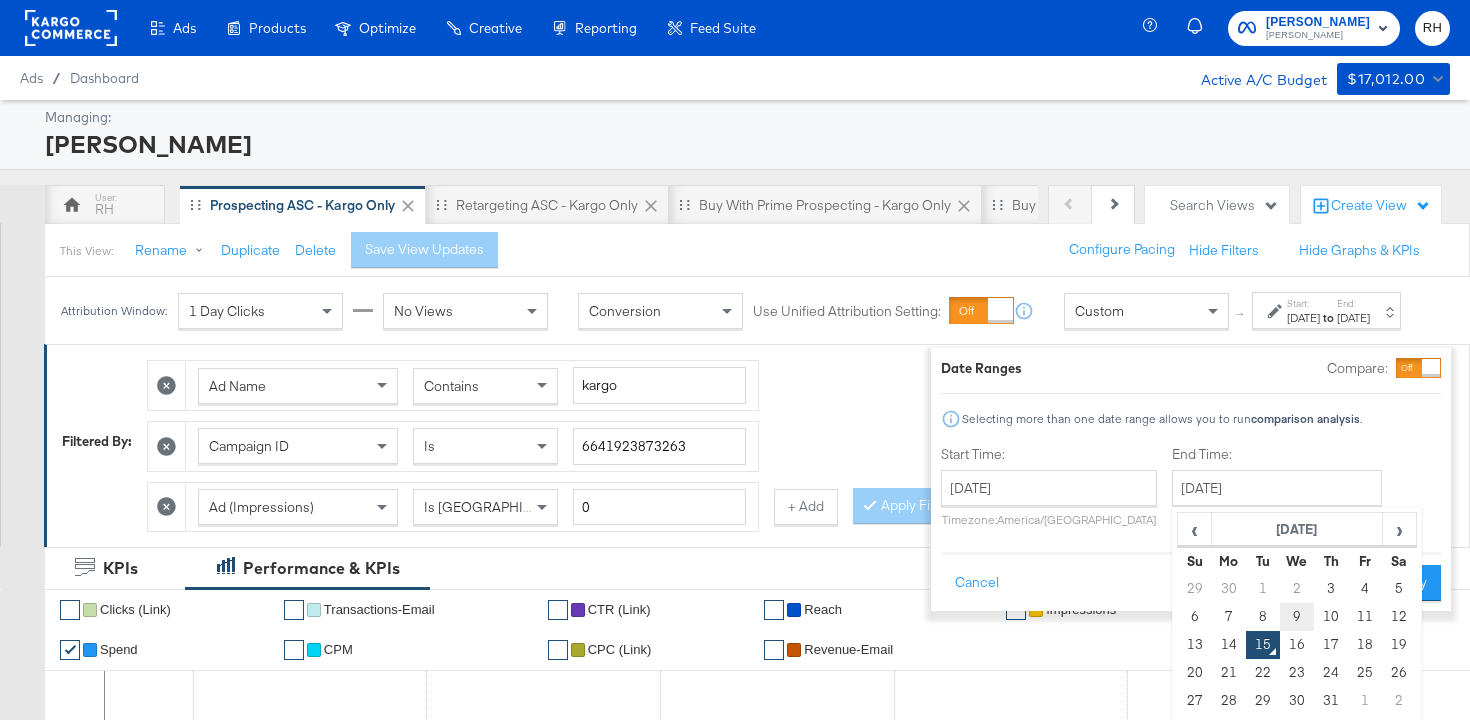 click on "9" at bounding box center [1297, 617] 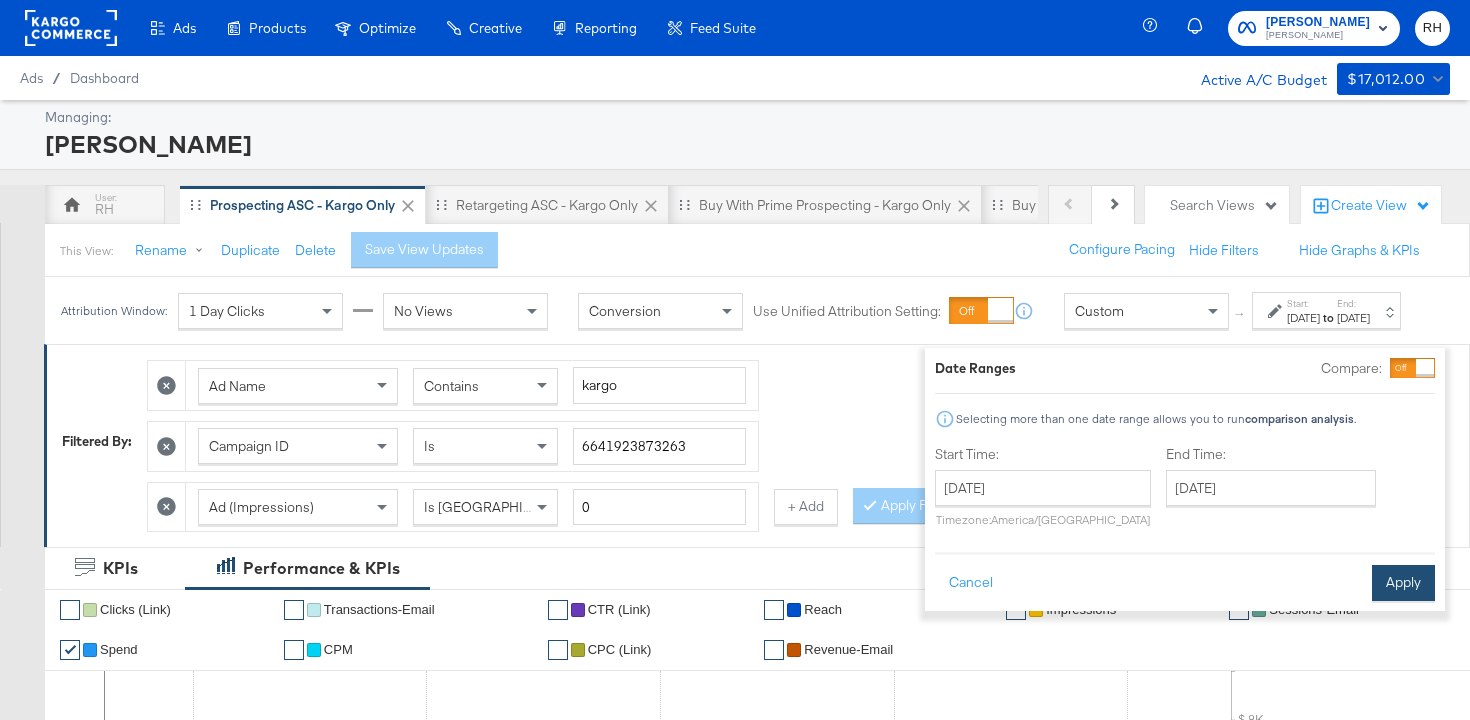 click on "Apply" at bounding box center [1403, 583] 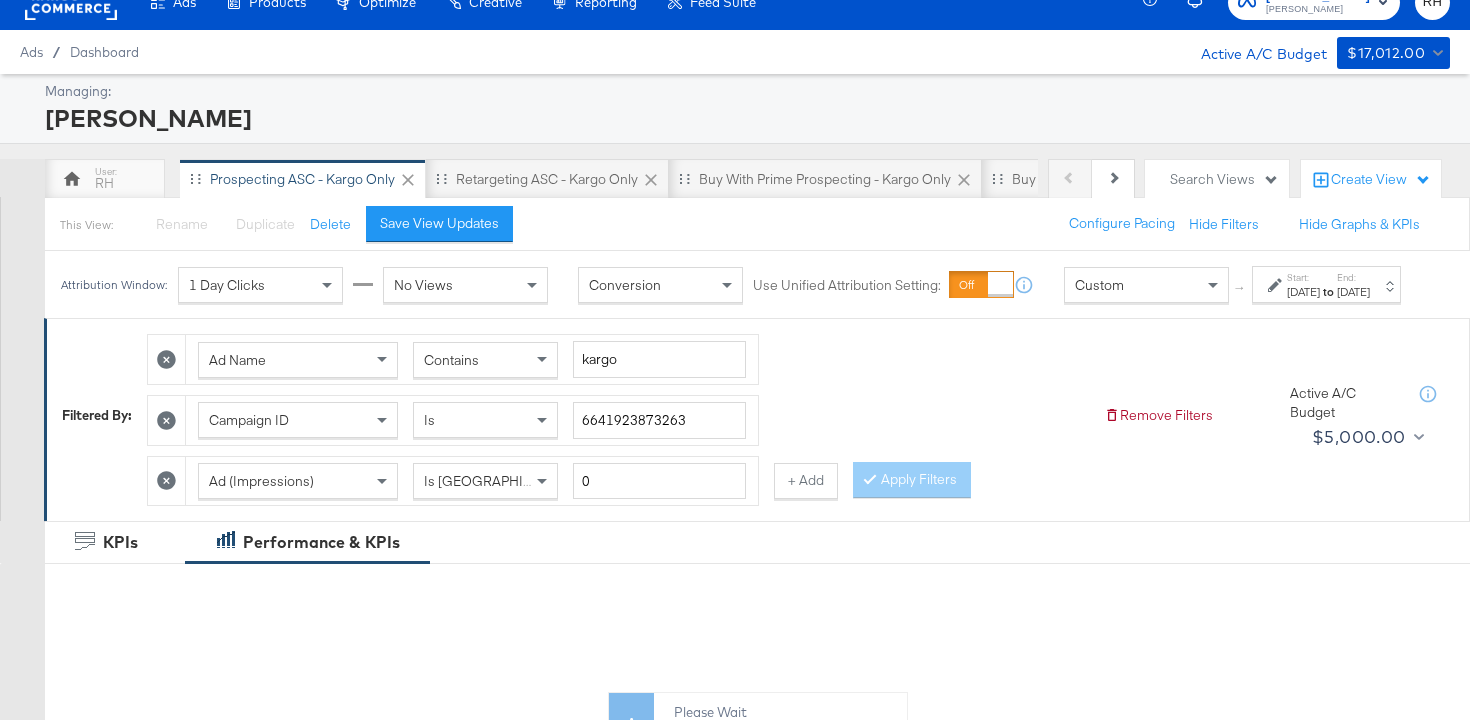 scroll, scrollTop: 33, scrollLeft: 0, axis: vertical 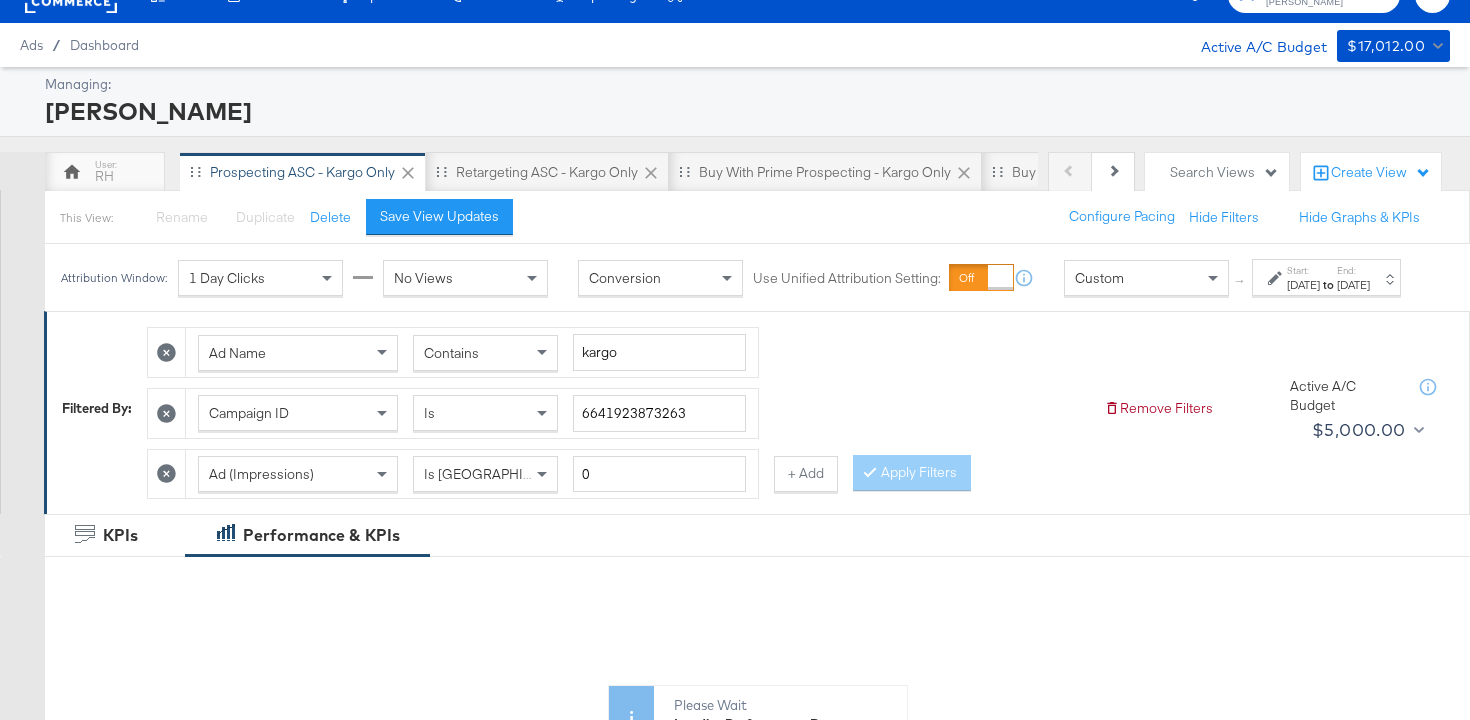 click on "Contains" at bounding box center [485, 353] 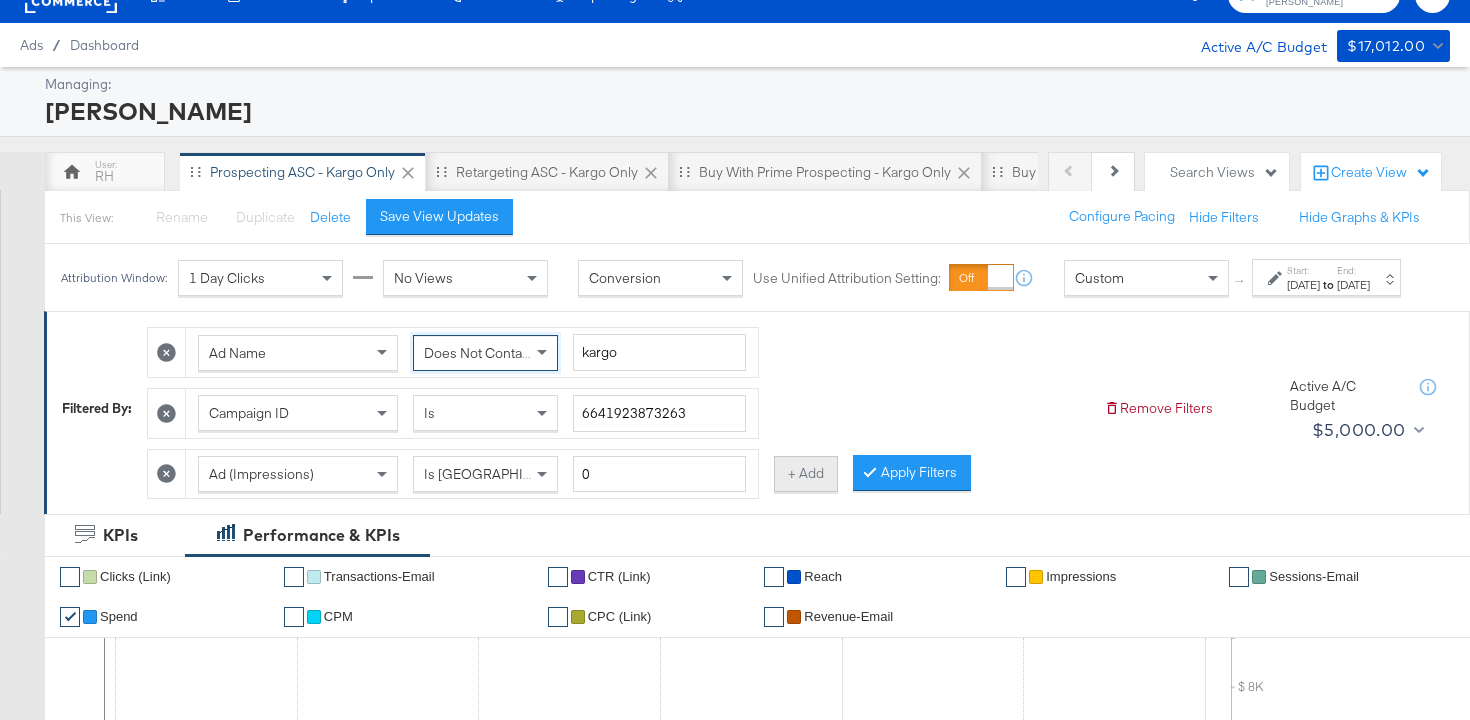 click on "+ Add" at bounding box center [806, 474] 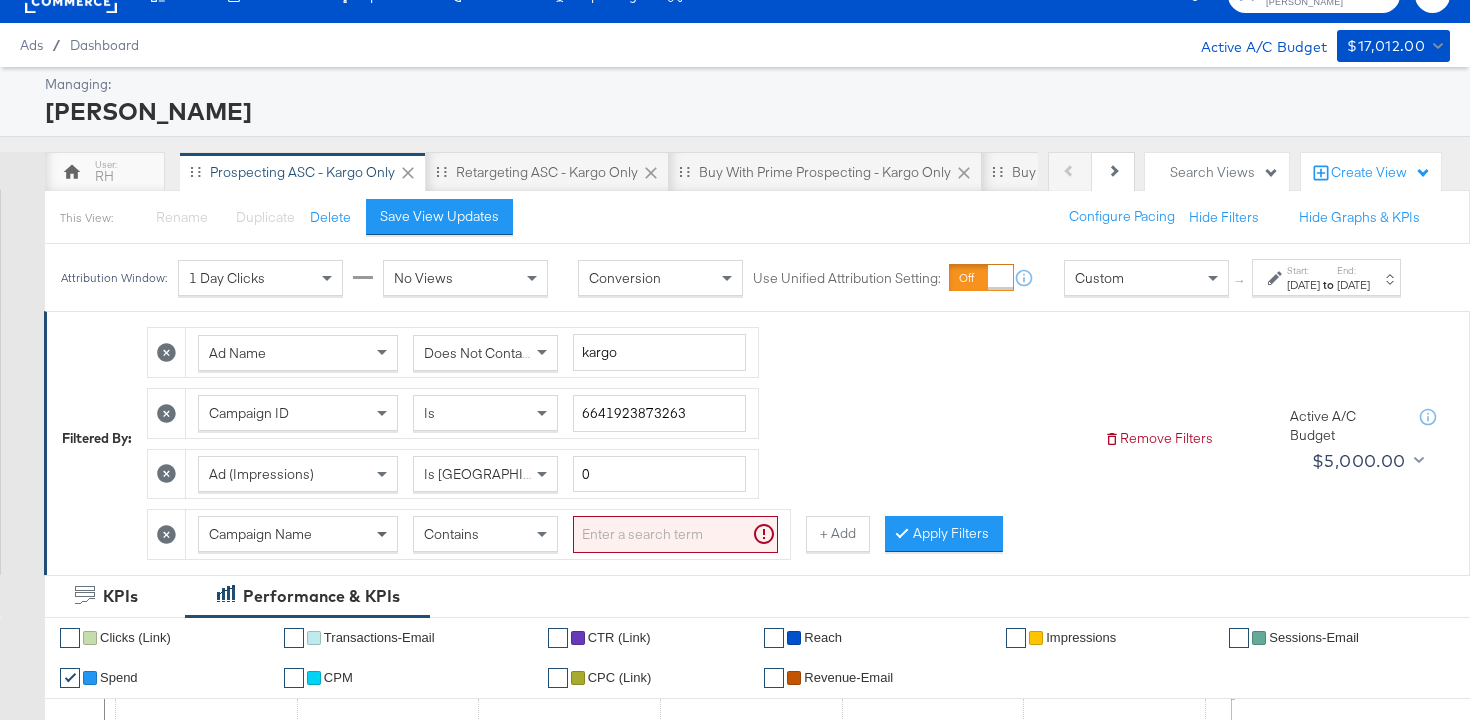 click on "Campaign Name" at bounding box center [298, 534] 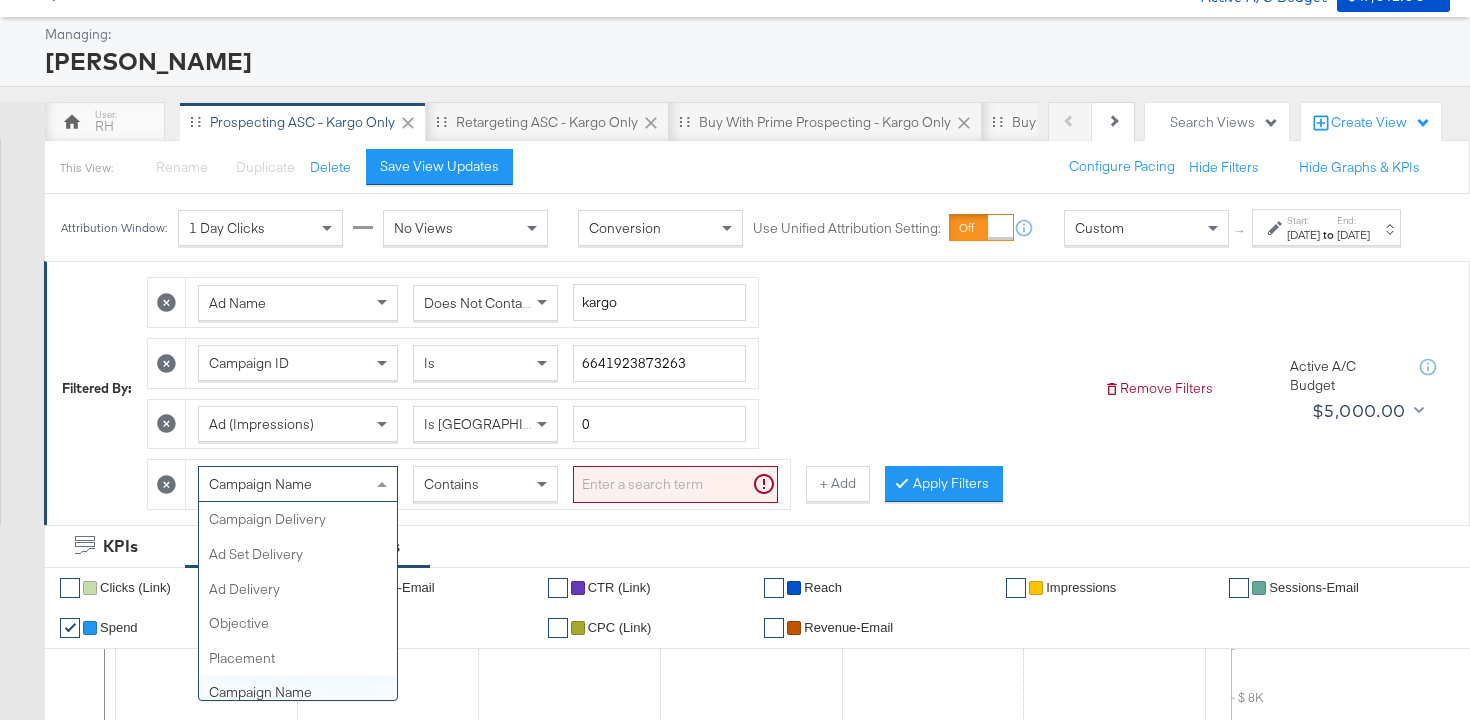 scroll, scrollTop: 173, scrollLeft: 0, axis: vertical 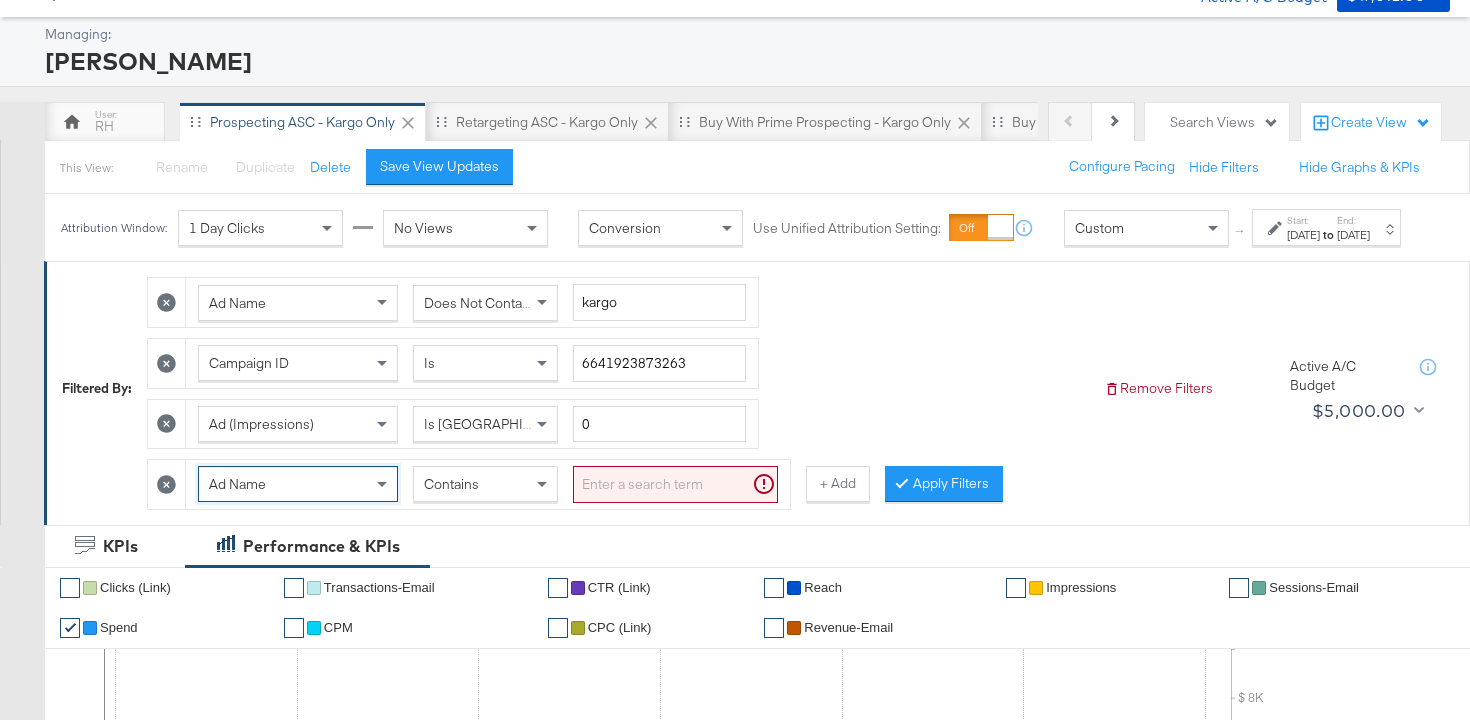 click at bounding box center [675, 484] 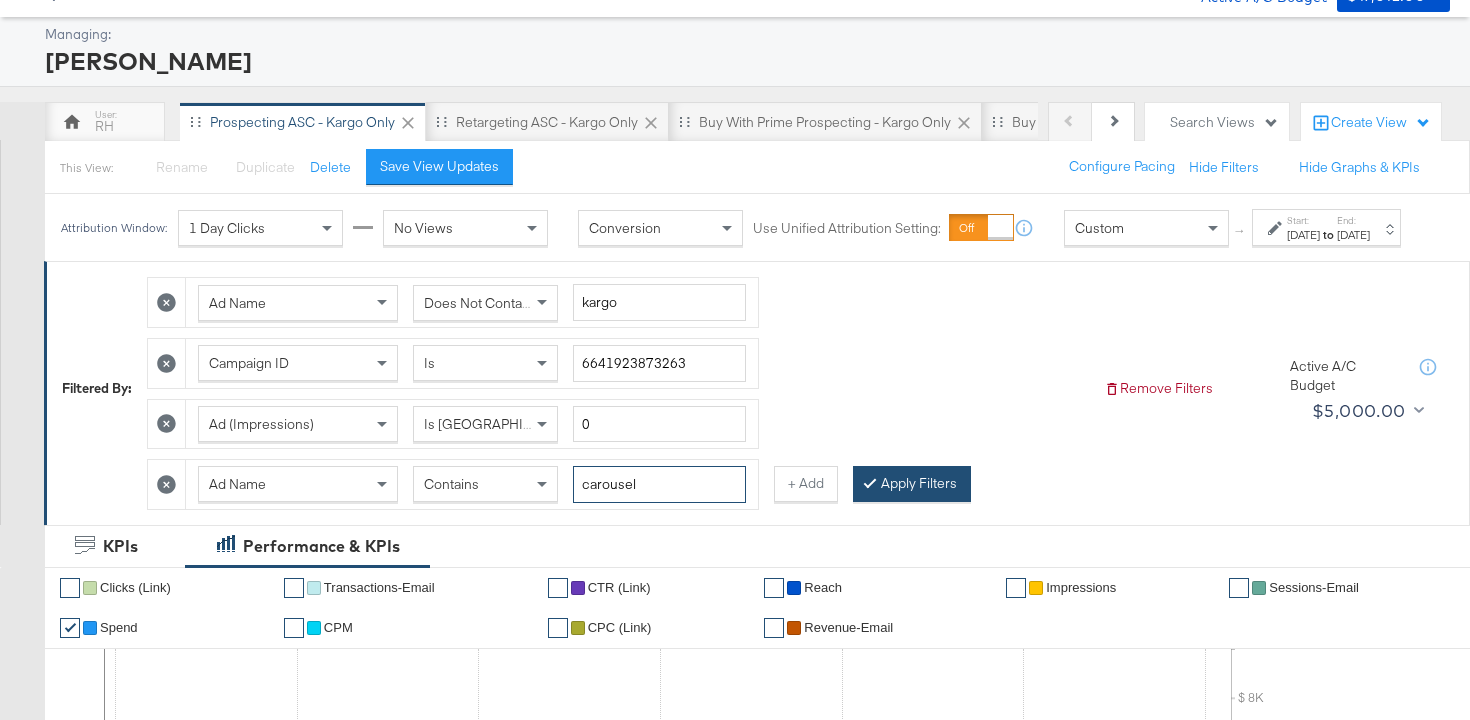 type on "carousel" 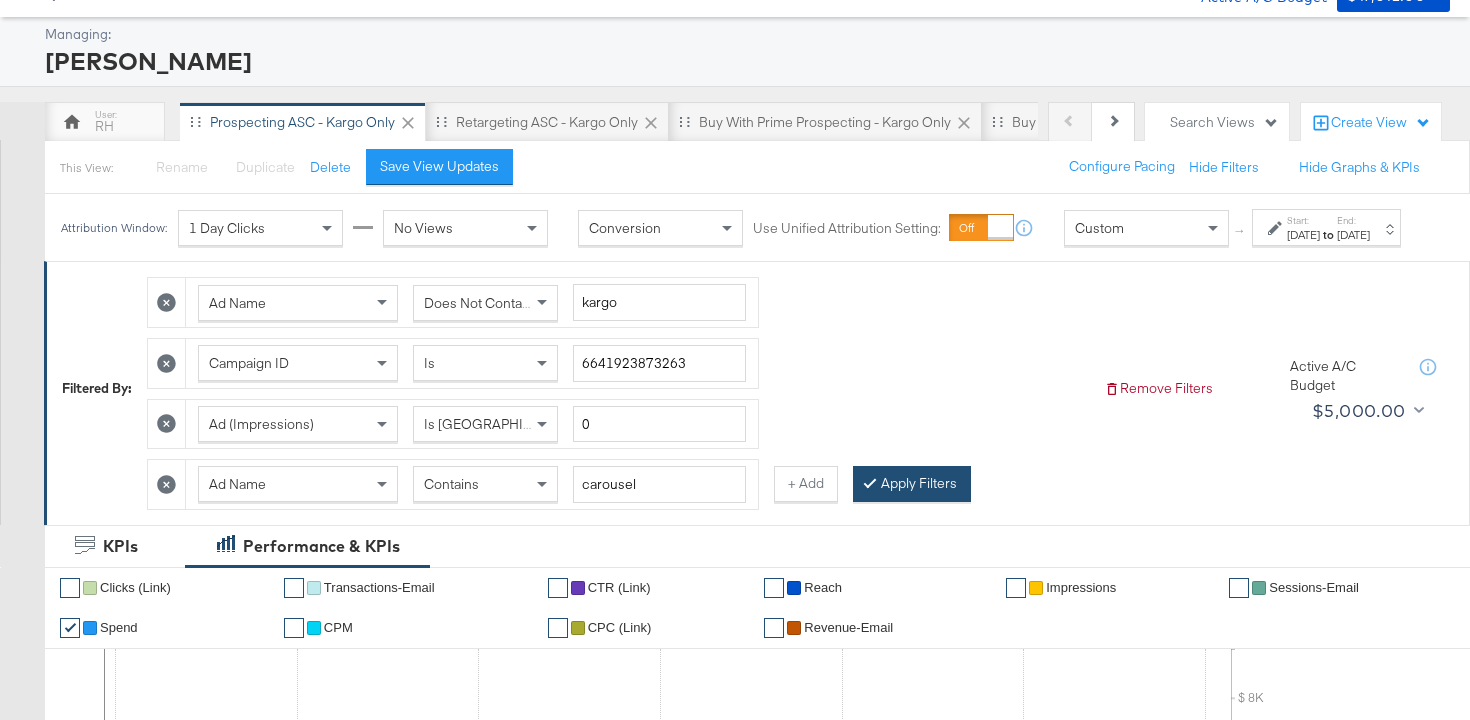 click on "Apply Filters" at bounding box center [912, 484] 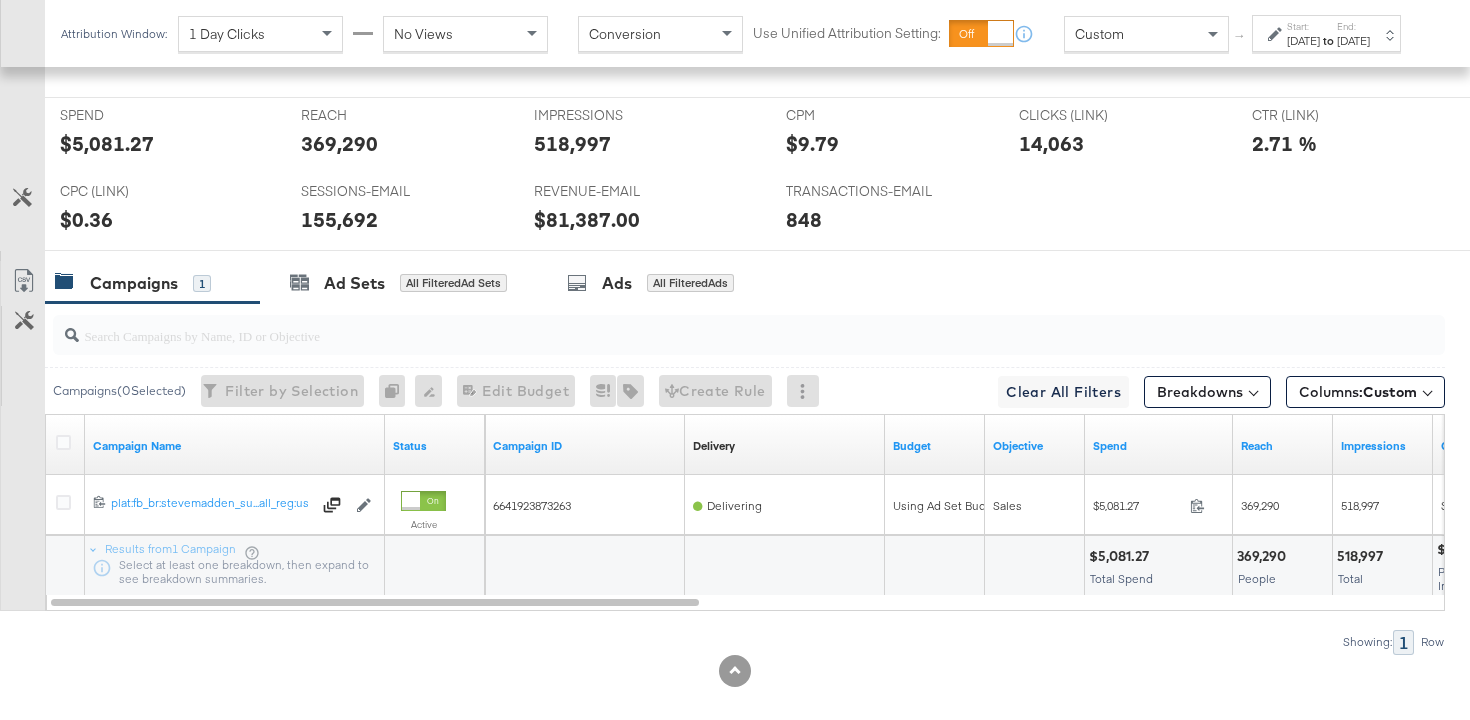 scroll, scrollTop: 1018, scrollLeft: 0, axis: vertical 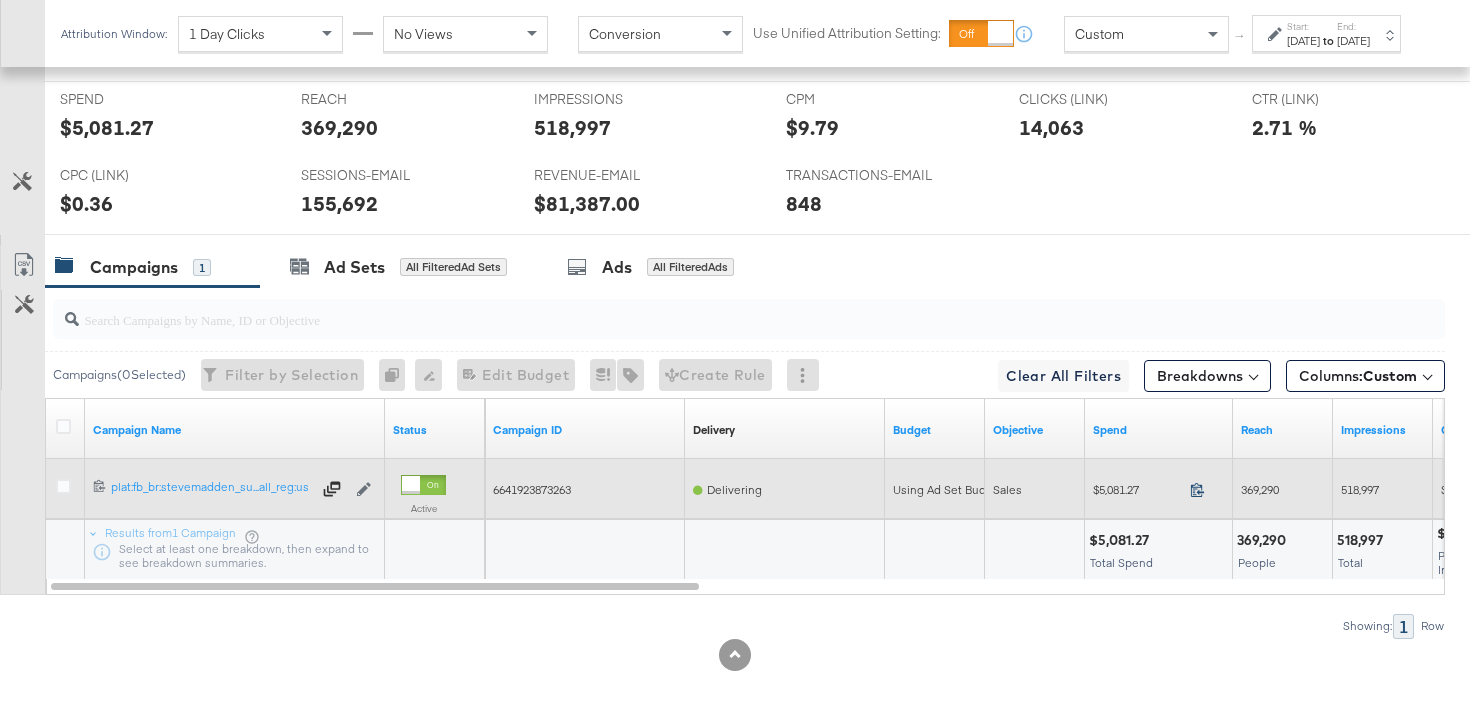 click 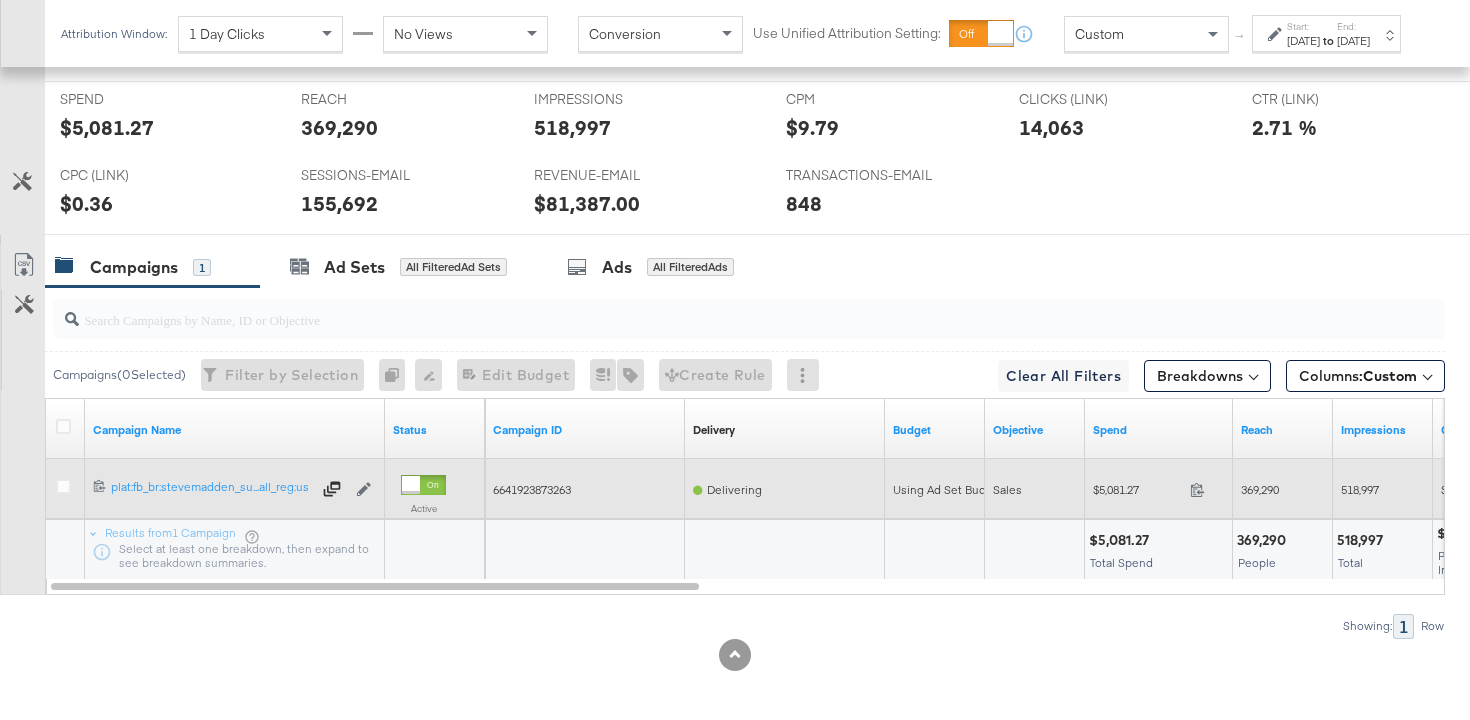 click on "369,290" at bounding box center [1260, 489] 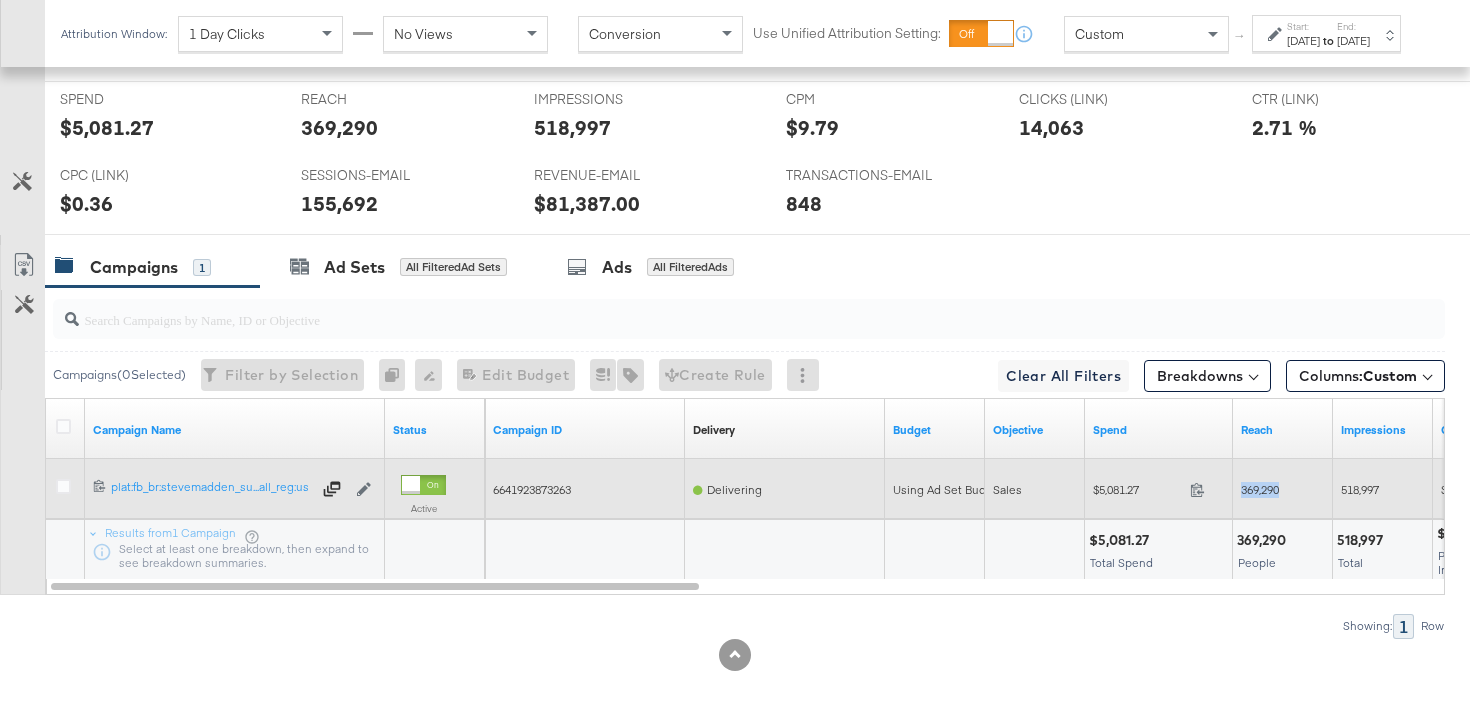 click on "518,997" at bounding box center [1360, 489] 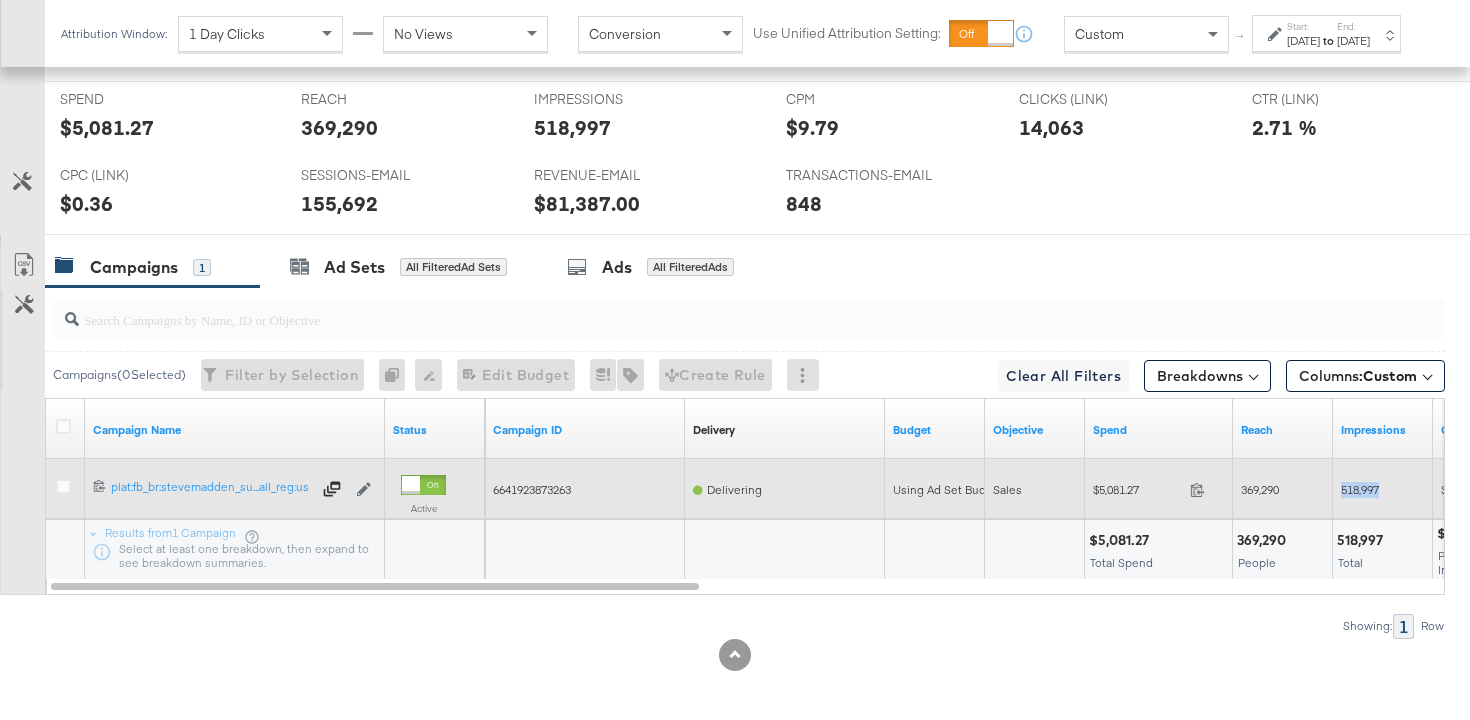 click on "518,997" at bounding box center [1360, 489] 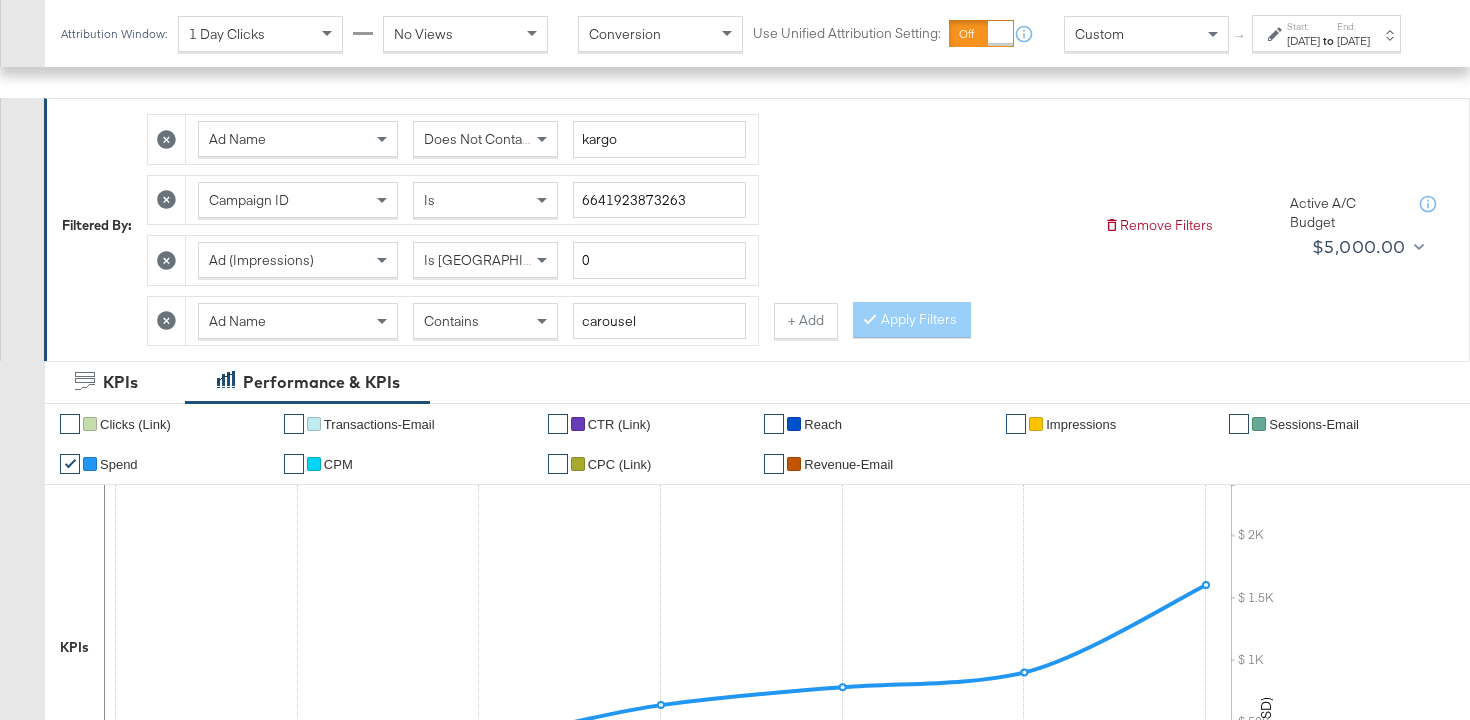 scroll, scrollTop: 0, scrollLeft: 0, axis: both 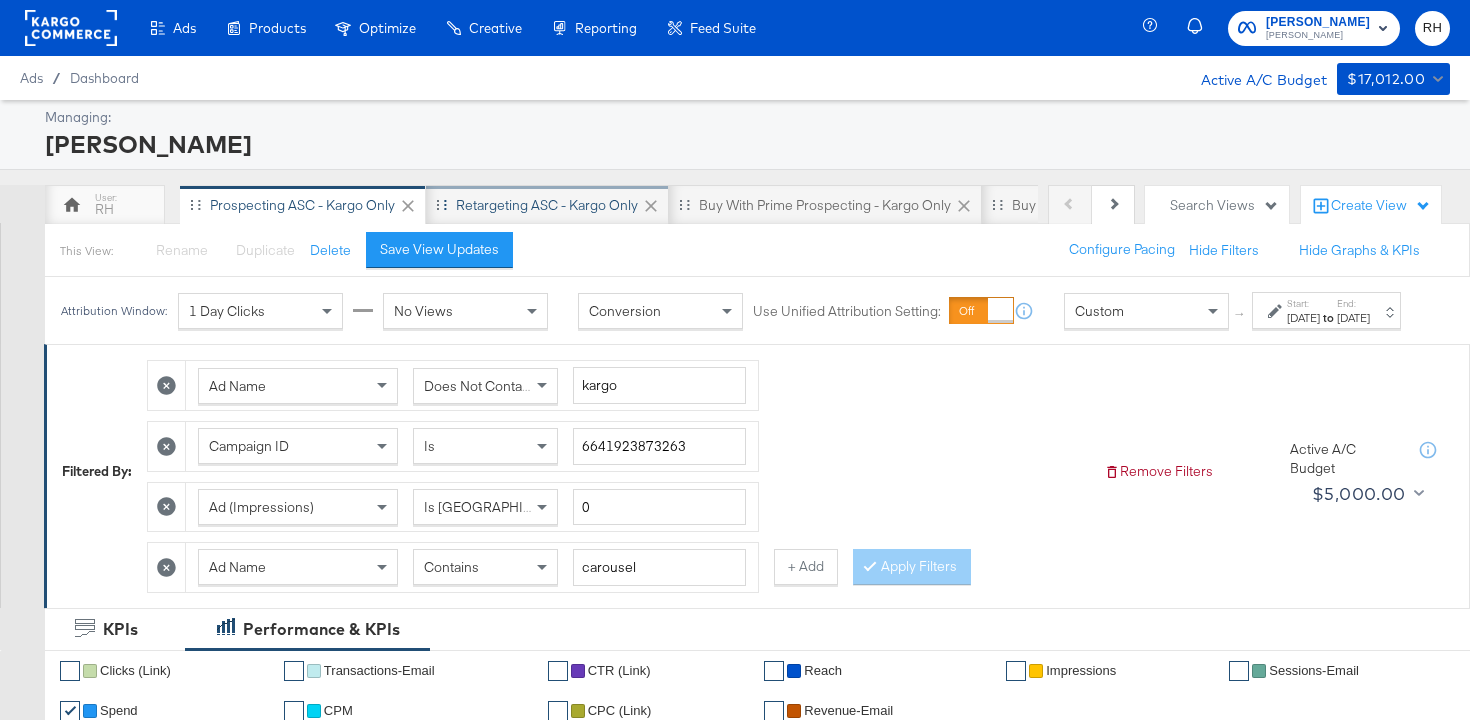 click on "Retargeting ASC - Kargo only" at bounding box center [547, 205] 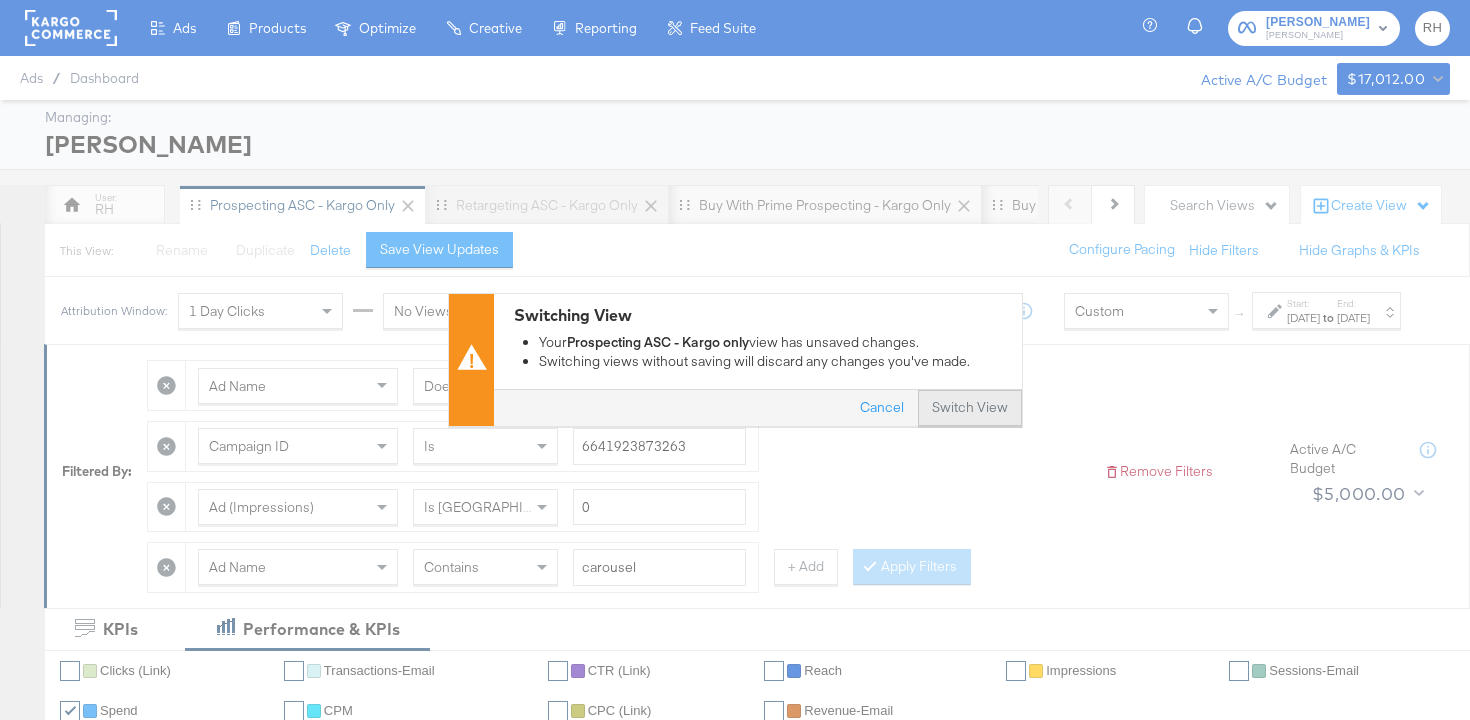 click on "Switch View" at bounding box center [970, 409] 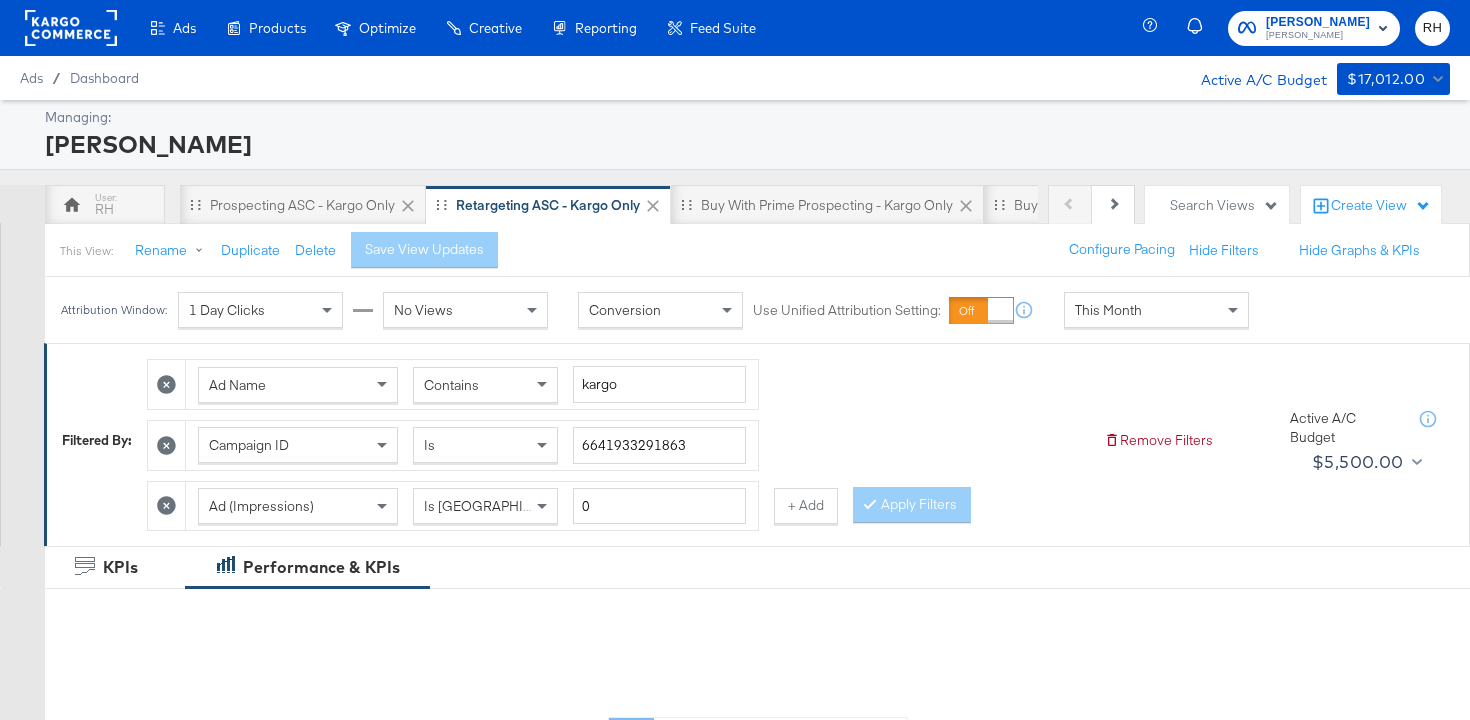 click on "This Month" at bounding box center (1156, 310) 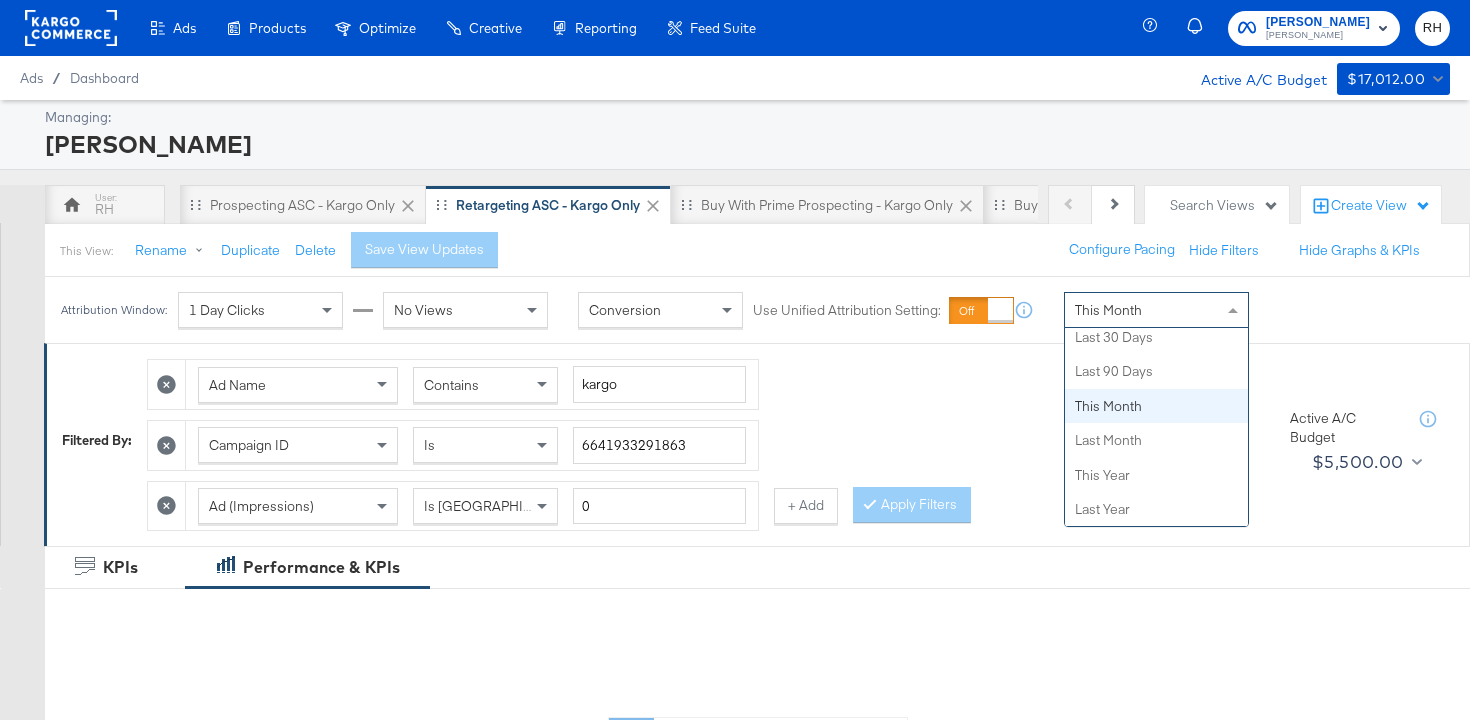 scroll, scrollTop: 0, scrollLeft: 0, axis: both 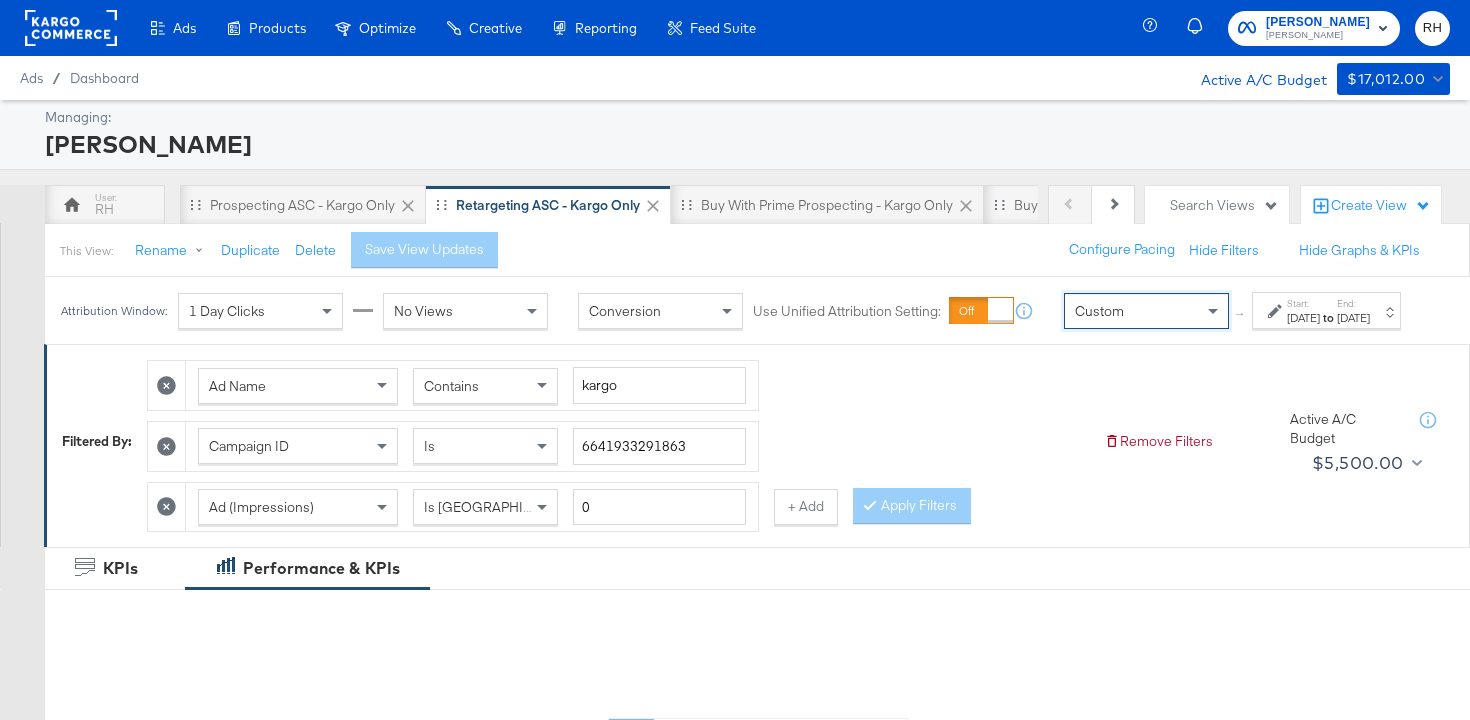 click on "[DATE]" at bounding box center (1303, 318) 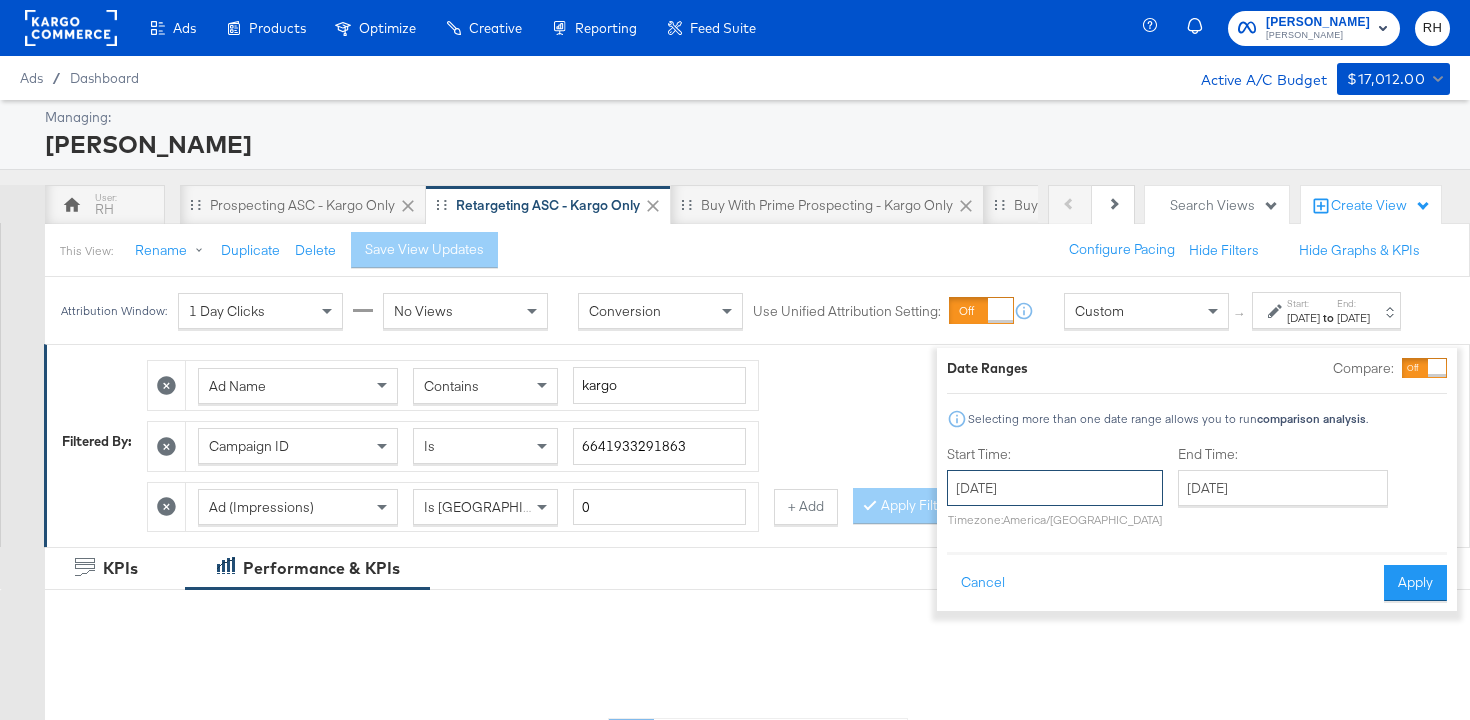 click on "[DATE]" at bounding box center (1055, 488) 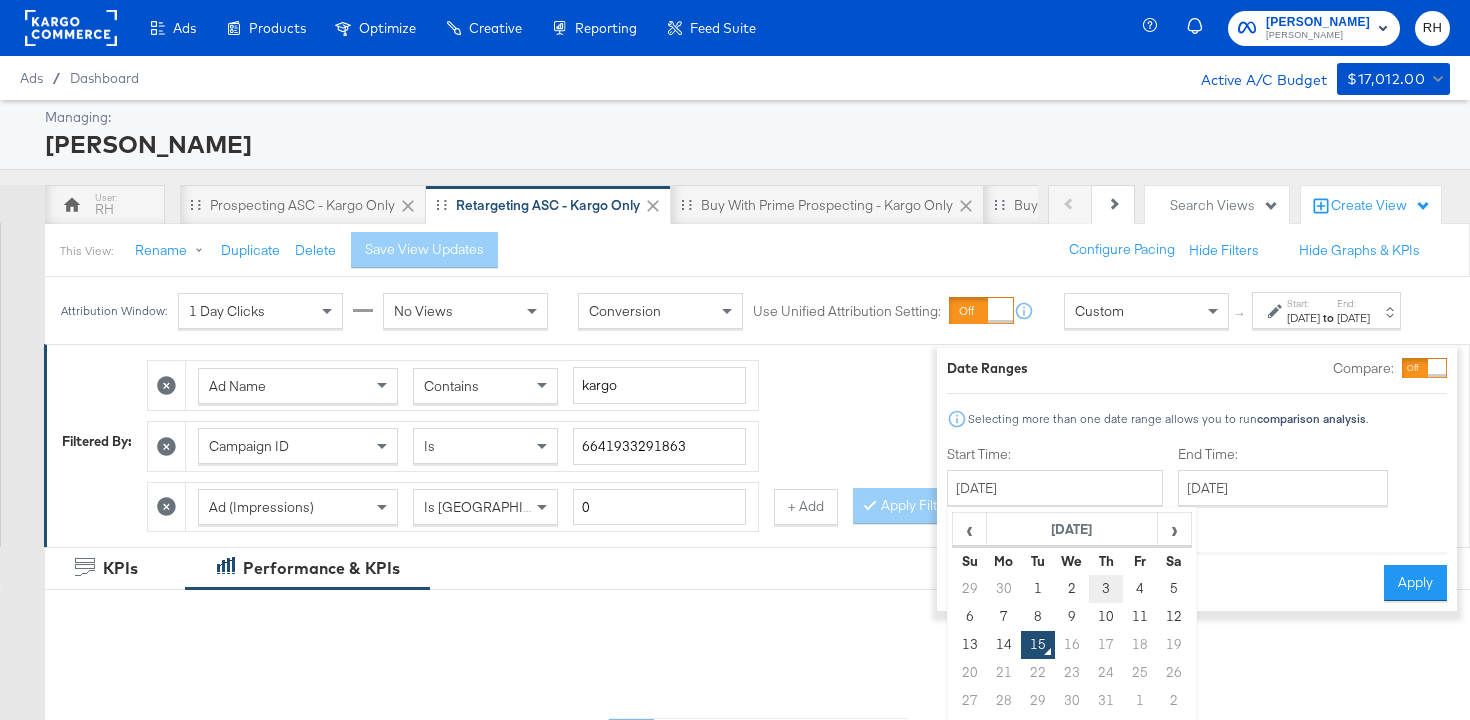click on "3" at bounding box center (1106, 589) 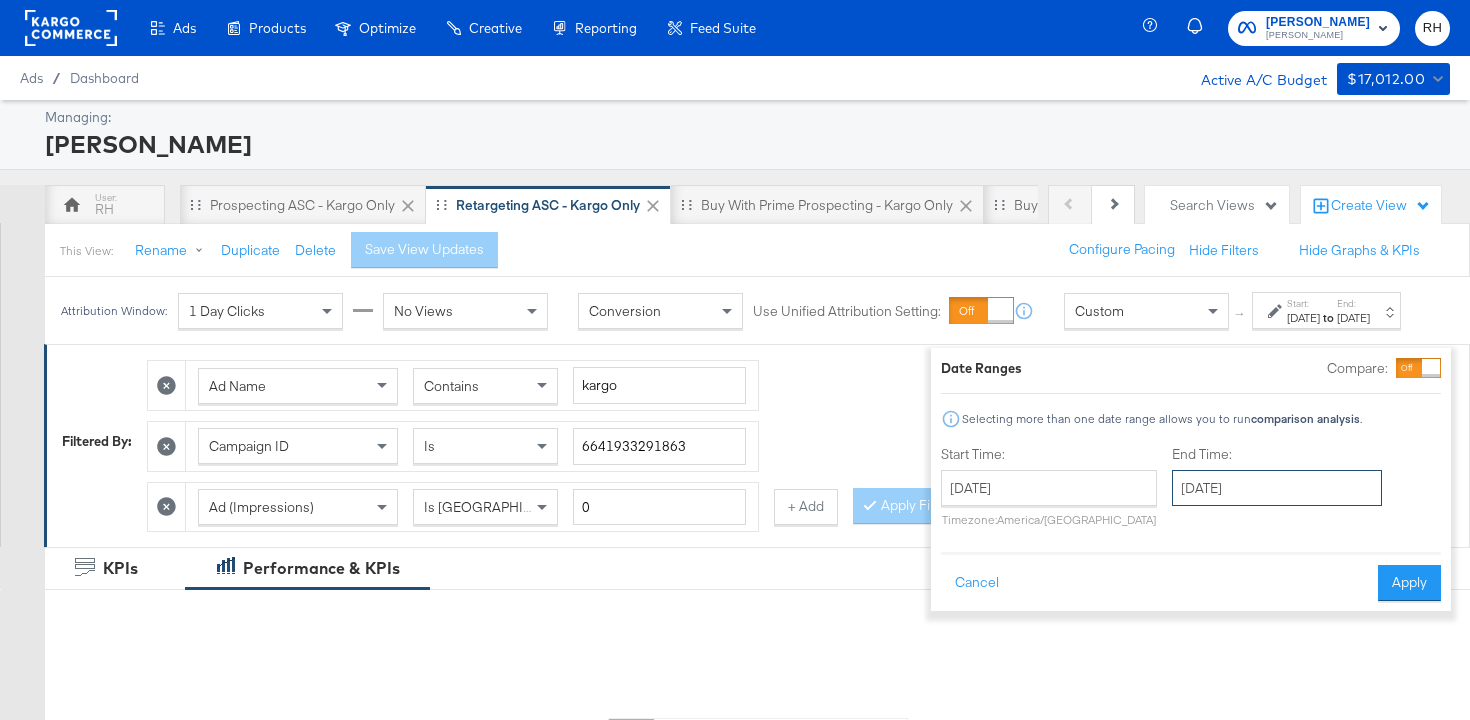 click on "[DATE]" at bounding box center [1277, 488] 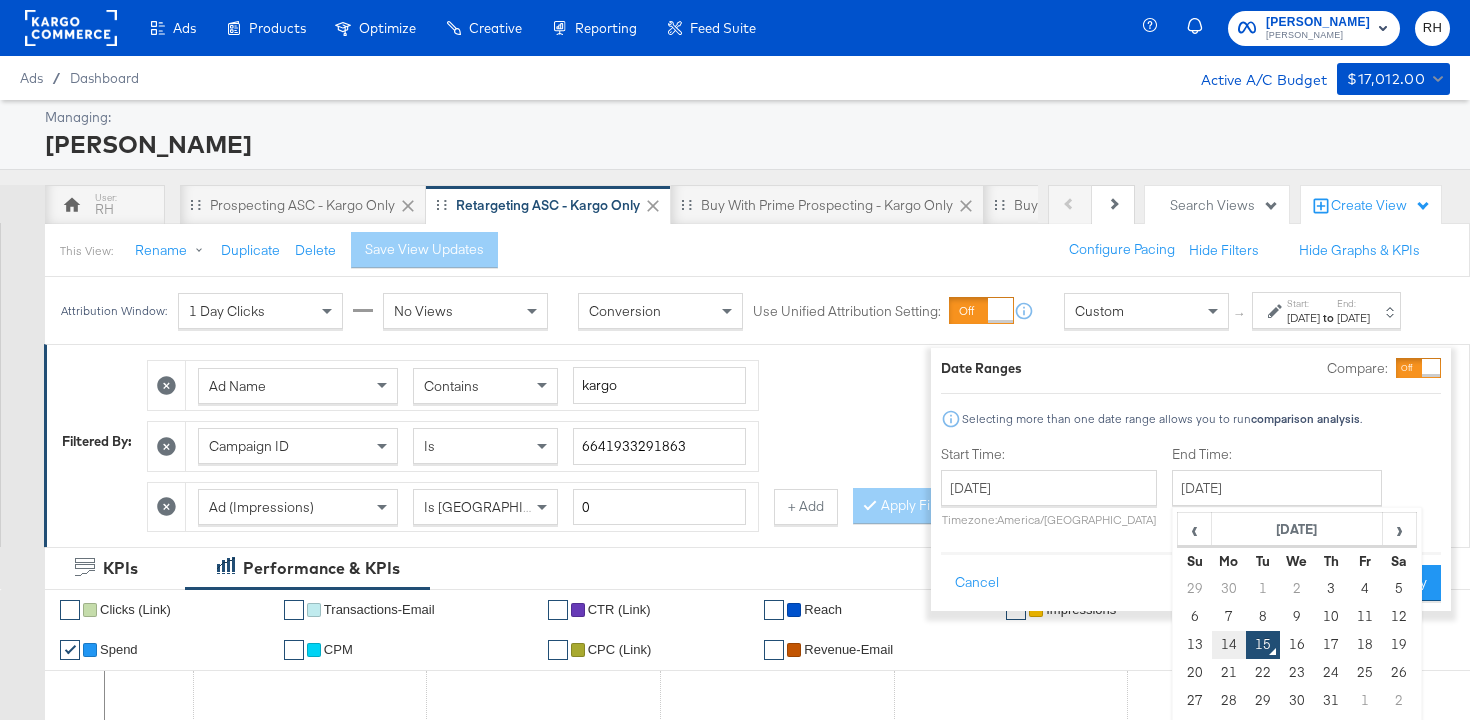 click on "14" at bounding box center (1229, 645) 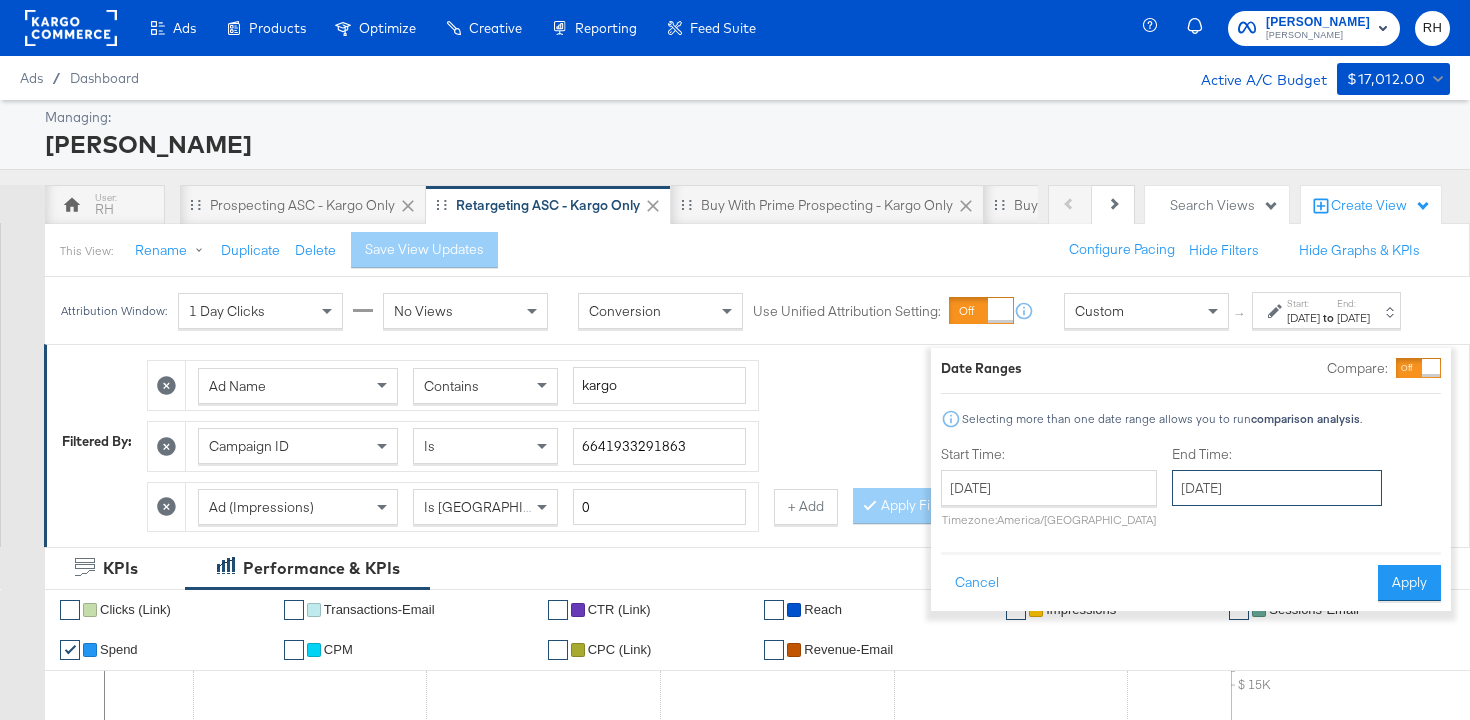 click on "[DATE]" at bounding box center [1277, 488] 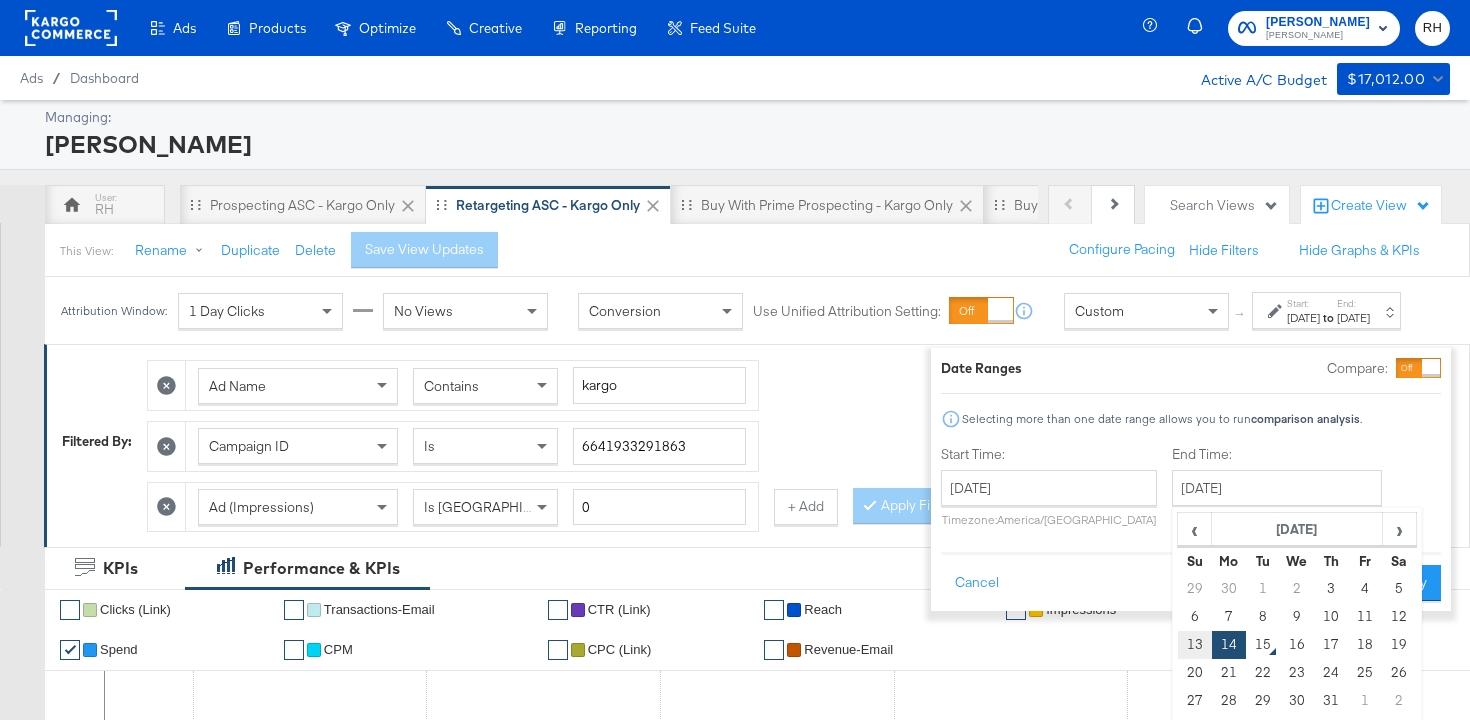 click on "13" at bounding box center [1195, 645] 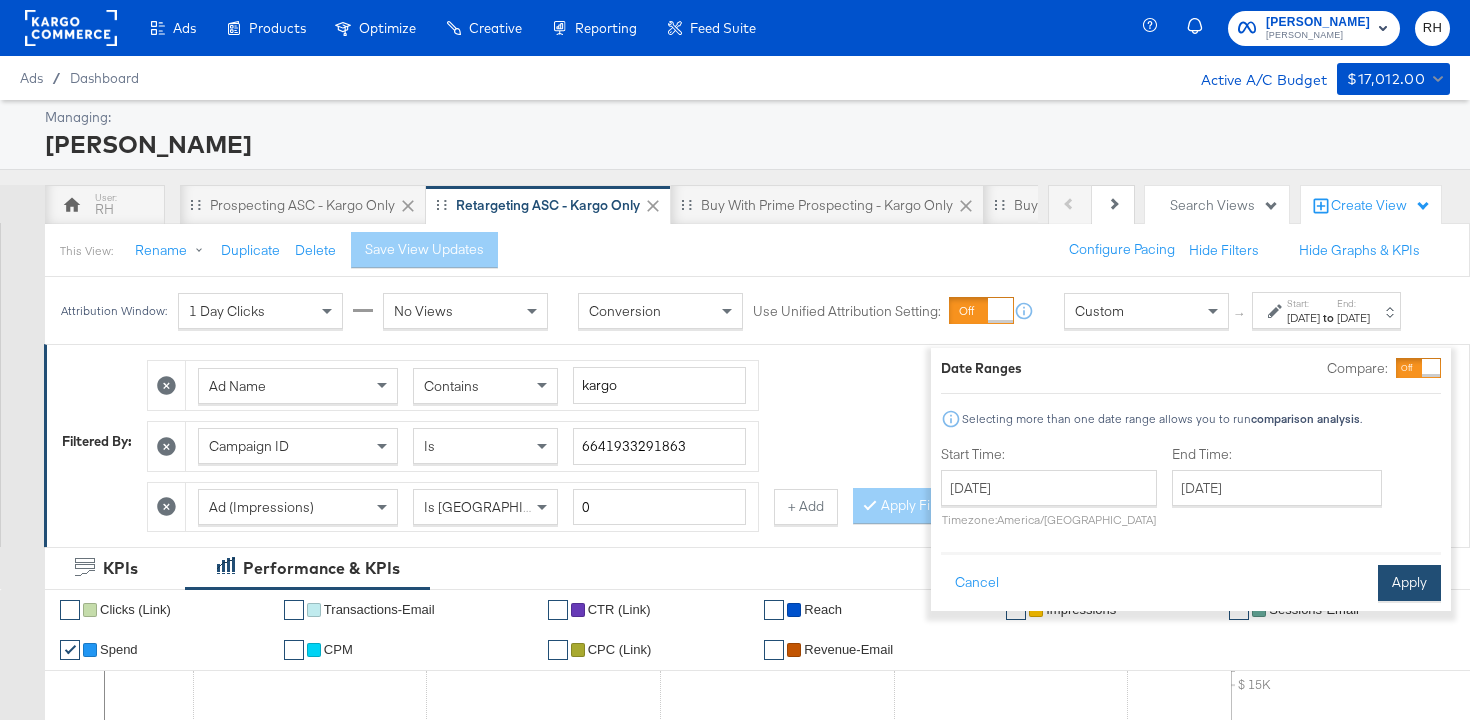 click on "Apply" at bounding box center [1409, 583] 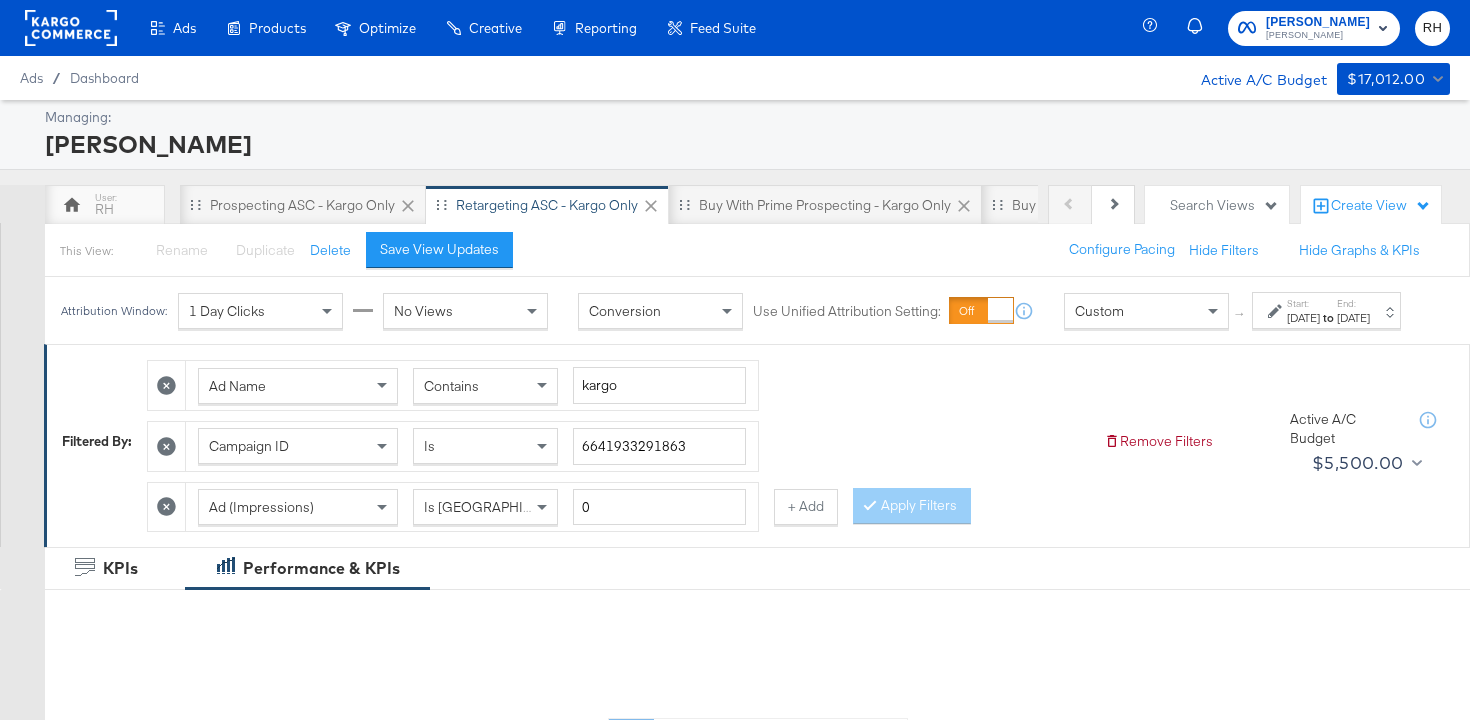 click on "Contains" at bounding box center [451, 386] 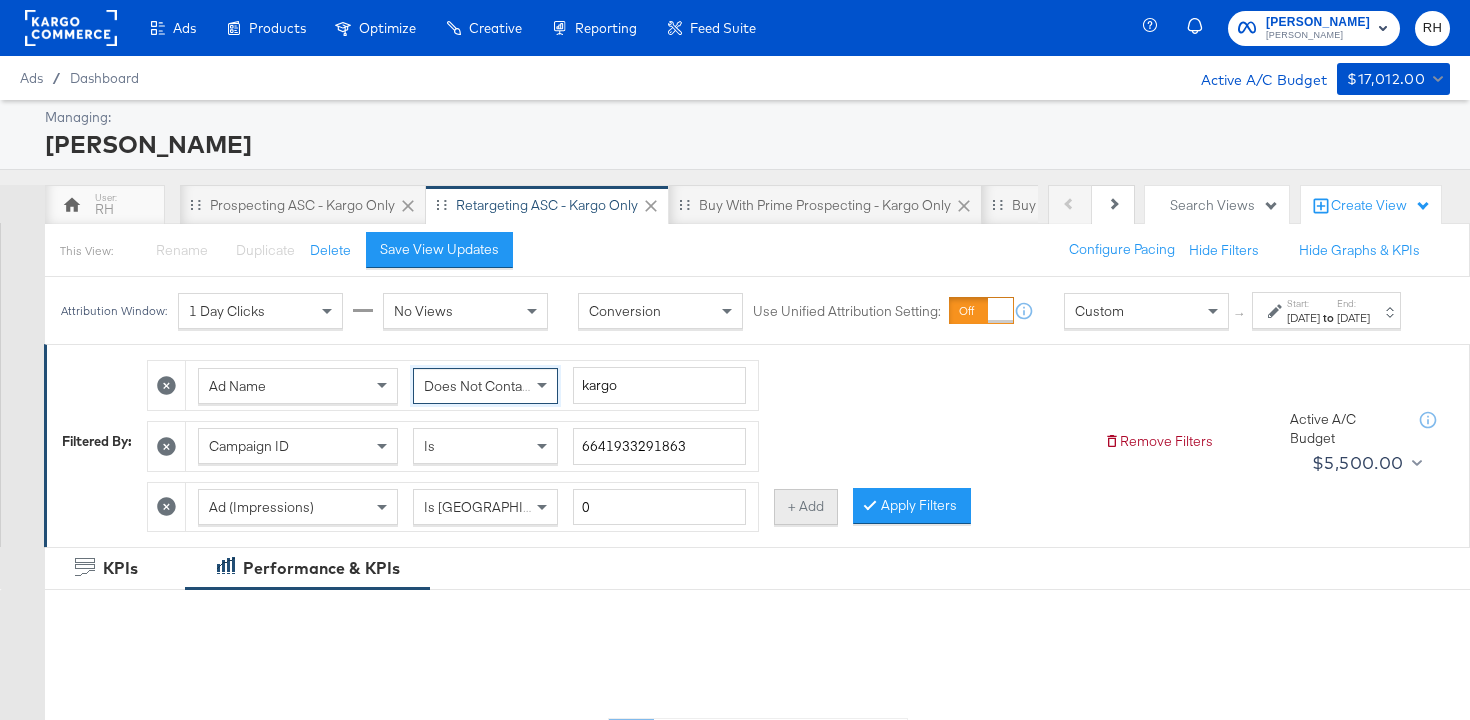 click on "+ Add" at bounding box center [806, 507] 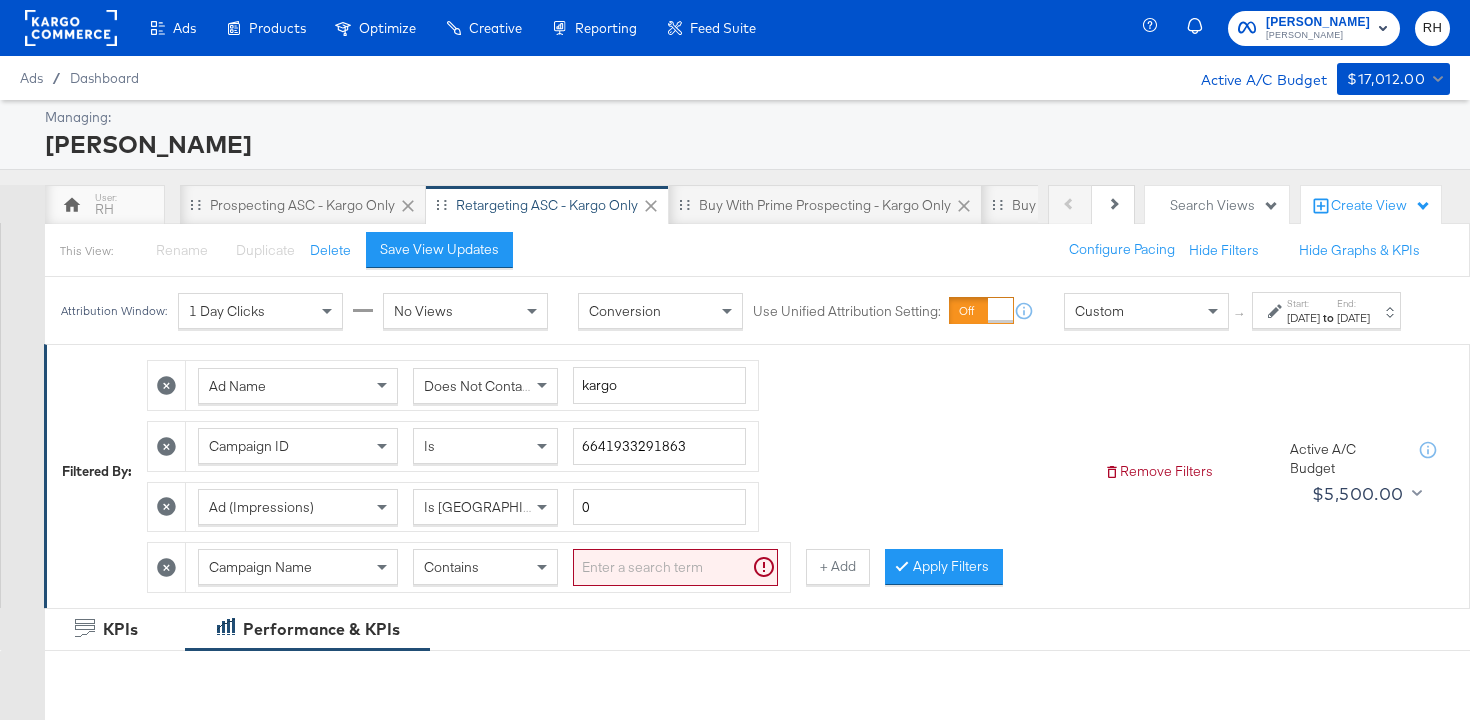 click on "Campaign Name" at bounding box center (298, 567) 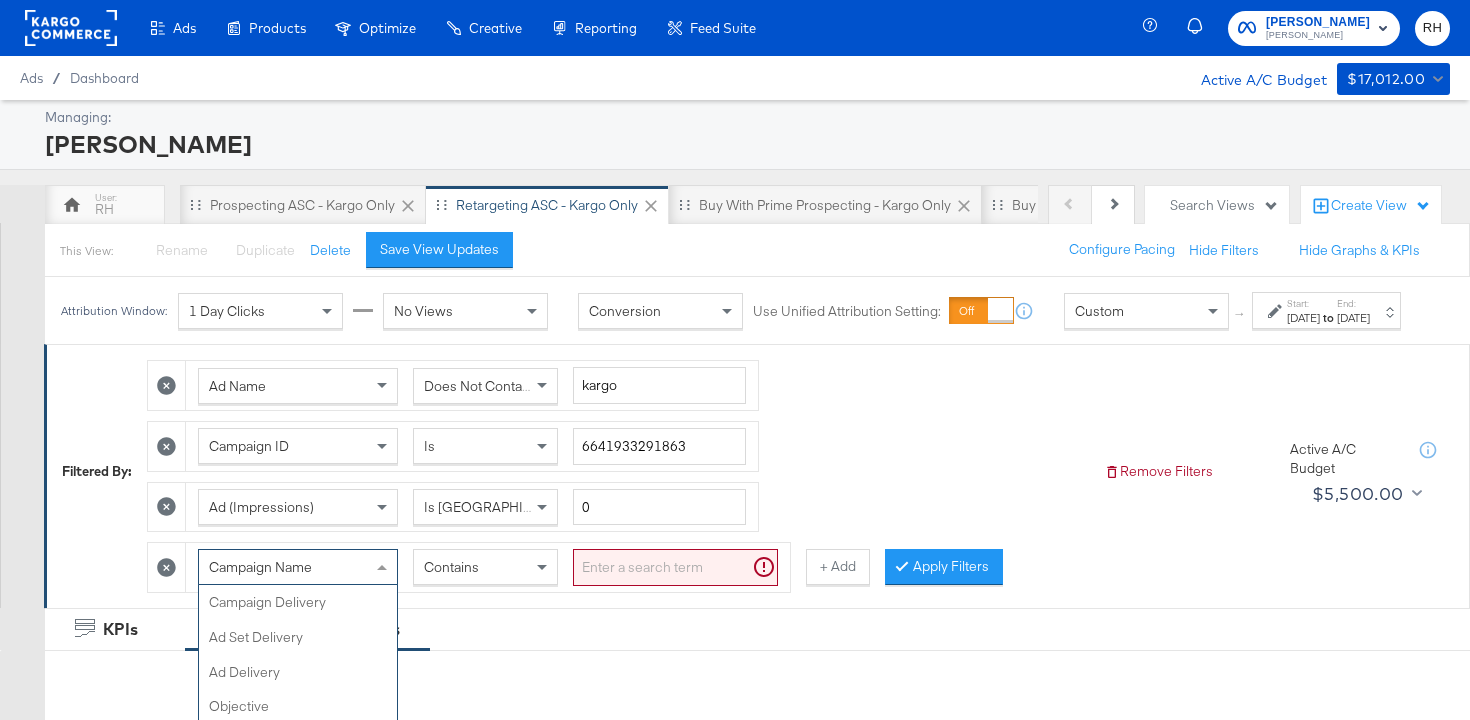 scroll, scrollTop: 83, scrollLeft: 0, axis: vertical 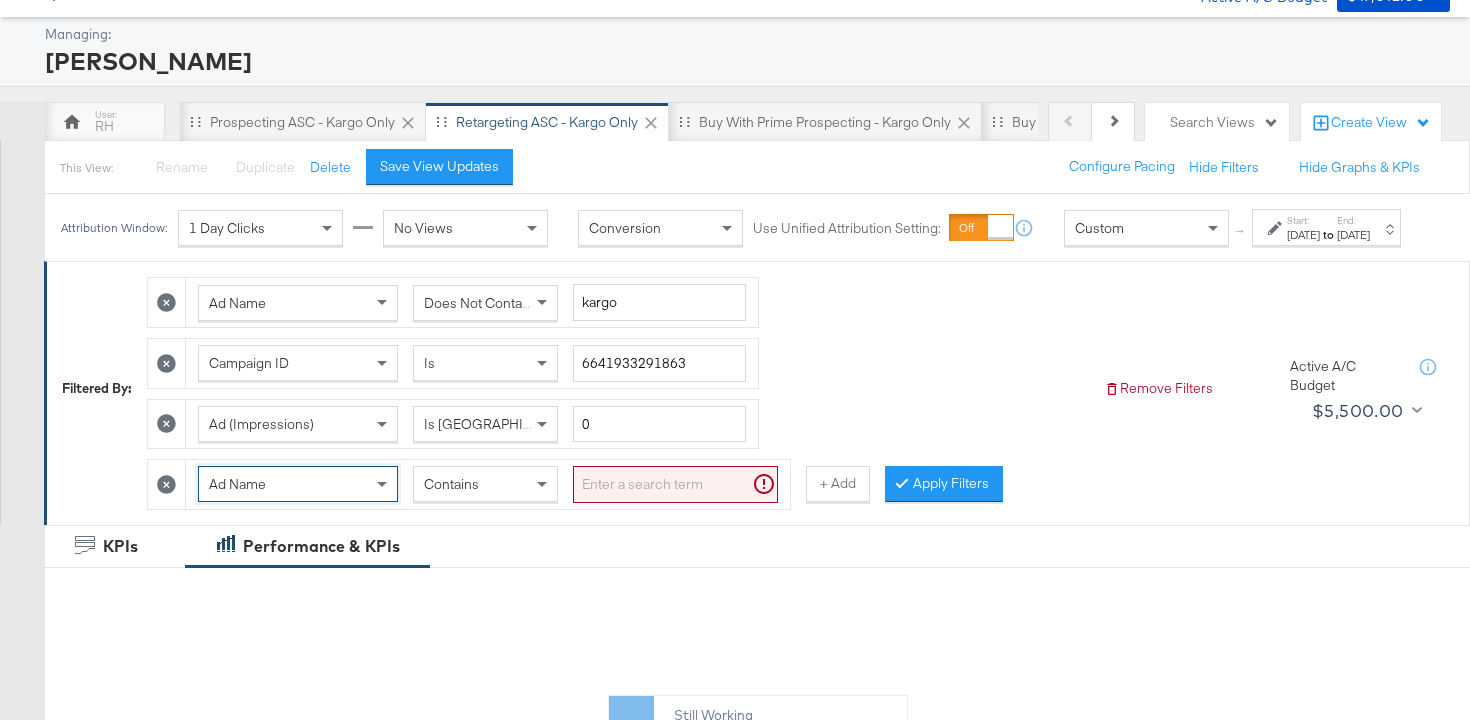 click at bounding box center (675, 484) 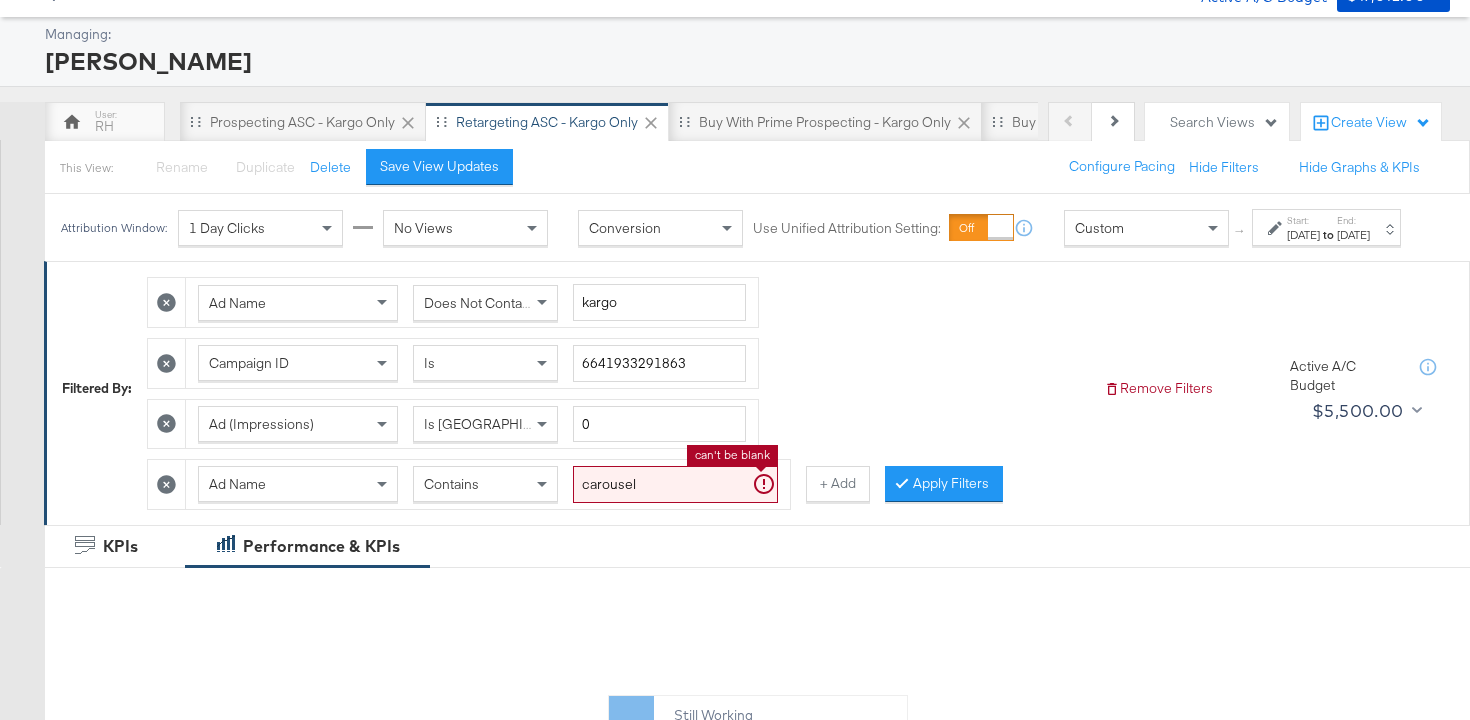 type on "carousel" 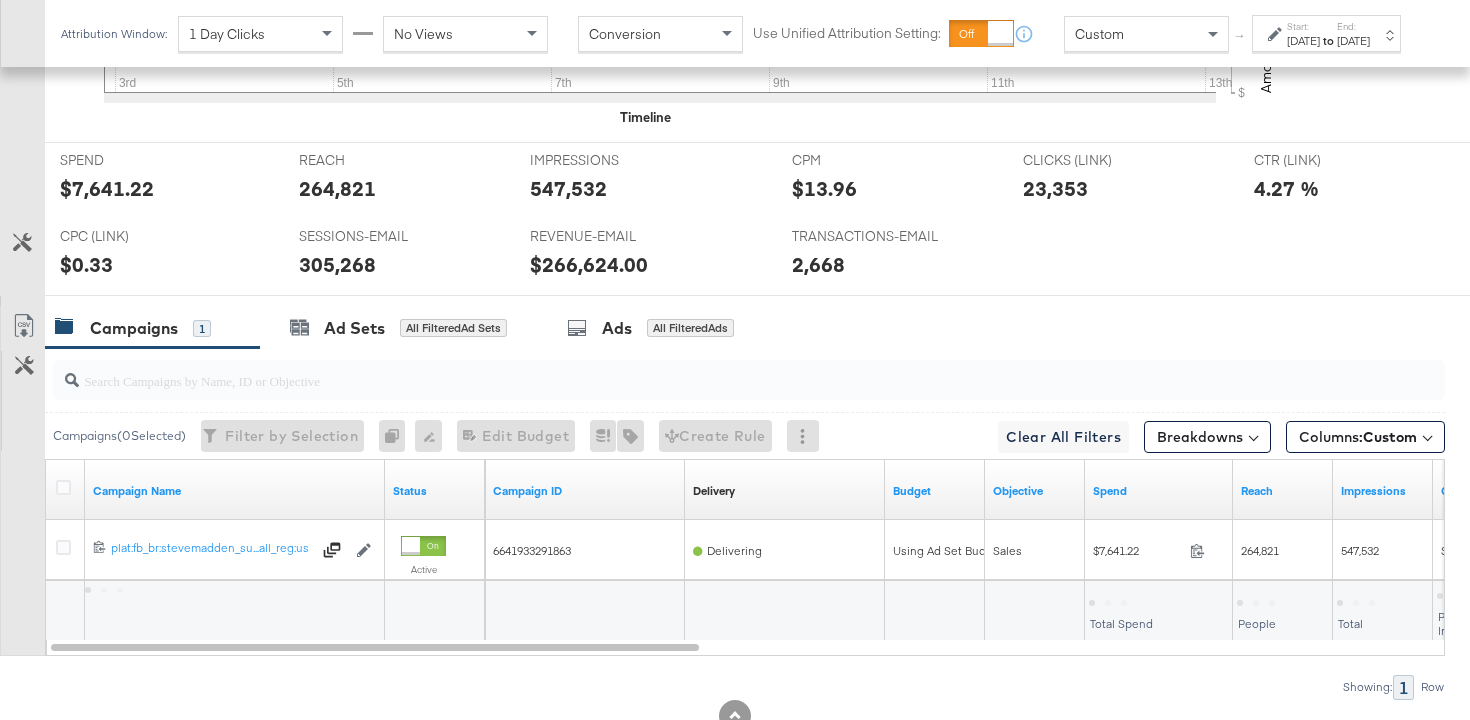 scroll, scrollTop: 1024, scrollLeft: 0, axis: vertical 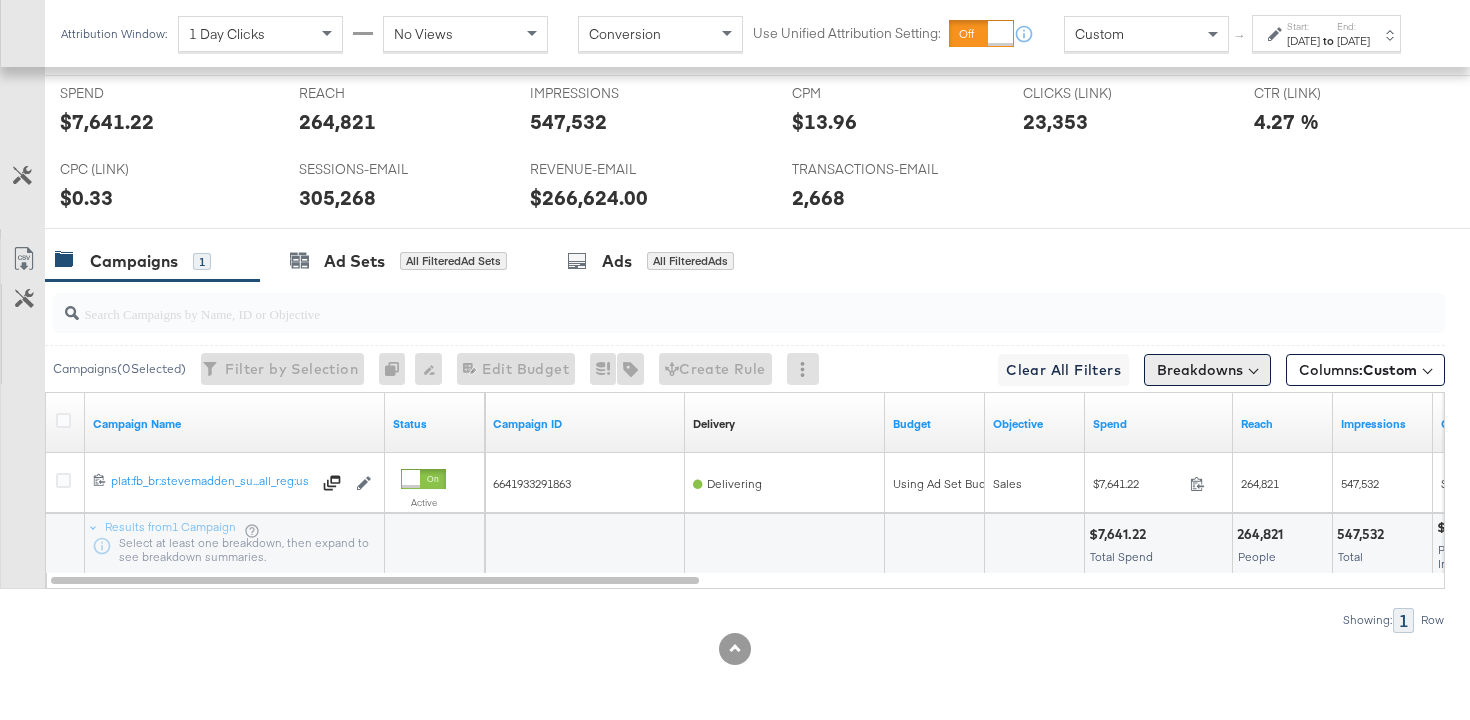 click on "Breakdowns" at bounding box center (1207, 370) 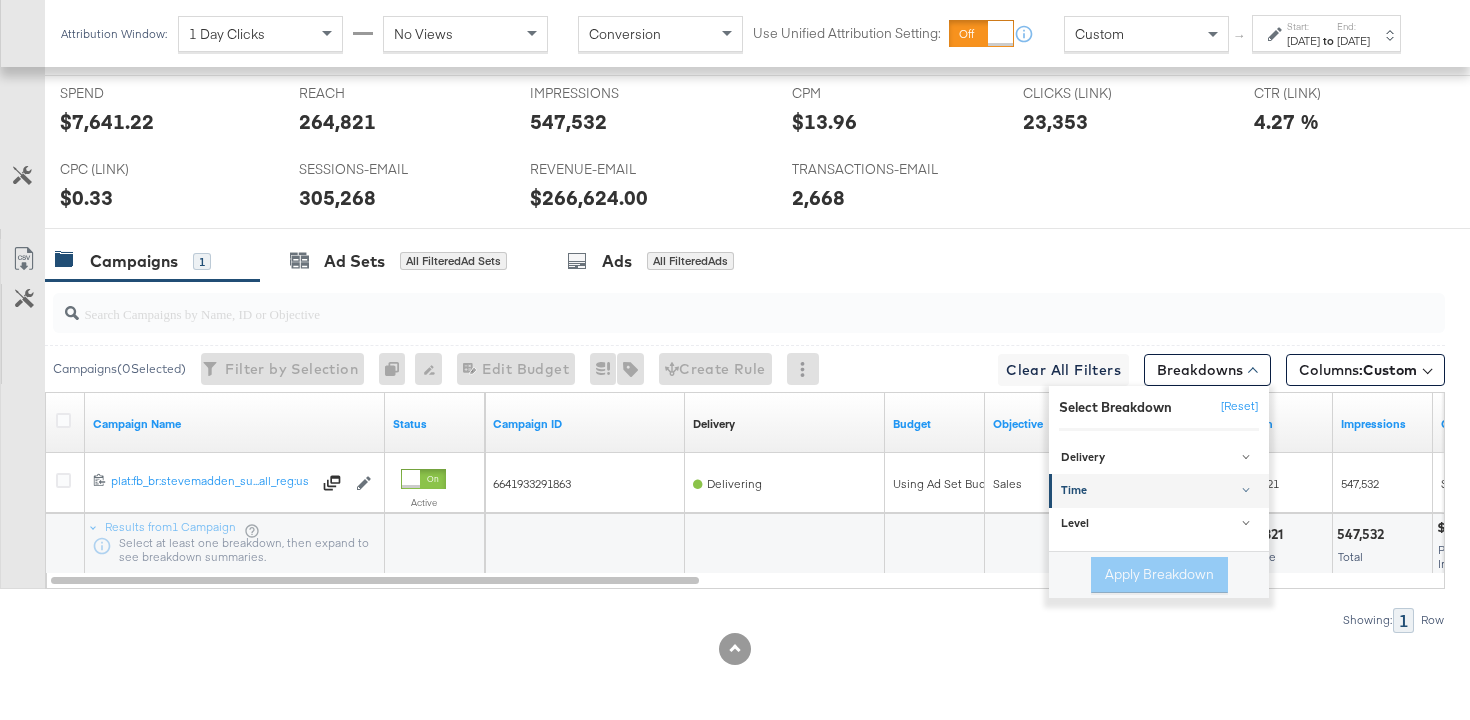 click on "Time" at bounding box center [1160, 491] 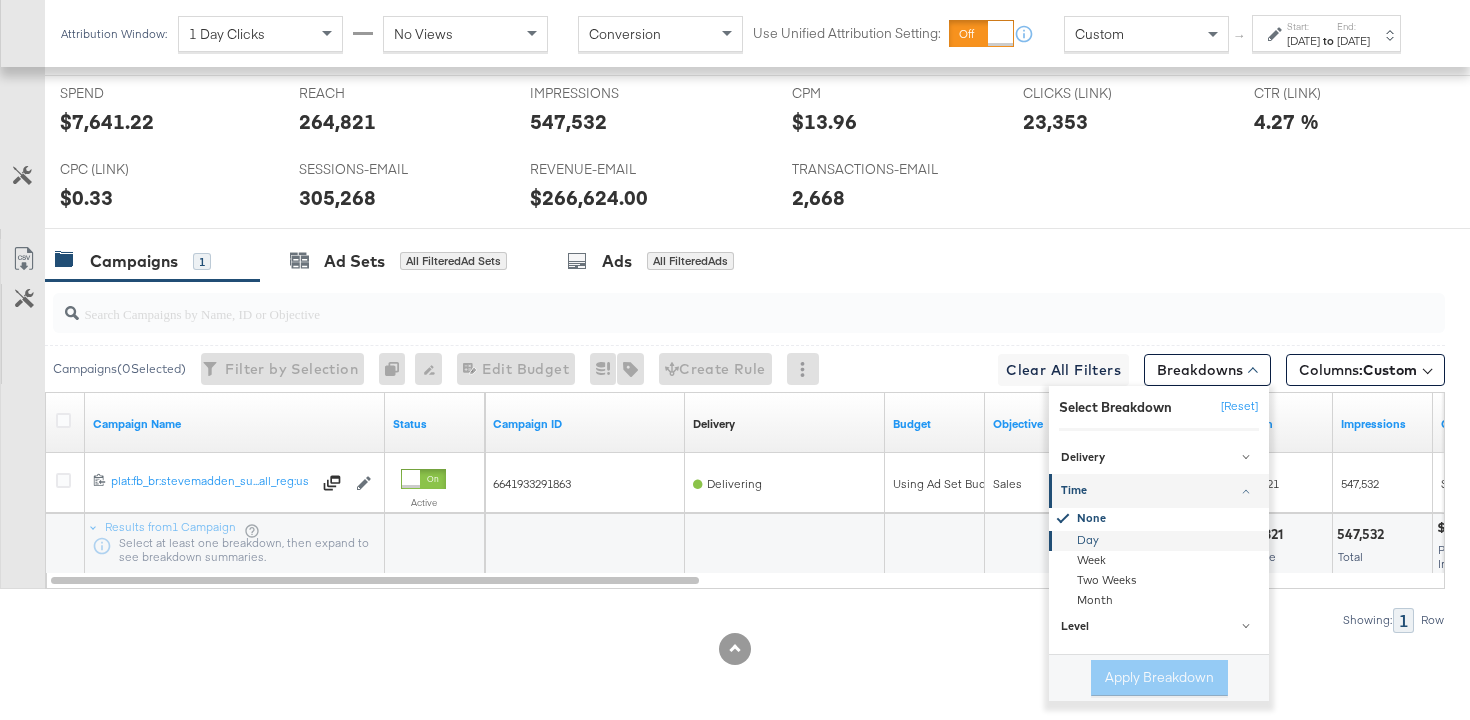 click on "Day" at bounding box center (1160, 541) 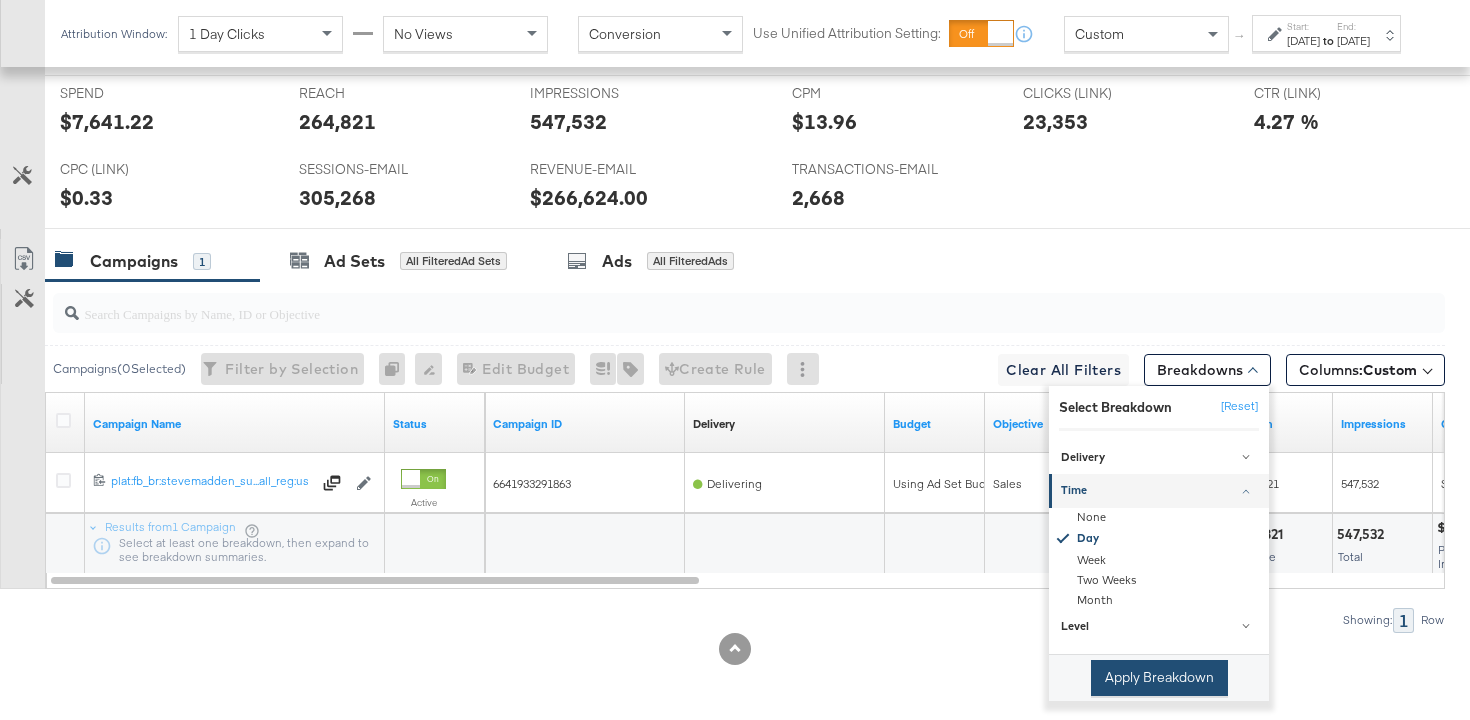 click on "Apply Breakdown" at bounding box center (1159, 678) 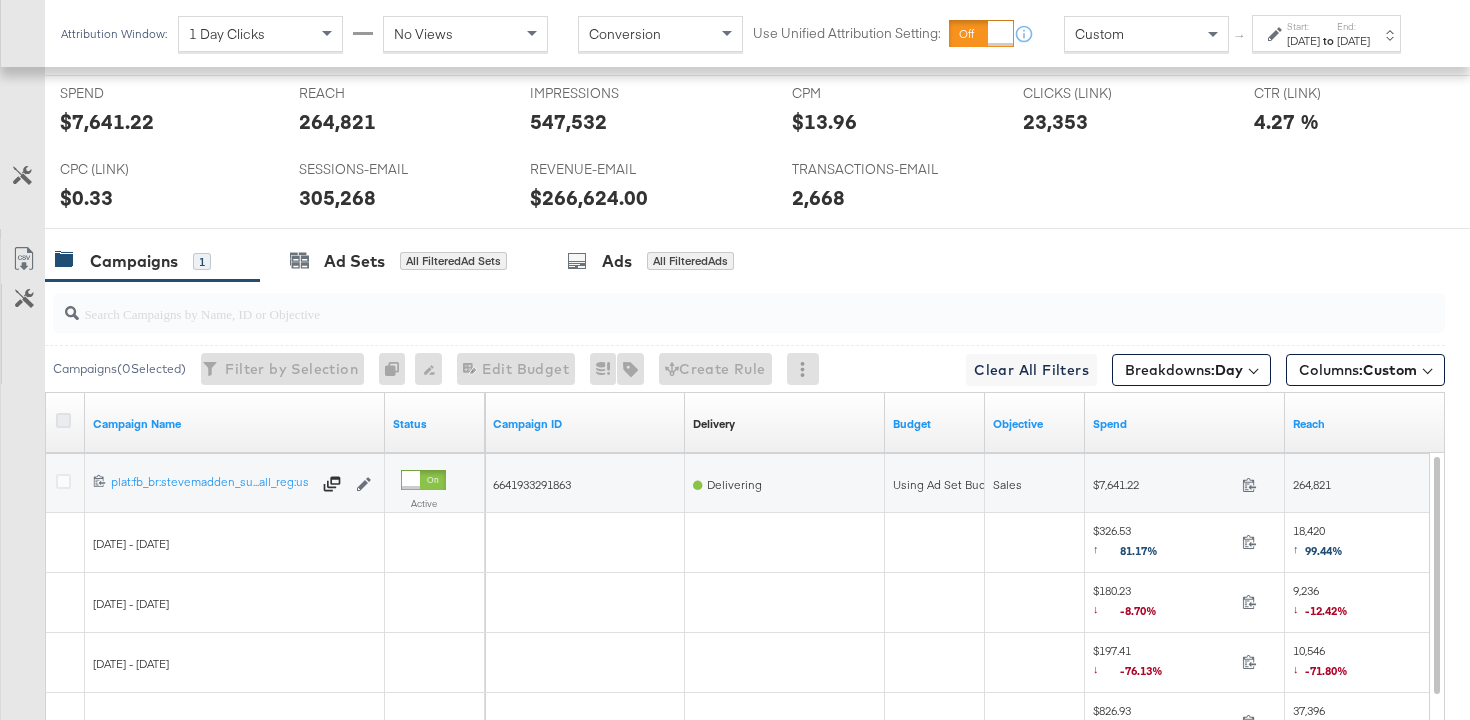 click at bounding box center (63, 420) 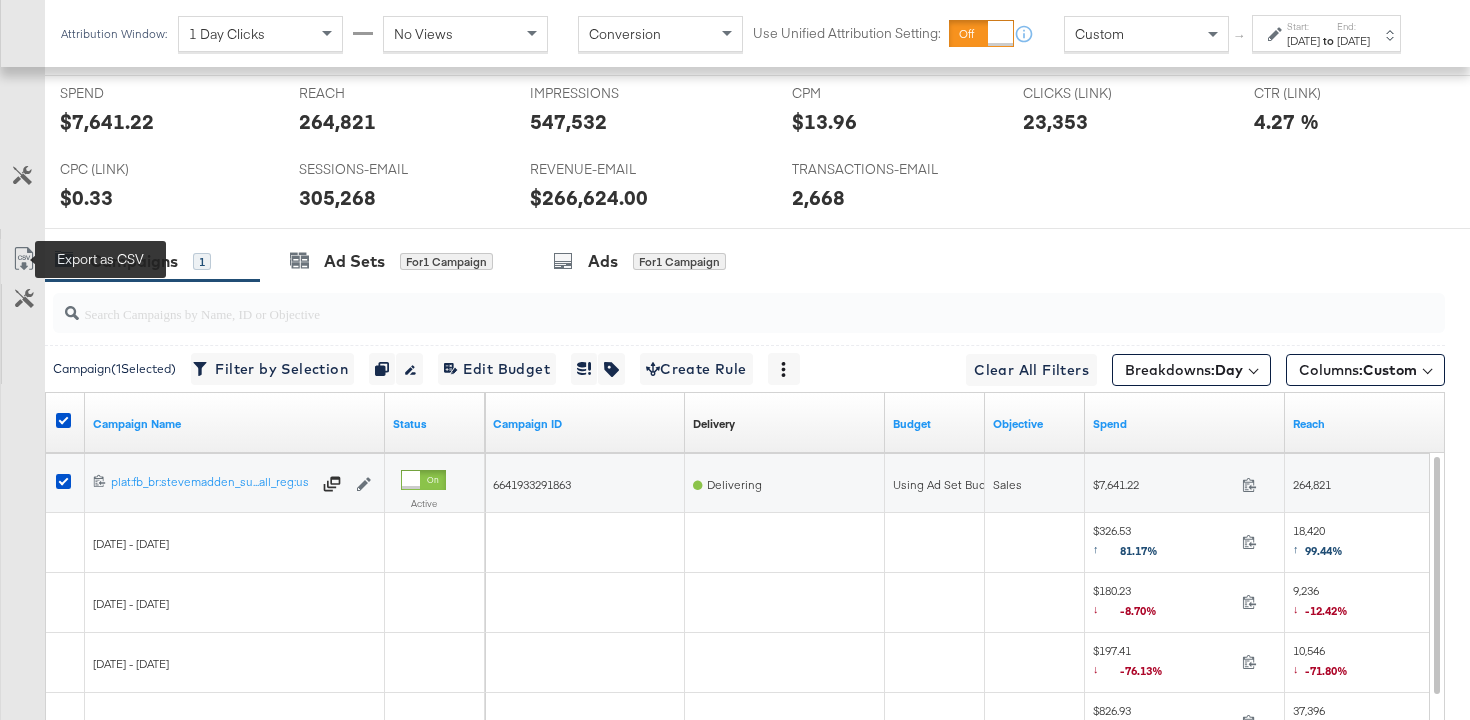 click 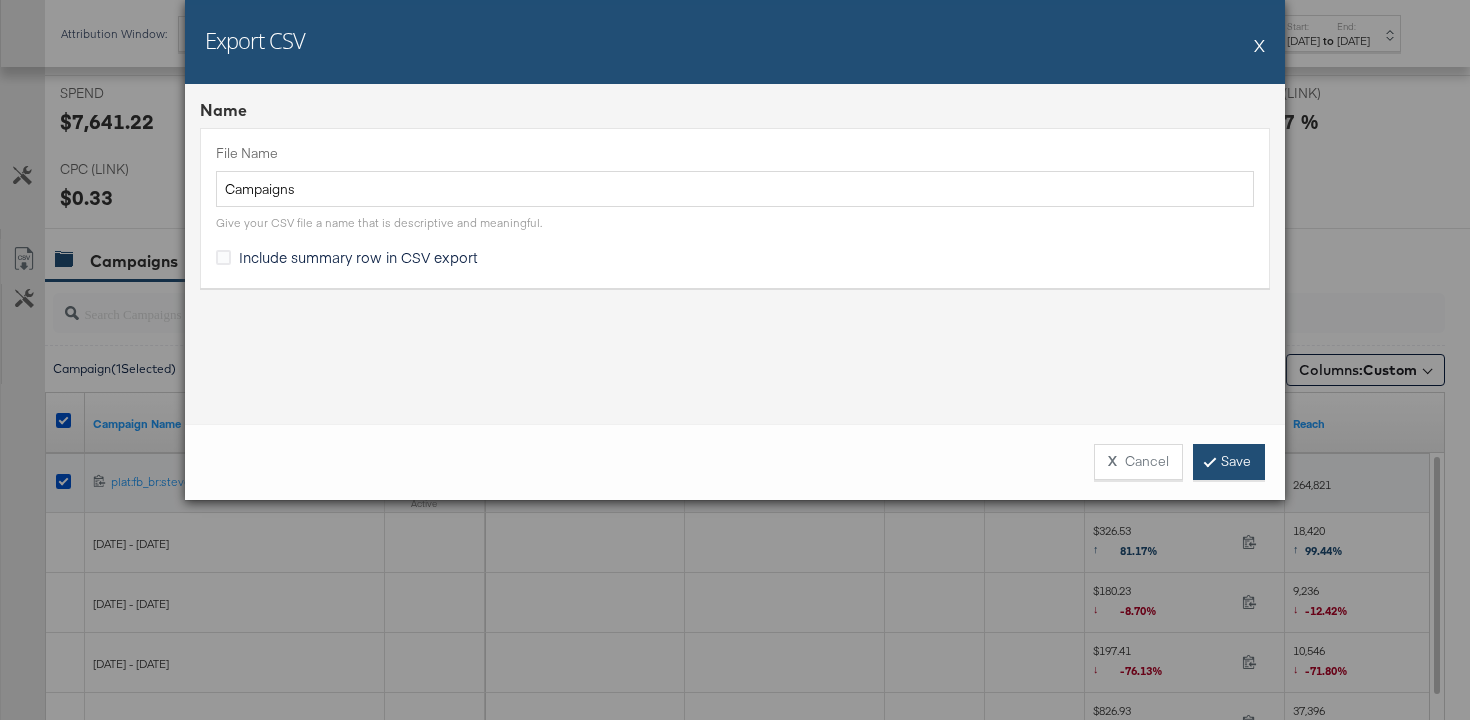 click on "Save" at bounding box center [1229, 462] 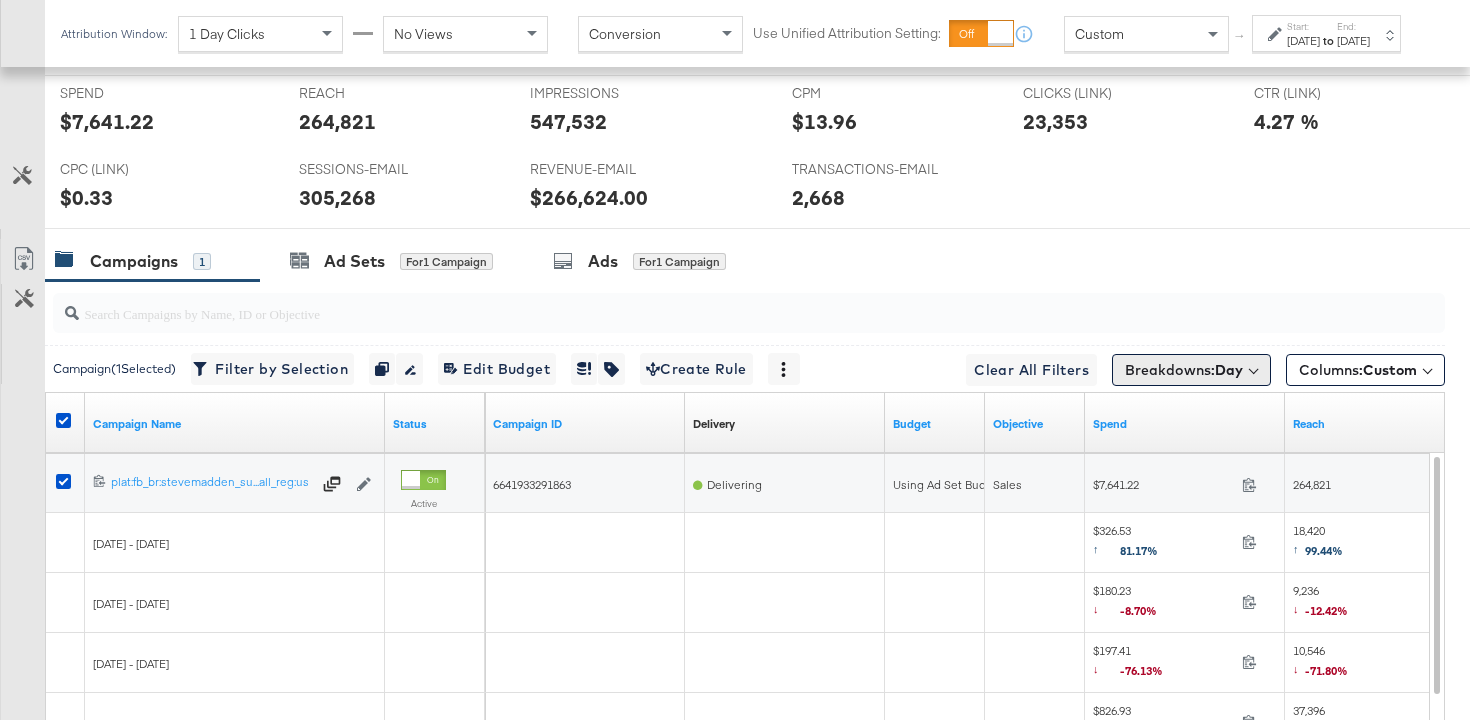 click on "Breakdowns:  Day" at bounding box center (1184, 370) 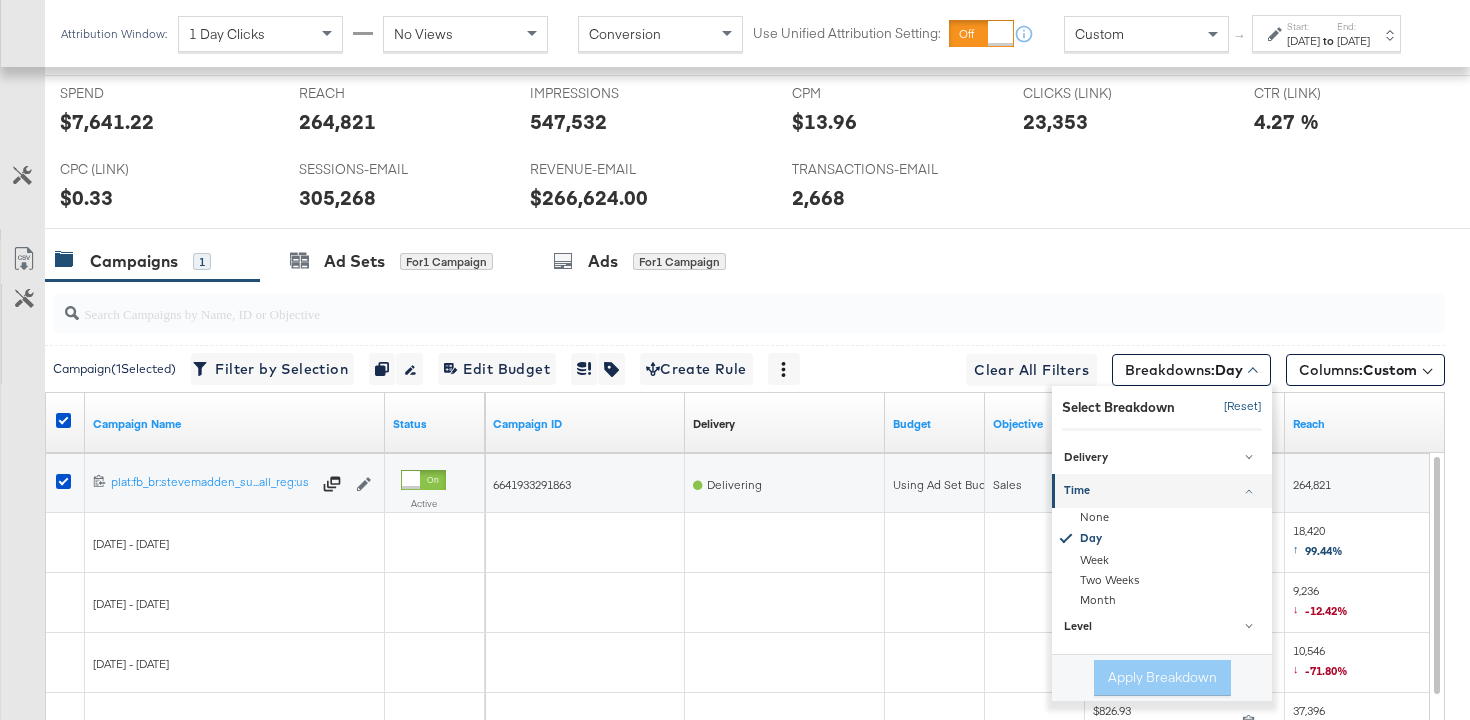 click on "[Reset]" at bounding box center (1237, 407) 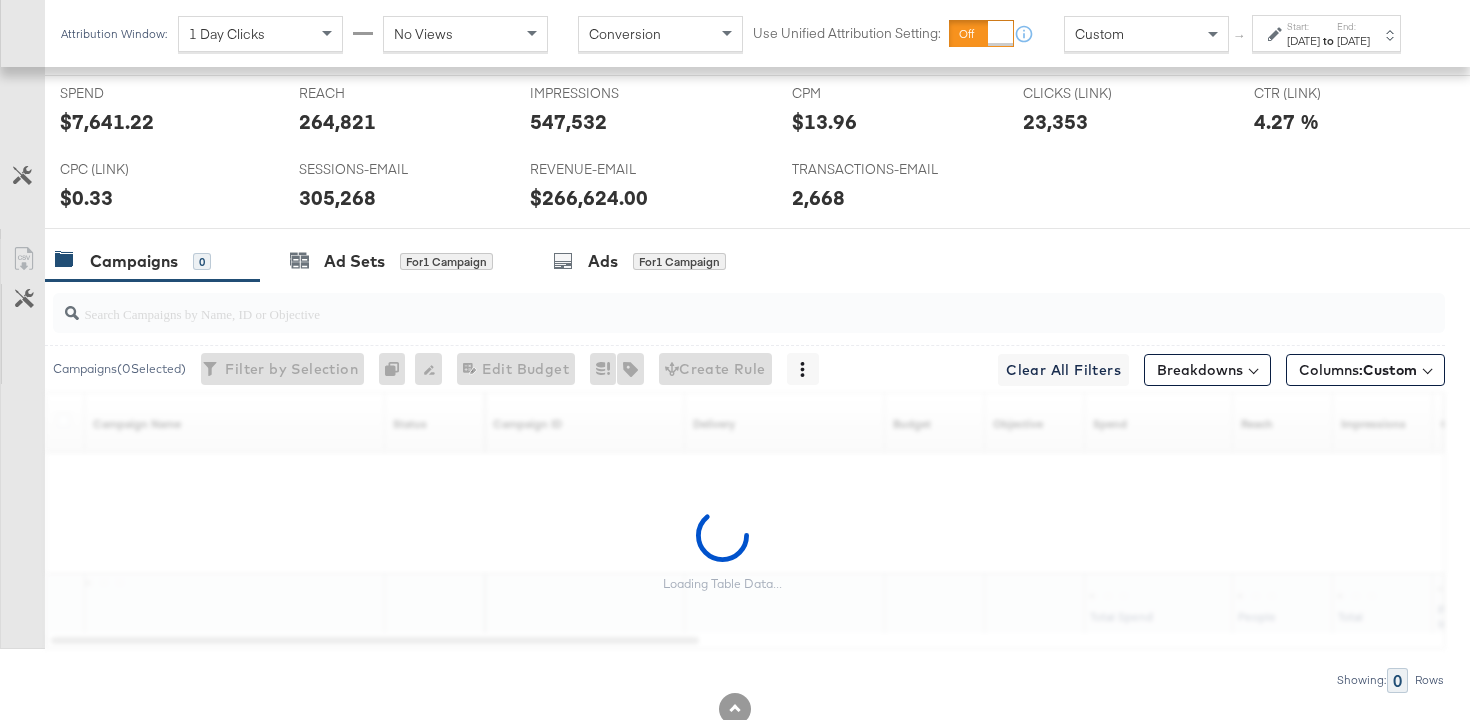 click on "End:" at bounding box center (1353, 26) 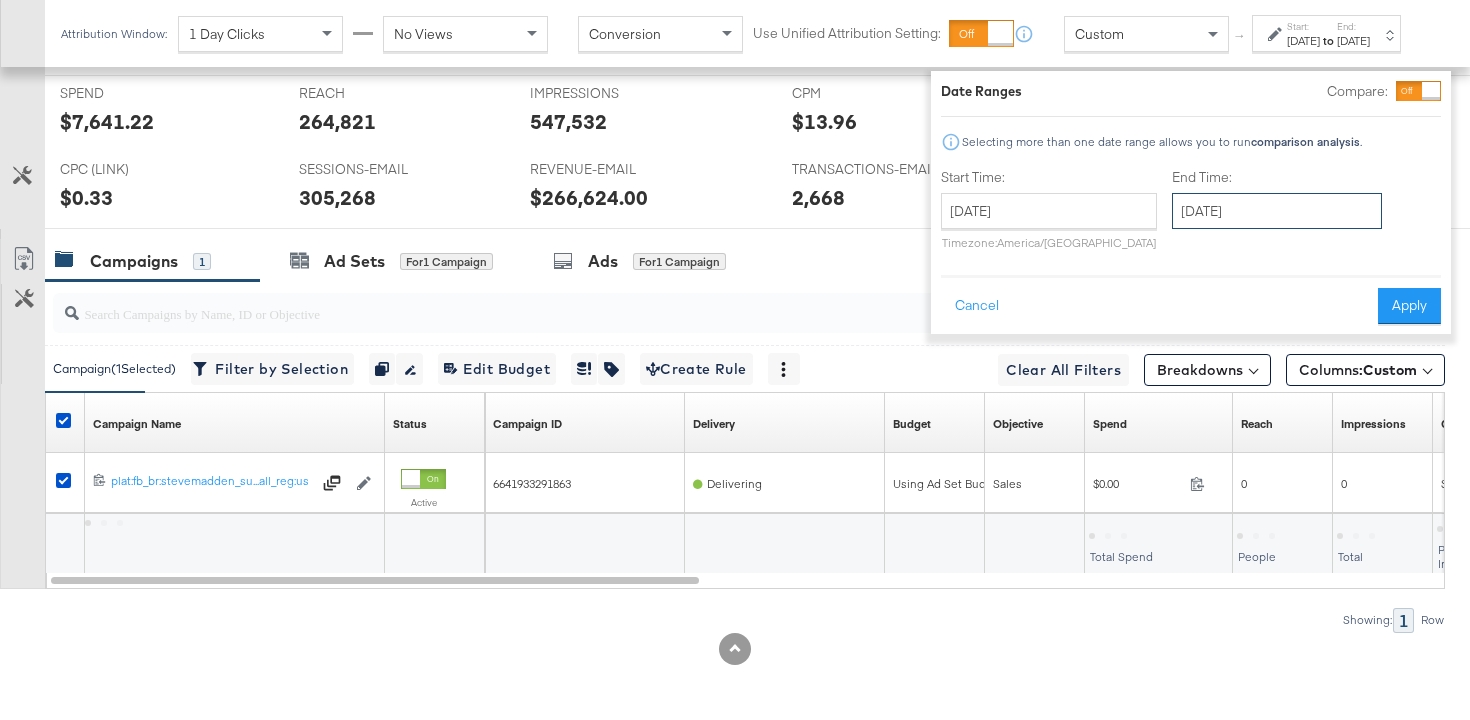 click on "[DATE]" at bounding box center (1277, 211) 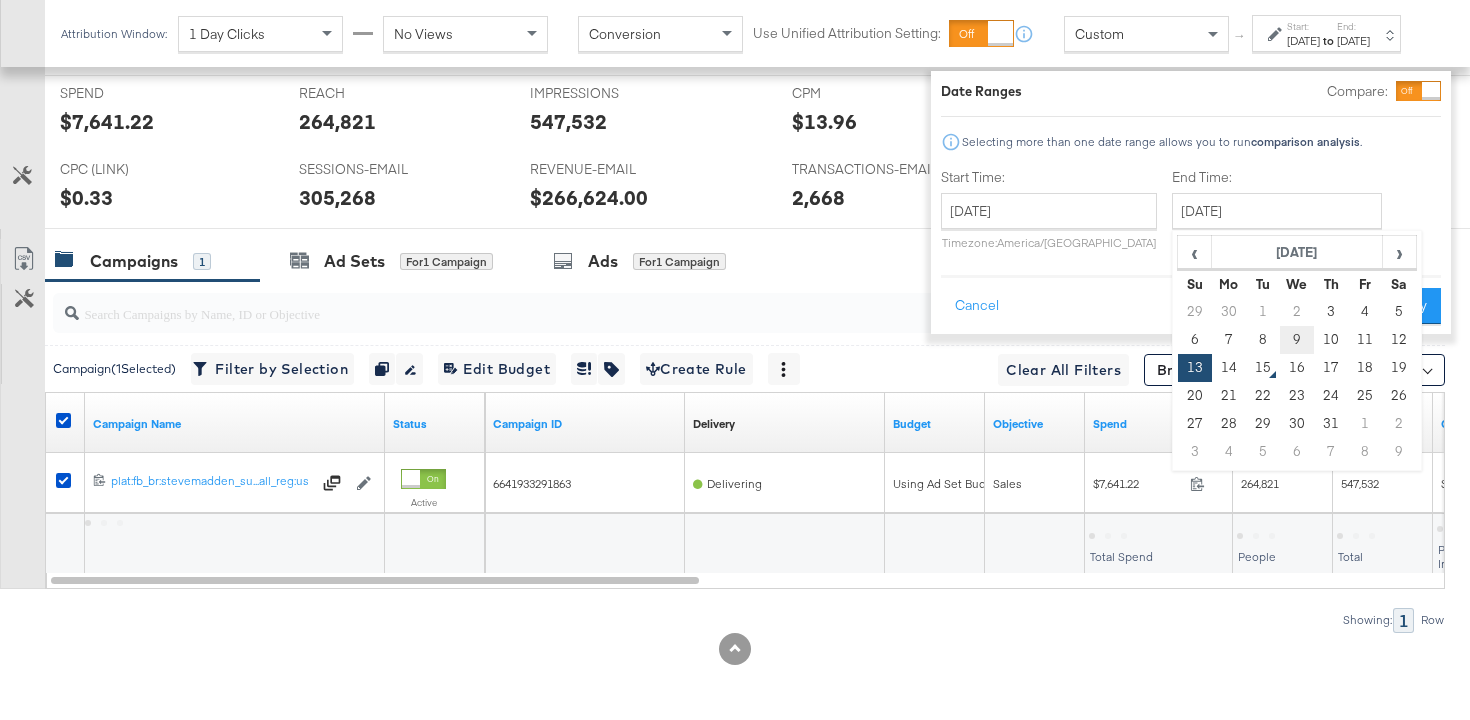 click on "9" at bounding box center (1297, 340) 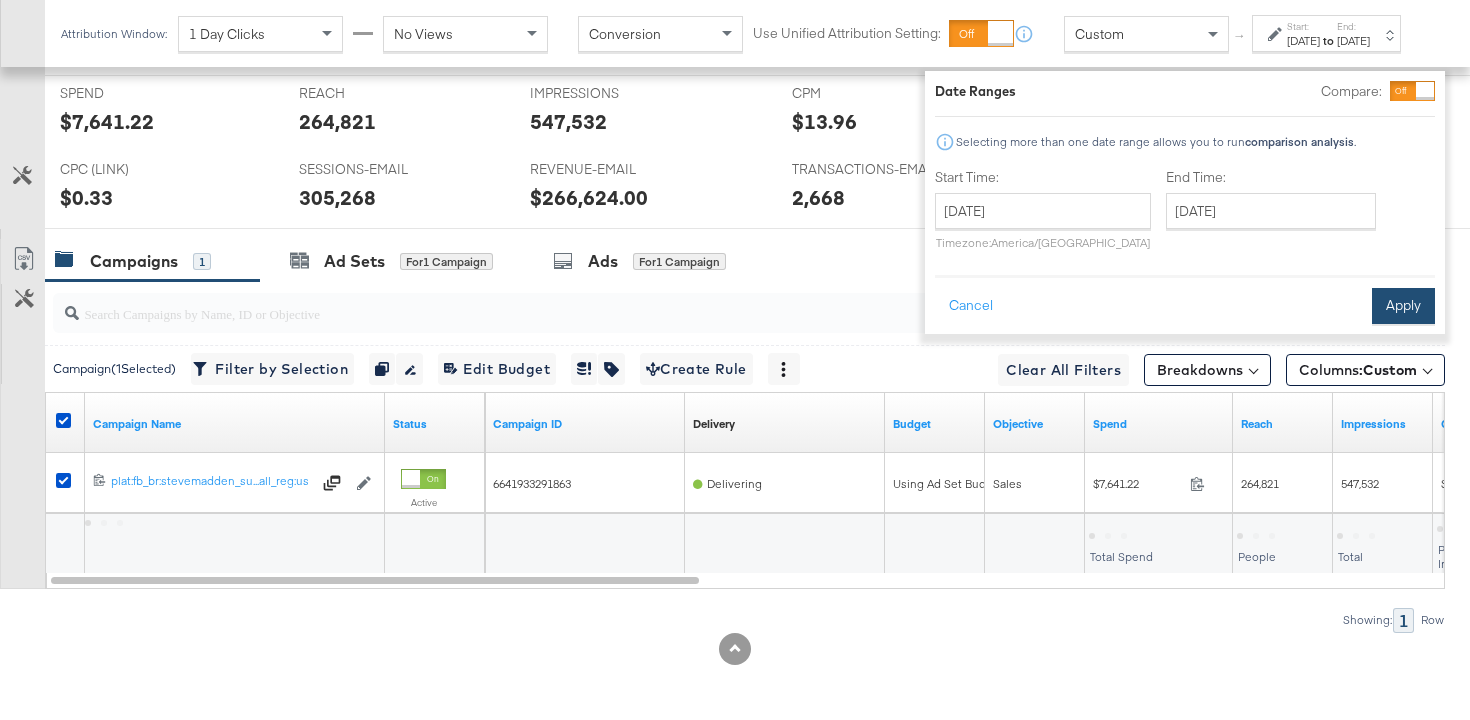 click on "Apply" at bounding box center (1403, 306) 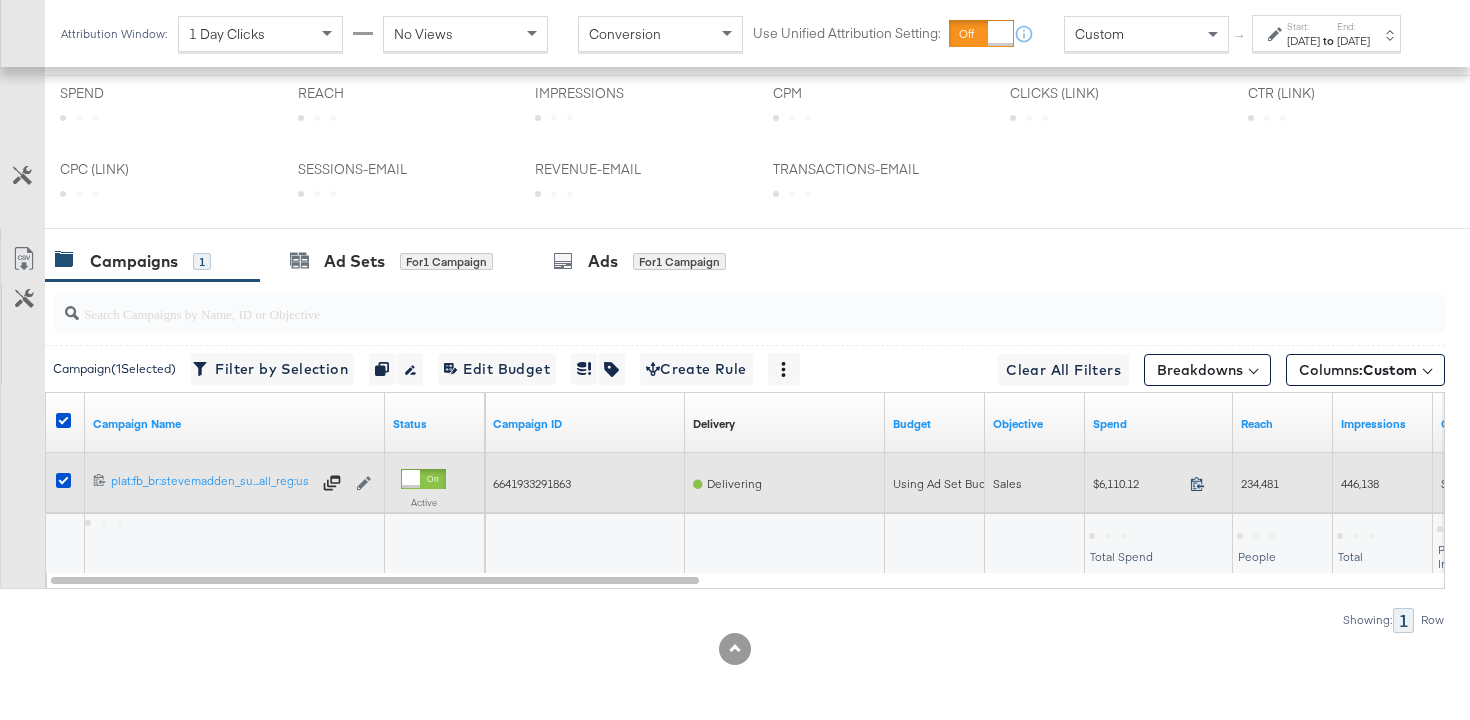 click 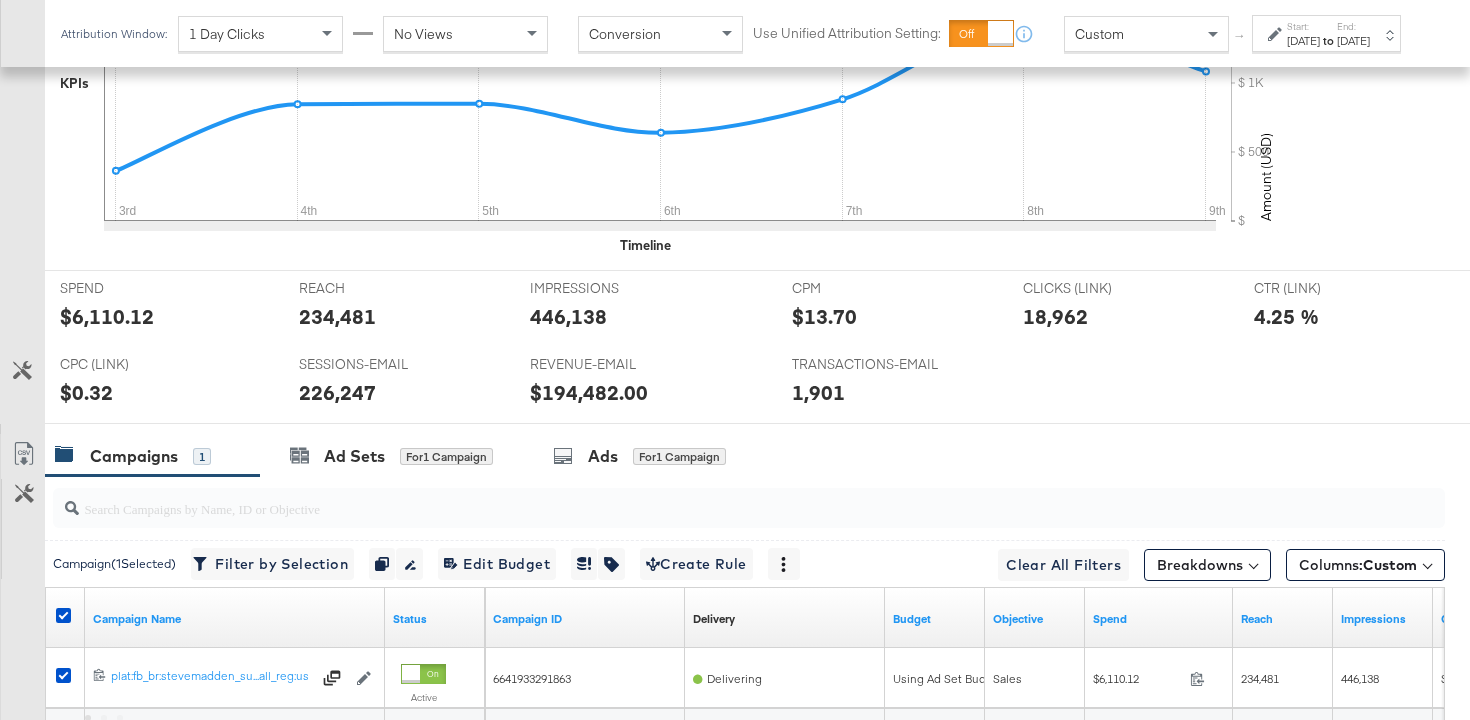 scroll, scrollTop: 1024, scrollLeft: 0, axis: vertical 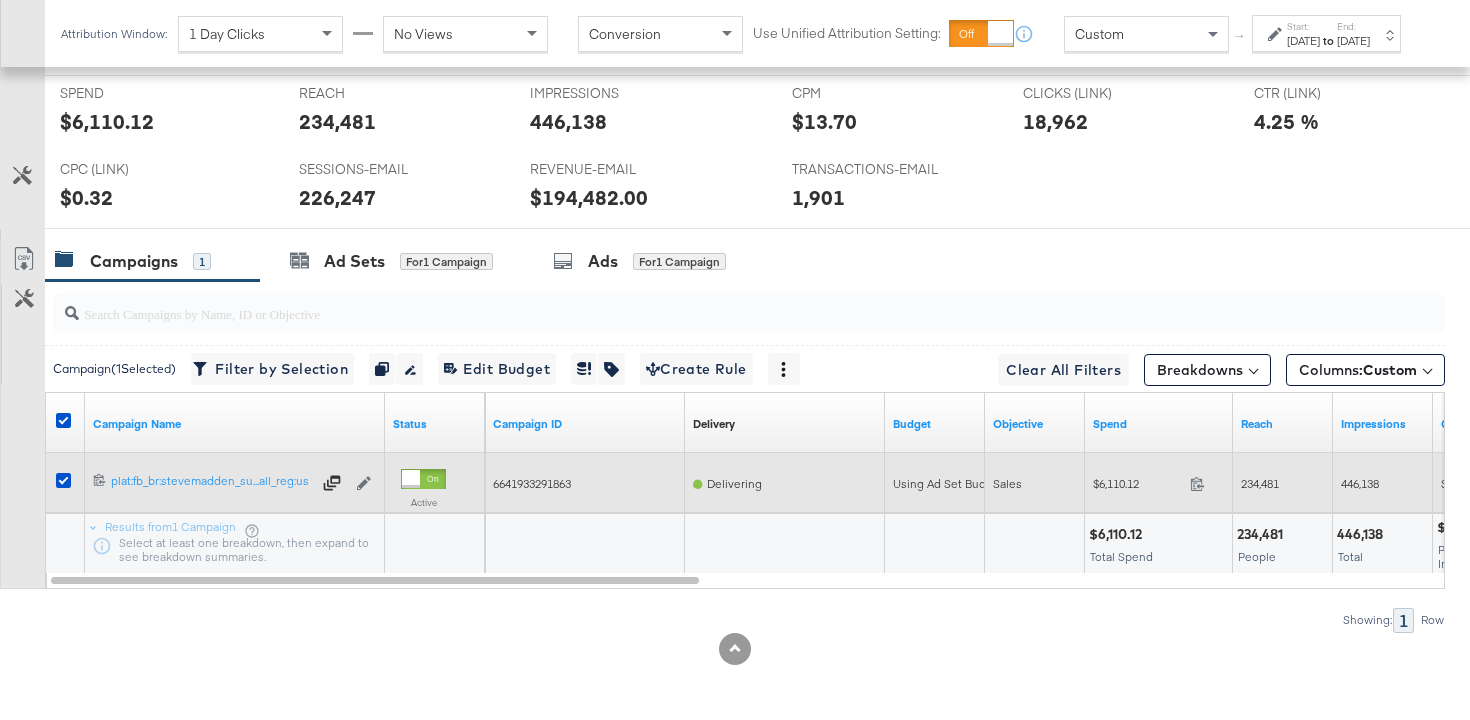 click on "234,481" at bounding box center [1260, 483] 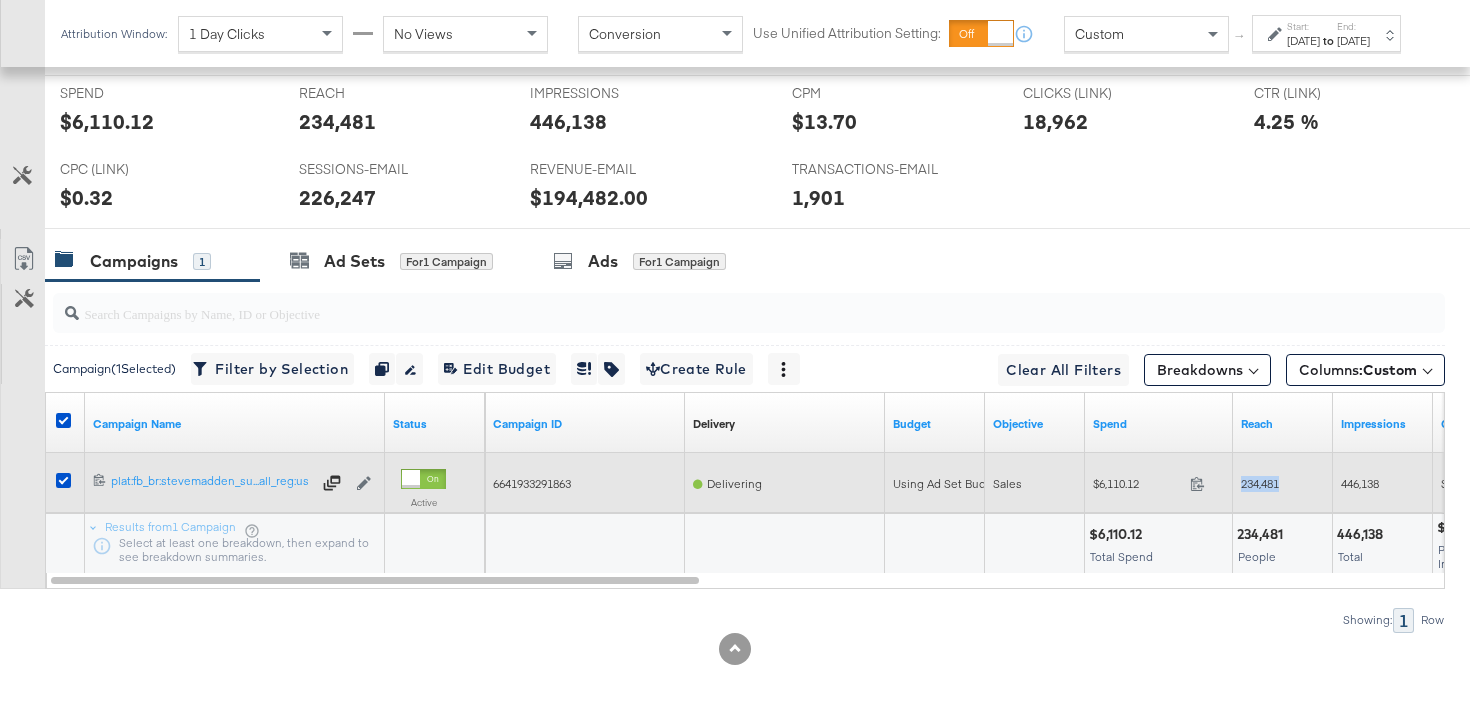 click on "234,481" at bounding box center [1260, 483] 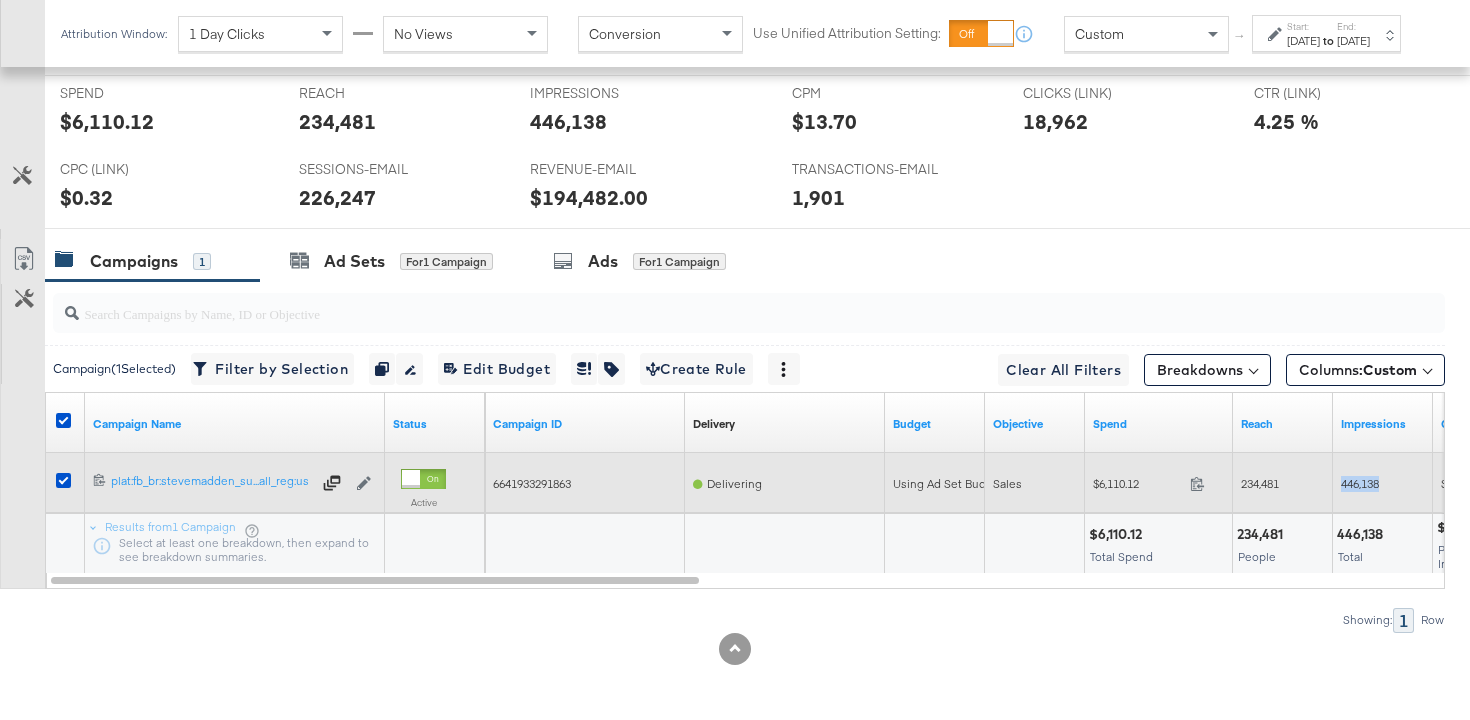 click on "446,138" at bounding box center [1360, 483] 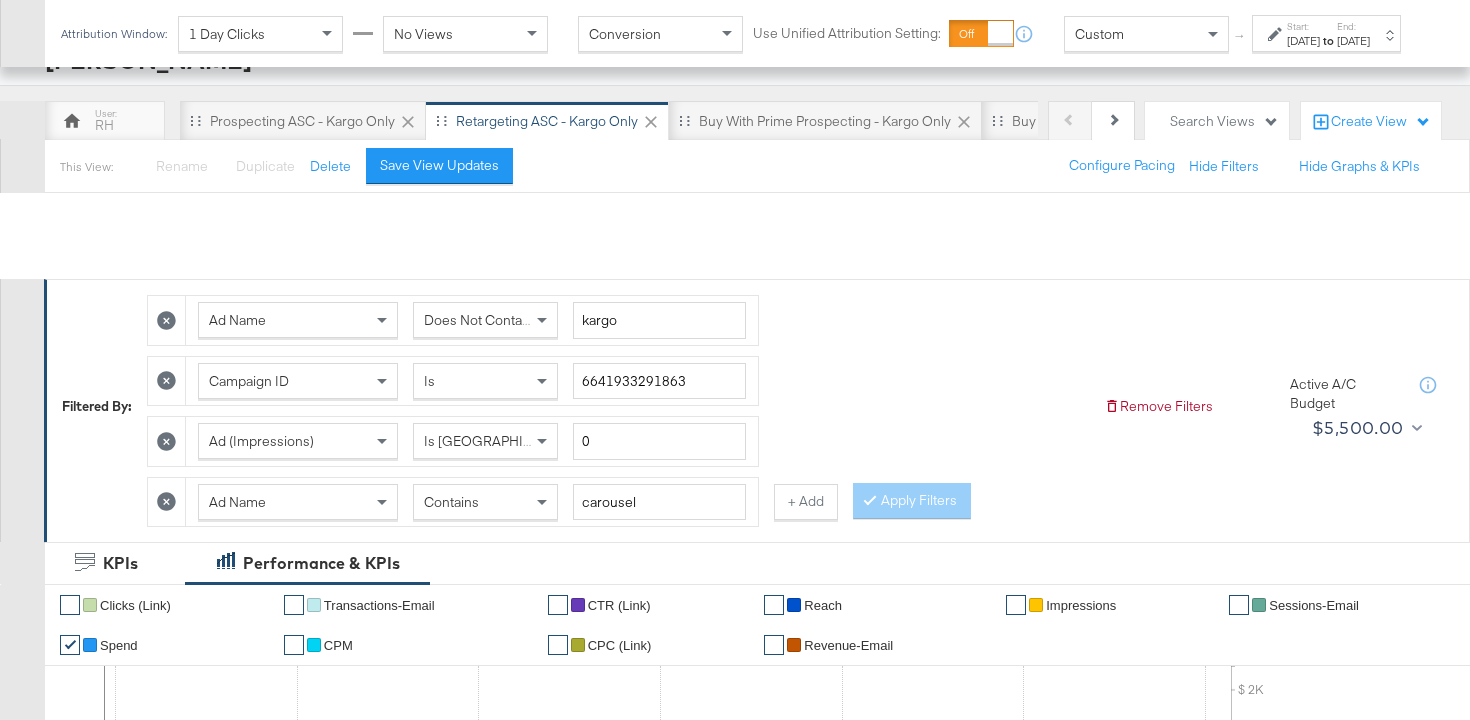 scroll, scrollTop: 0, scrollLeft: 0, axis: both 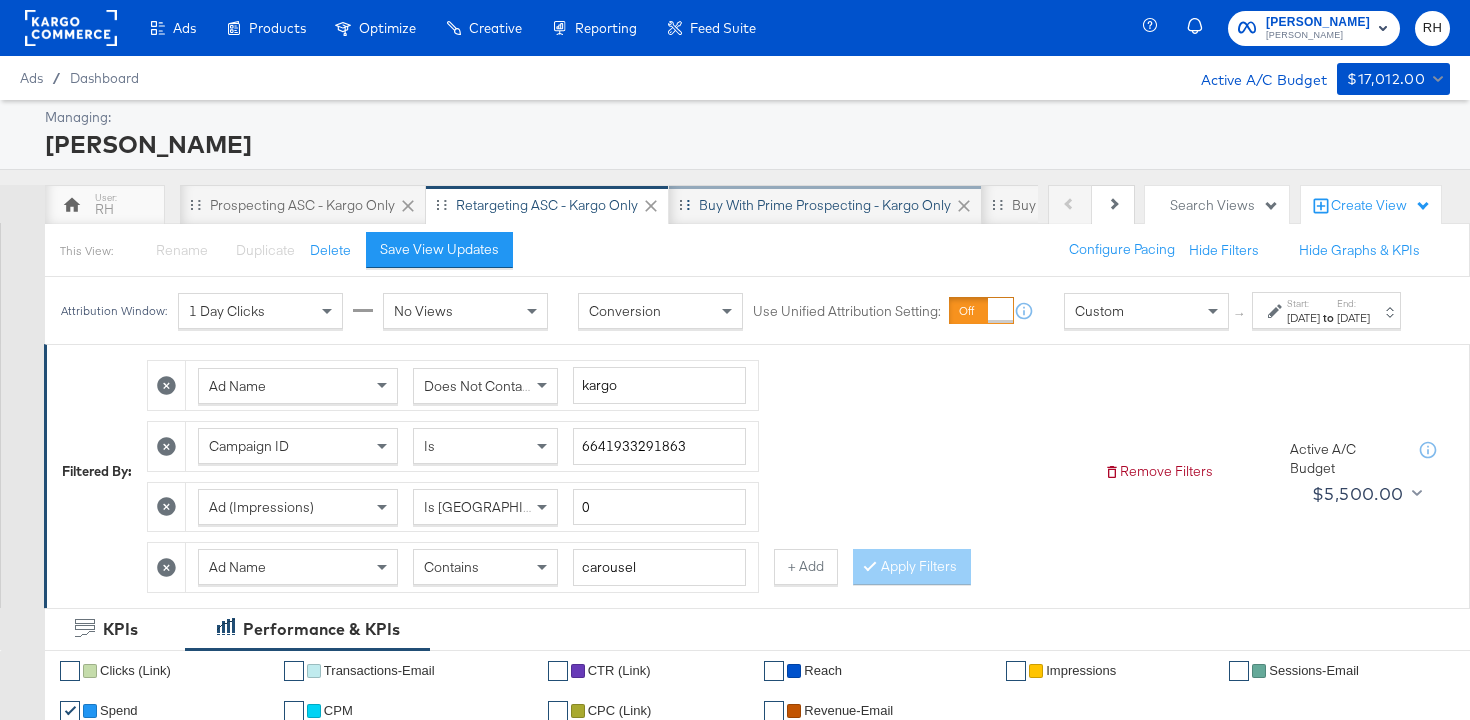 click on "Buy with Prime Prospecting - Kargo only" at bounding box center [825, 205] 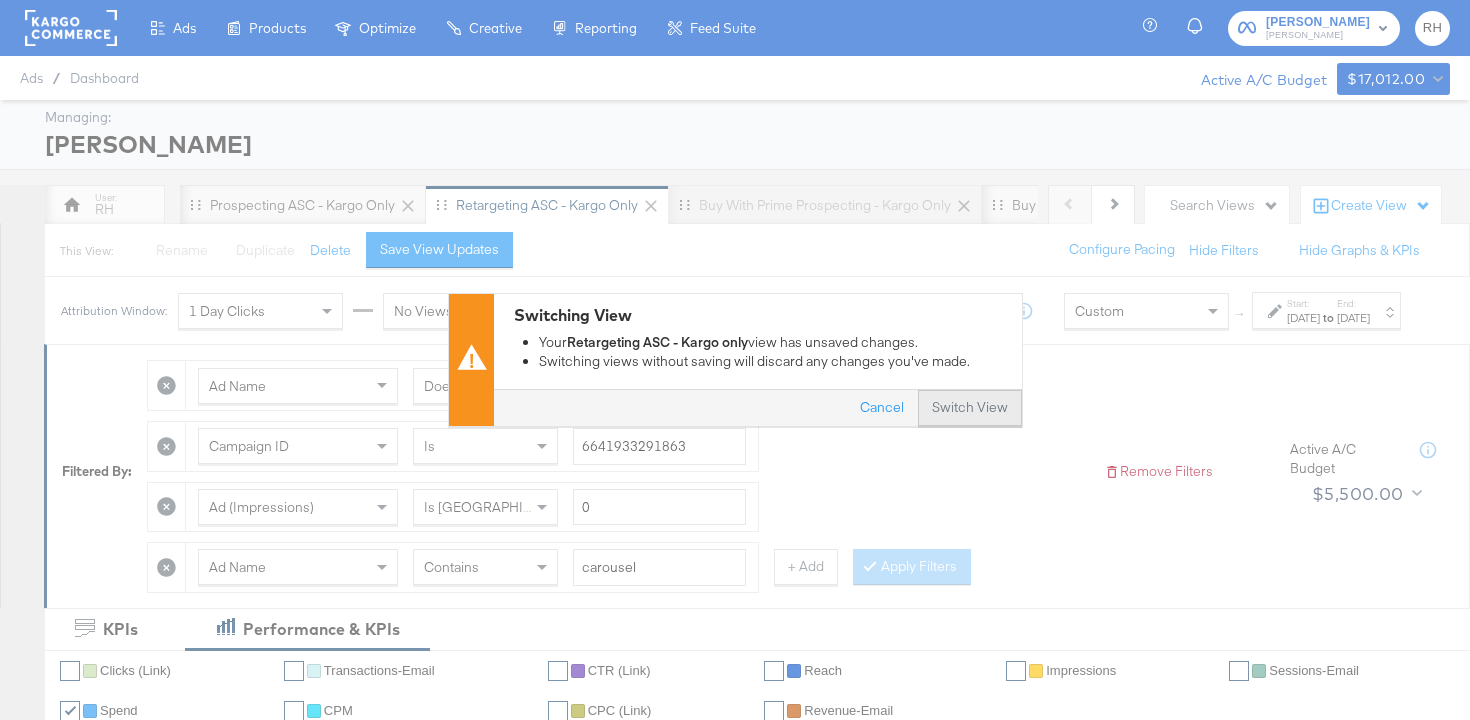 click on "Switch View" at bounding box center [970, 409] 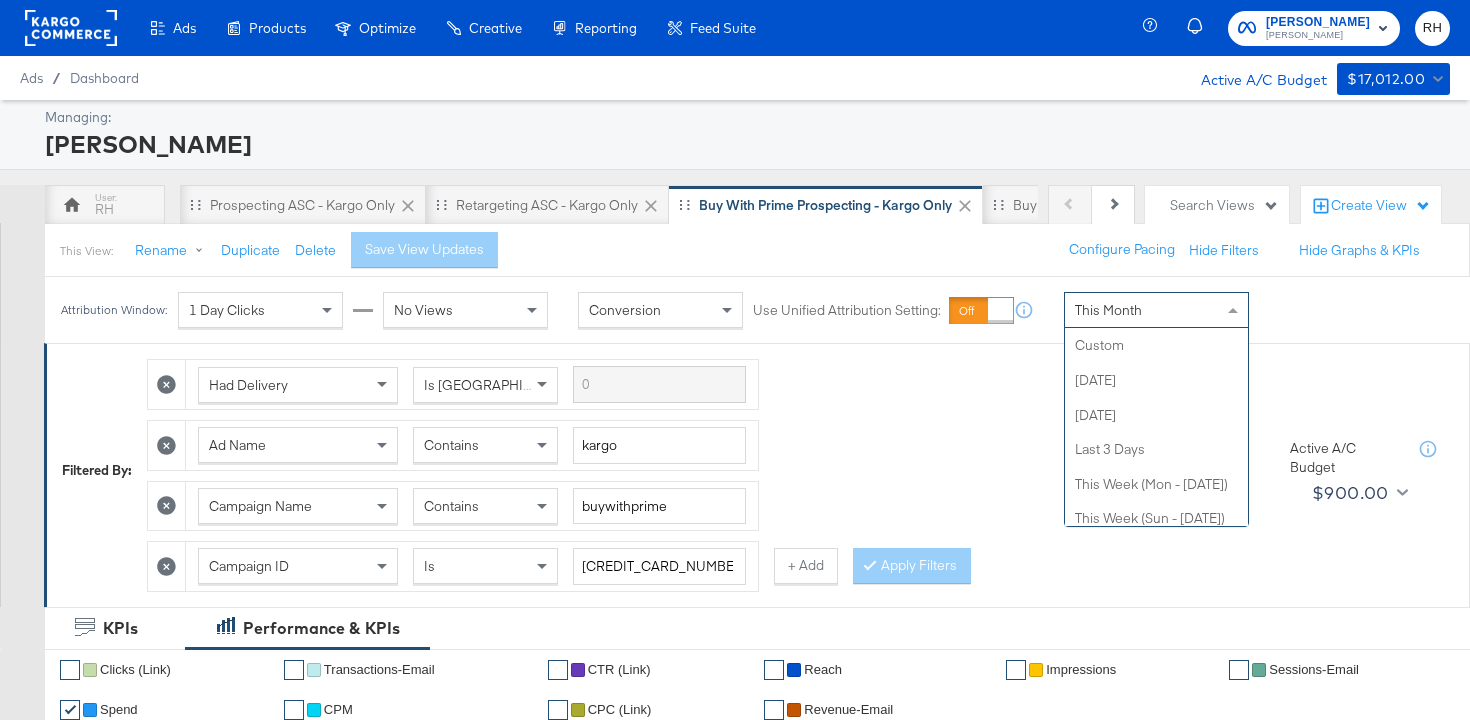 click on "This Month" at bounding box center [1156, 310] 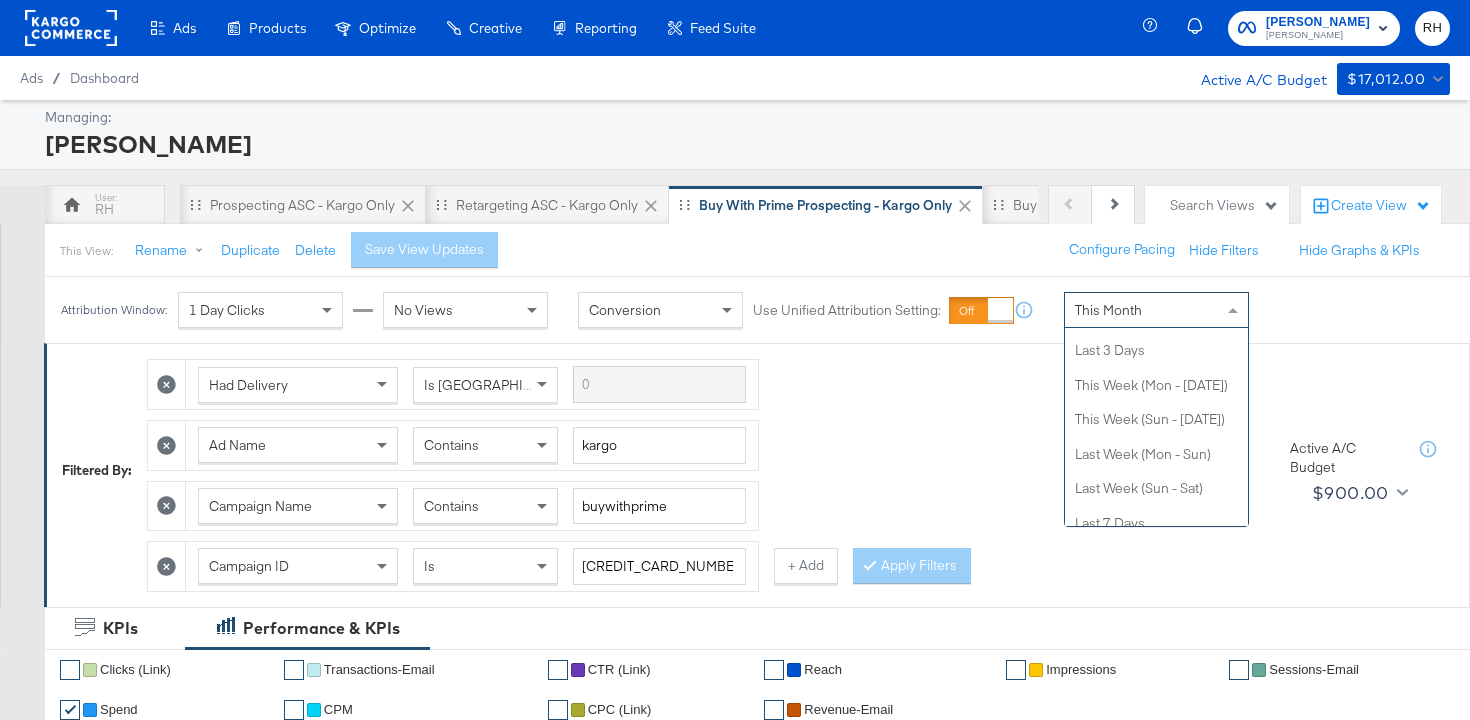 scroll, scrollTop: 0, scrollLeft: 0, axis: both 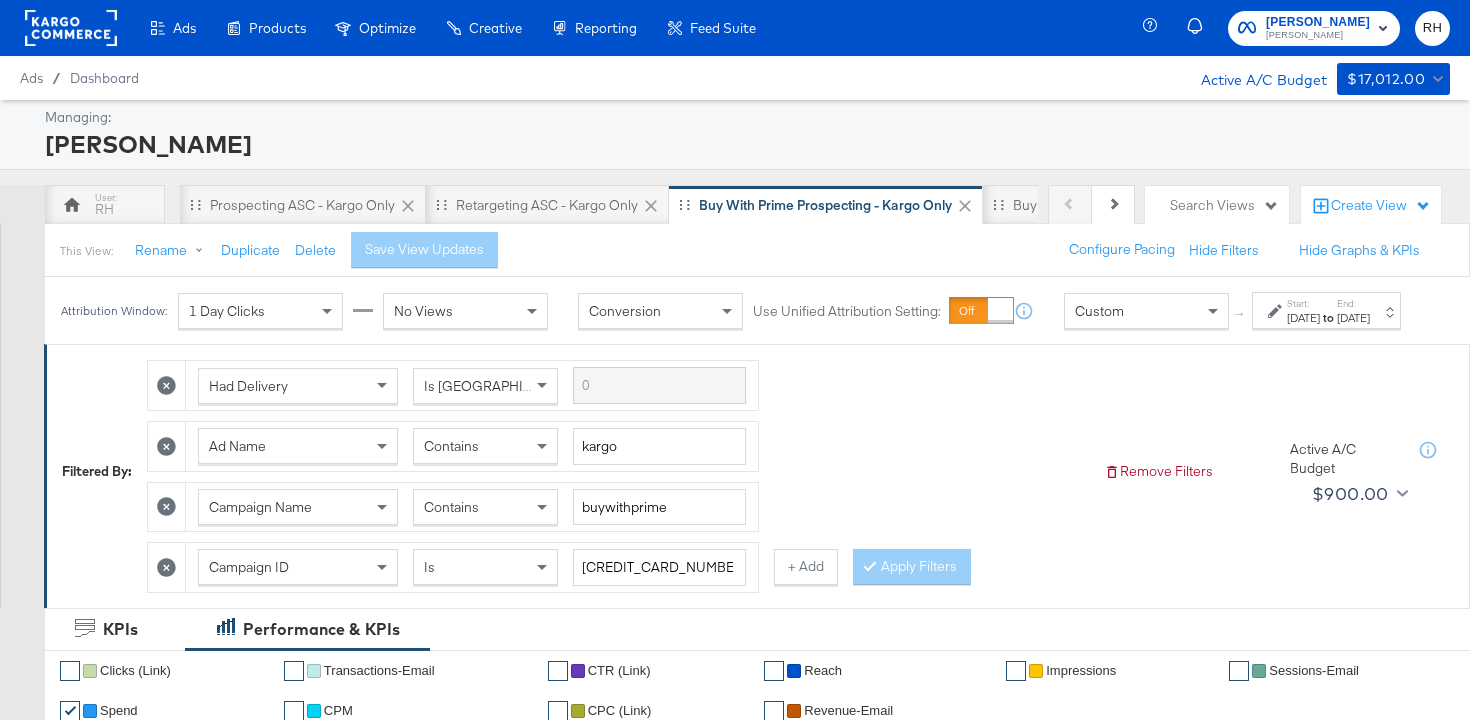 click on "Start:  [DATE]" at bounding box center (1303, 311) 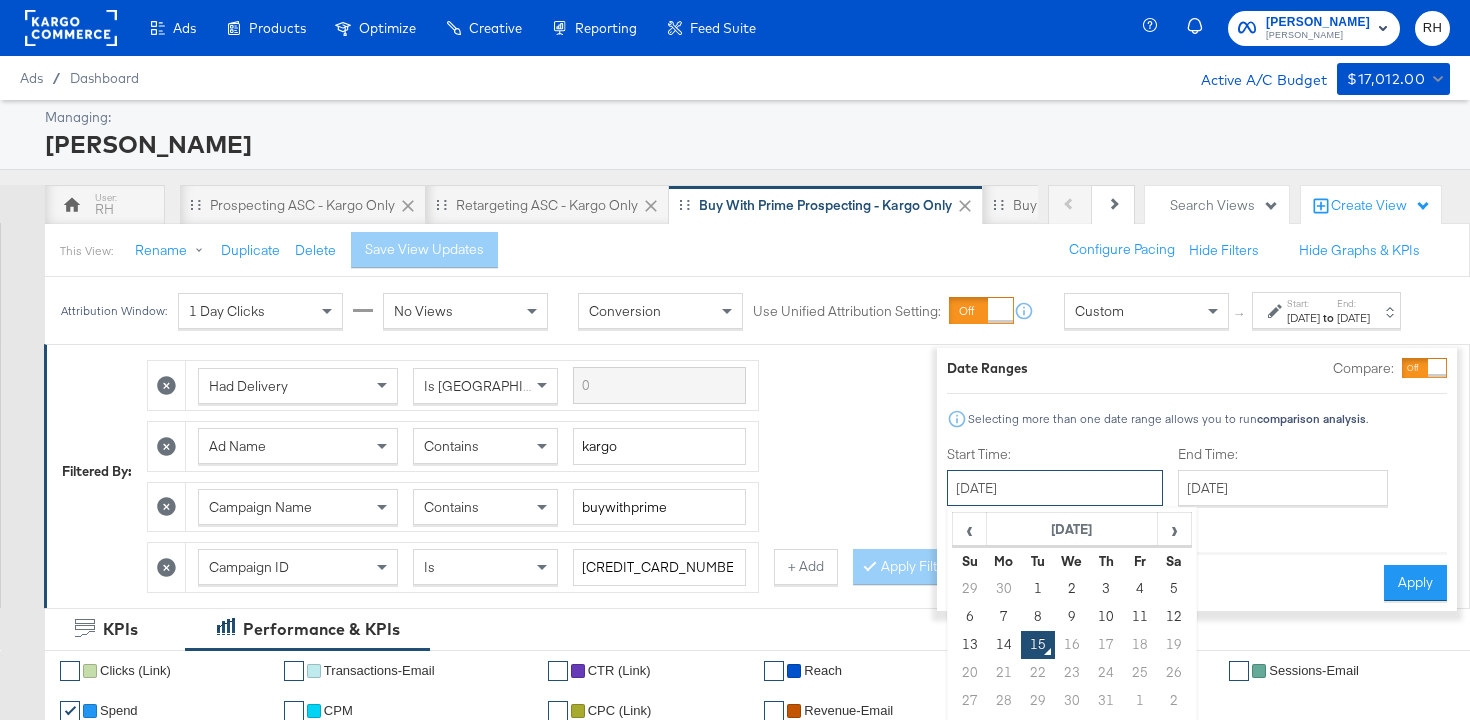 click on "[DATE]" at bounding box center [1055, 488] 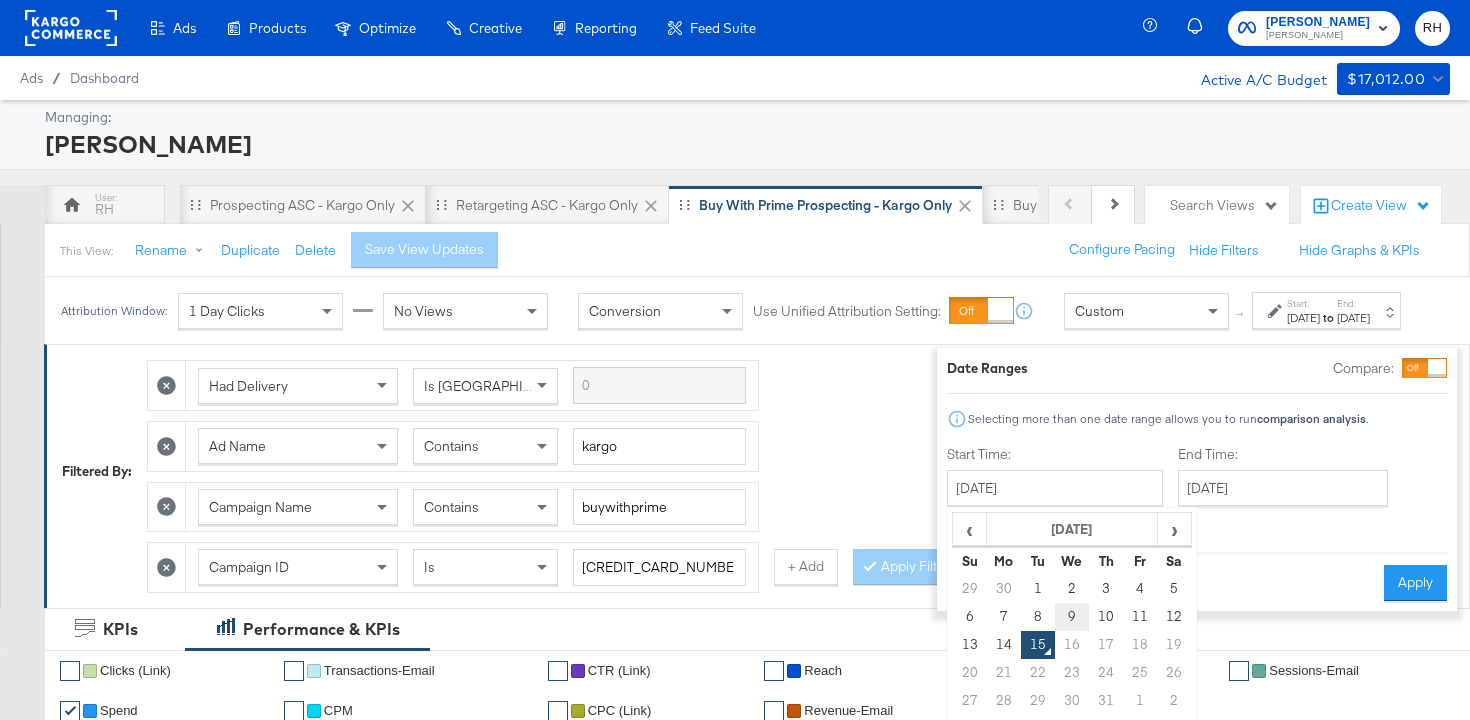 click on "9" at bounding box center [1072, 617] 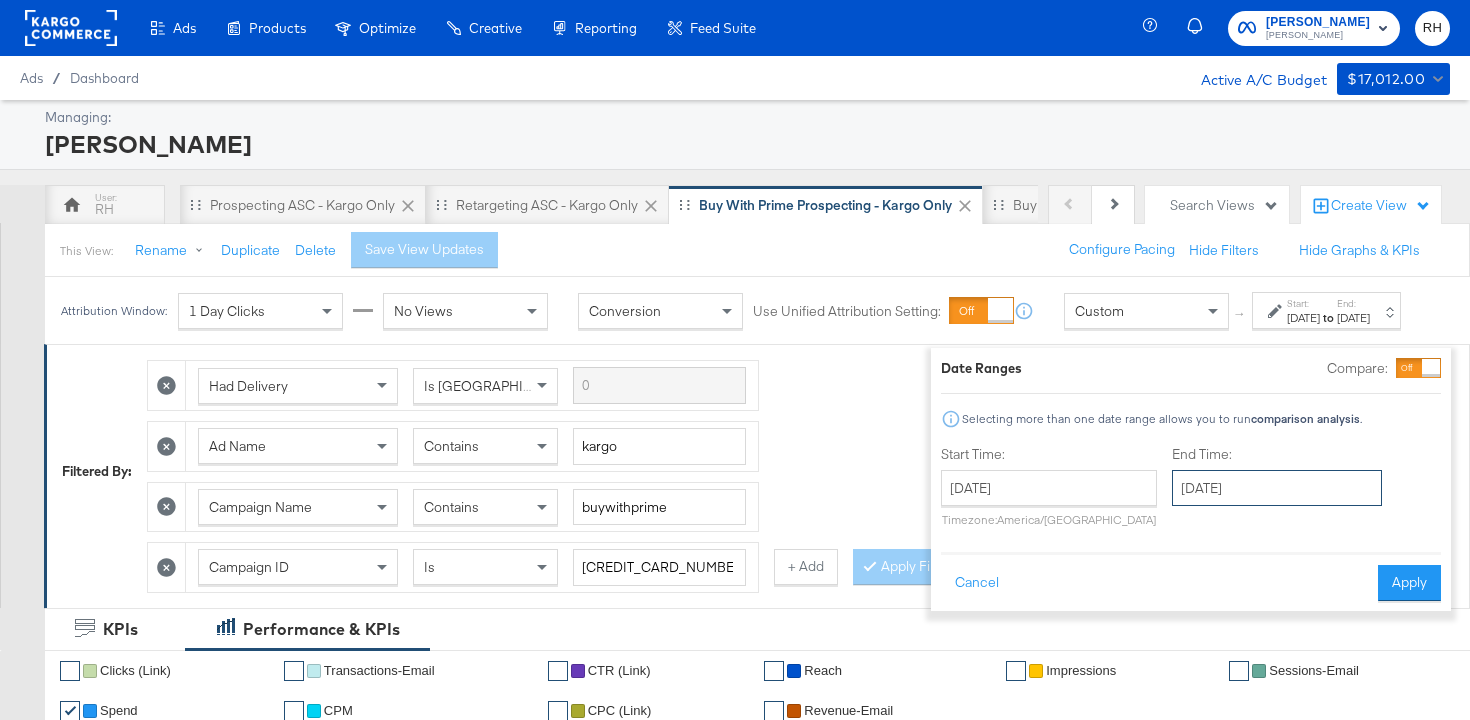 click on "[DATE]" at bounding box center [1277, 488] 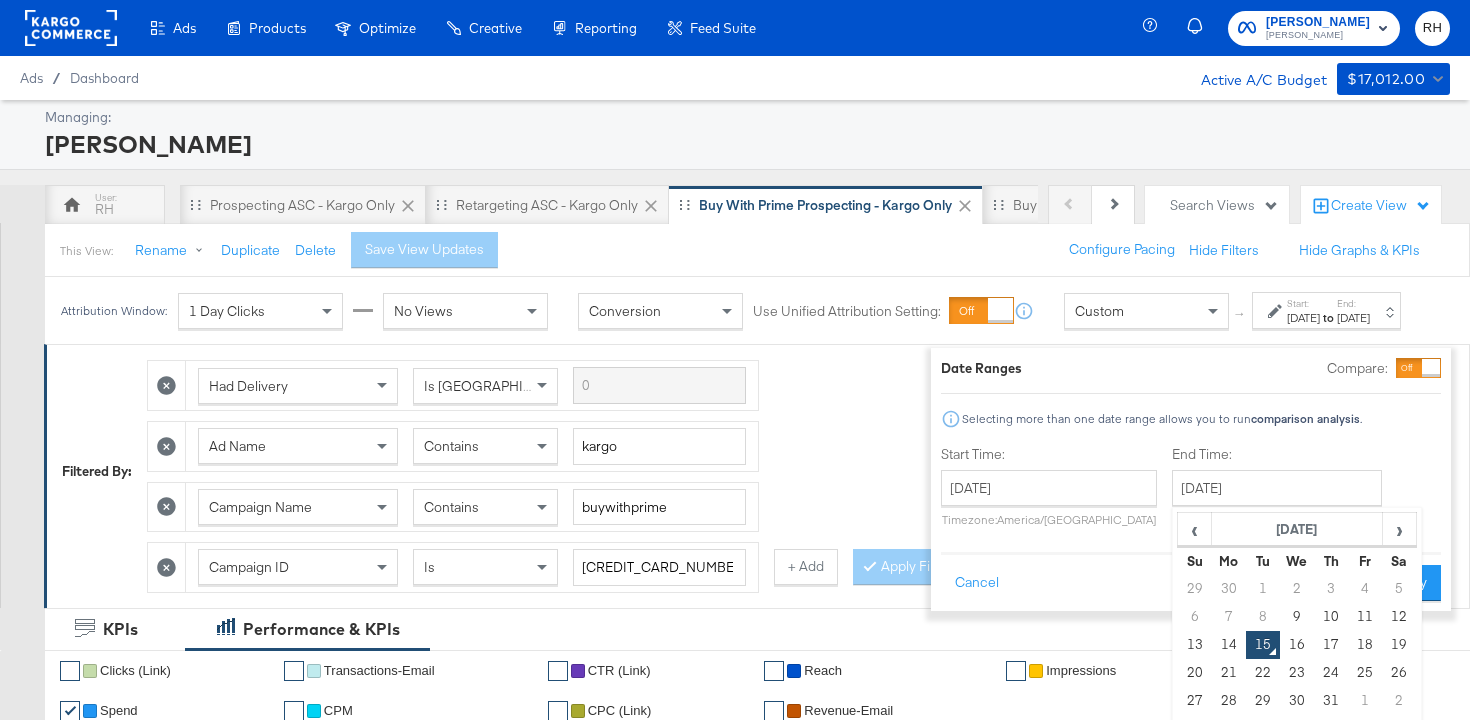 click on "6" at bounding box center (1195, 617) 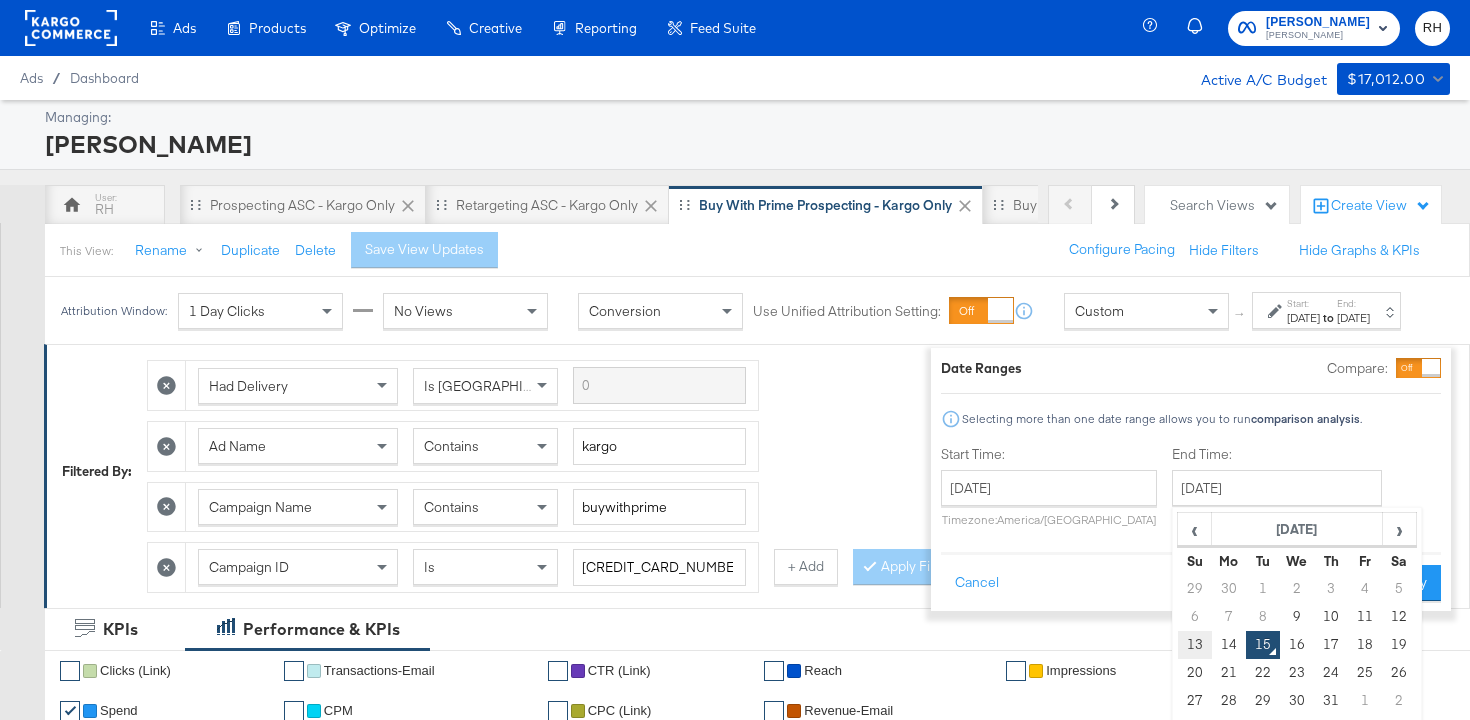 click on "13" at bounding box center [1195, 645] 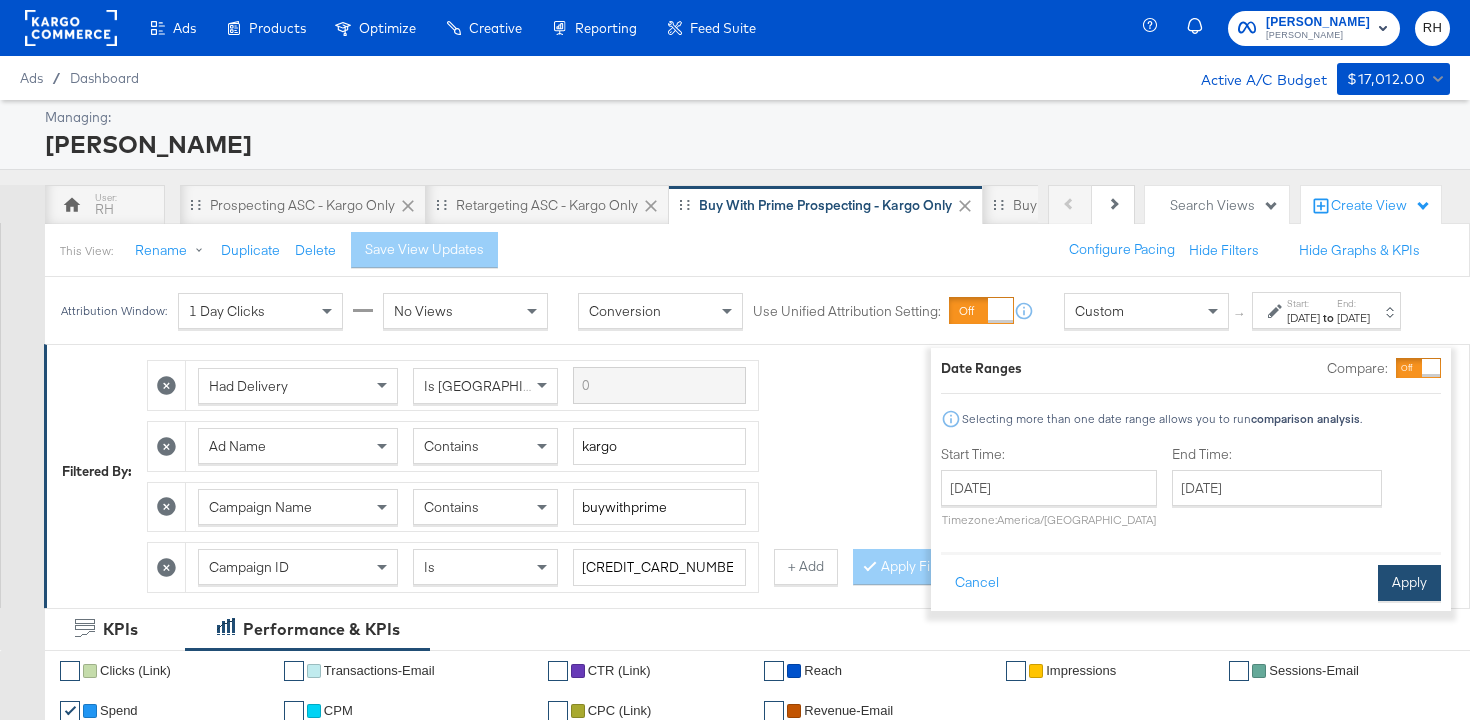 click on "Apply" at bounding box center [1409, 583] 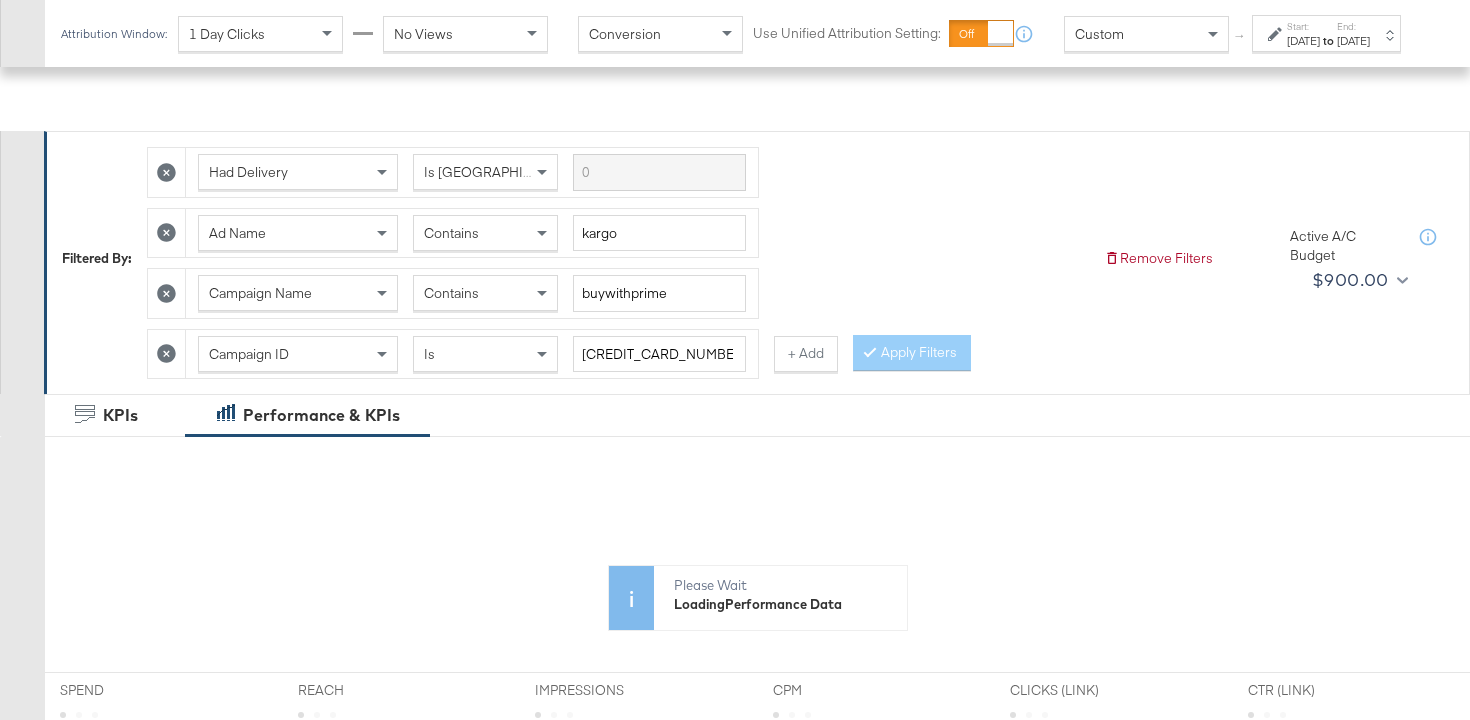 scroll, scrollTop: 720, scrollLeft: 0, axis: vertical 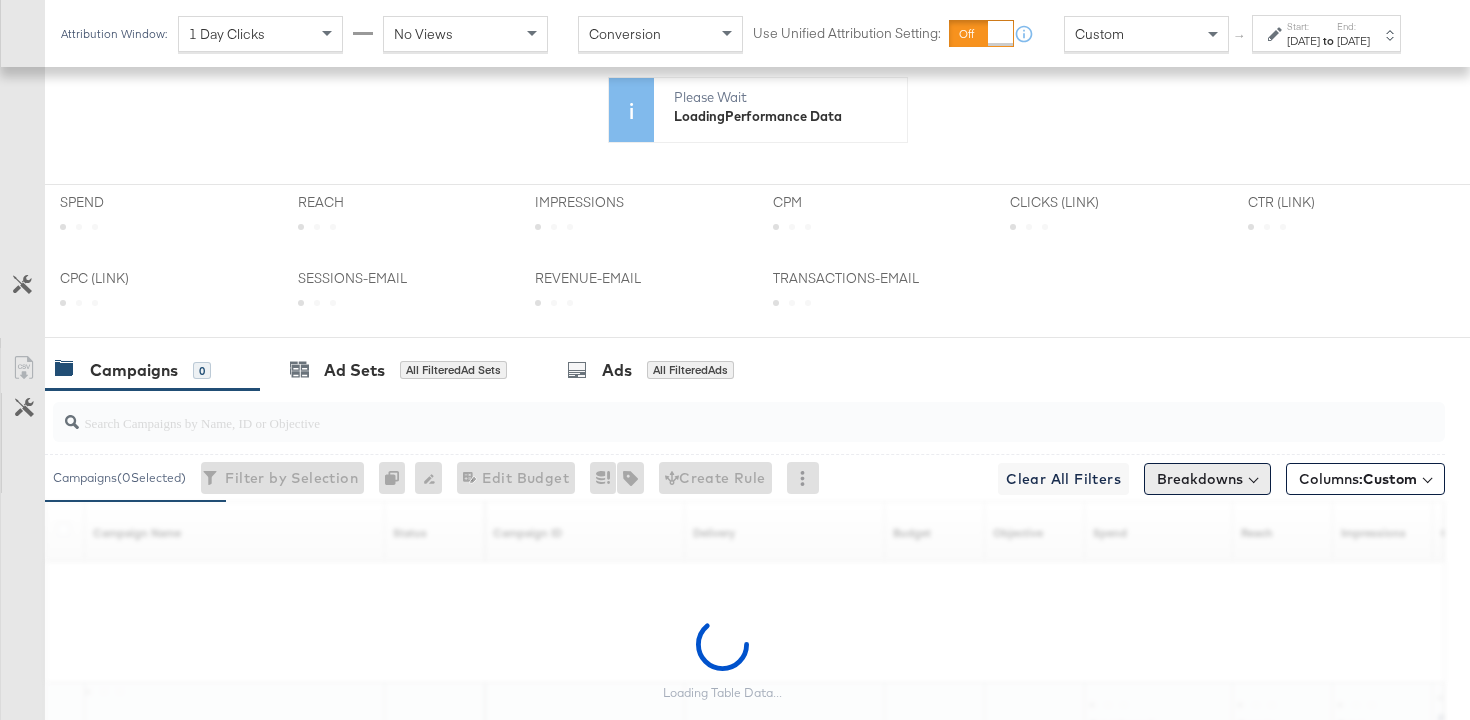 click on "Breakdowns" at bounding box center (1207, 479) 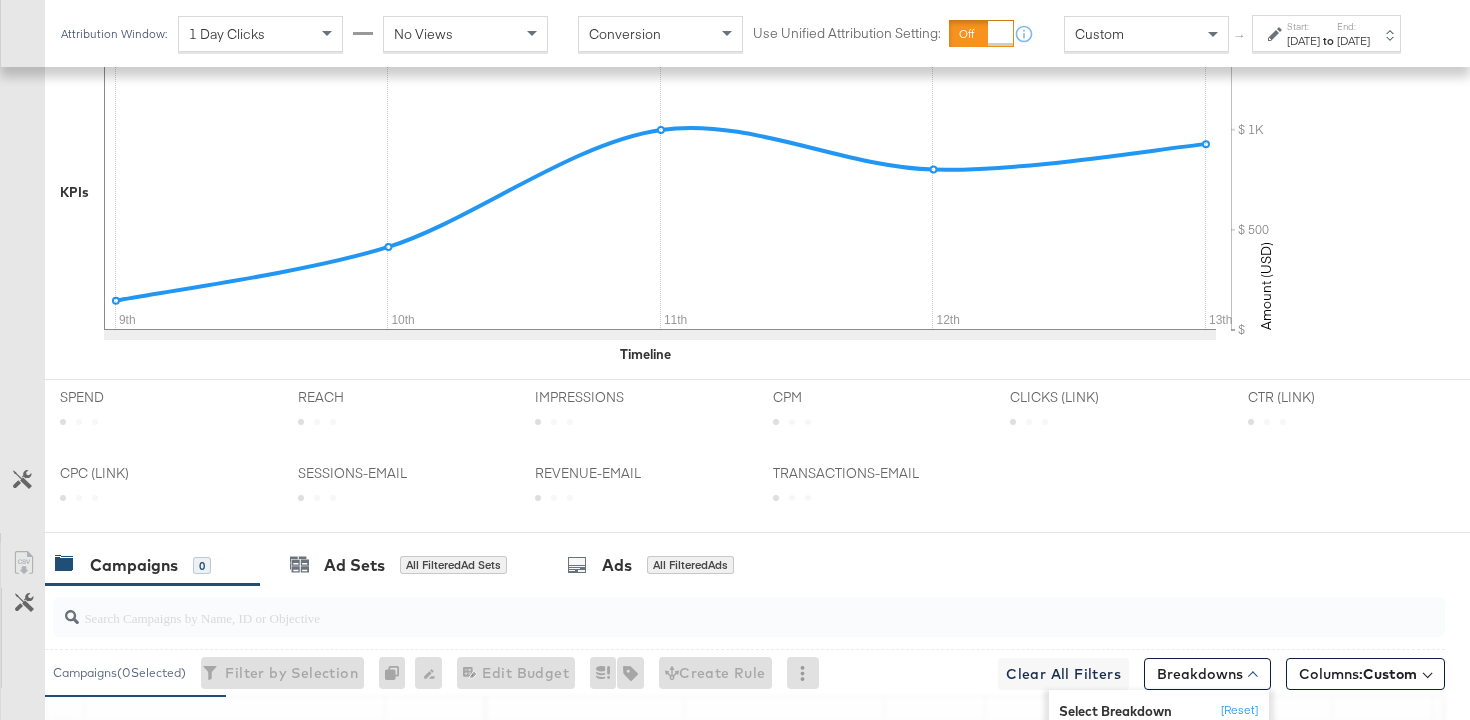 scroll, scrollTop: 915, scrollLeft: 0, axis: vertical 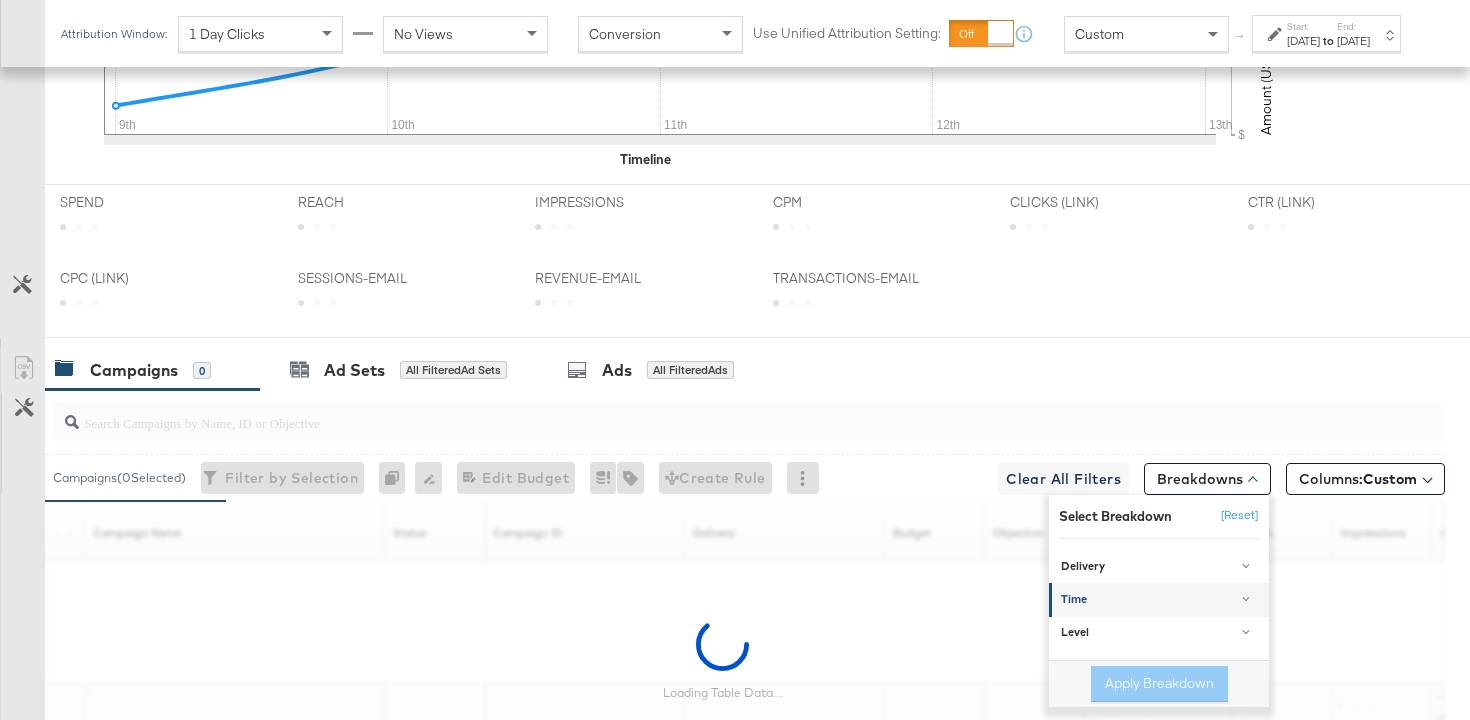 click on "Time" at bounding box center [1160, 600] 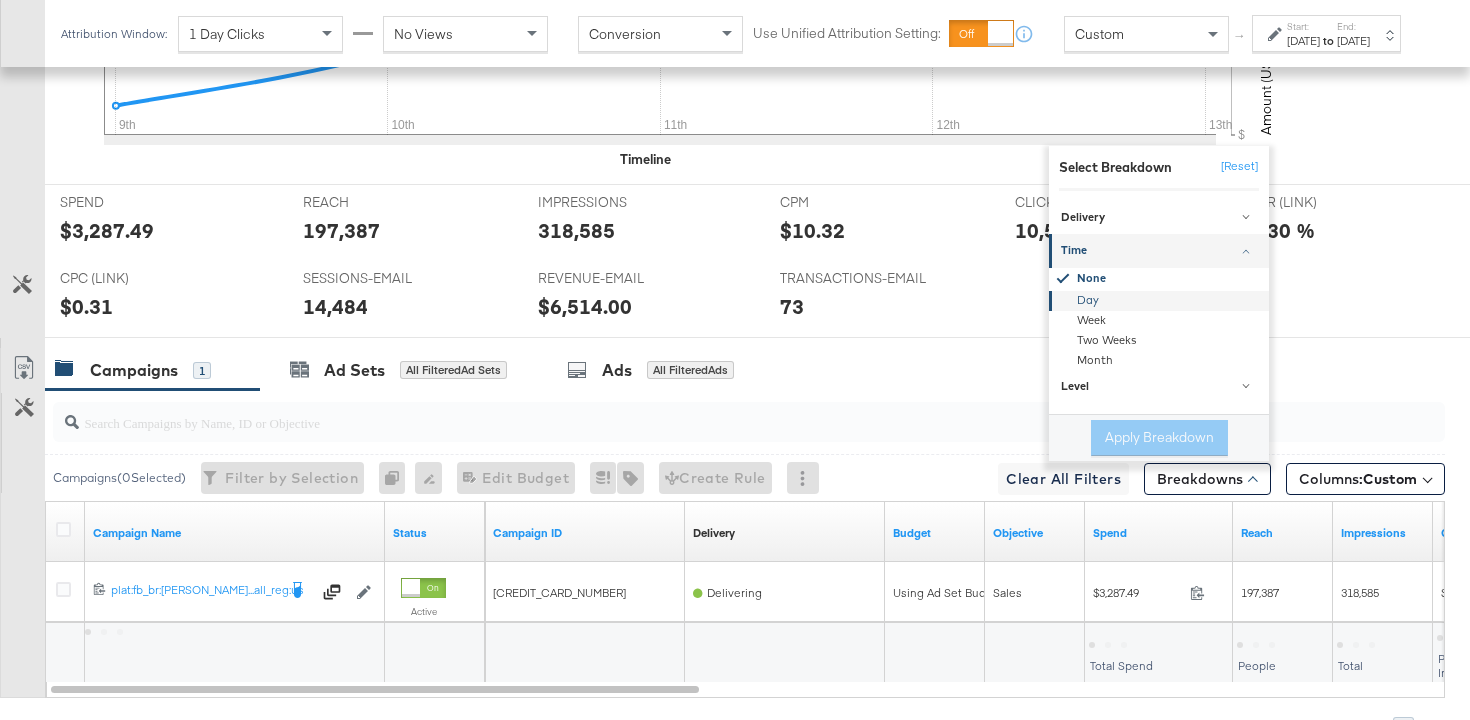 click on "Day" at bounding box center (1160, 301) 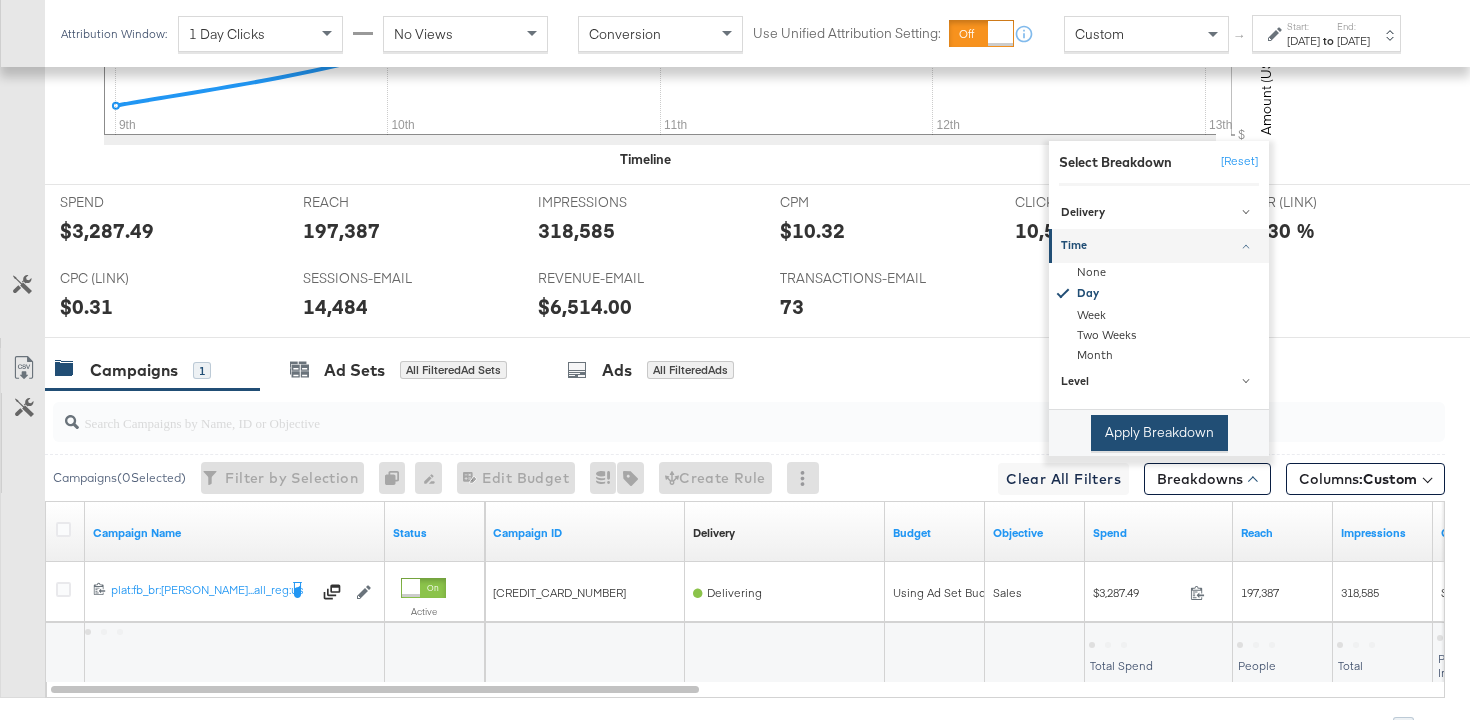 click on "Apply Breakdown" at bounding box center [1159, 433] 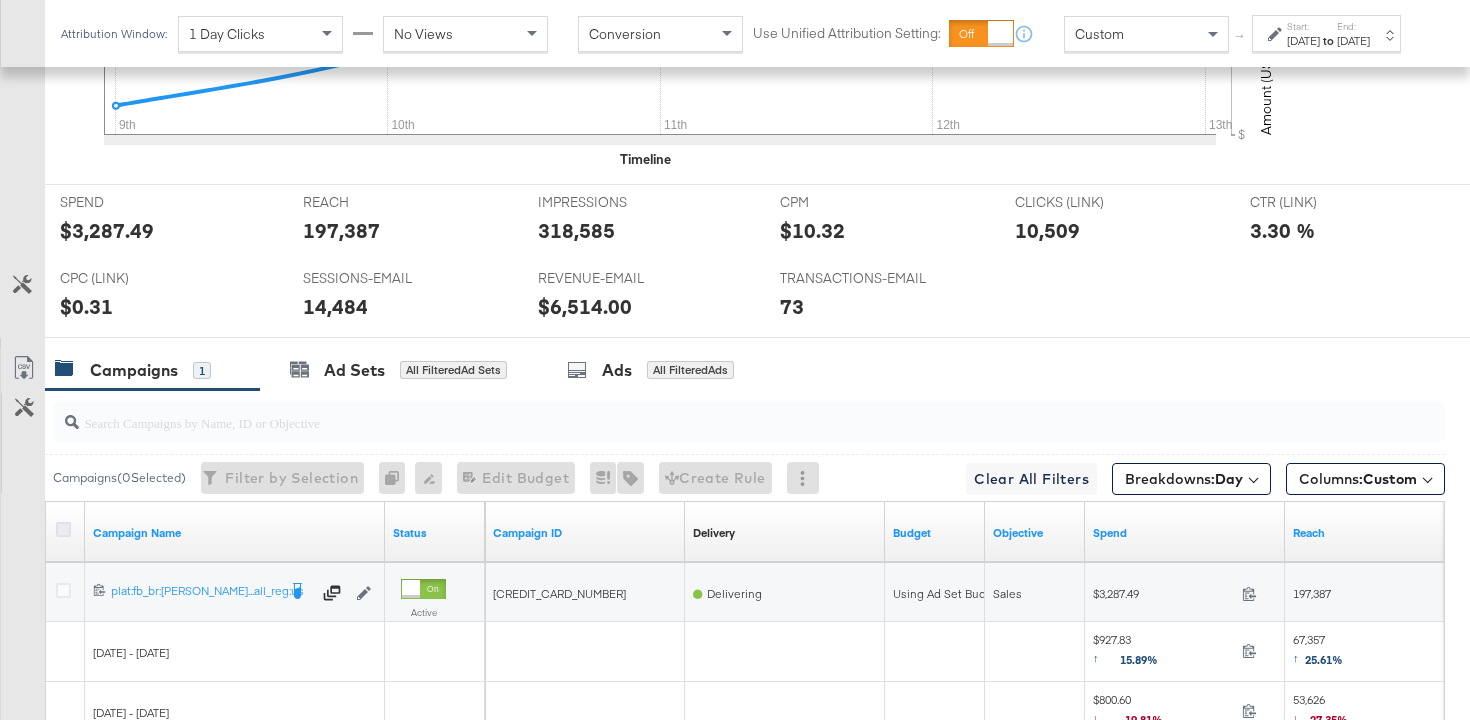 click at bounding box center [63, 529] 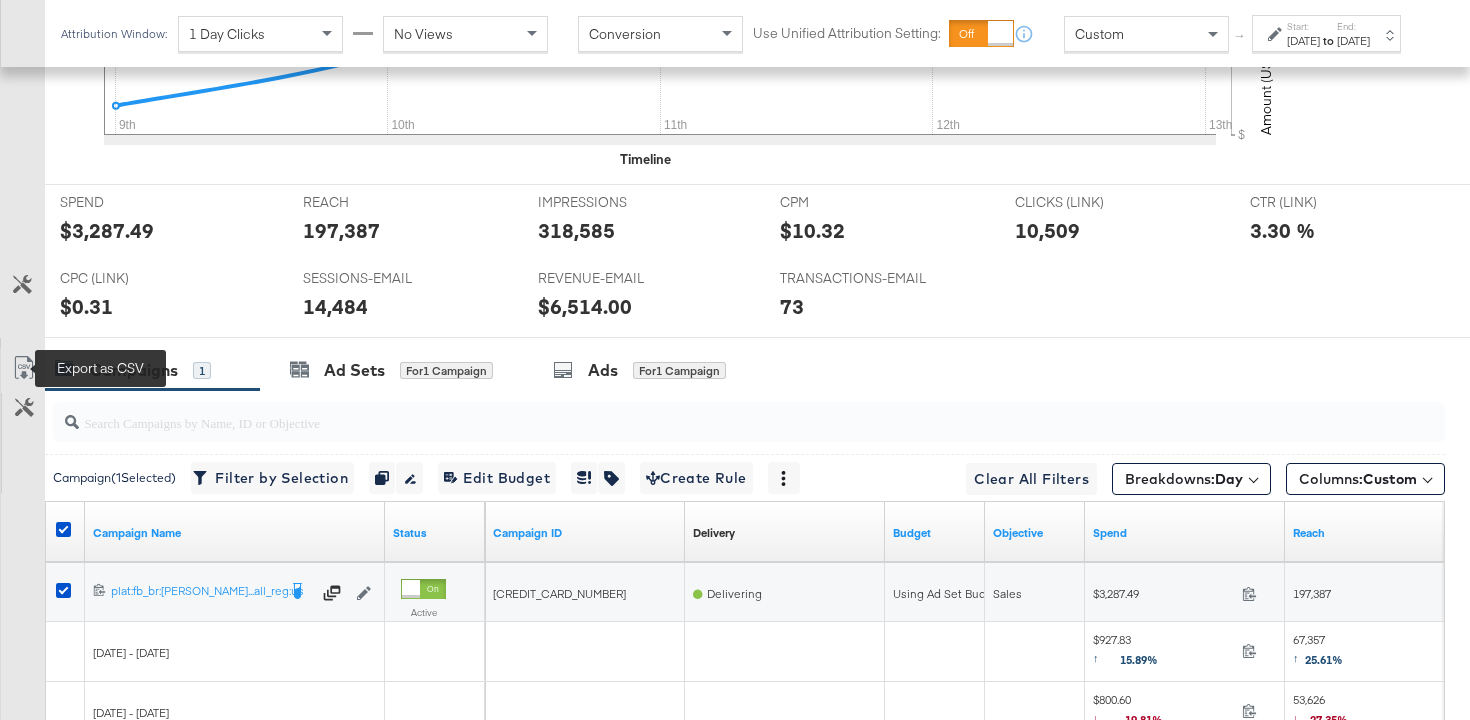 click on "Export as CSV" at bounding box center [23, 370] 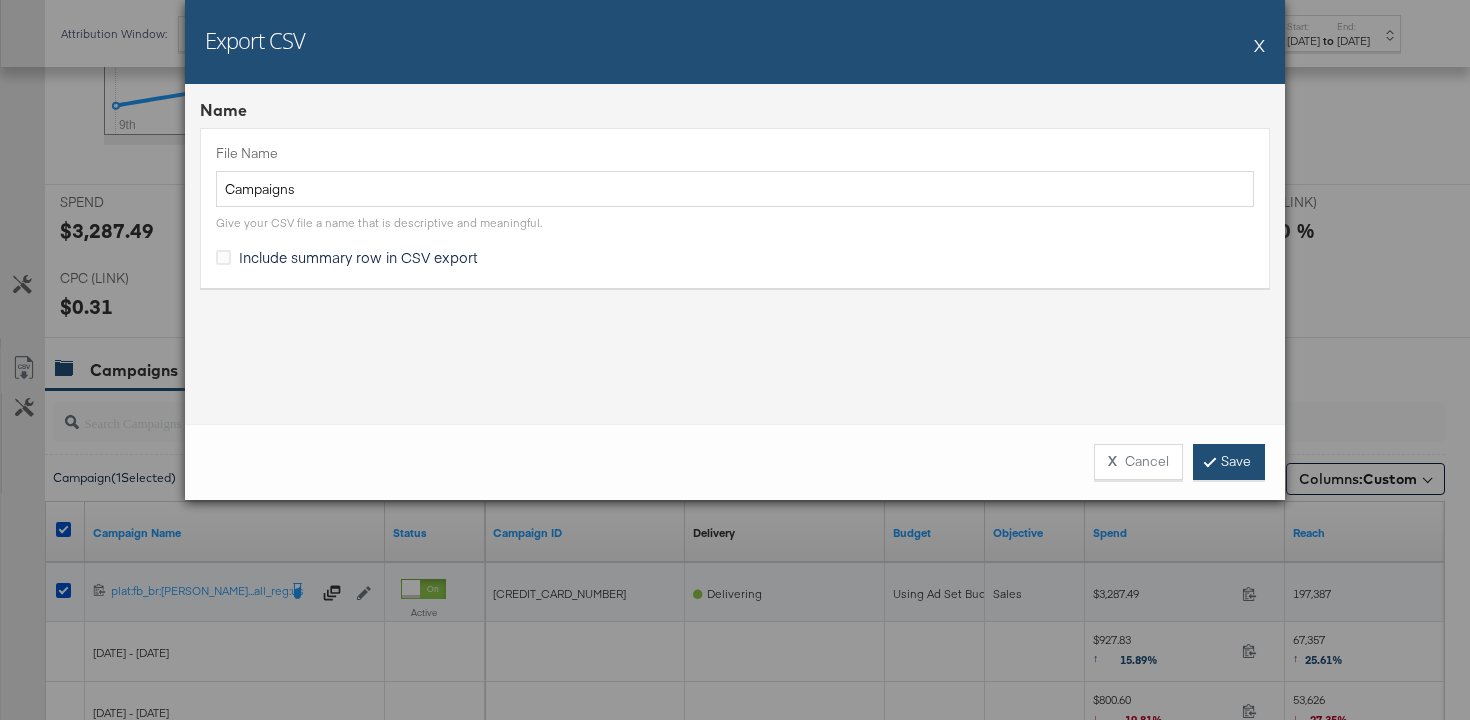 click at bounding box center (1210, 461) 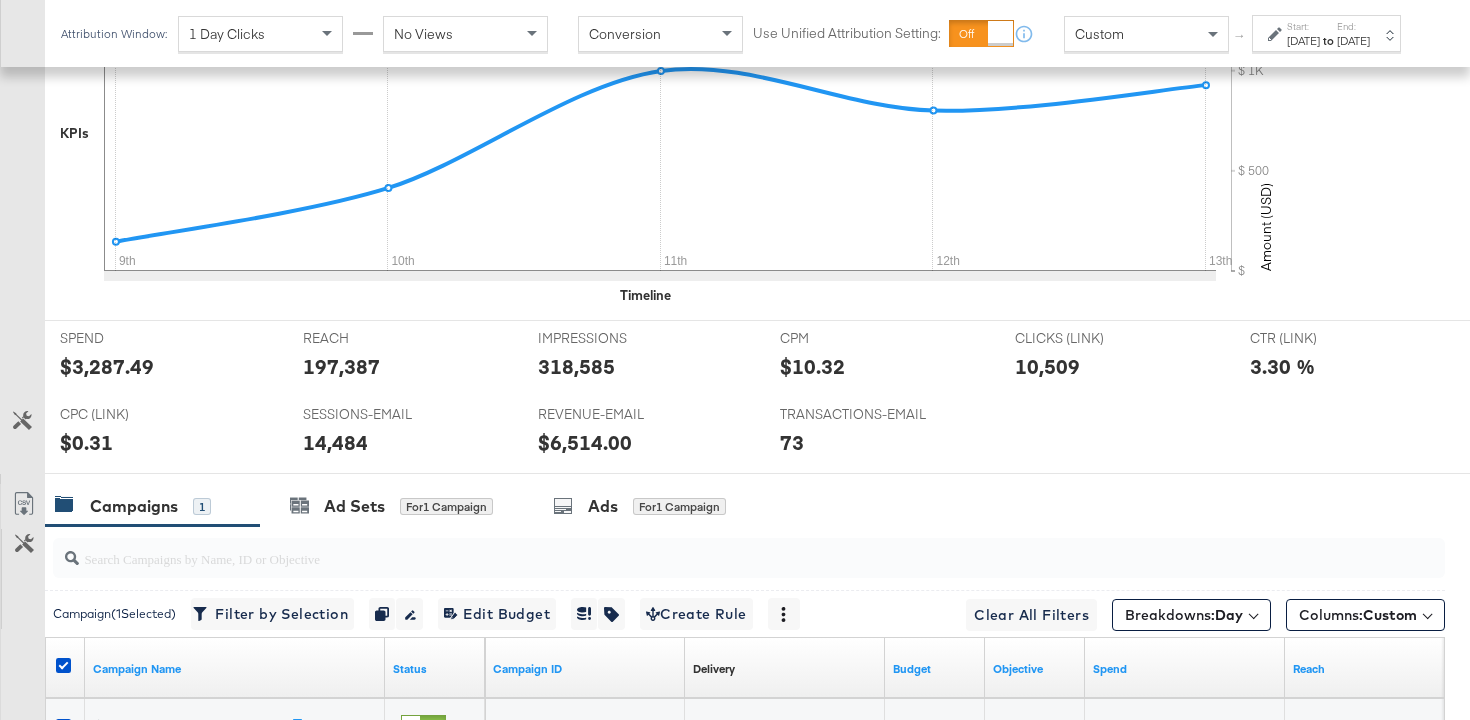 scroll, scrollTop: 782, scrollLeft: 0, axis: vertical 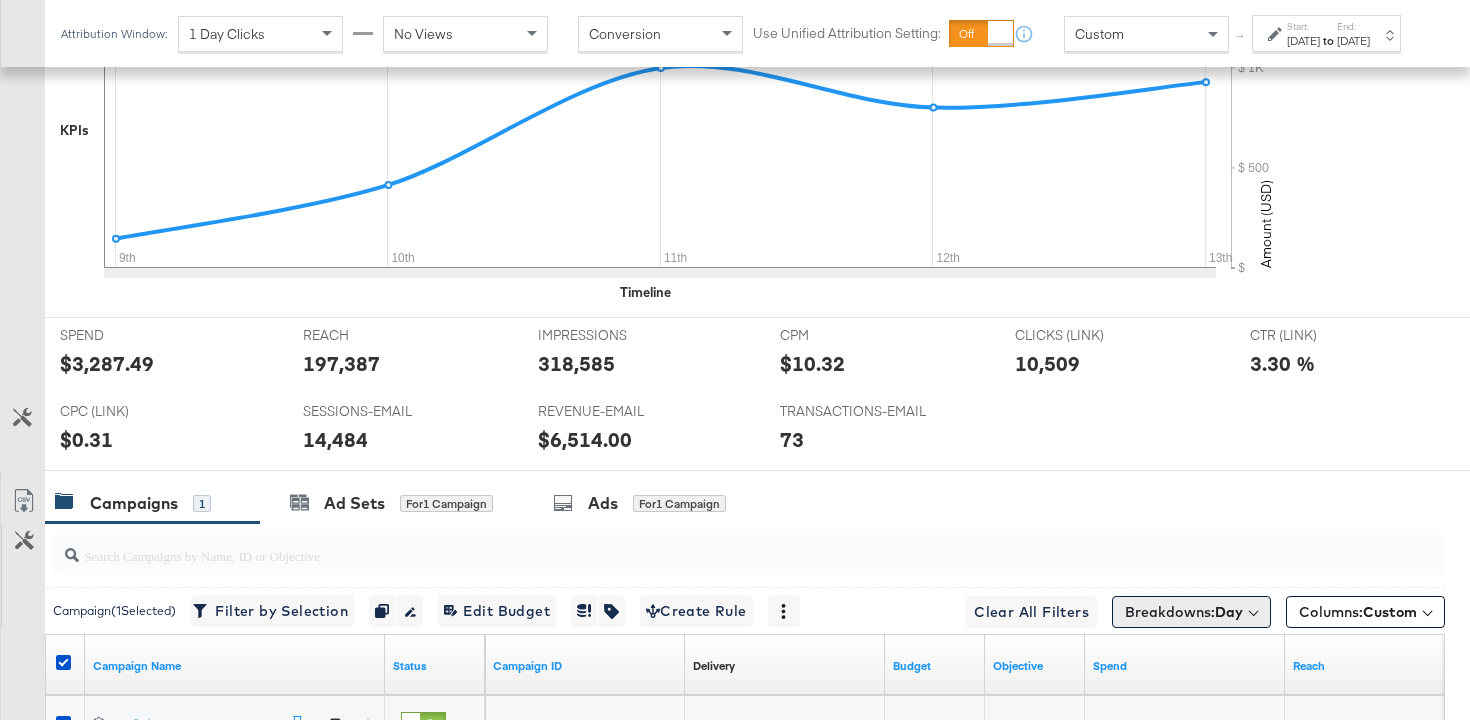 click on "Day" at bounding box center (1229, 612) 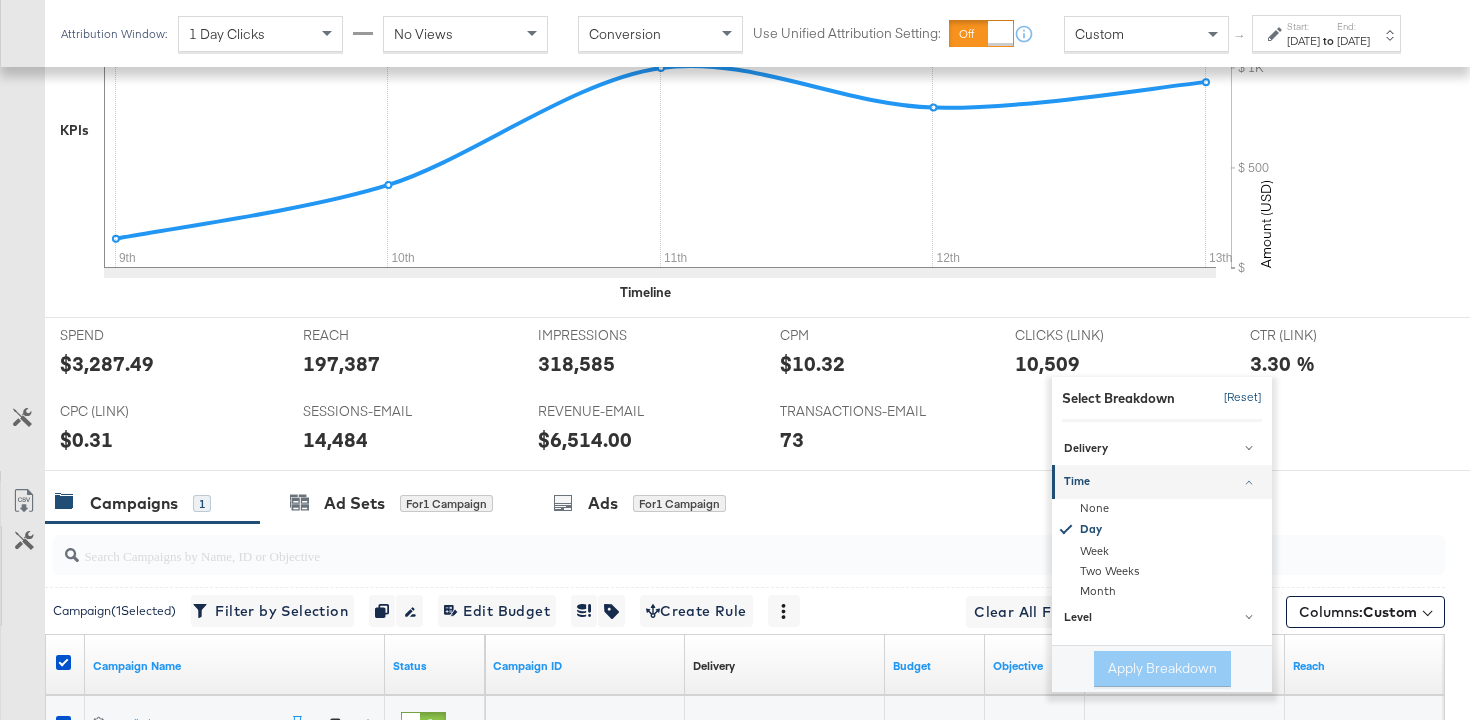 click on "[Reset]" at bounding box center [1237, 398] 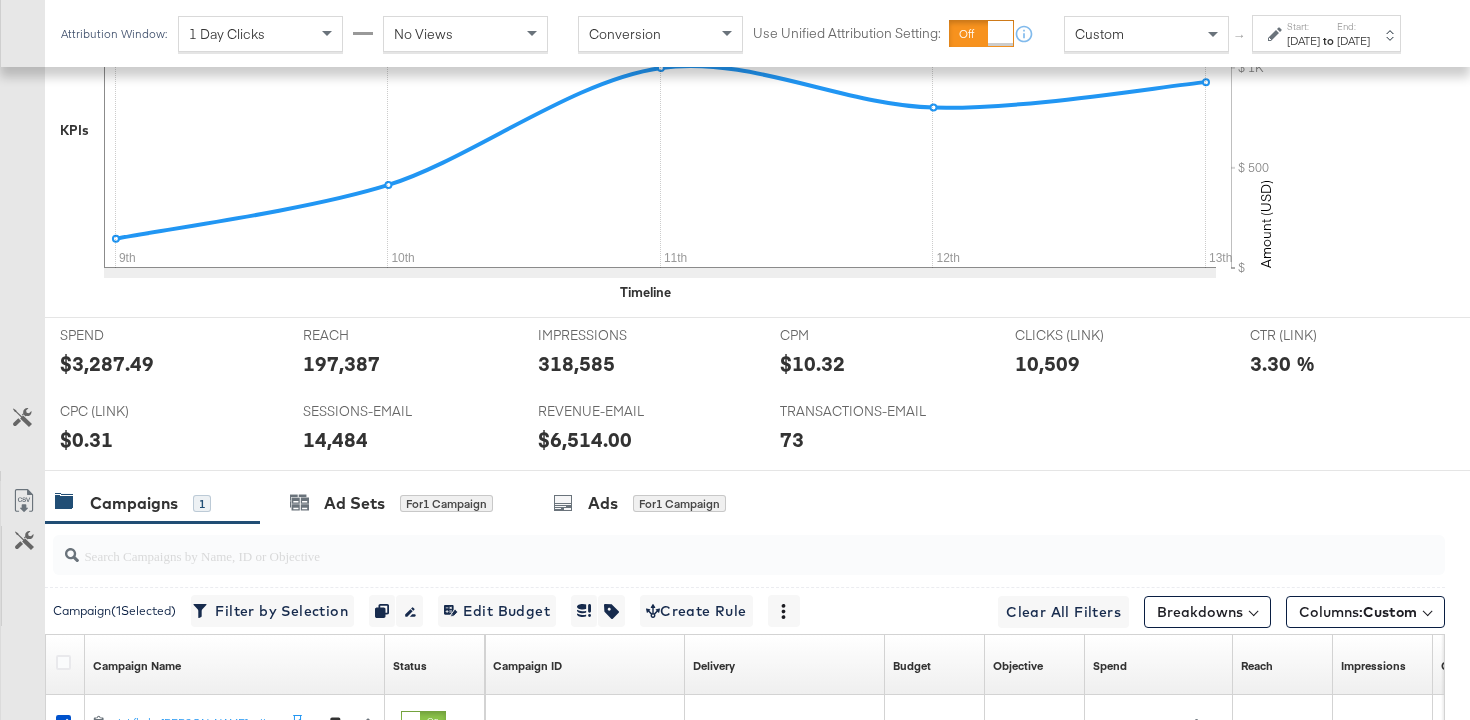 click on "[DATE]" at bounding box center (1303, 41) 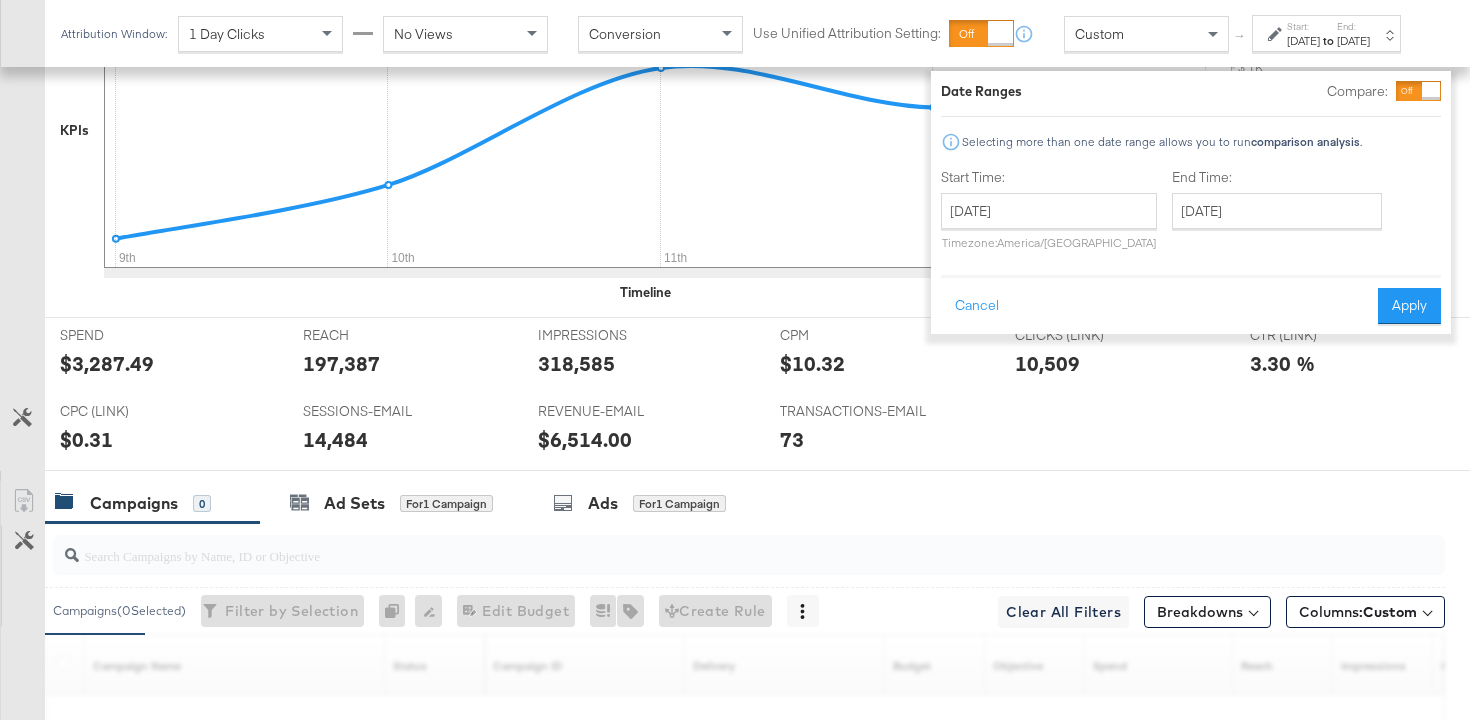 click on "Timezone:  [GEOGRAPHIC_DATA]/[GEOGRAPHIC_DATA]" at bounding box center [1049, 242] 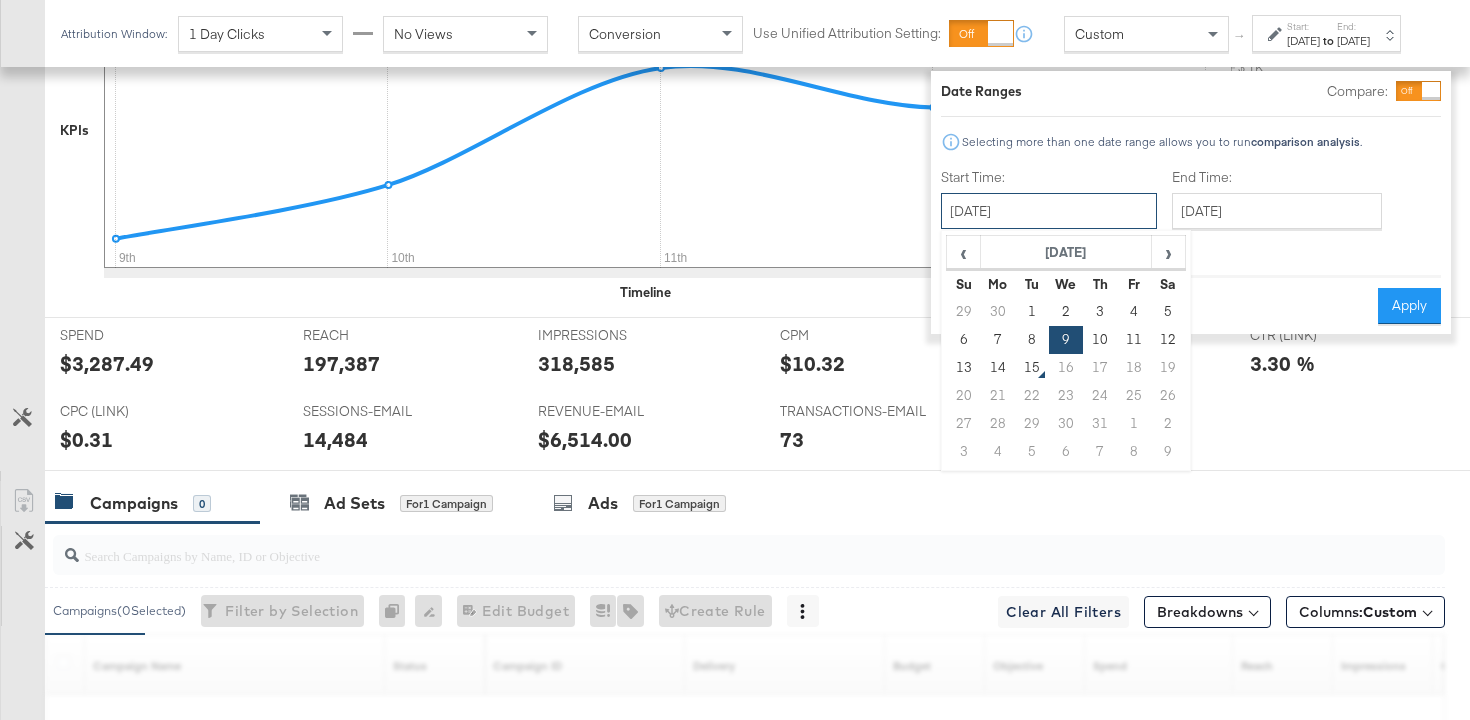 click on "[DATE]" at bounding box center [1049, 211] 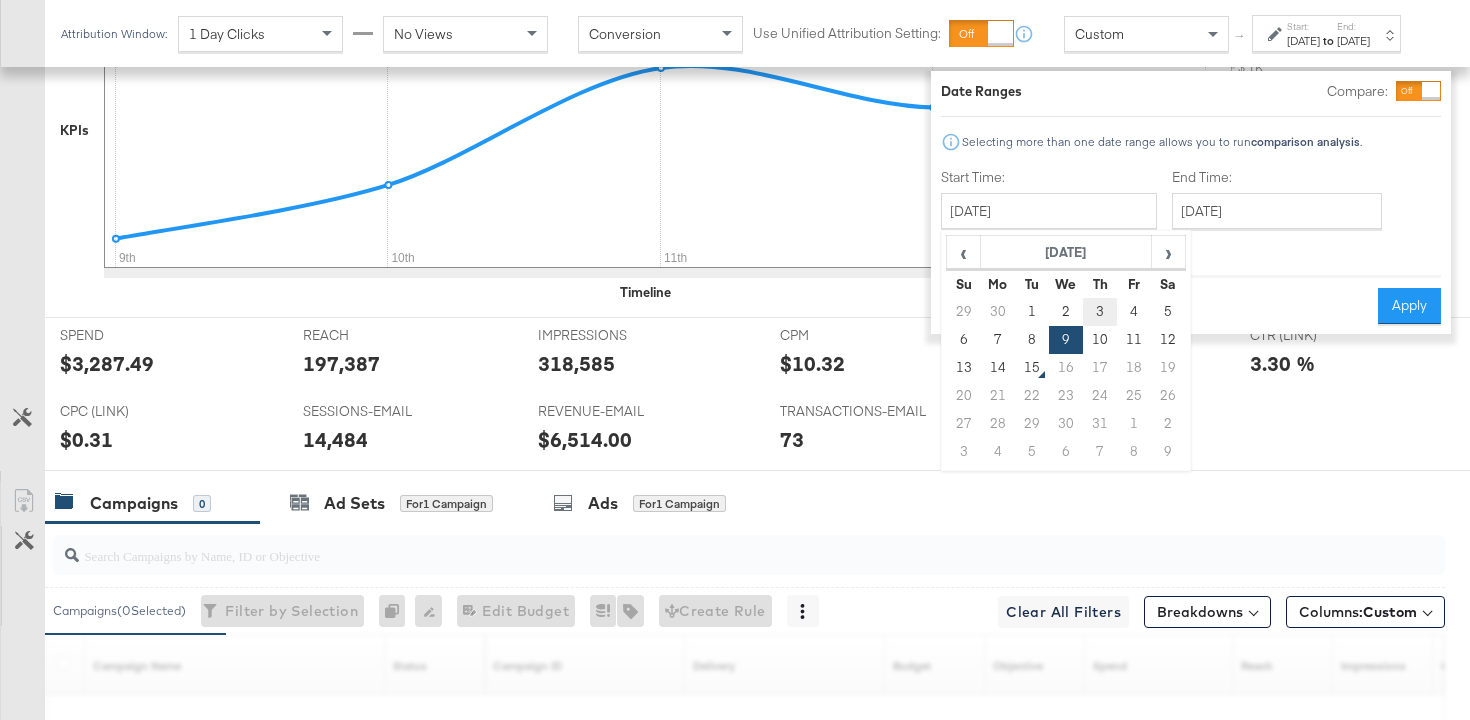 click on "3" at bounding box center (1100, 312) 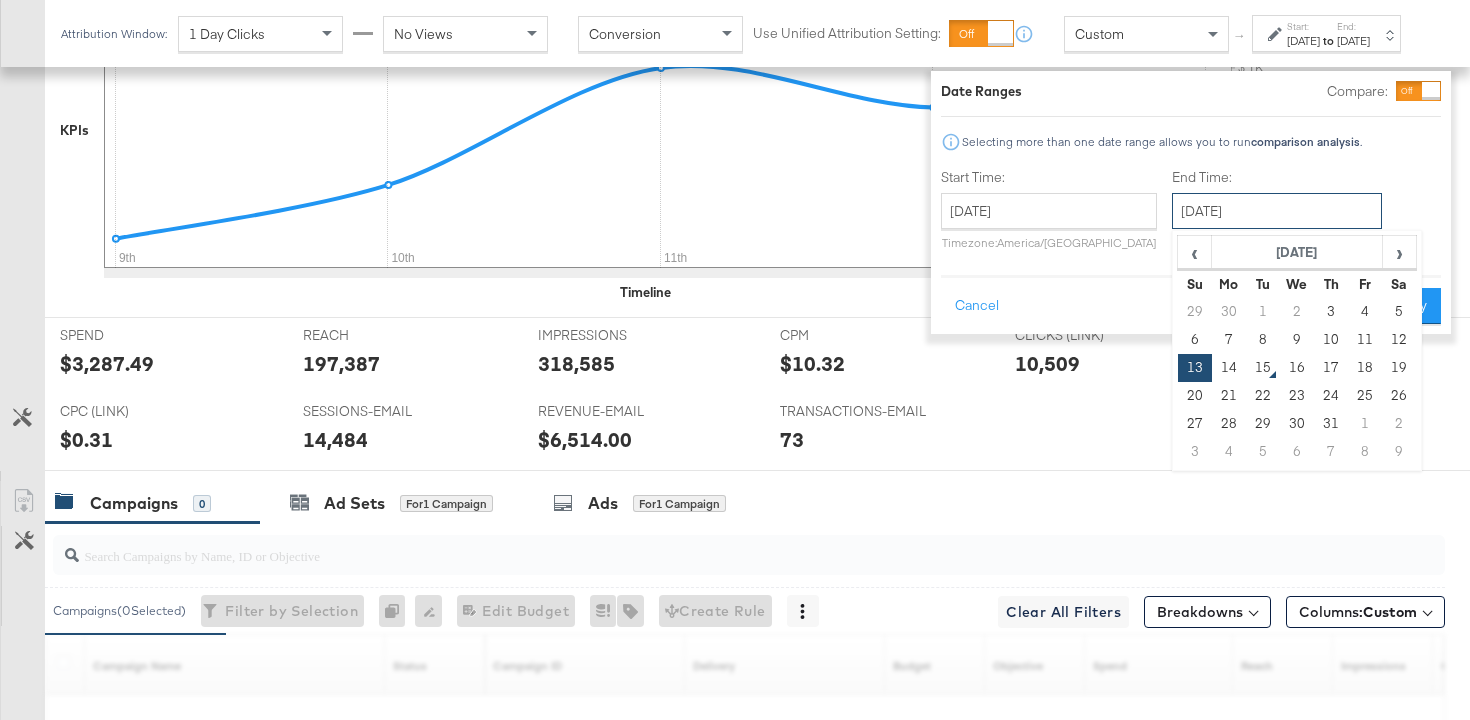 click on "[DATE]" at bounding box center [1277, 211] 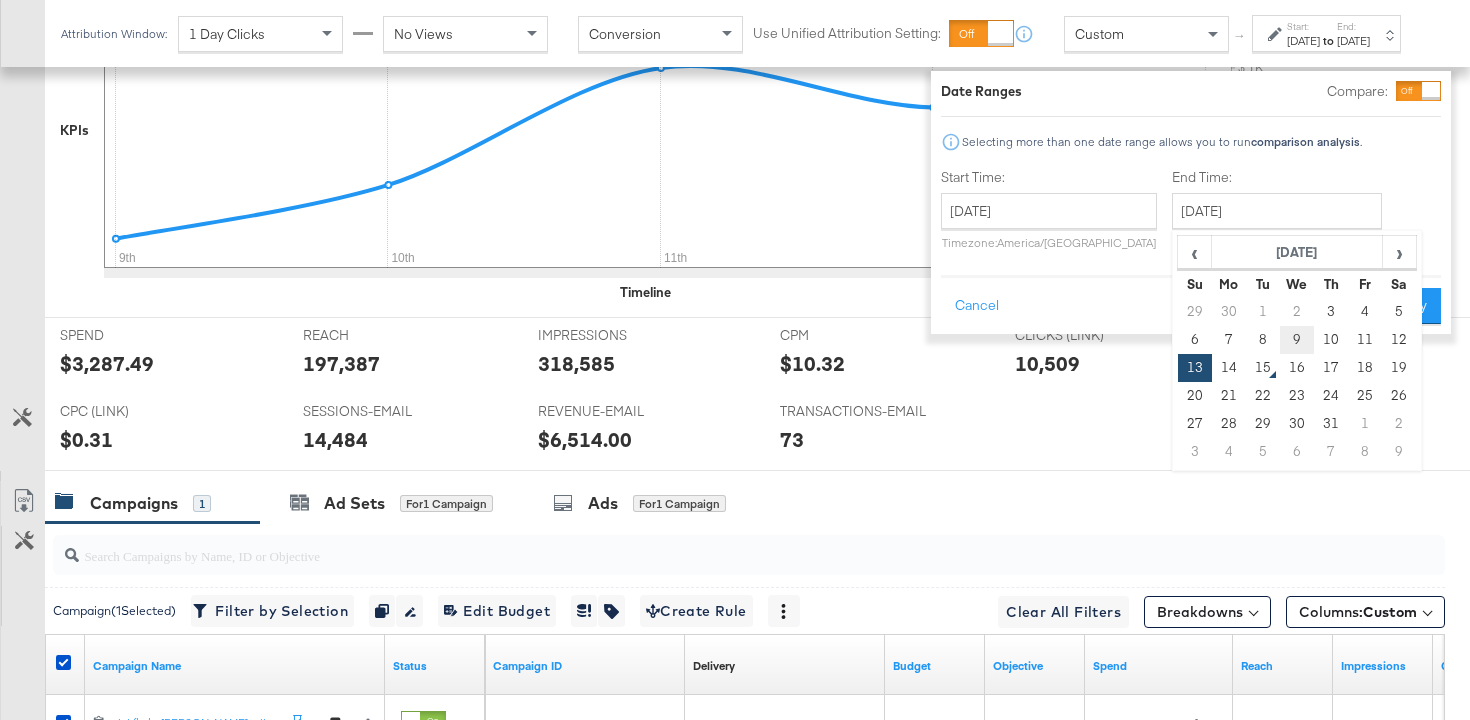 click on "9" at bounding box center [1297, 340] 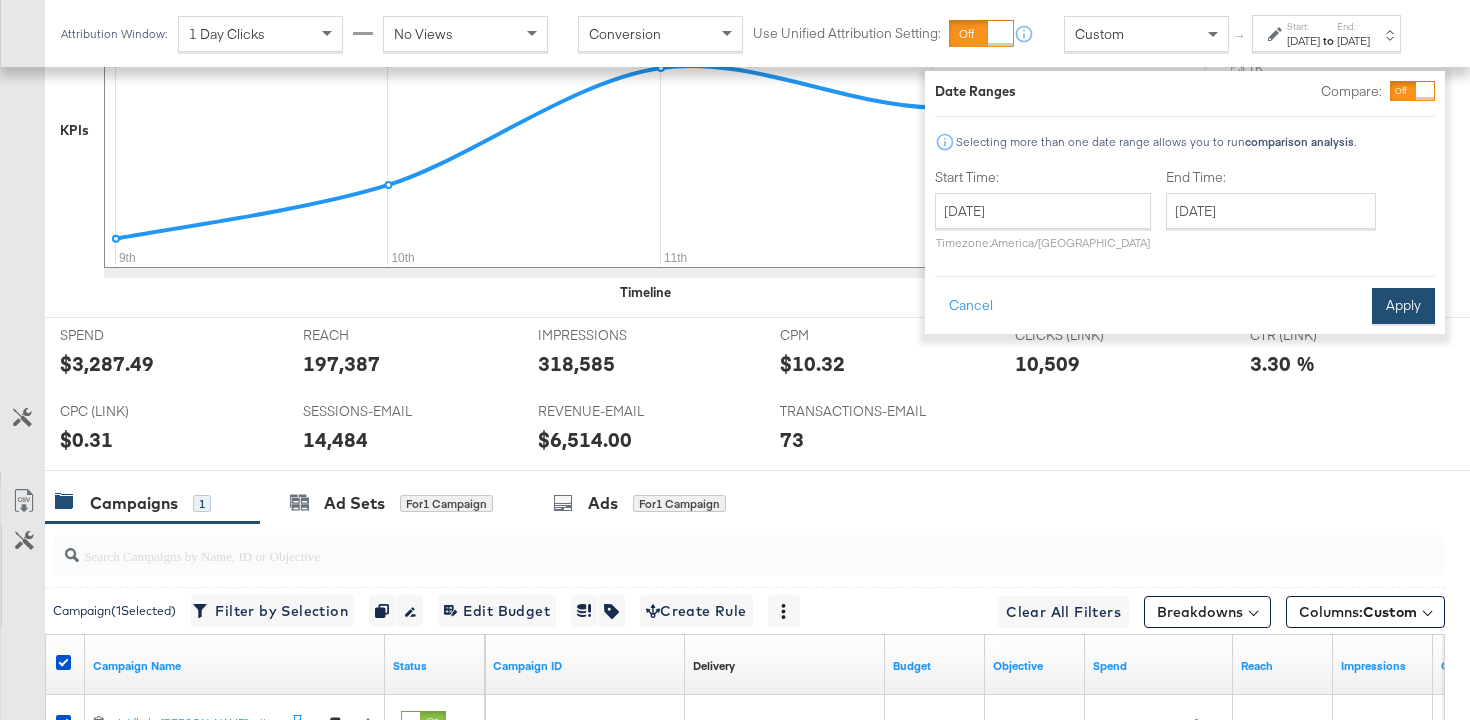 click on "Apply" at bounding box center [1403, 306] 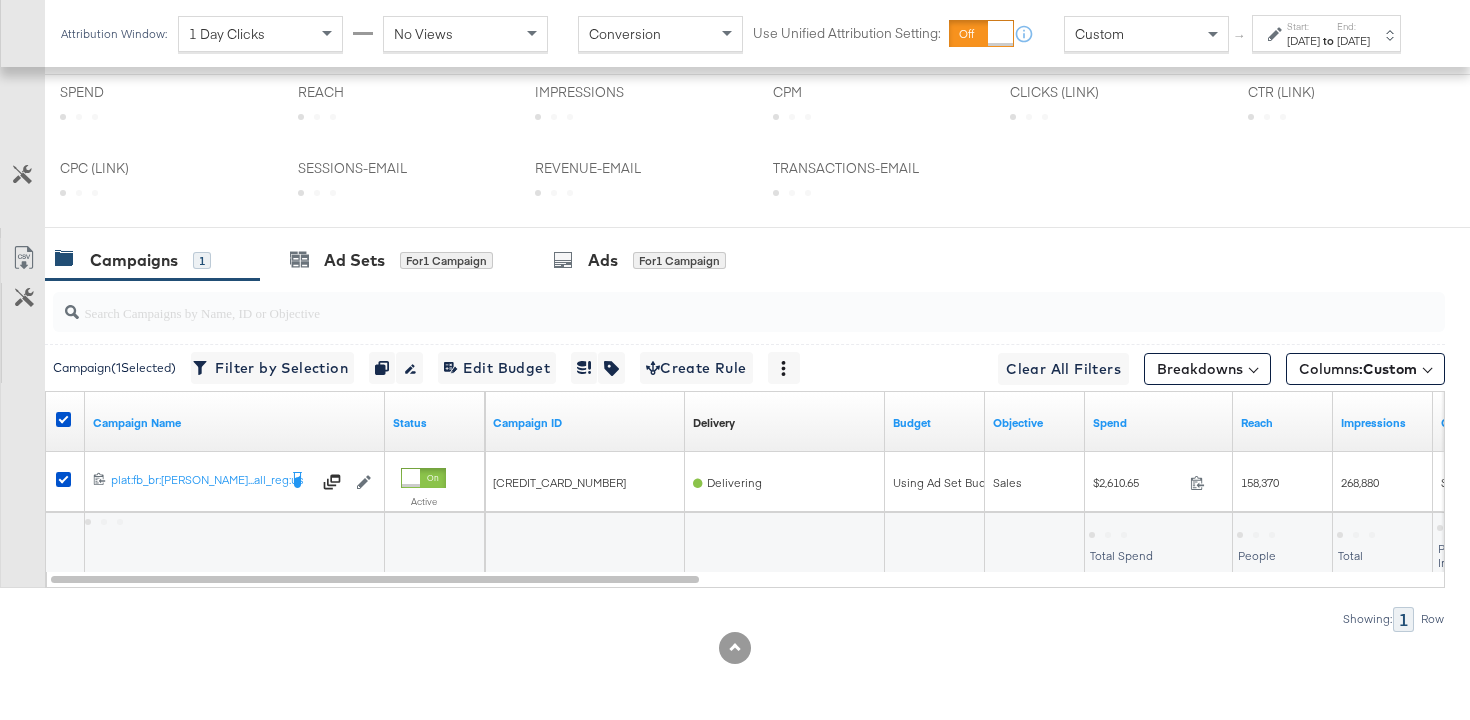 scroll, scrollTop: 1024, scrollLeft: 0, axis: vertical 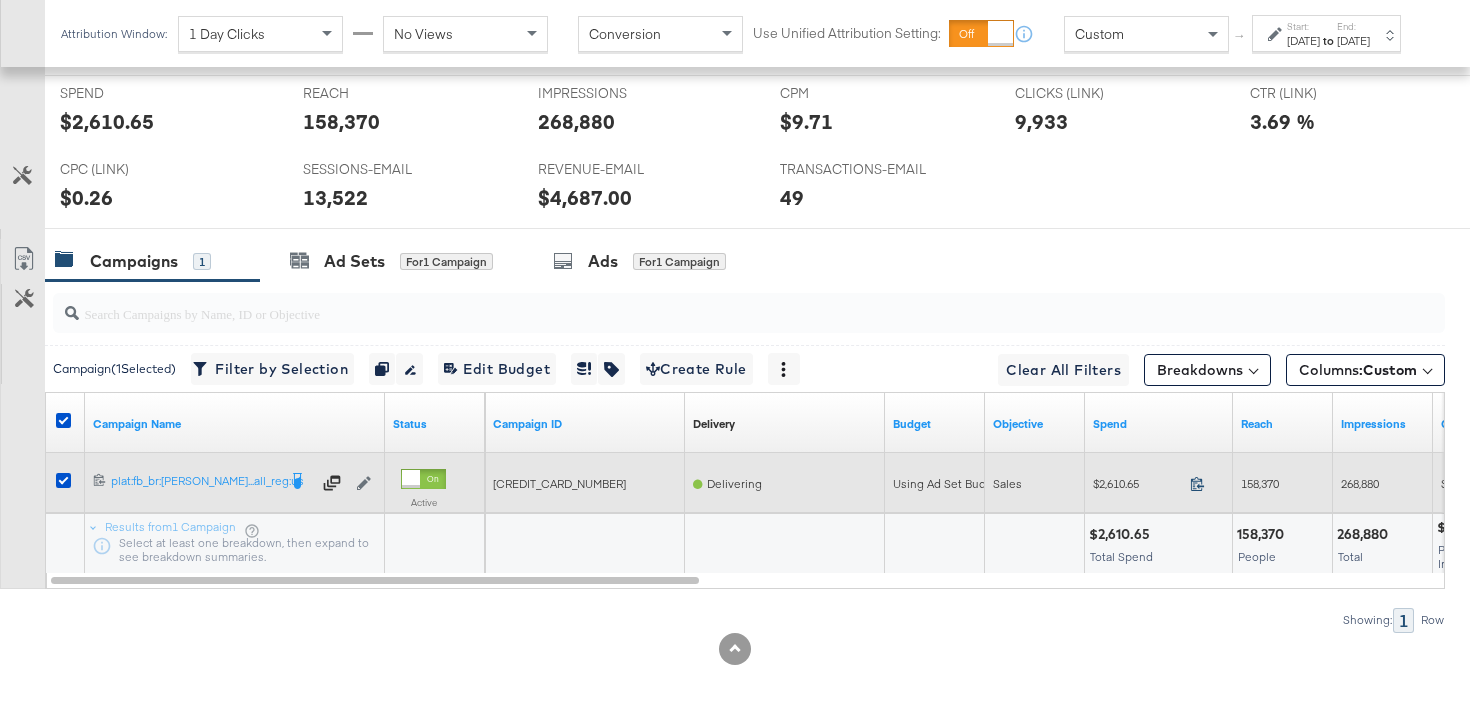 click 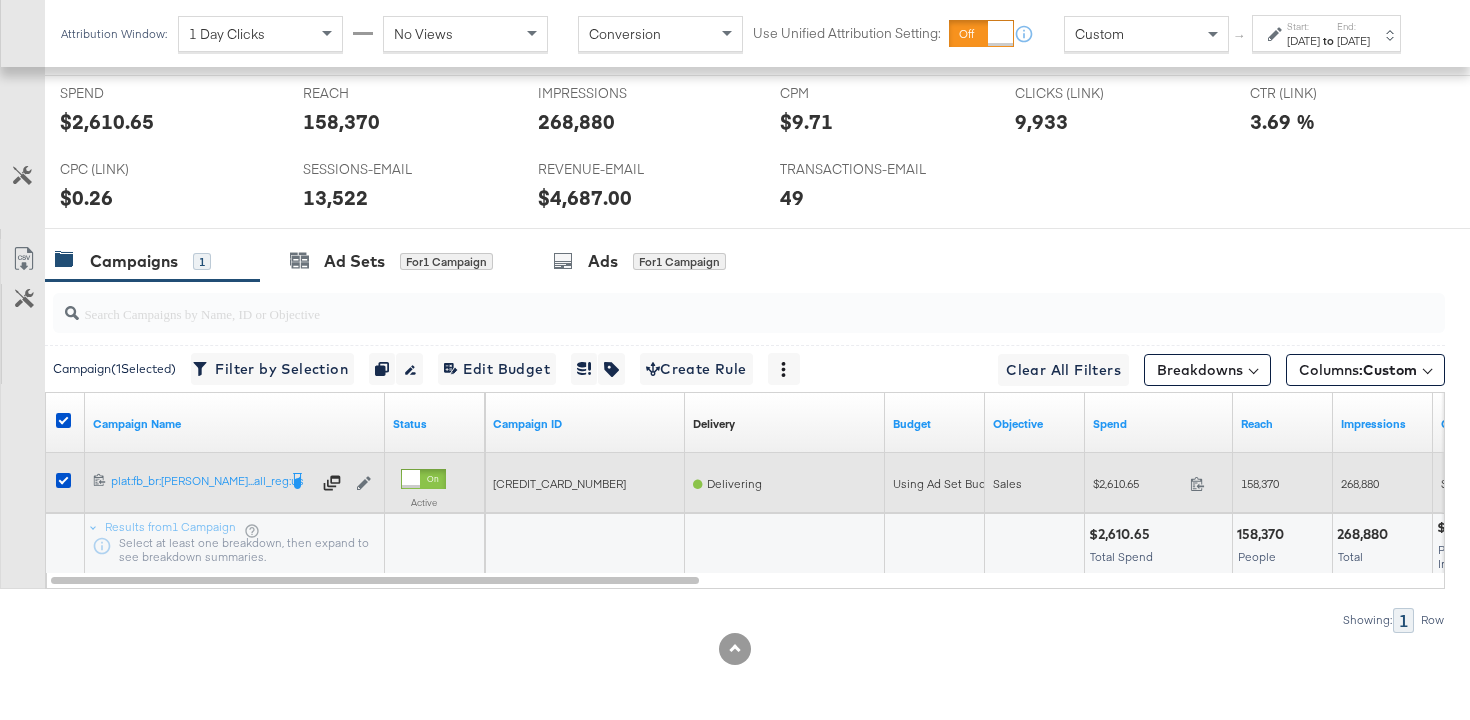 click on "158,370" at bounding box center (1260, 483) 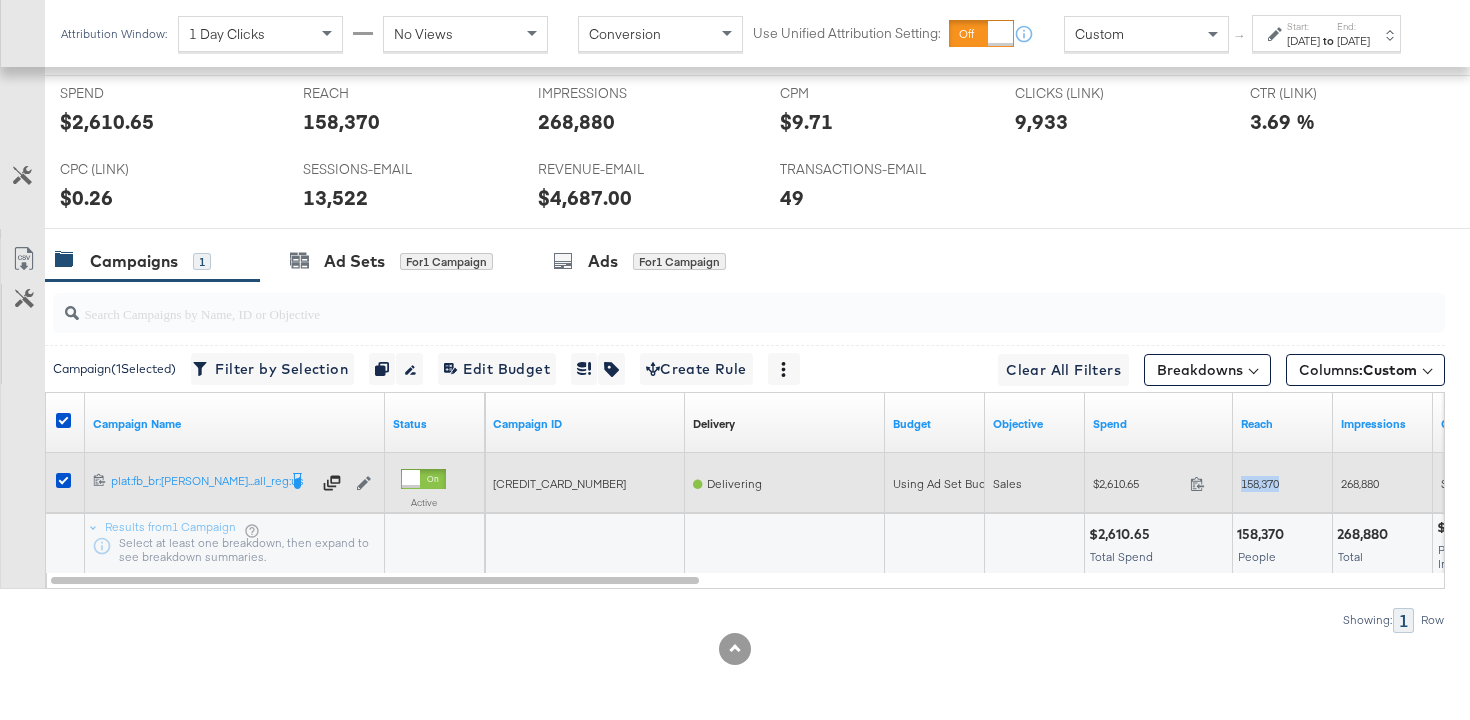 click on "158,370" at bounding box center (1260, 483) 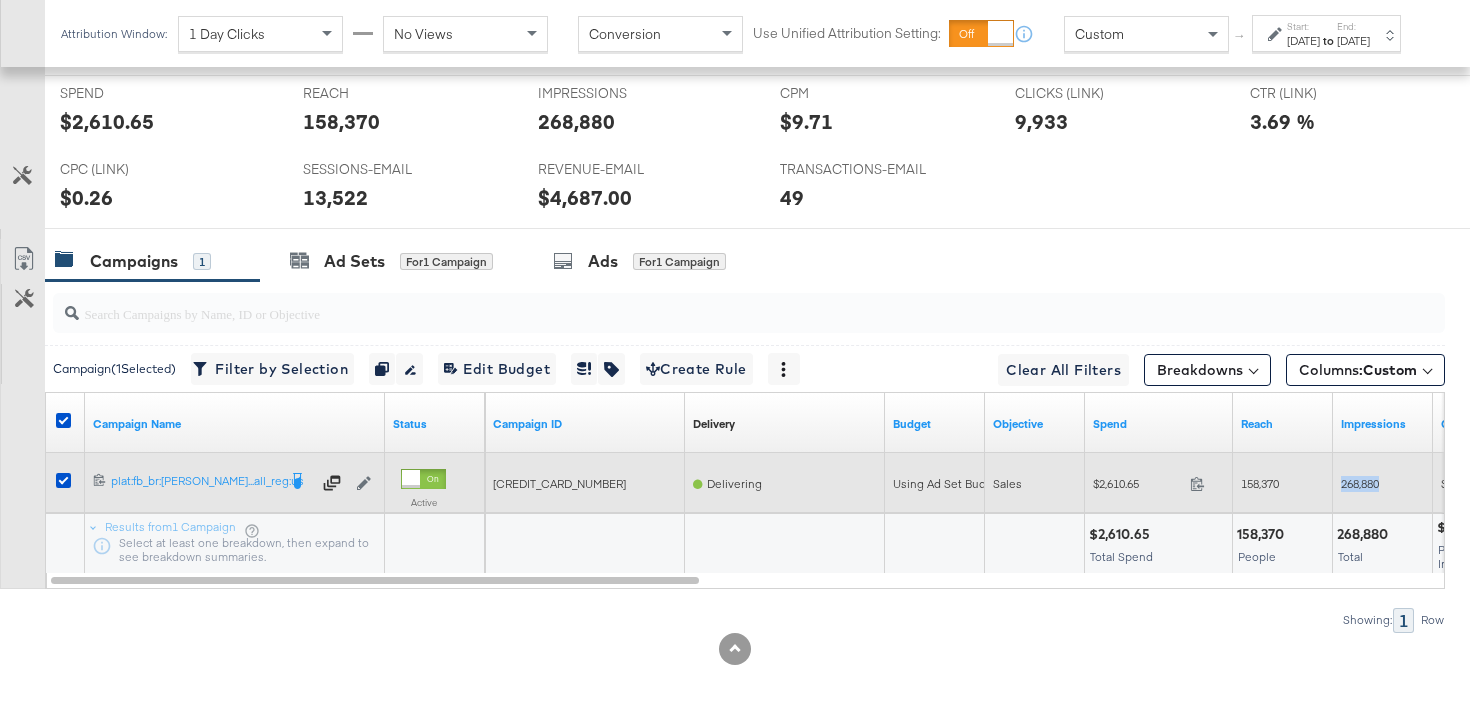 click on "268,880" at bounding box center [1360, 483] 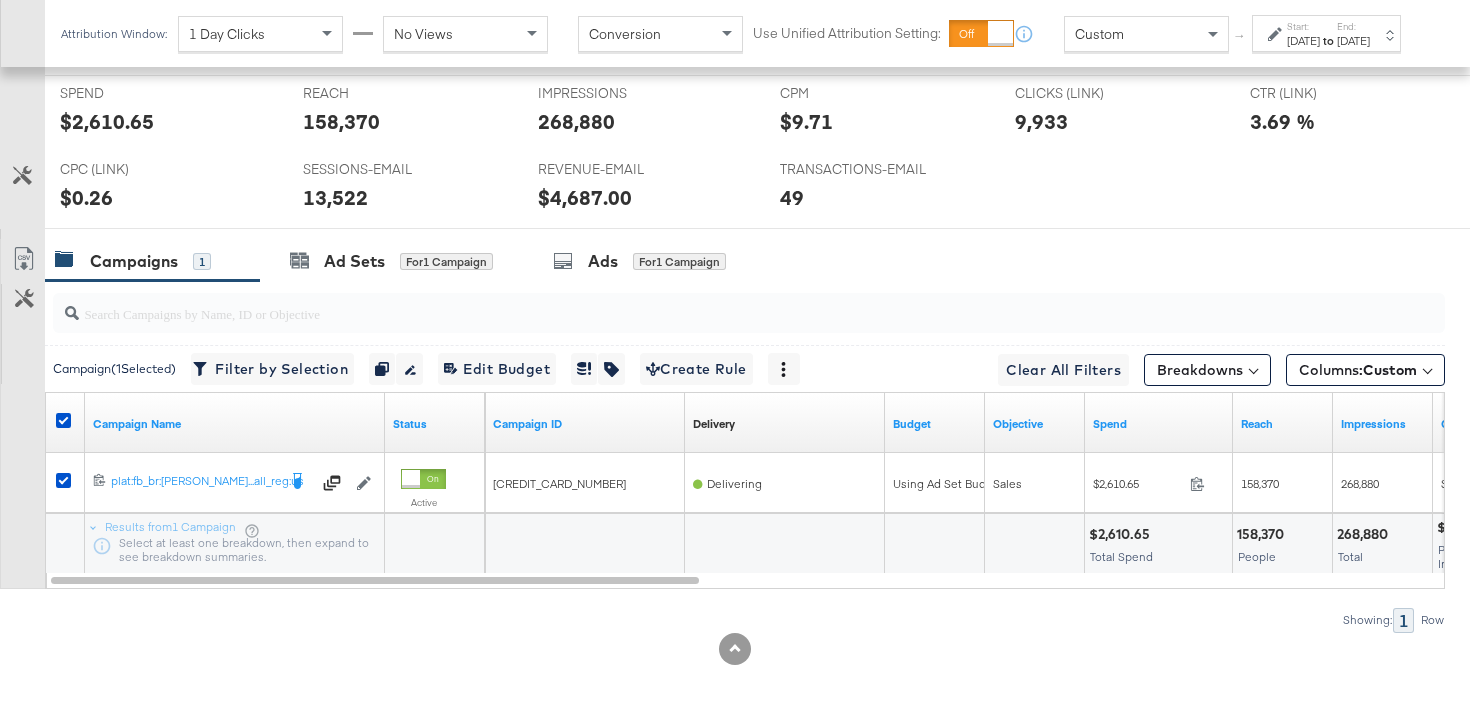 click on "[DATE]" at bounding box center [1303, 41] 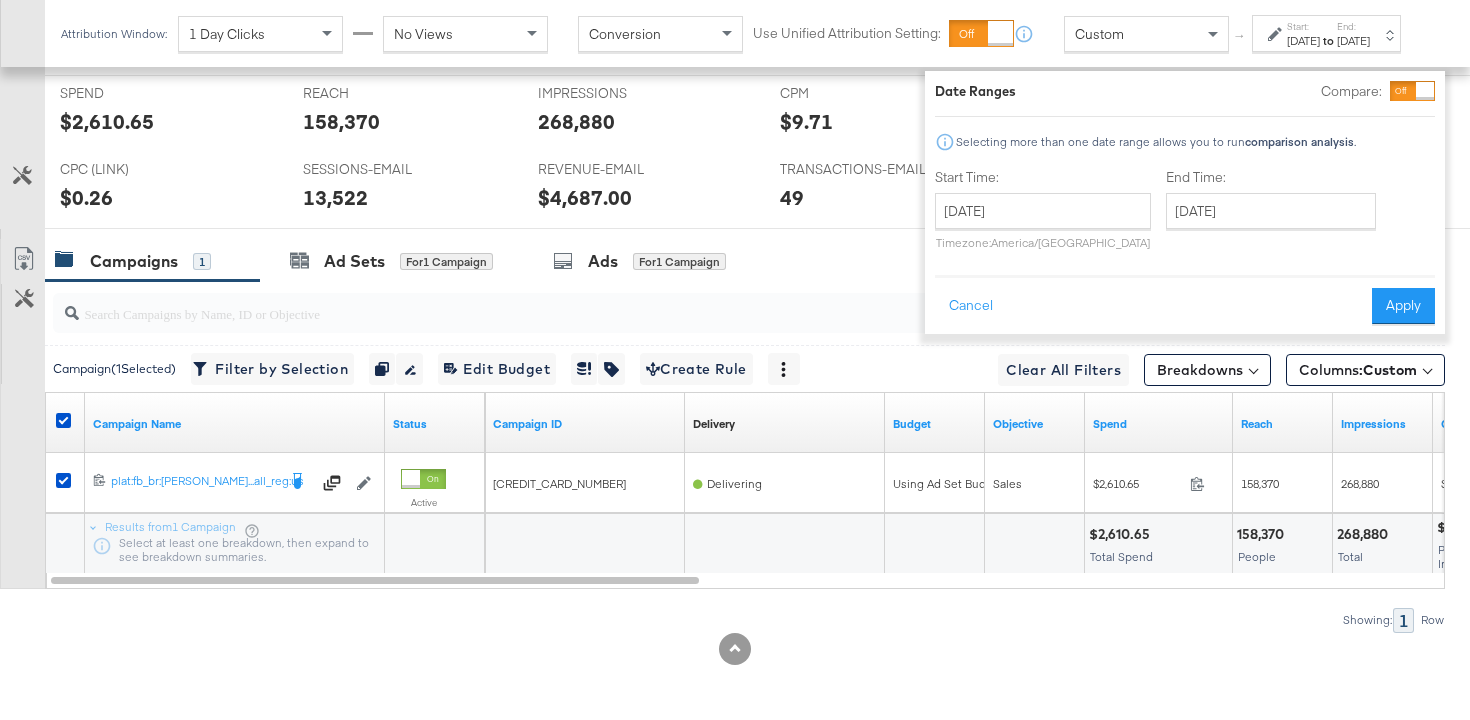click on "Timezone:  [GEOGRAPHIC_DATA]/[GEOGRAPHIC_DATA]" at bounding box center (1043, 242) 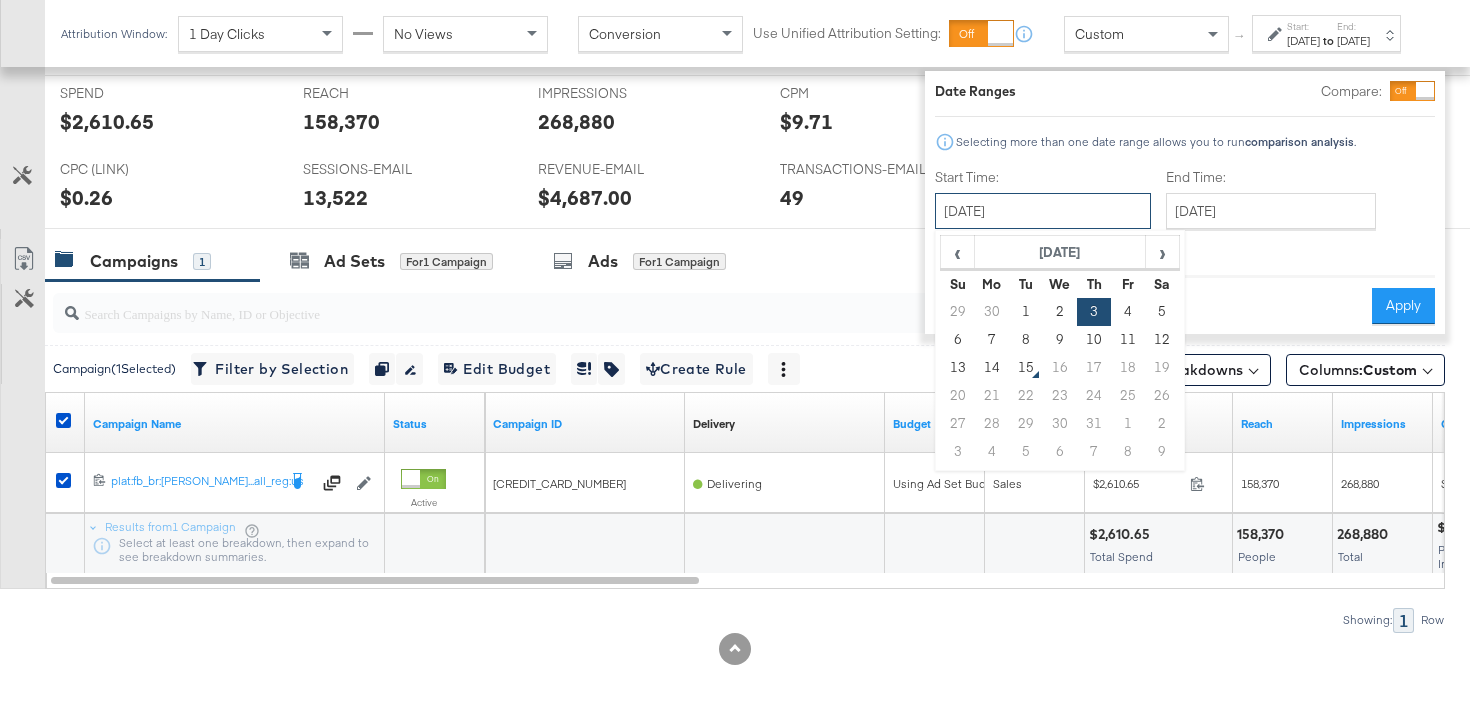 click on "[DATE]" at bounding box center [1043, 211] 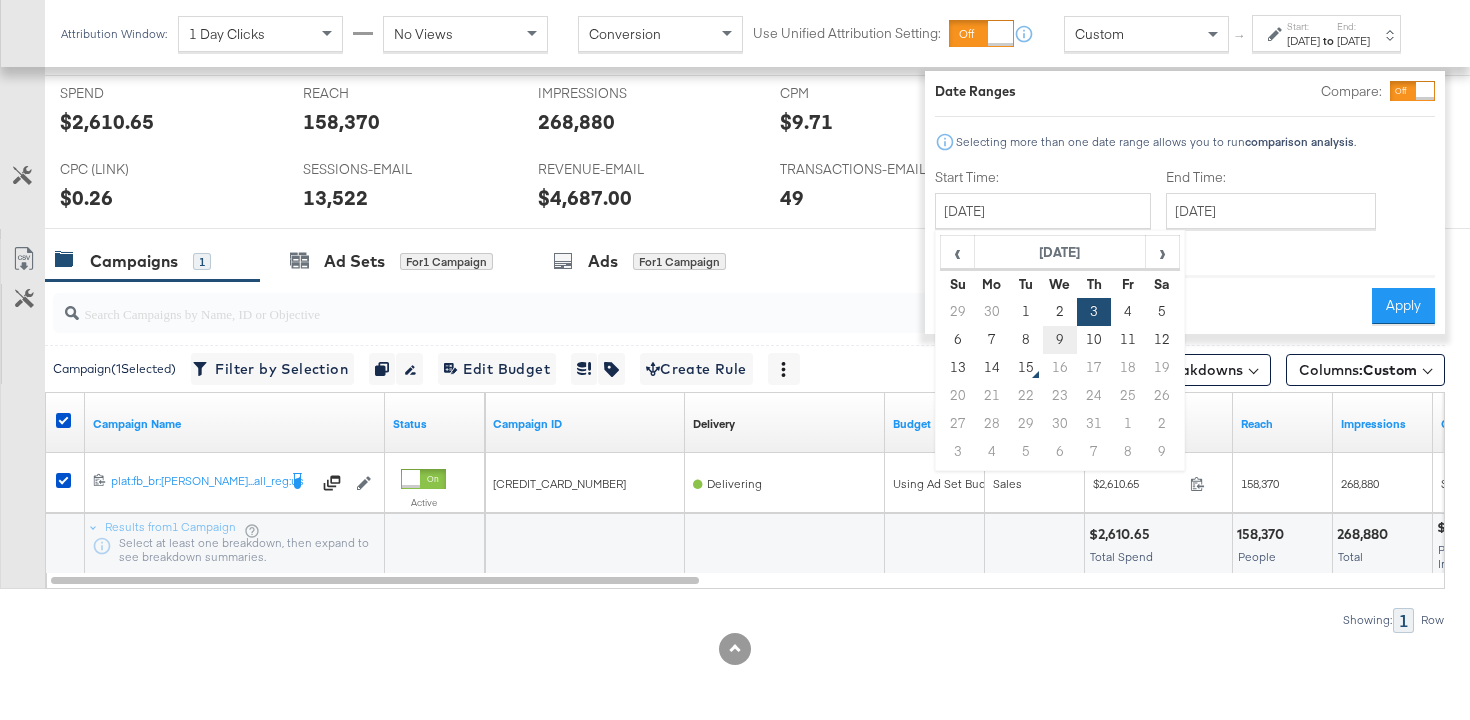 click on "9" at bounding box center [1060, 340] 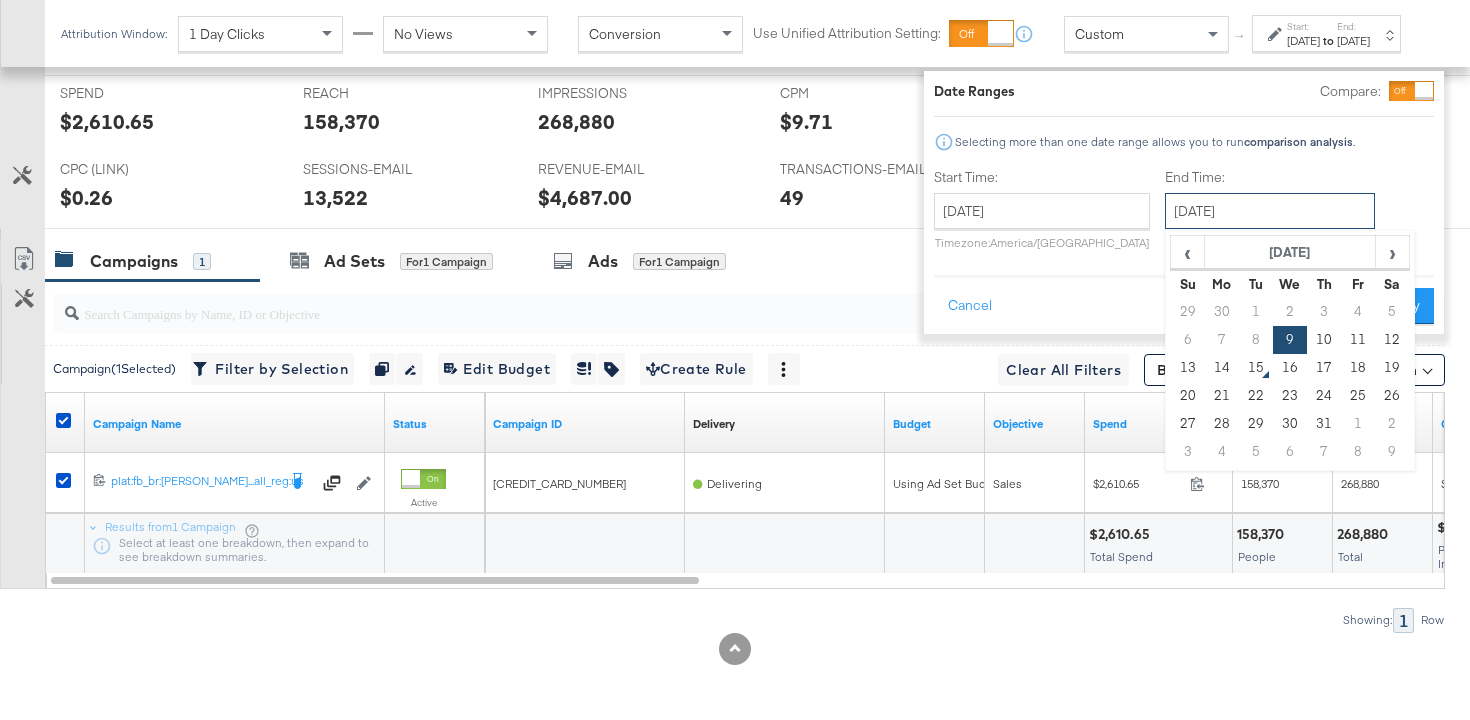 click on "[DATE]" at bounding box center [1270, 211] 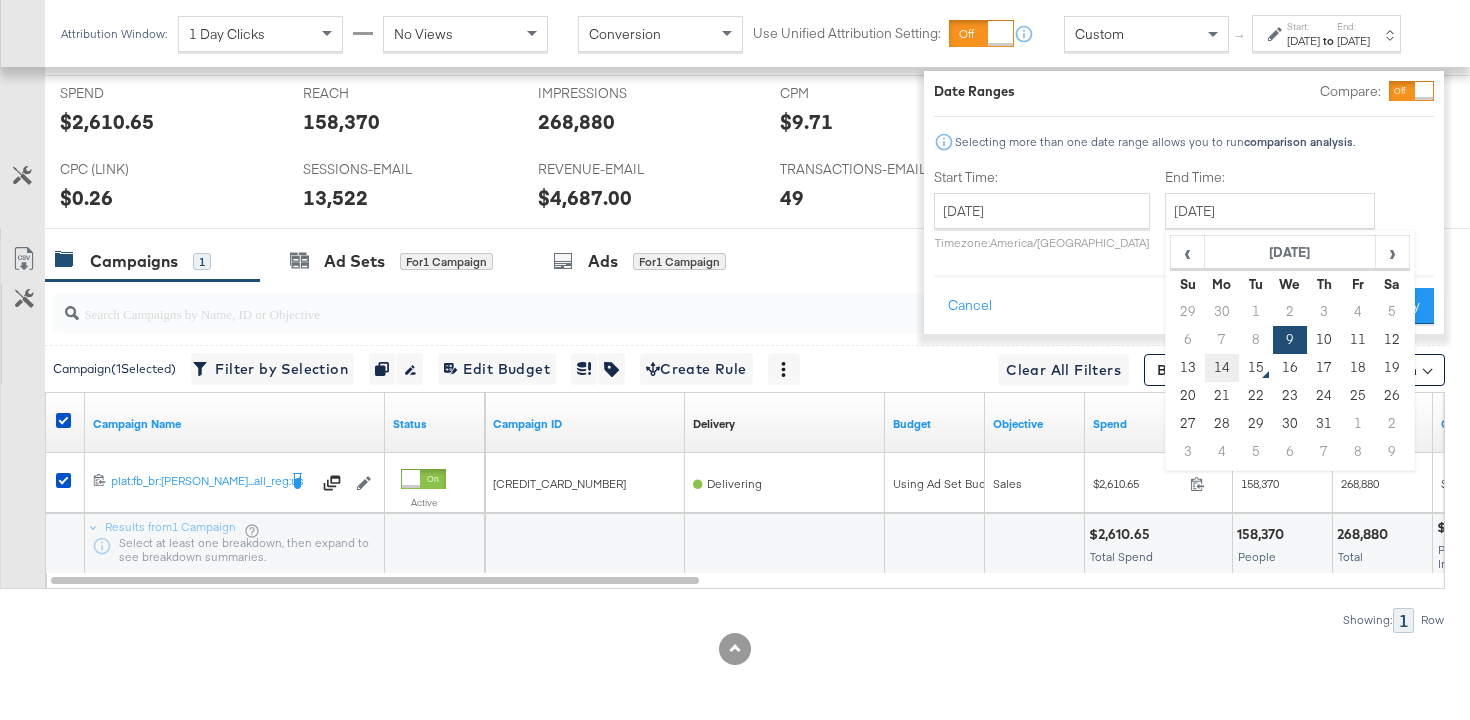 click on "14" at bounding box center [1222, 368] 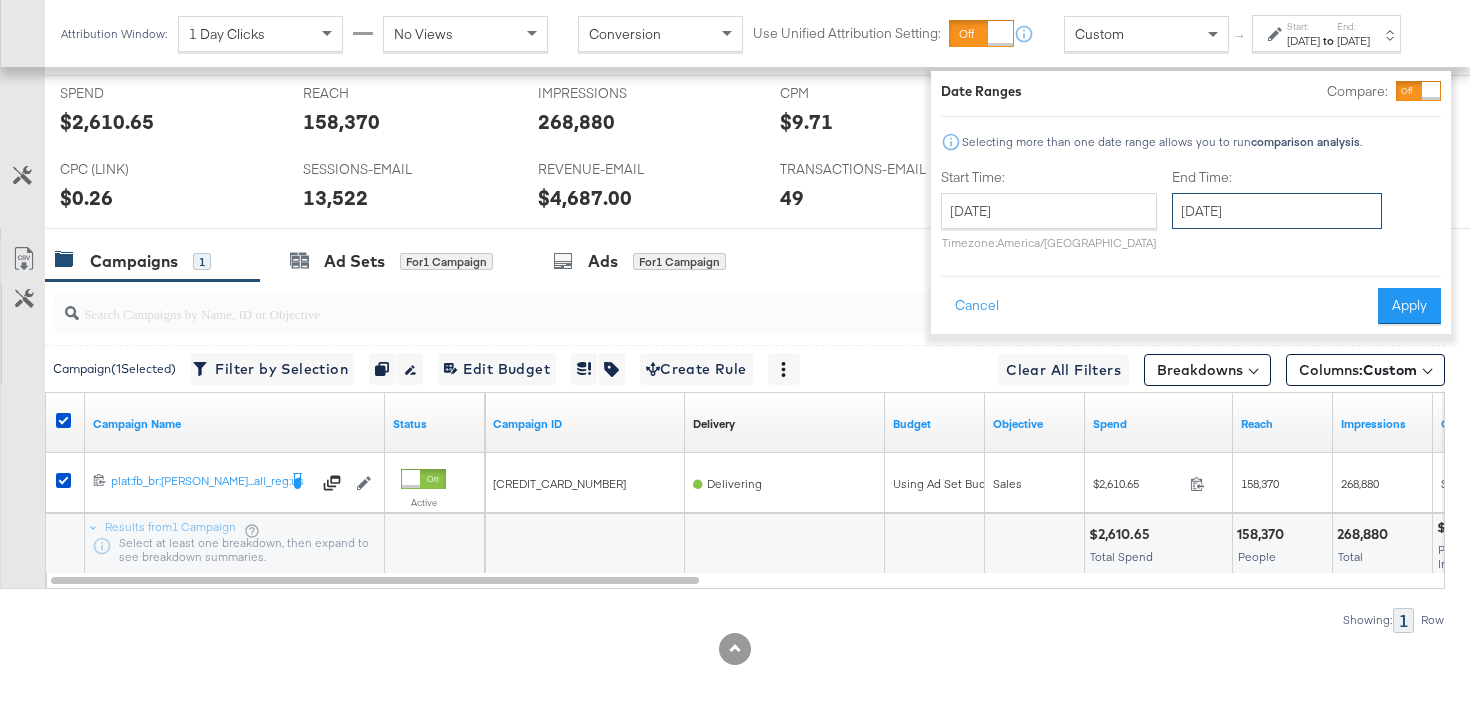 click on "[DATE]" at bounding box center (1277, 211) 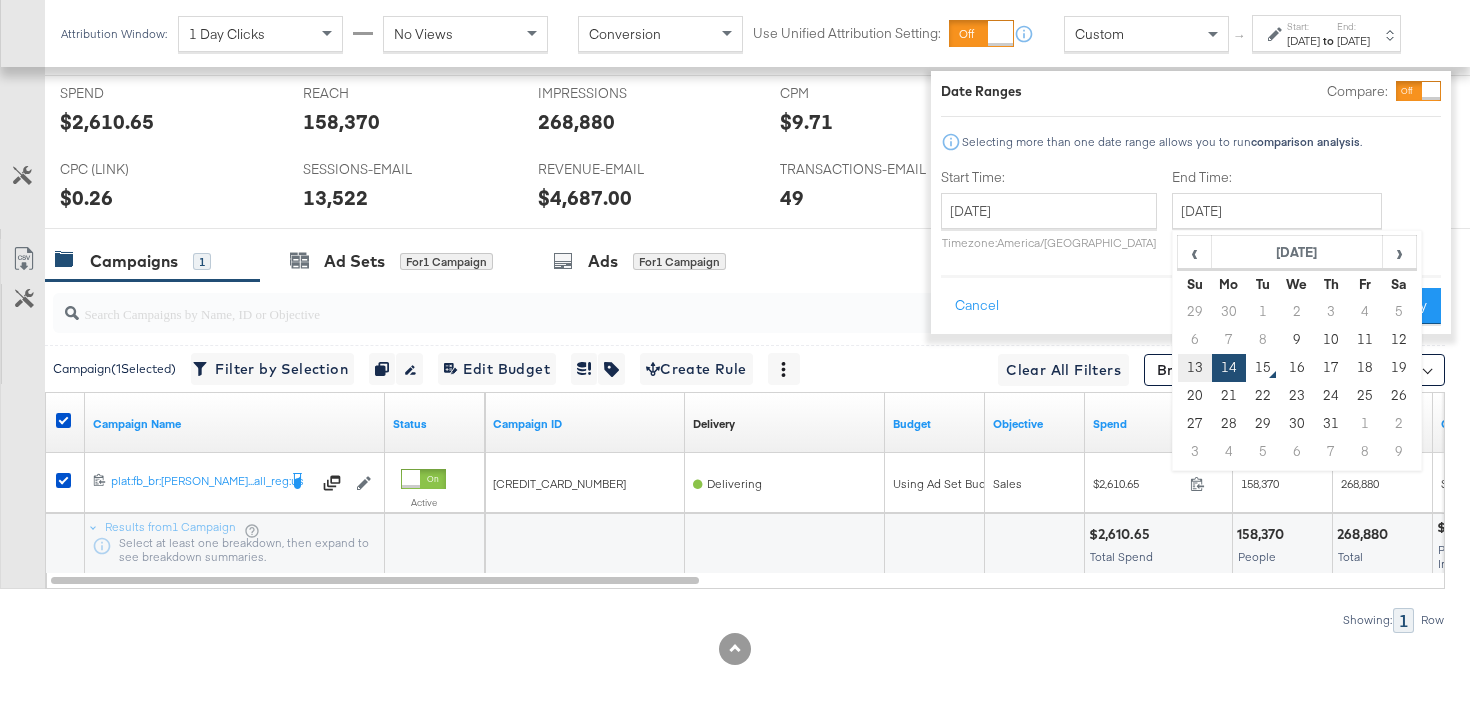 click on "13" at bounding box center [1195, 368] 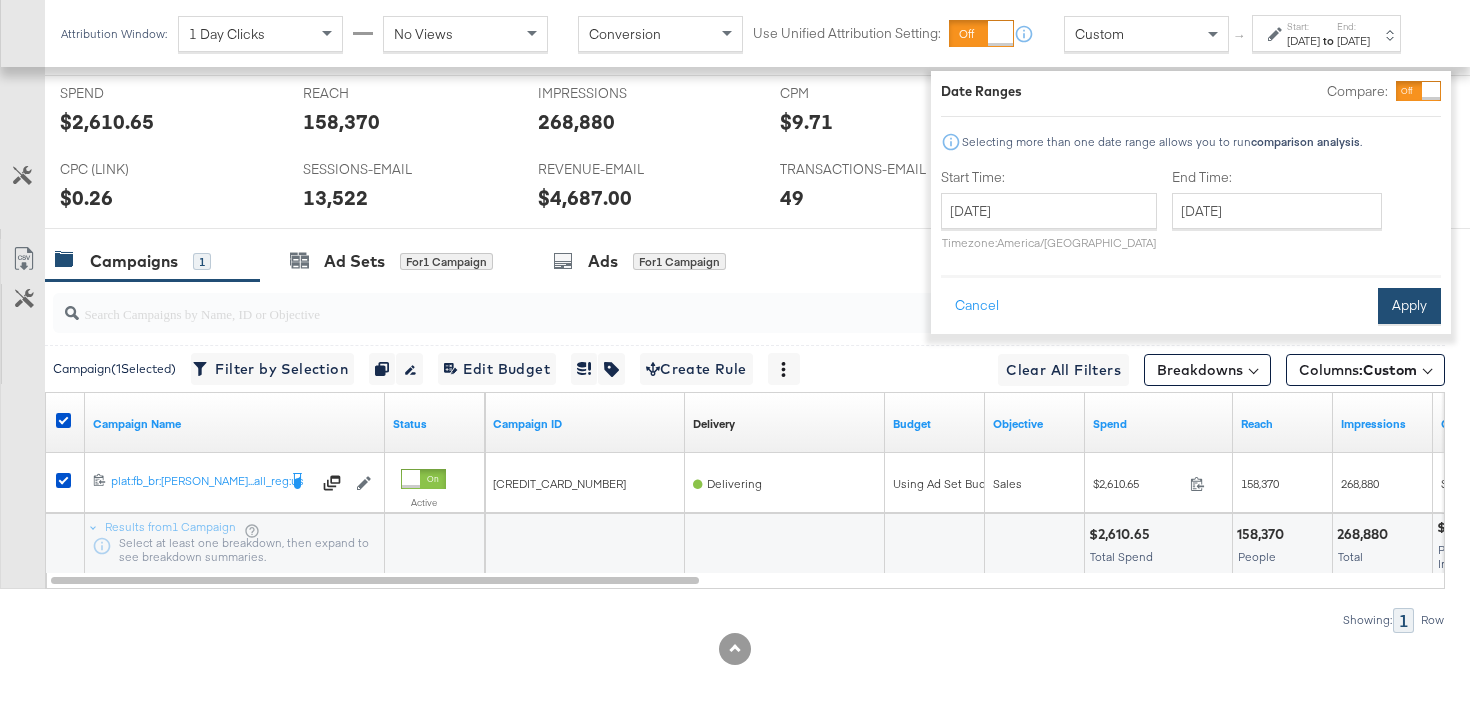 click on "Apply" at bounding box center (1409, 306) 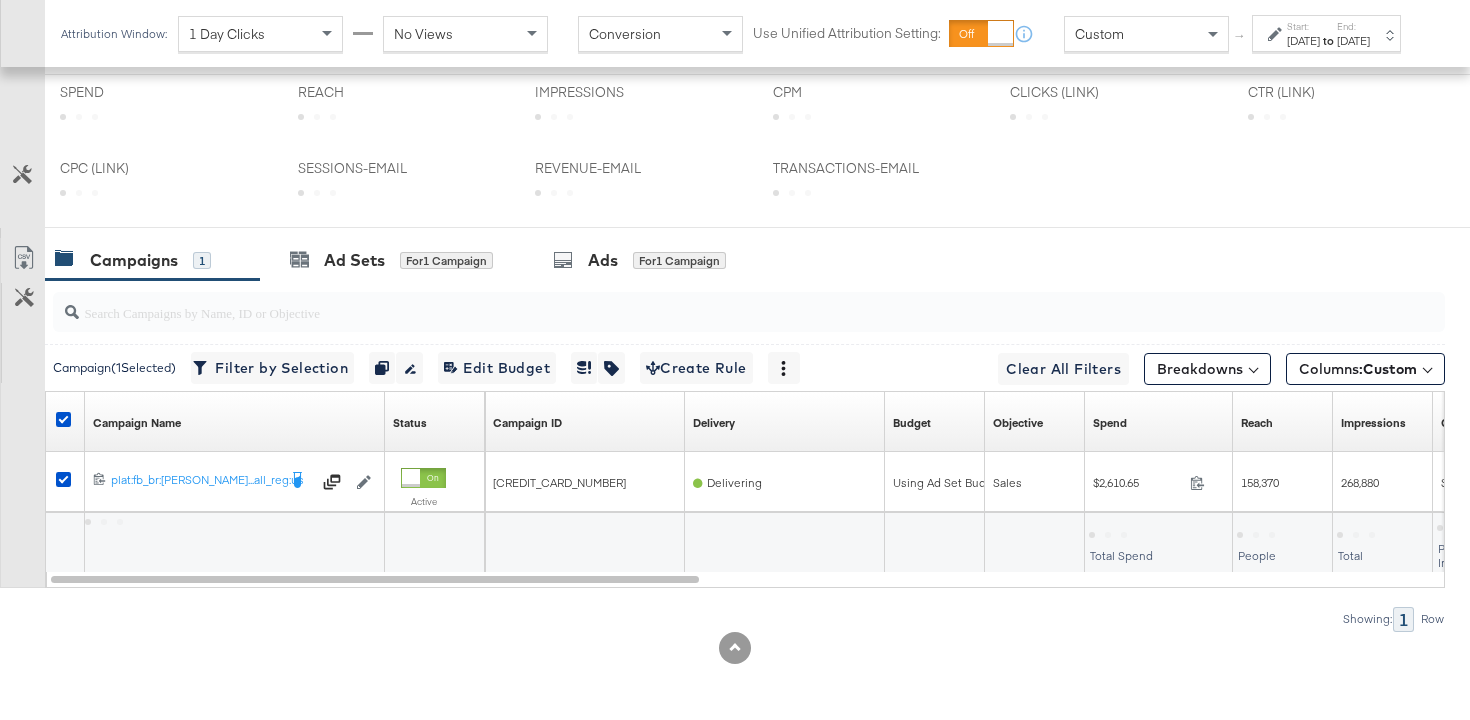 scroll, scrollTop: 829, scrollLeft: 0, axis: vertical 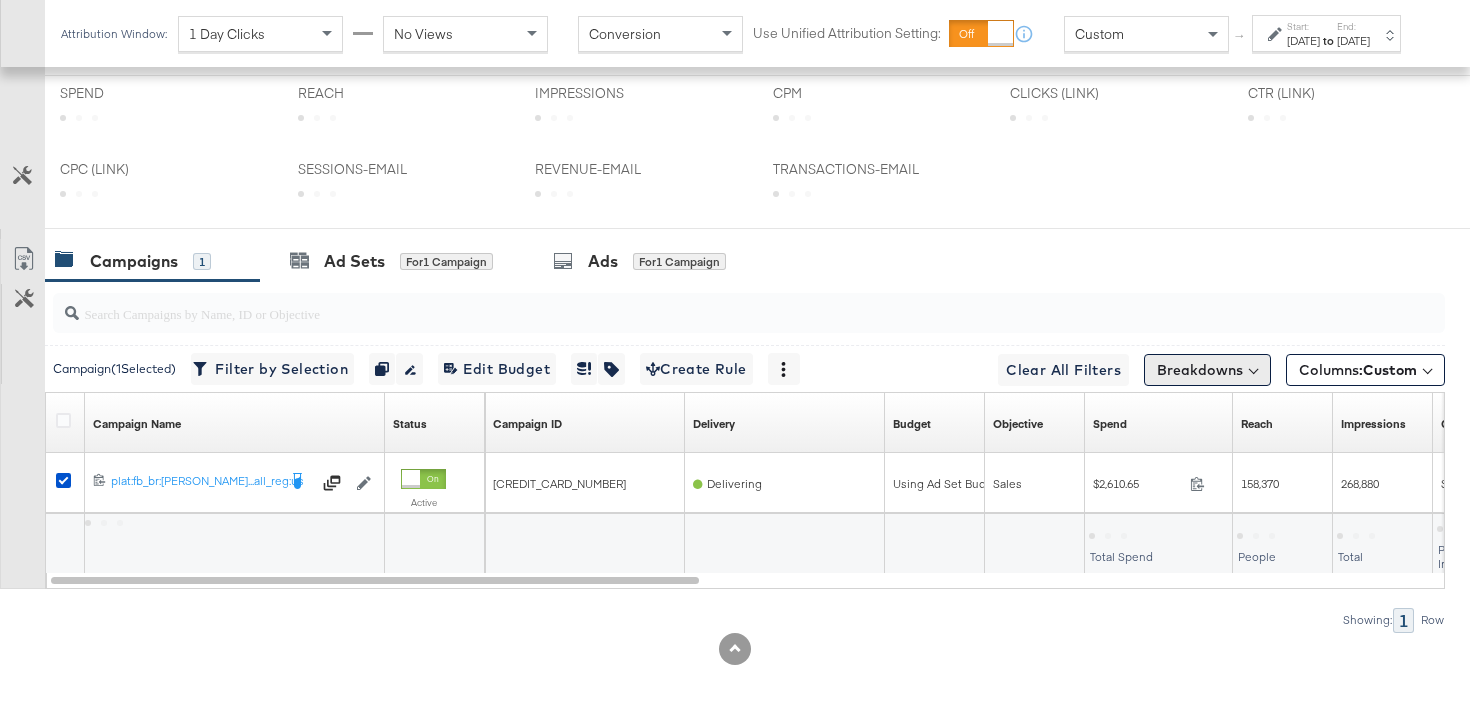 click on "Breakdowns" at bounding box center (1207, 370) 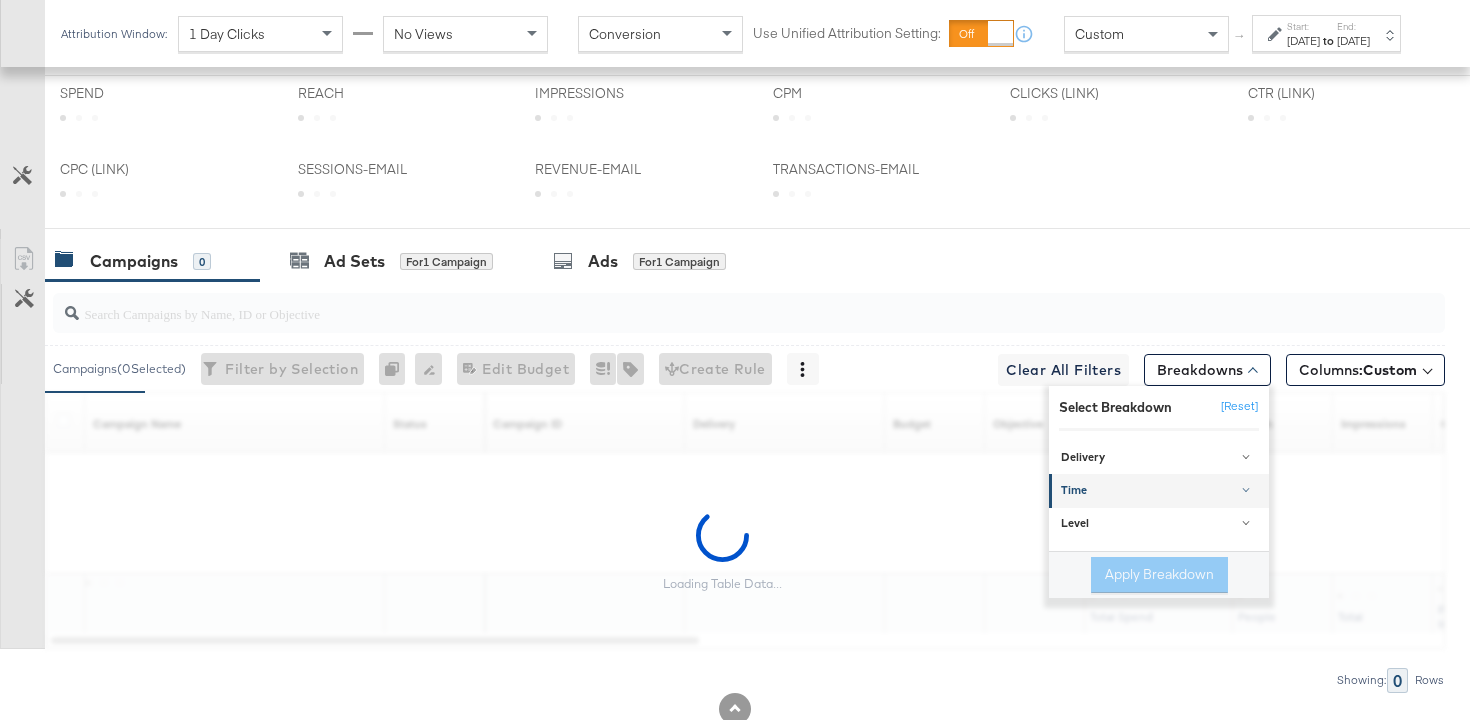 click on "Time" at bounding box center [1160, 491] 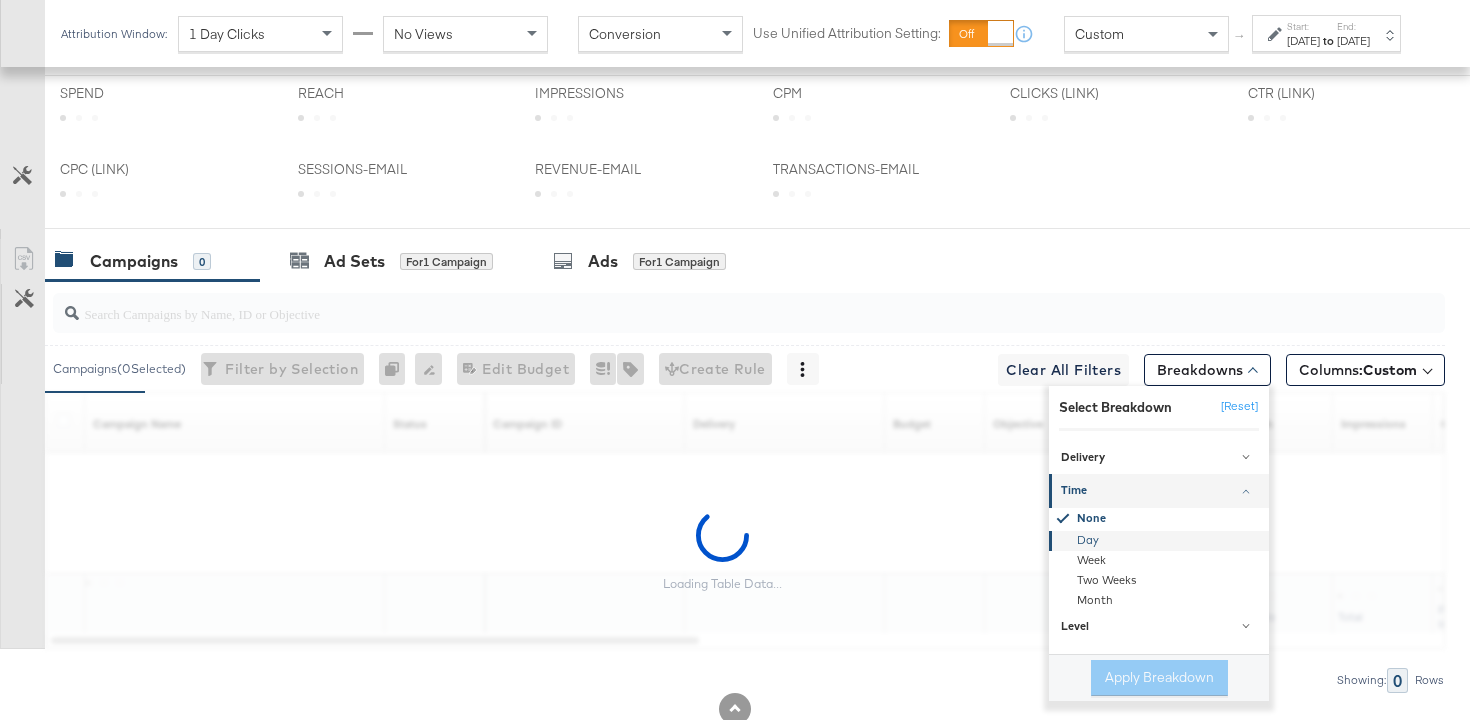 click on "Day" at bounding box center (1160, 541) 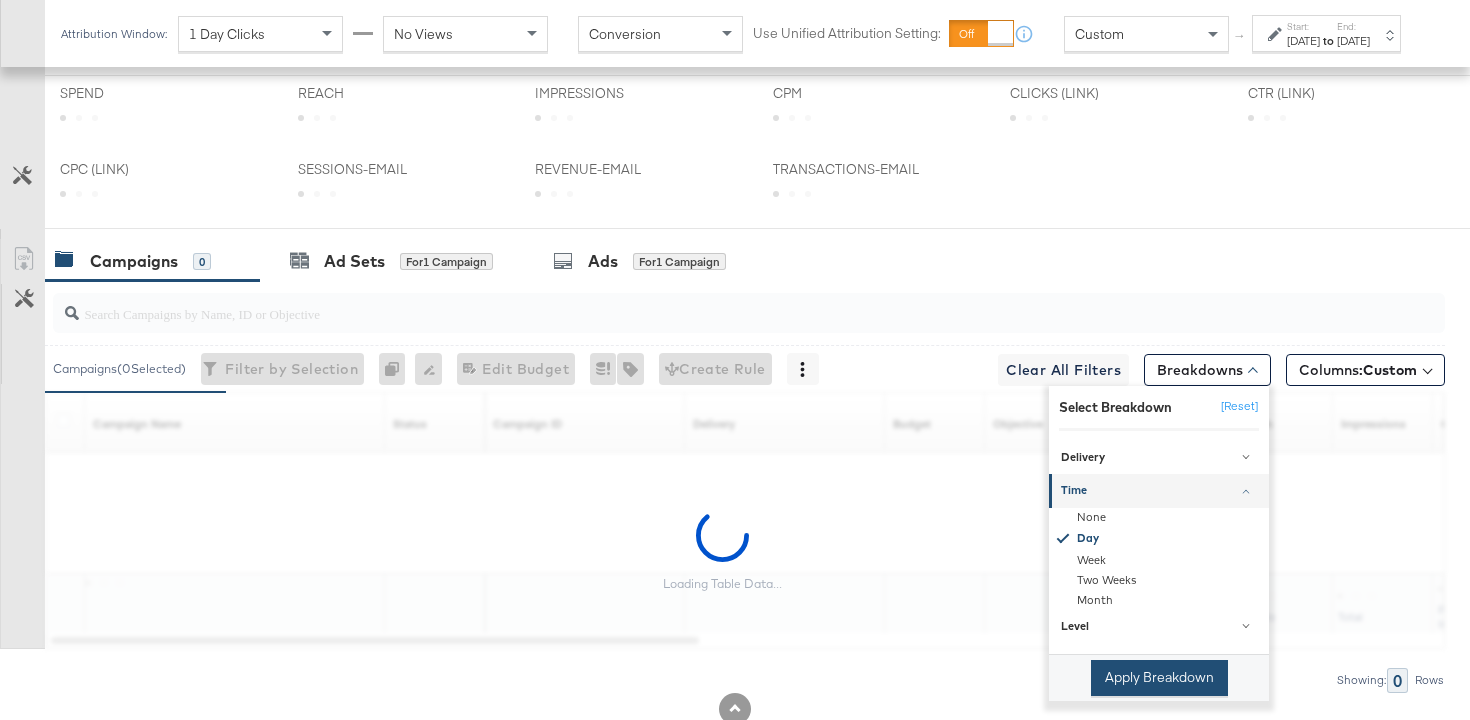click on "Apply Breakdown" at bounding box center [1159, 678] 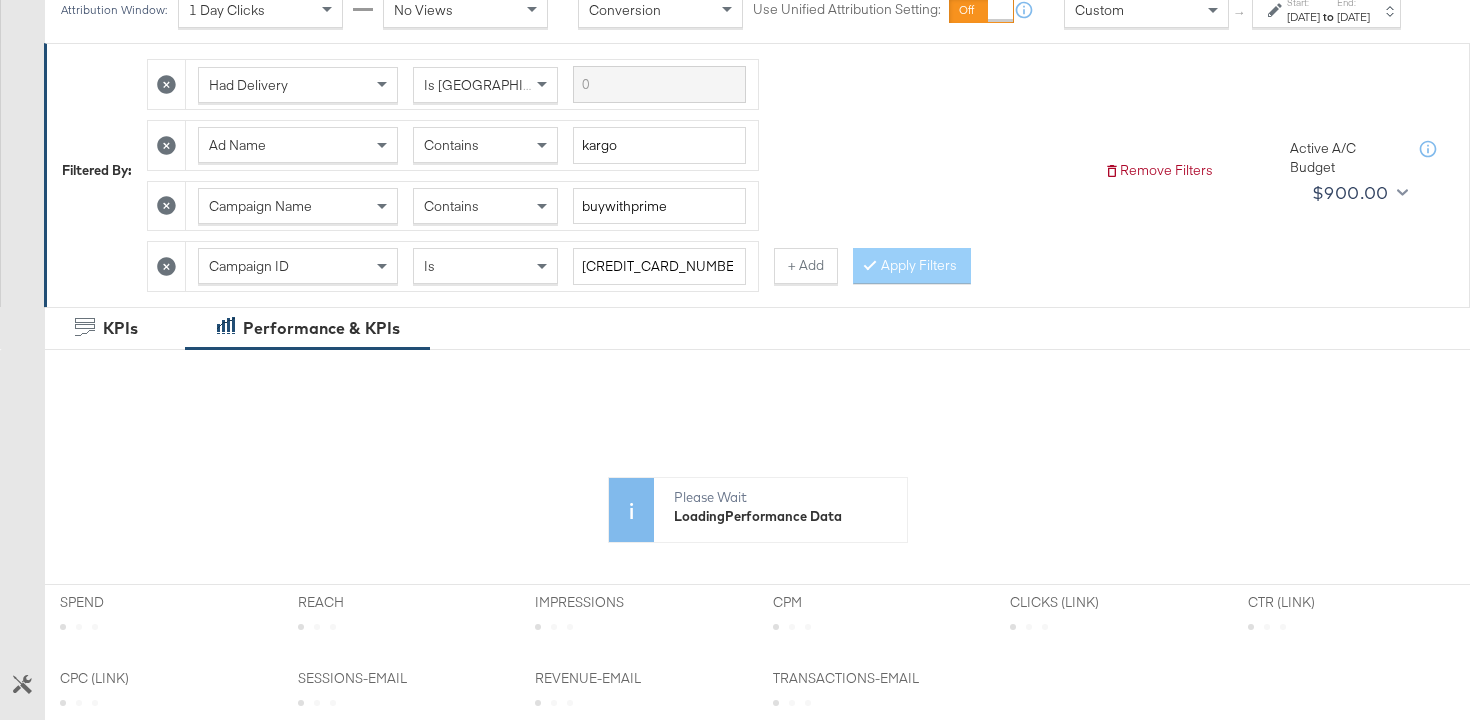 scroll, scrollTop: 123, scrollLeft: 0, axis: vertical 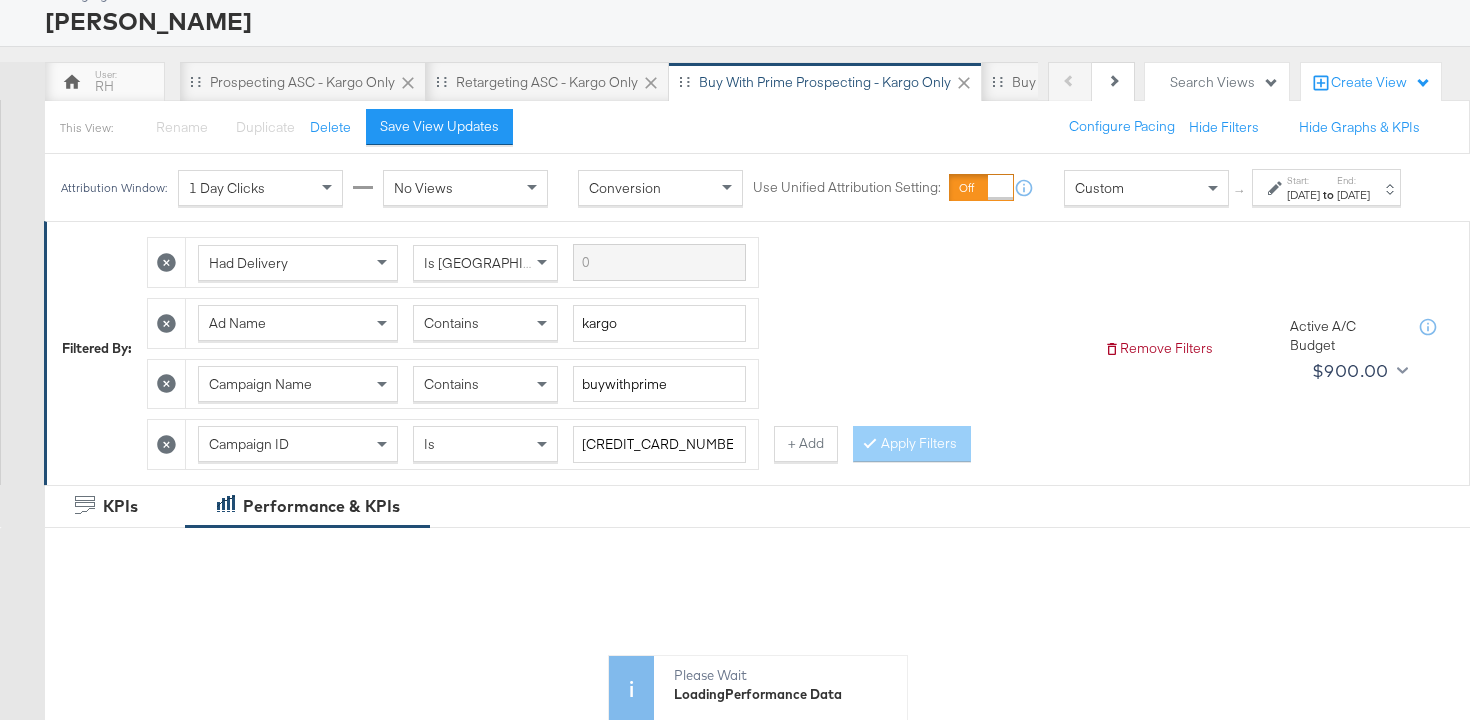 click on "Contains" at bounding box center [451, 323] 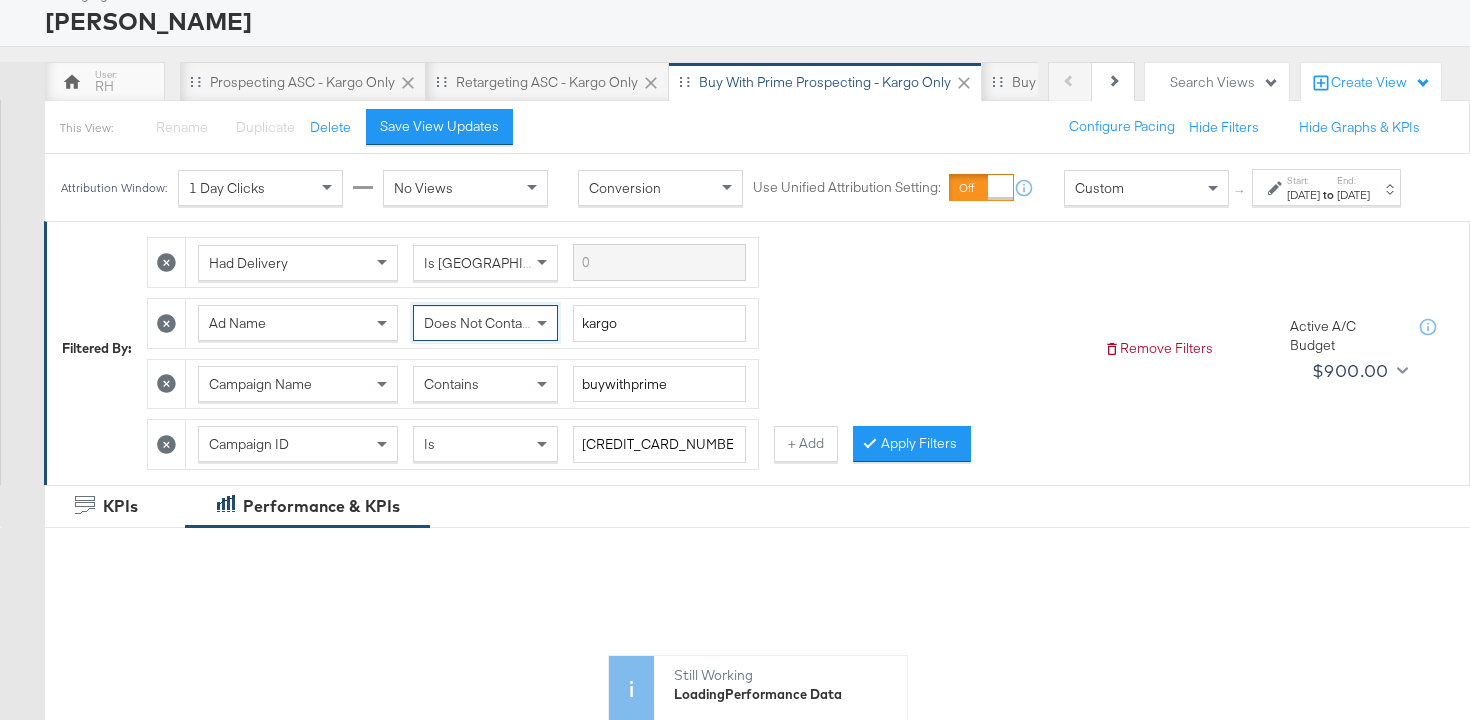 click on "Had Delivery Is Greater Than Ad Name Does Not Contain kargo Campaign Name Contains buywithprime Campaign ID Is [CREDIT_CARD_NUMBER] + Add   Apply Filters" at bounding box center (617, 348) 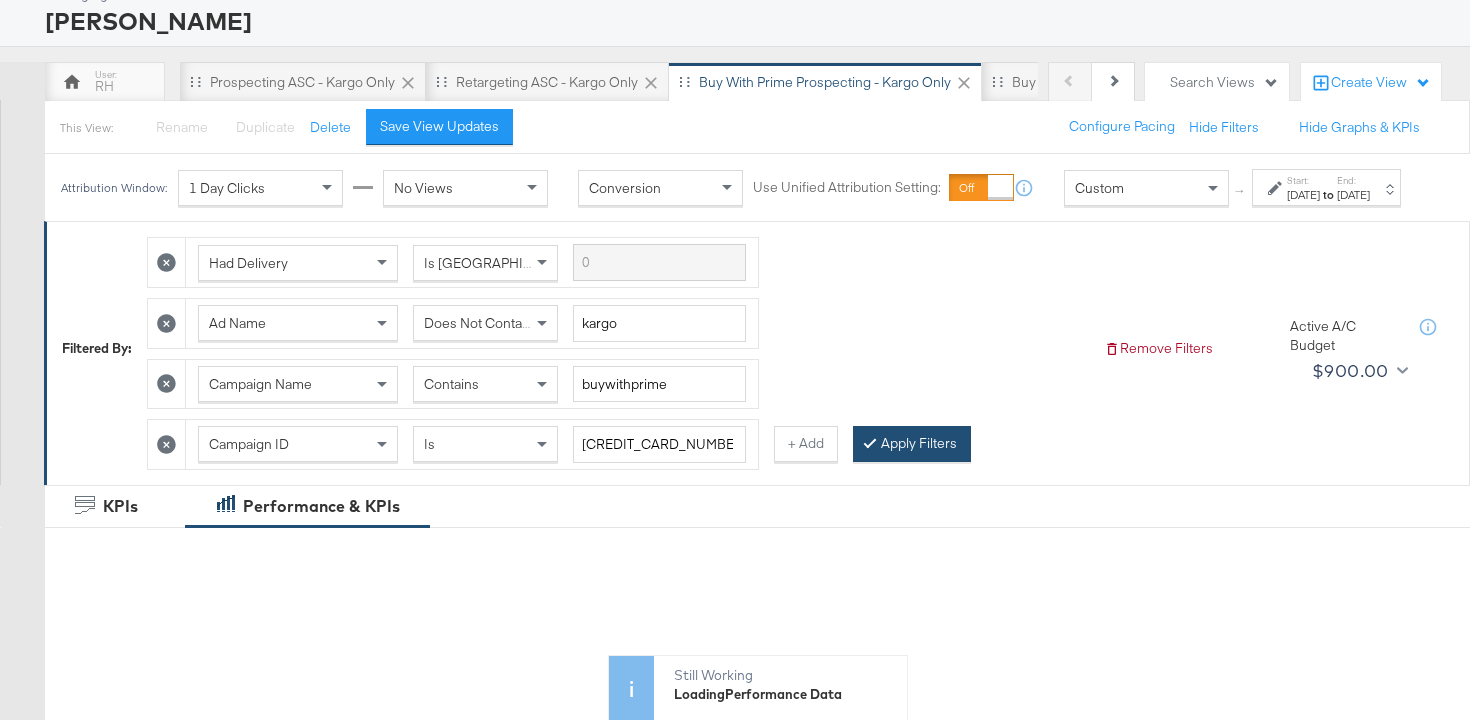 click on "Apply Filters" at bounding box center [912, 444] 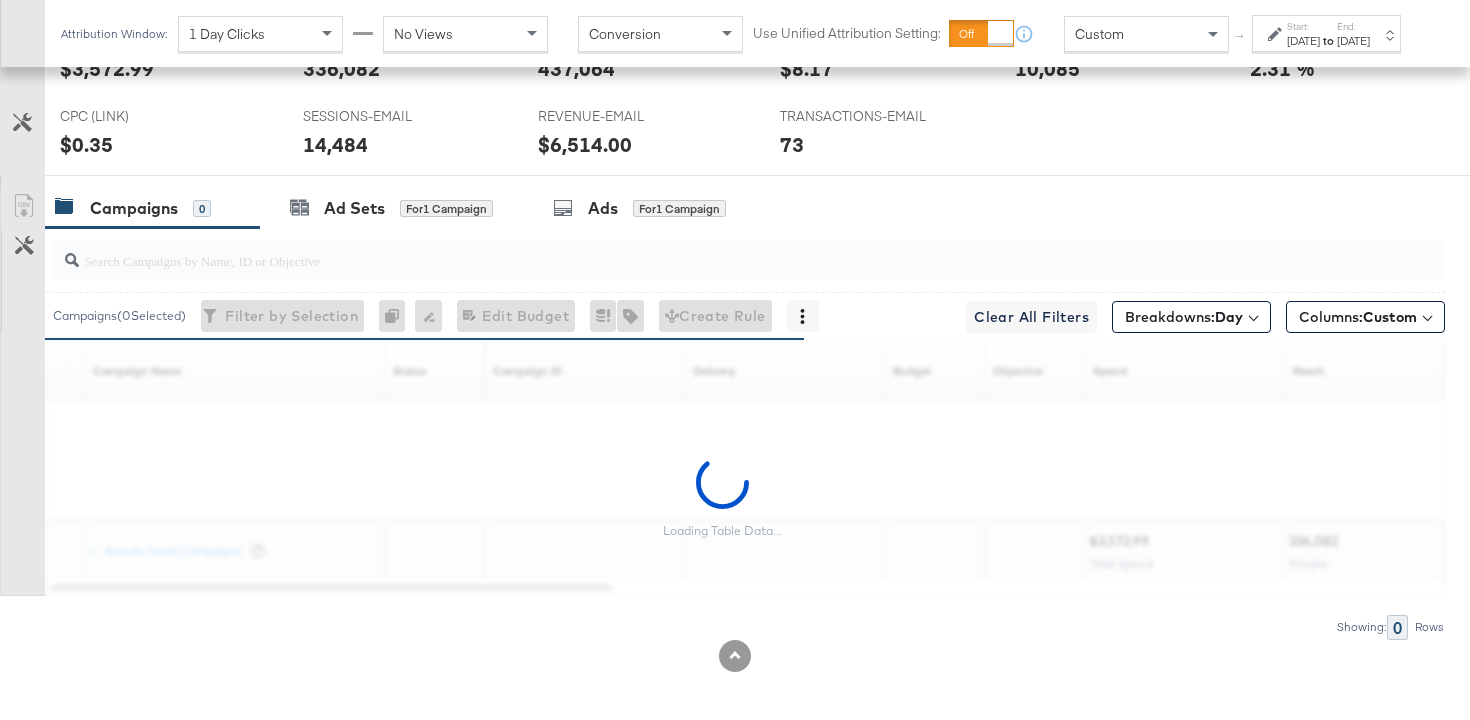 scroll, scrollTop: 1084, scrollLeft: 0, axis: vertical 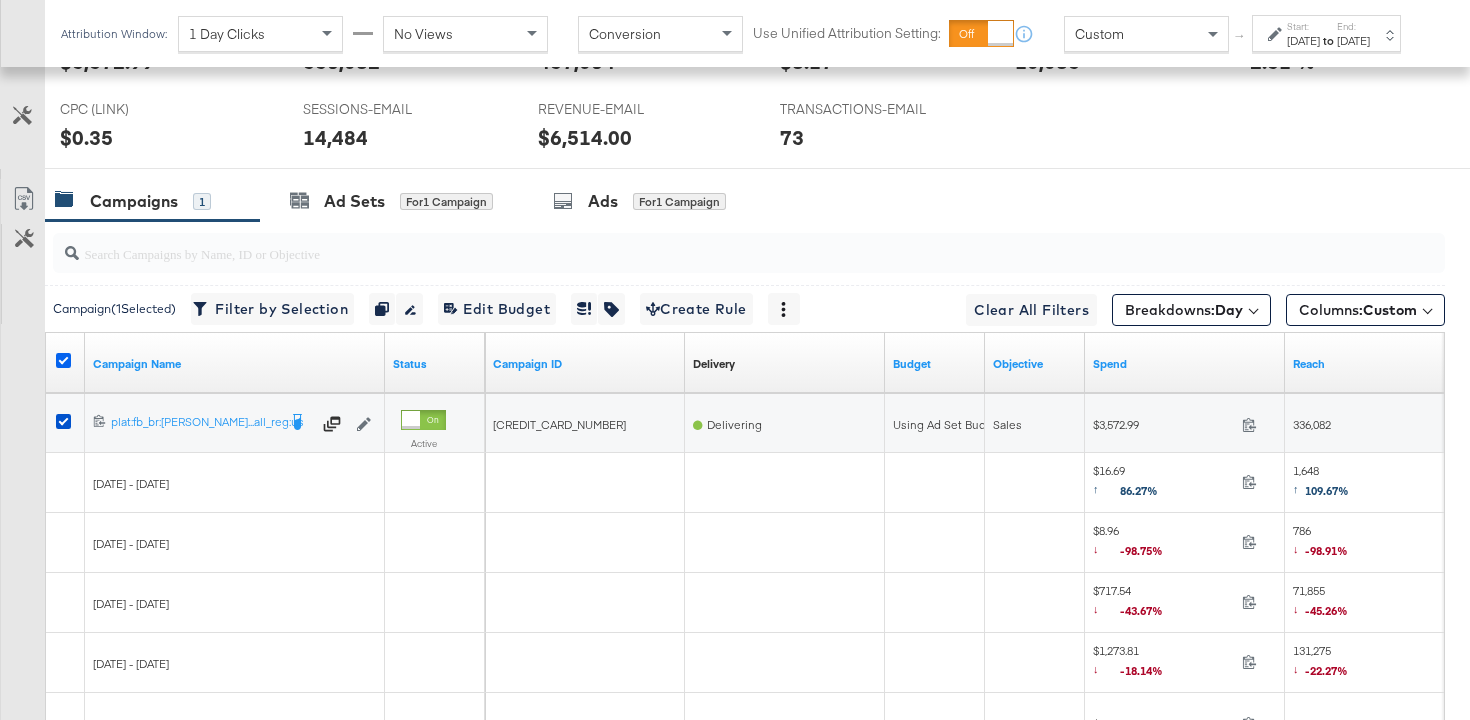 click at bounding box center (63, 360) 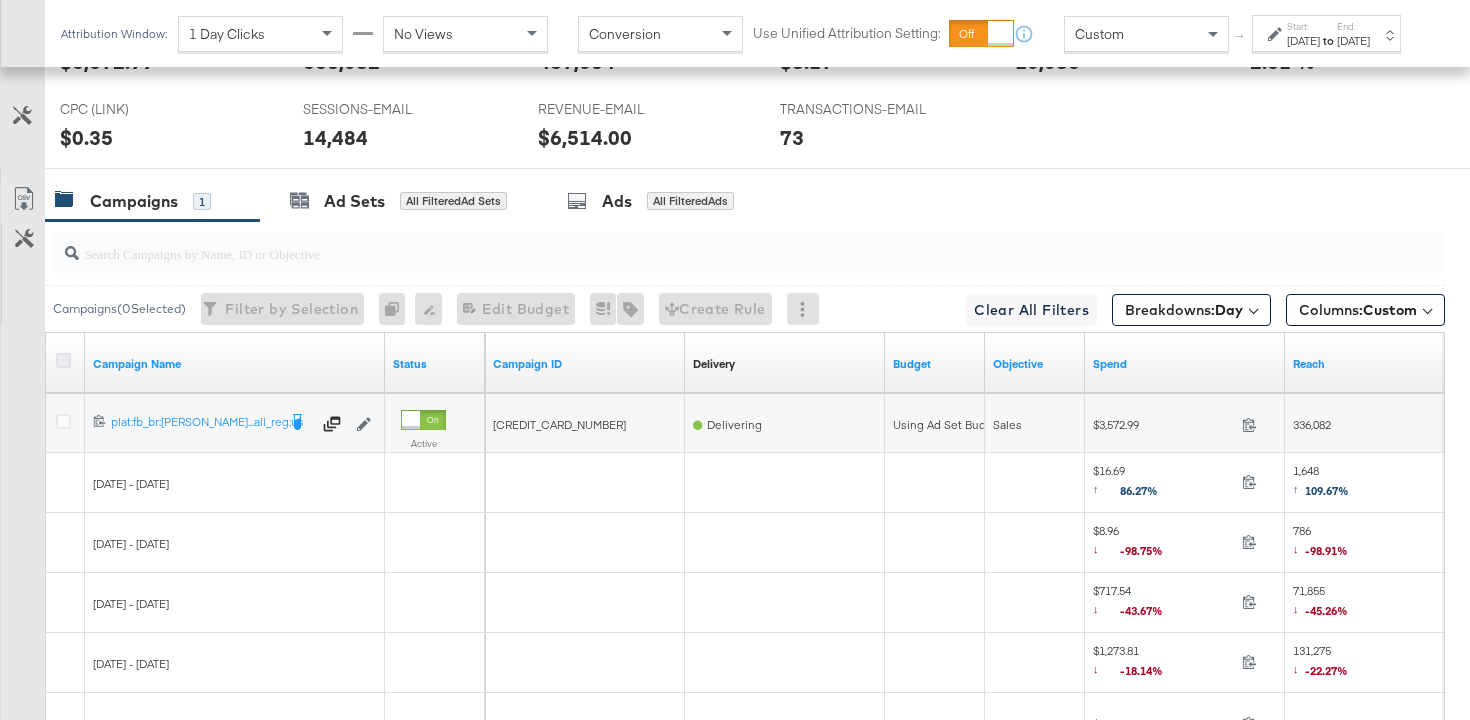 click at bounding box center [63, 360] 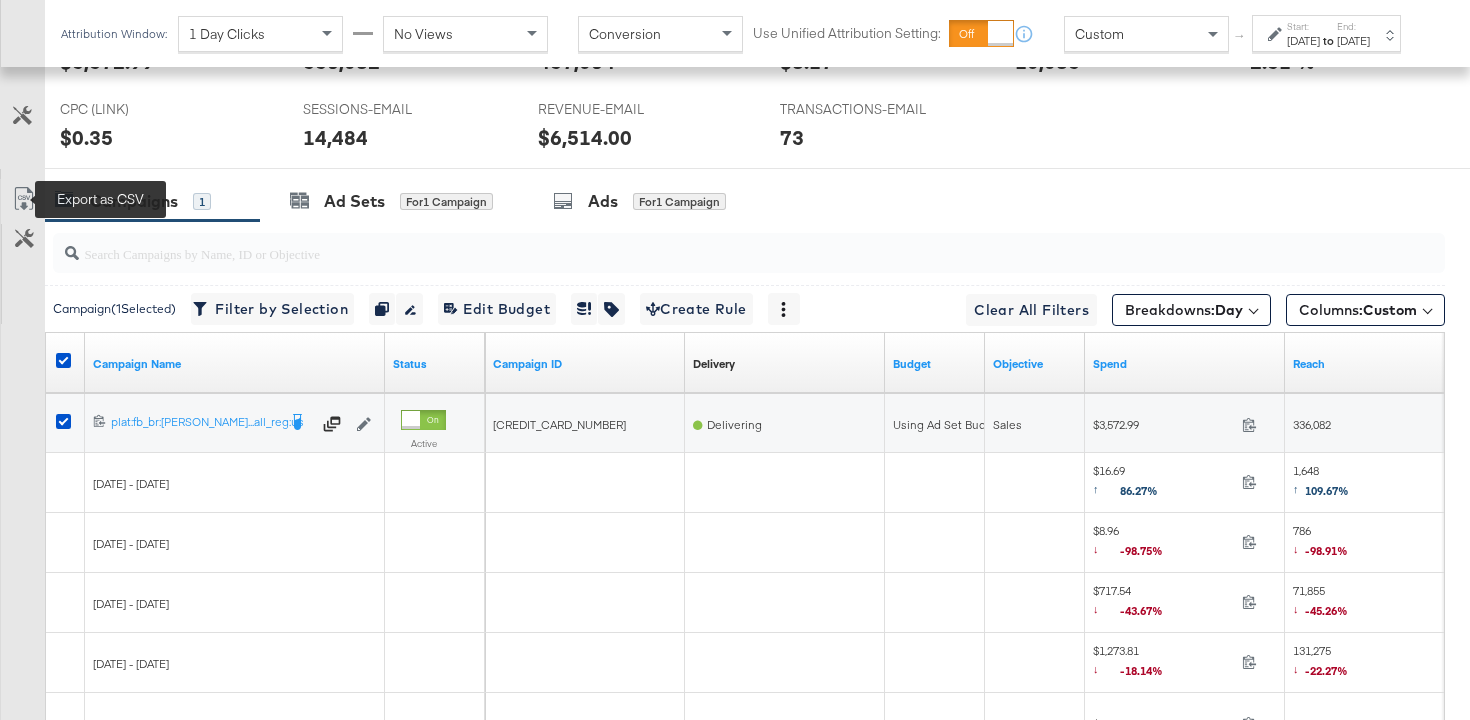 click 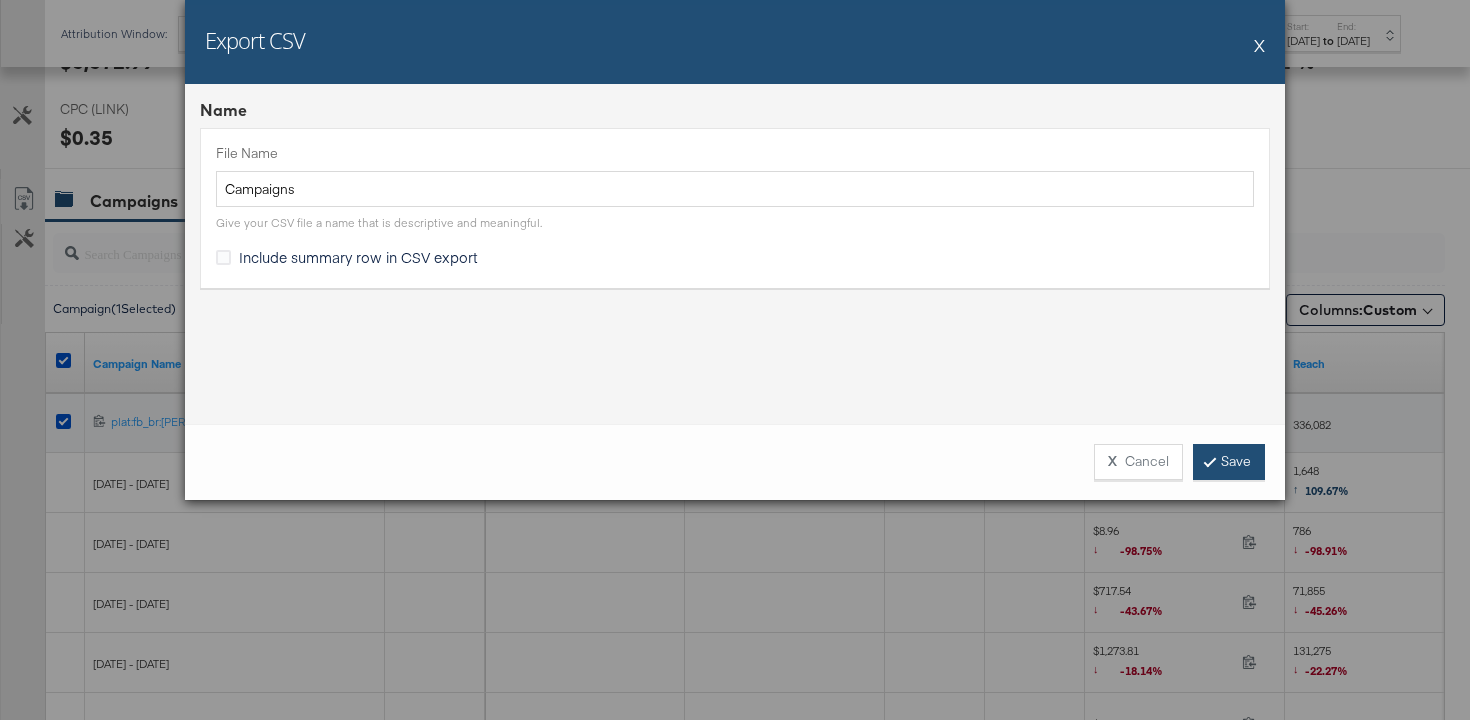 click on "Save" at bounding box center (1229, 462) 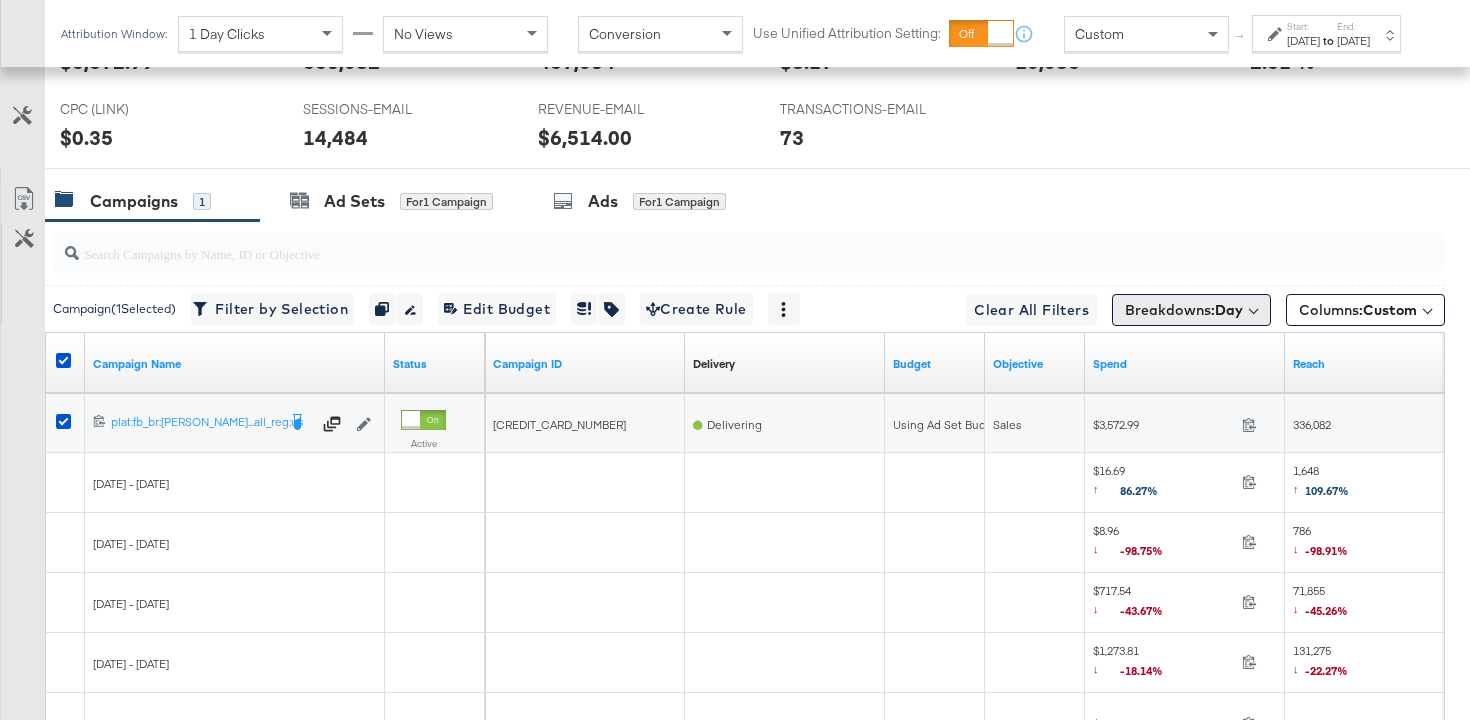 click on "Breakdowns:  Day" at bounding box center [1184, 310] 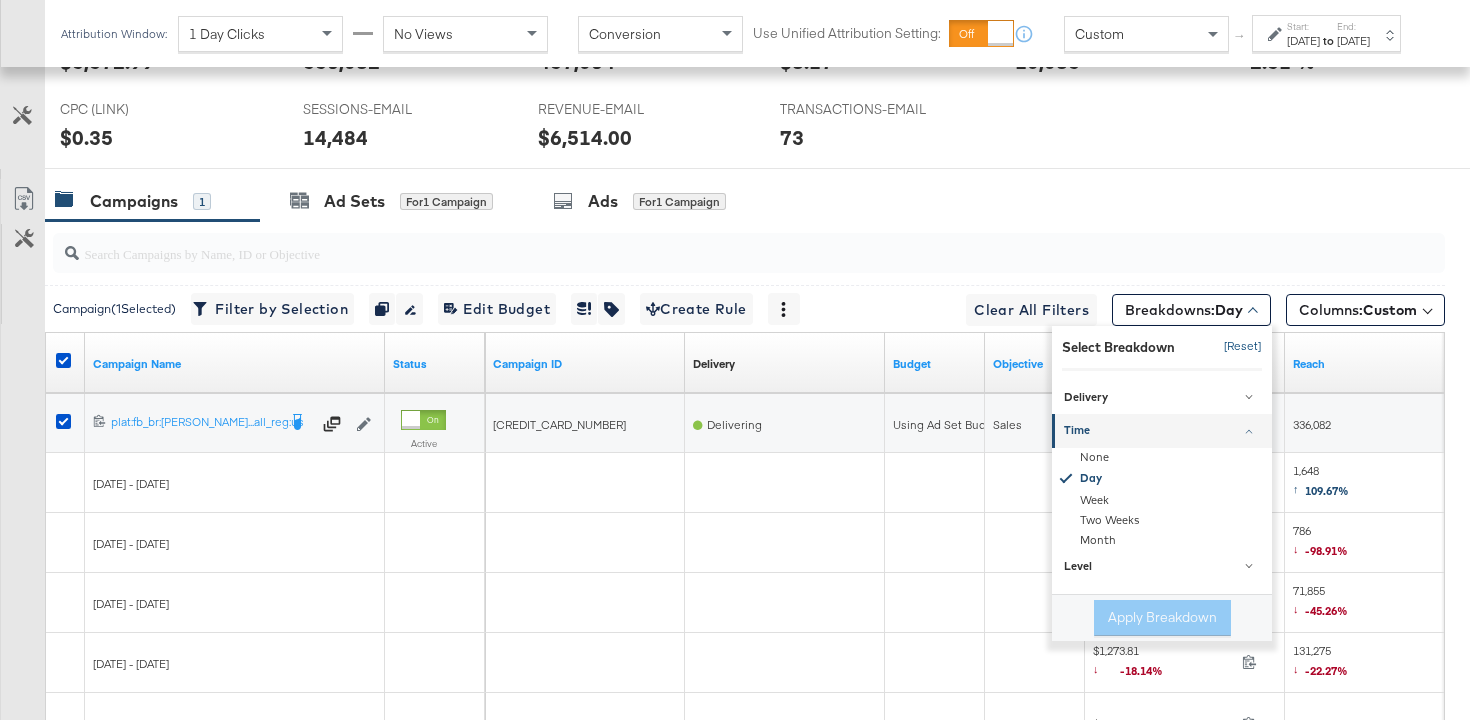 click on "[Reset]" at bounding box center (1237, 347) 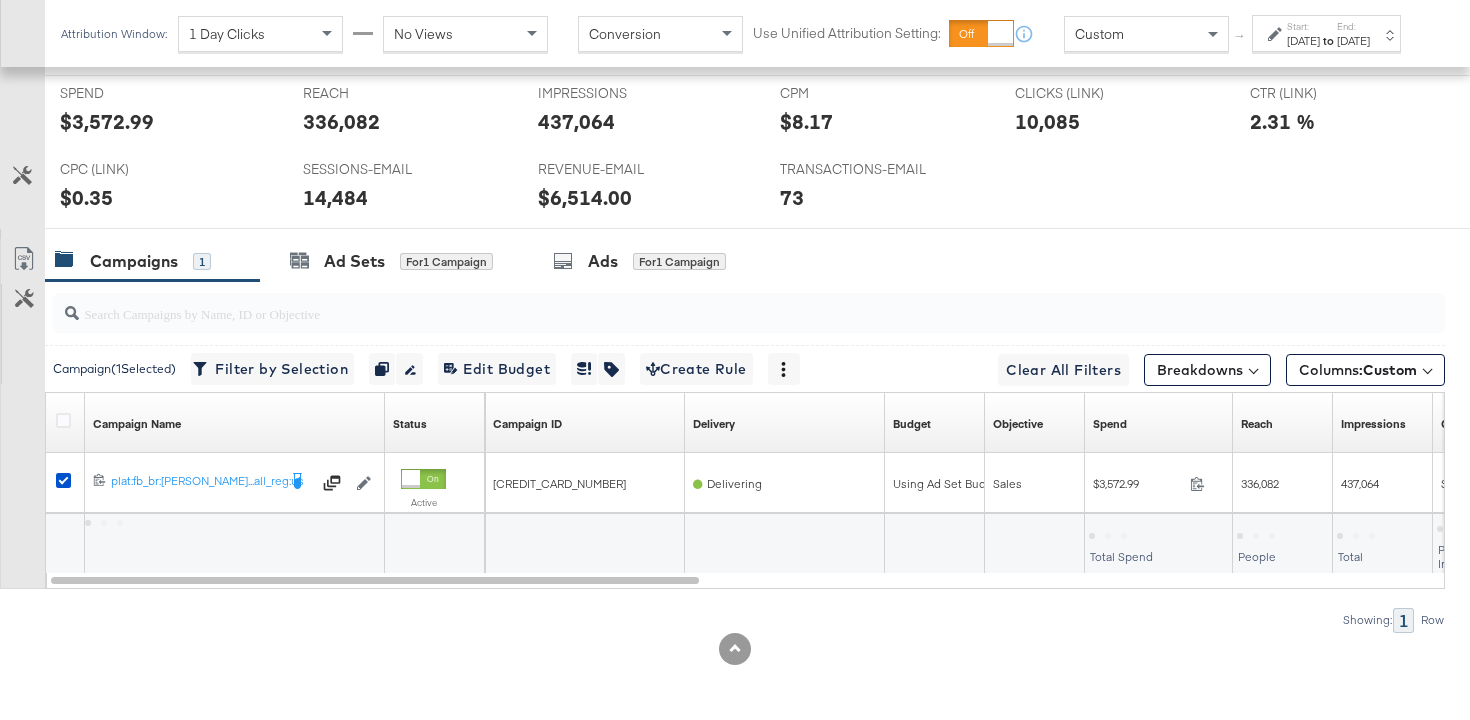 click on "Attribution Window:  1 Day Clicks No Views Conversion Use Unified Attribution Setting: If you set use unified attribution setting, your query's conversion metric attribution and campaign optimization will use the attribution setting of the ad object(s) being queried — a single period of time during which conversions are credited to ads and used to inform campaign optimization. Custom ↑  Start:  [DATE]    to     End:  [DATE]" at bounding box center [735, 33] 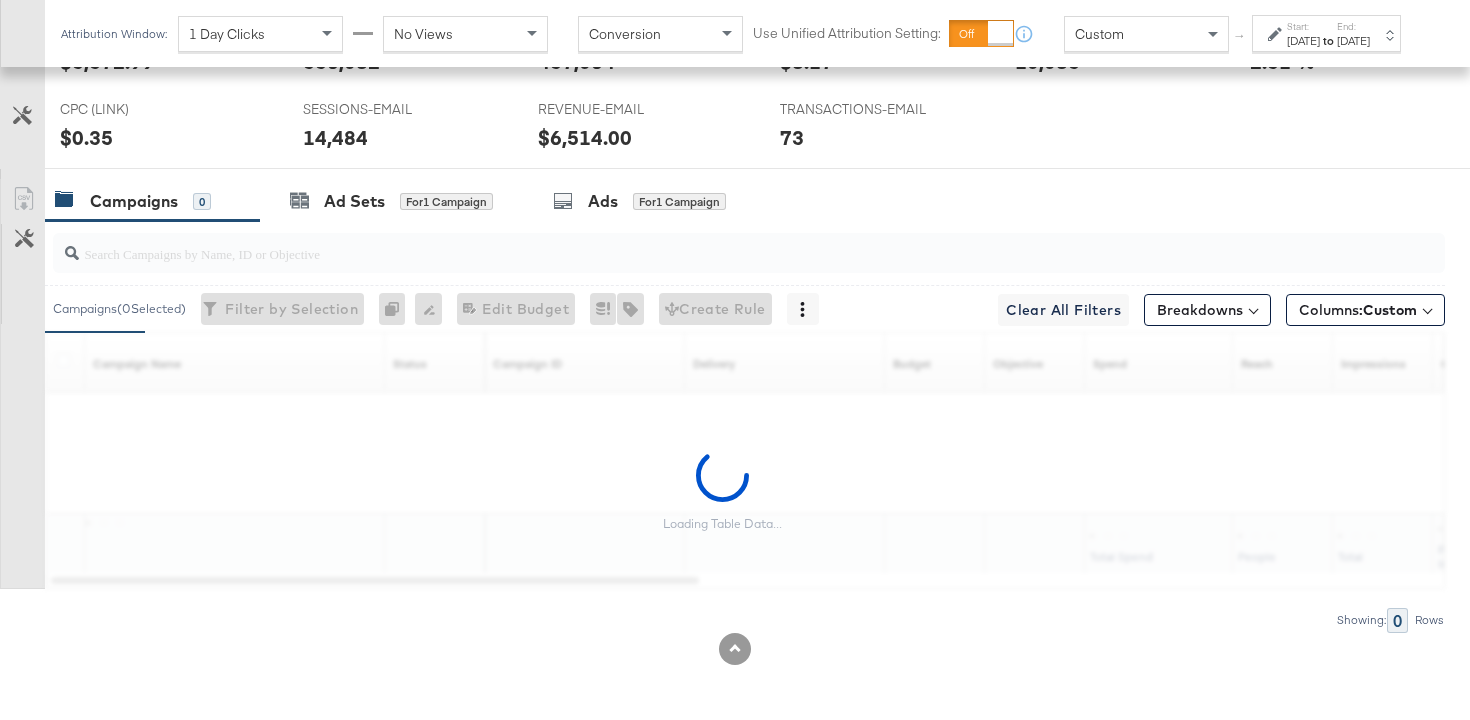 click on "[DATE]" at bounding box center [1303, 41] 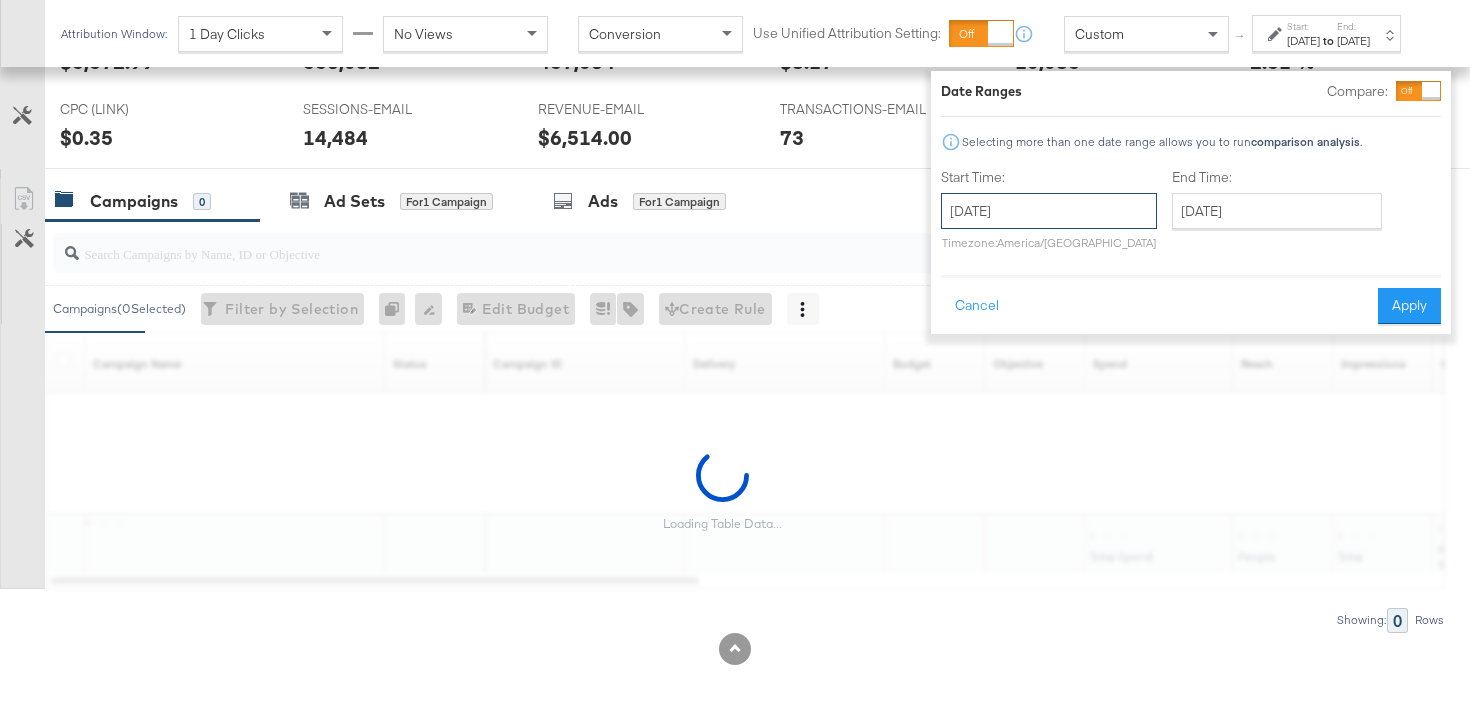 click on "[DATE]" at bounding box center (1049, 211) 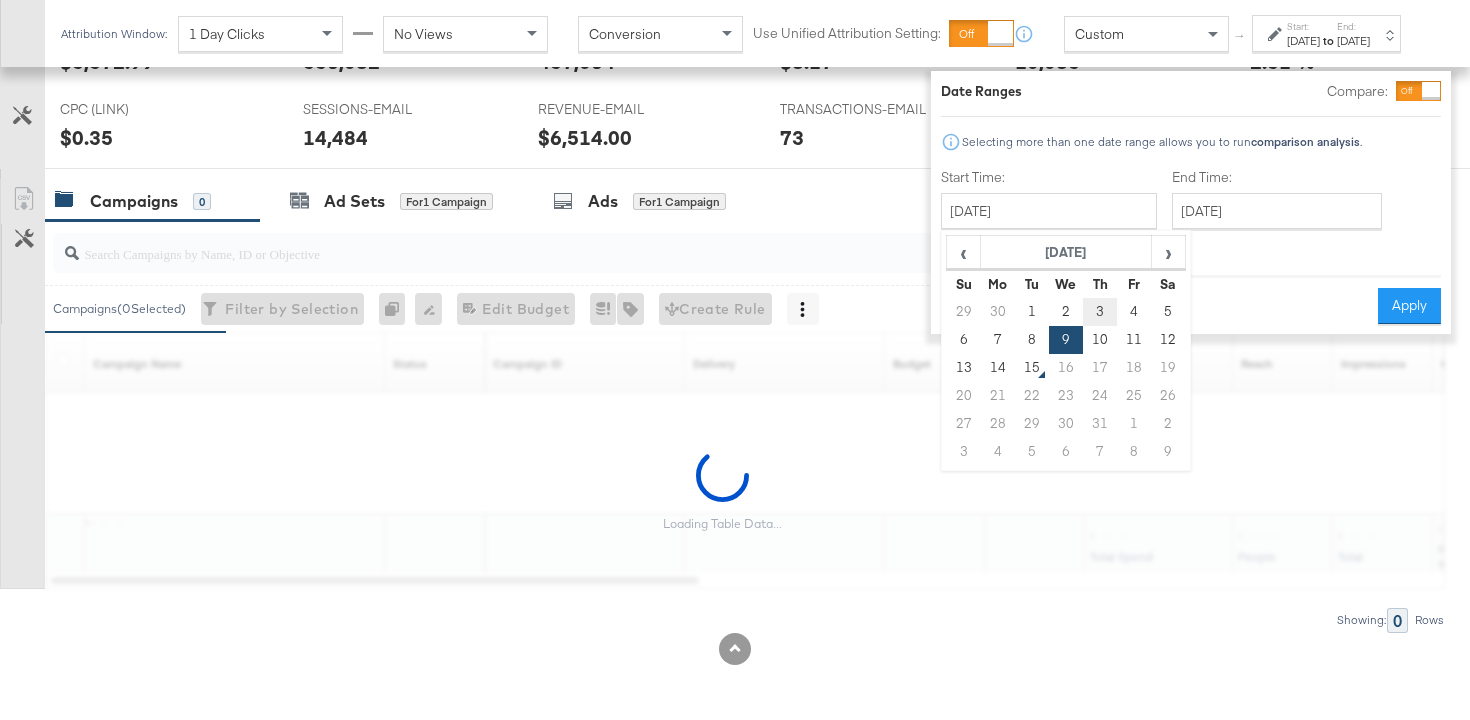 click on "3" at bounding box center [1100, 312] 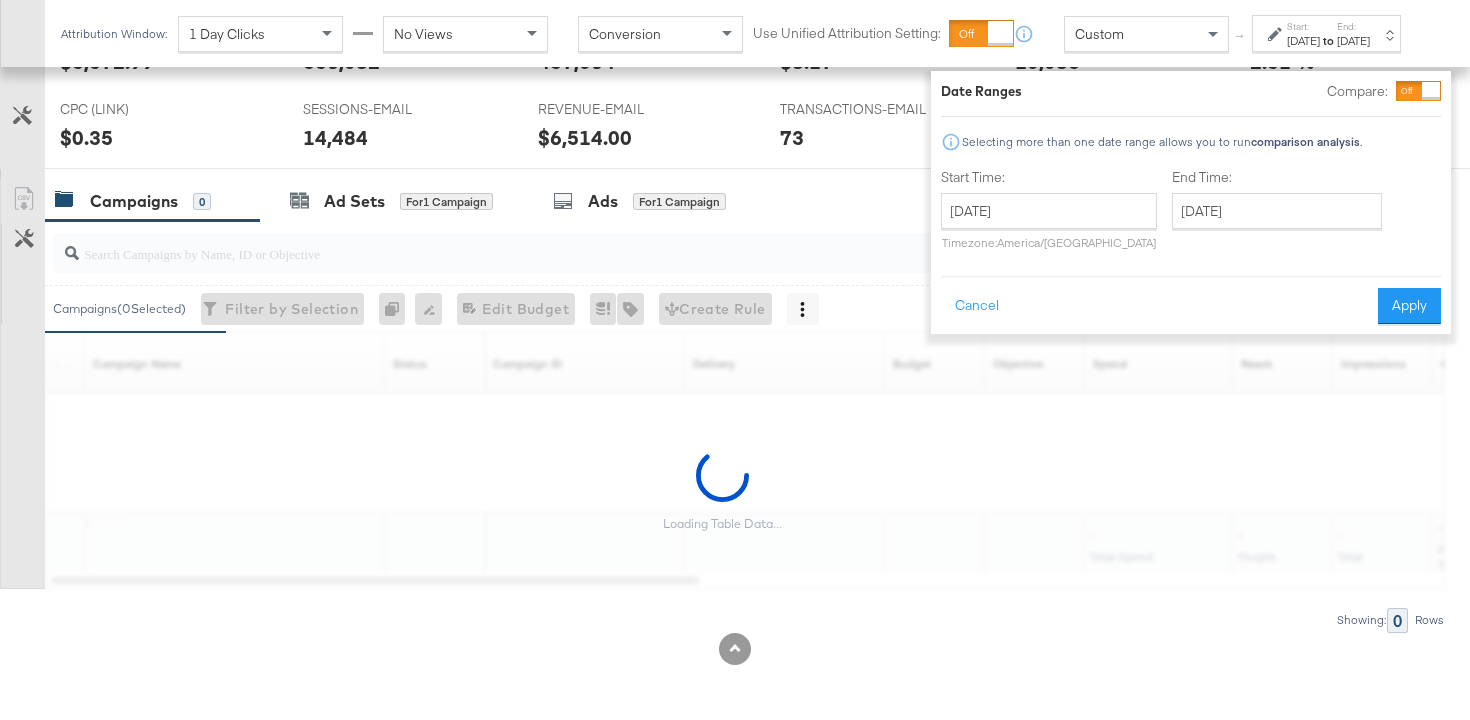 click on "End Time: [DATE] ‹ [DATE] › Su Mo Tu We Th Fr Sa 29 30 1 2 3 4 5 6 7 8 9 10 11 12 13 14 15 16 17 18 19 20 21 22 23 24 25 26 27 28 29 30 31 1 2 3 4 5 6 7 8 9" at bounding box center (1281, 213) 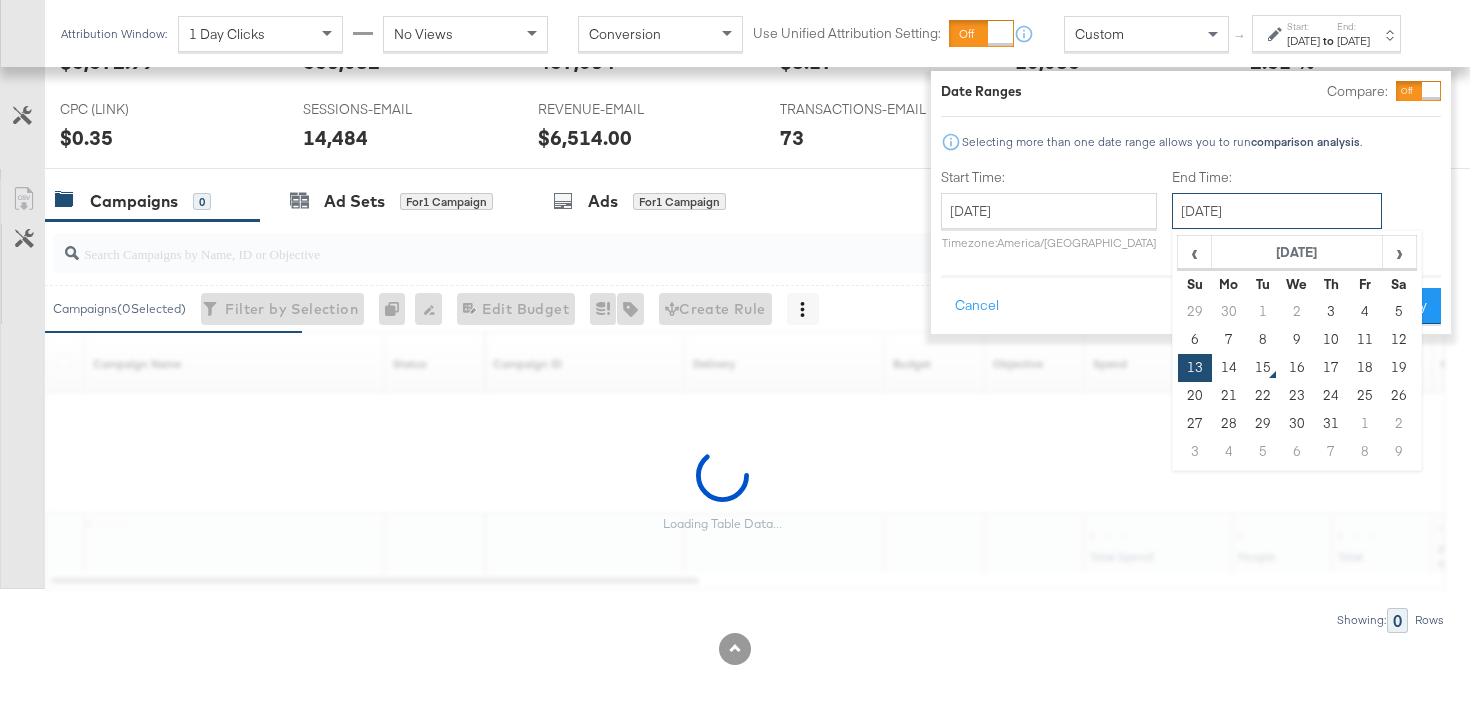 click on "[DATE]" at bounding box center [1277, 211] 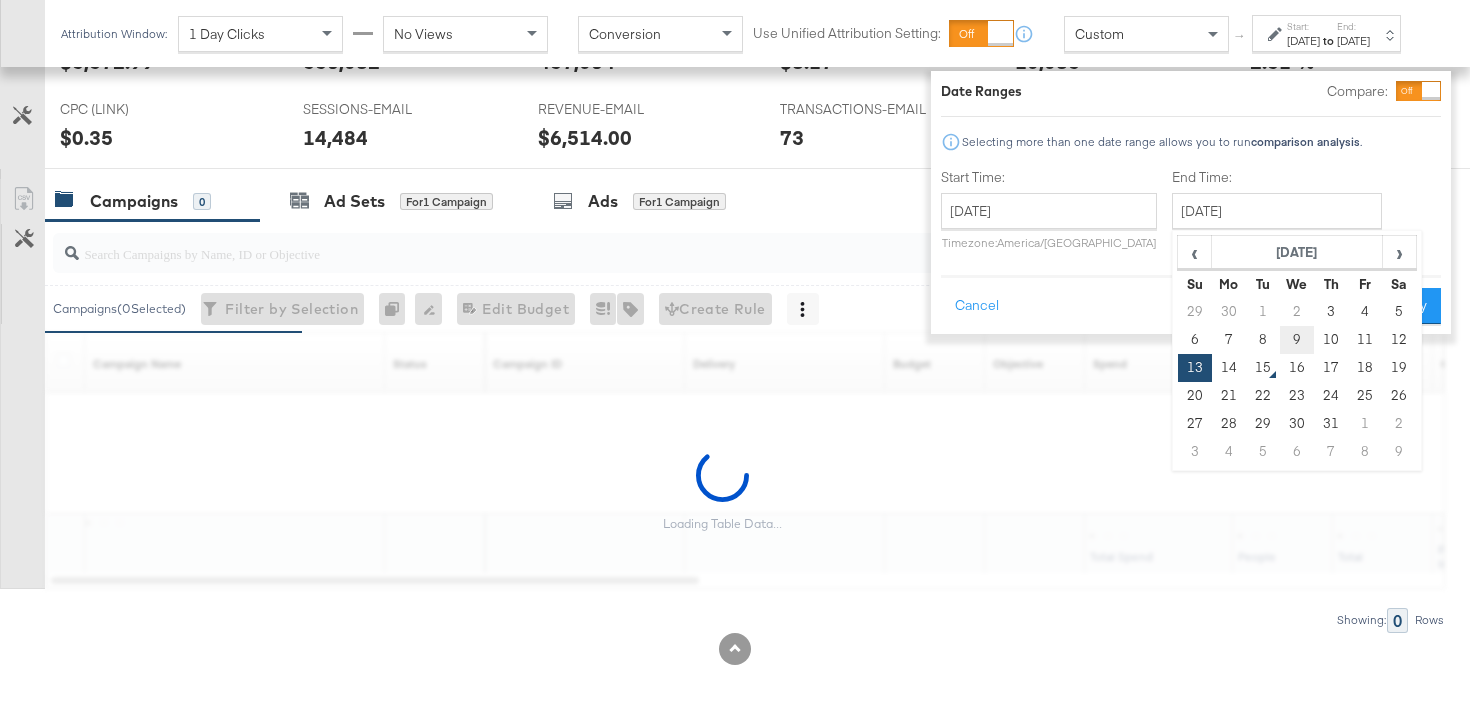 click on "9" at bounding box center (1297, 340) 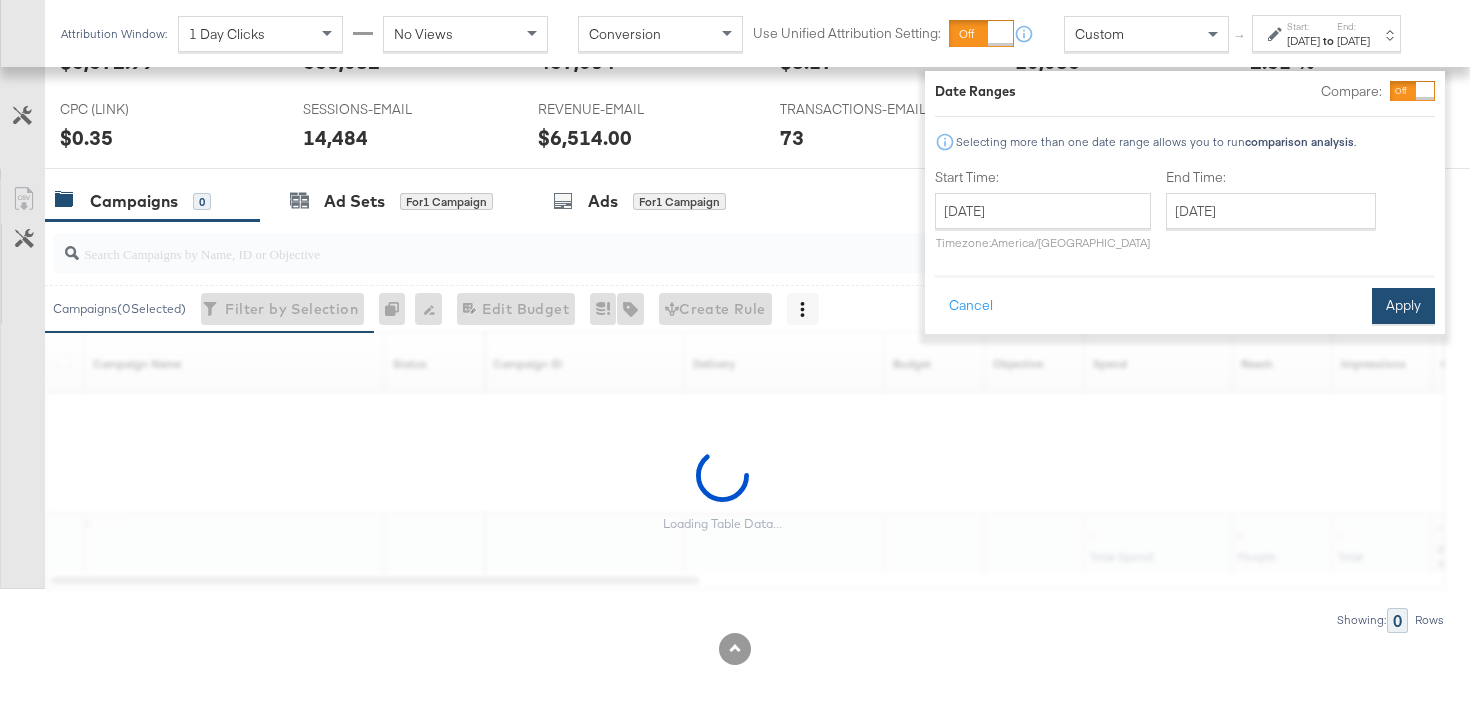 click on "Apply" at bounding box center [1403, 306] 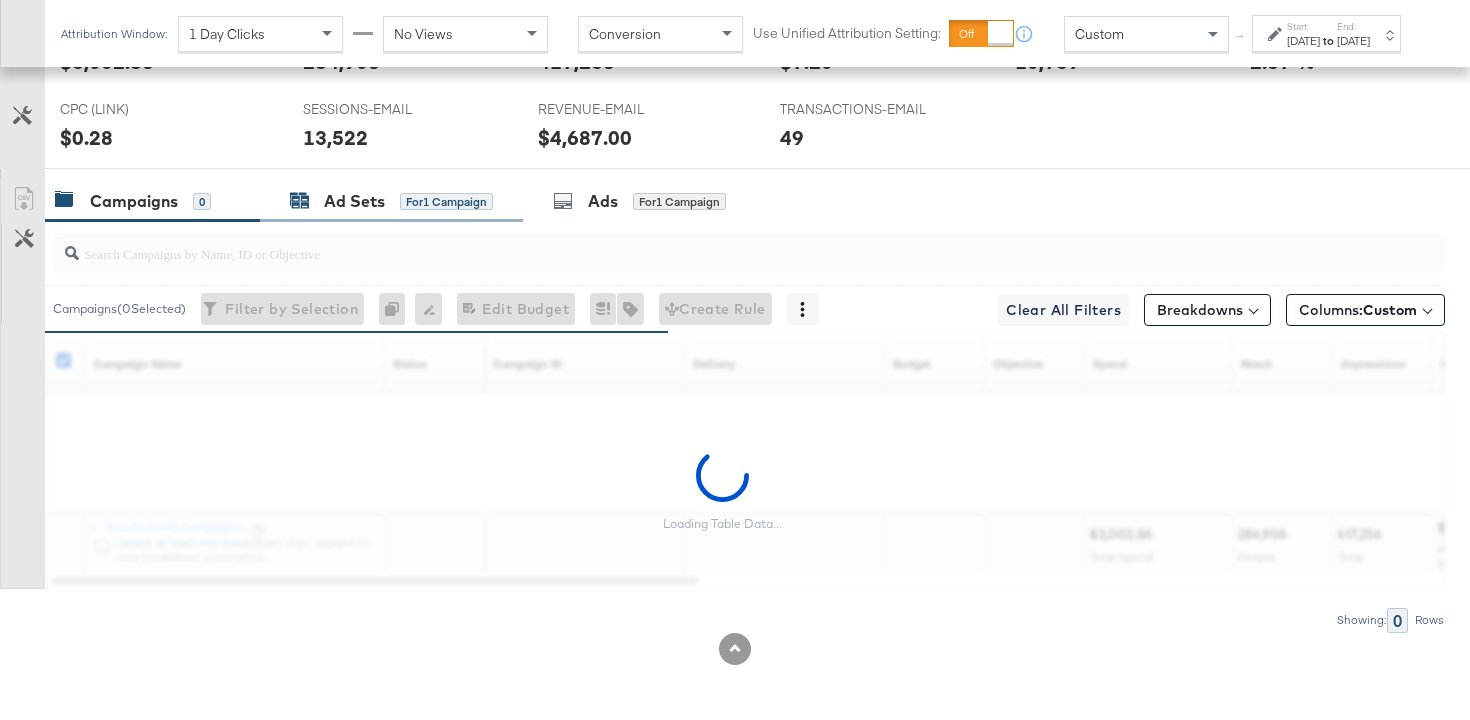 scroll, scrollTop: 1024, scrollLeft: 0, axis: vertical 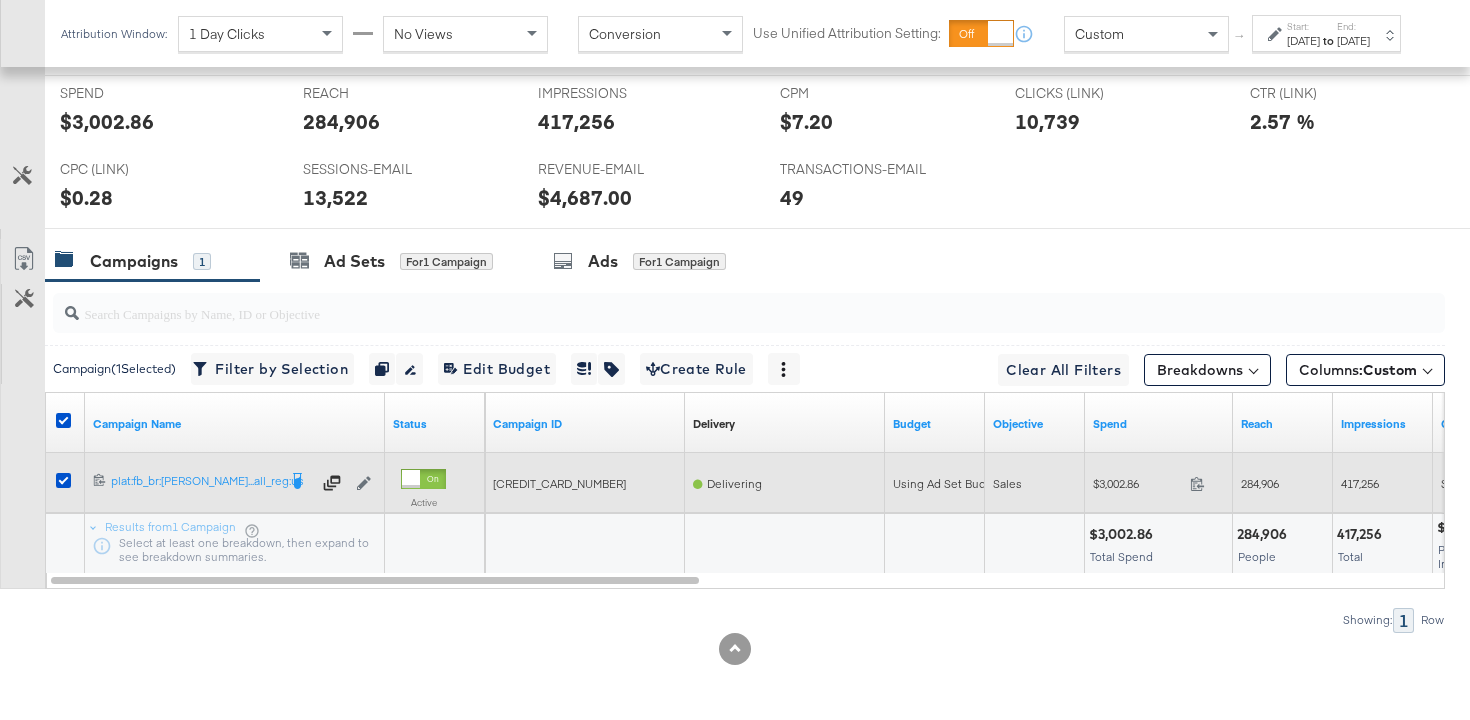 click at bounding box center (1203, 486) 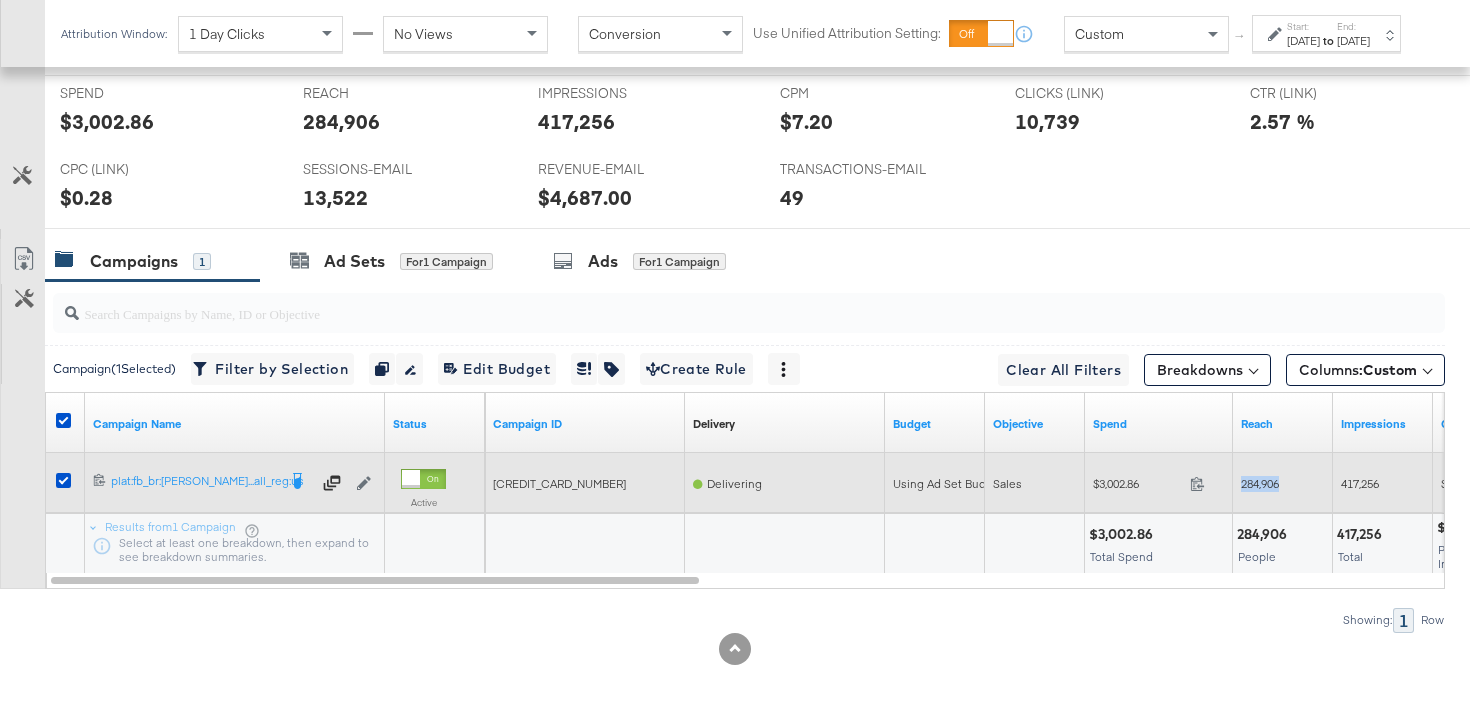 click on "284,906" at bounding box center (1260, 483) 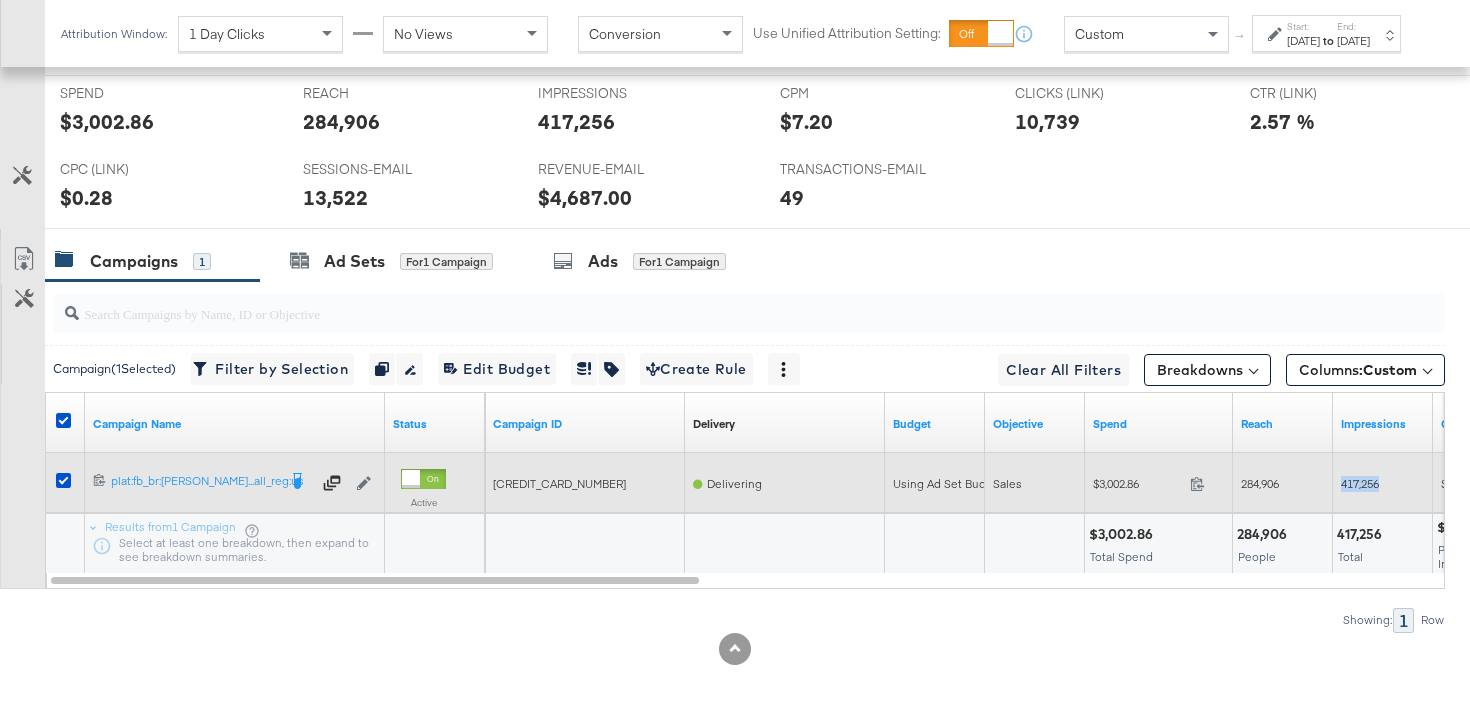 click on "417,256" at bounding box center (1360, 483) 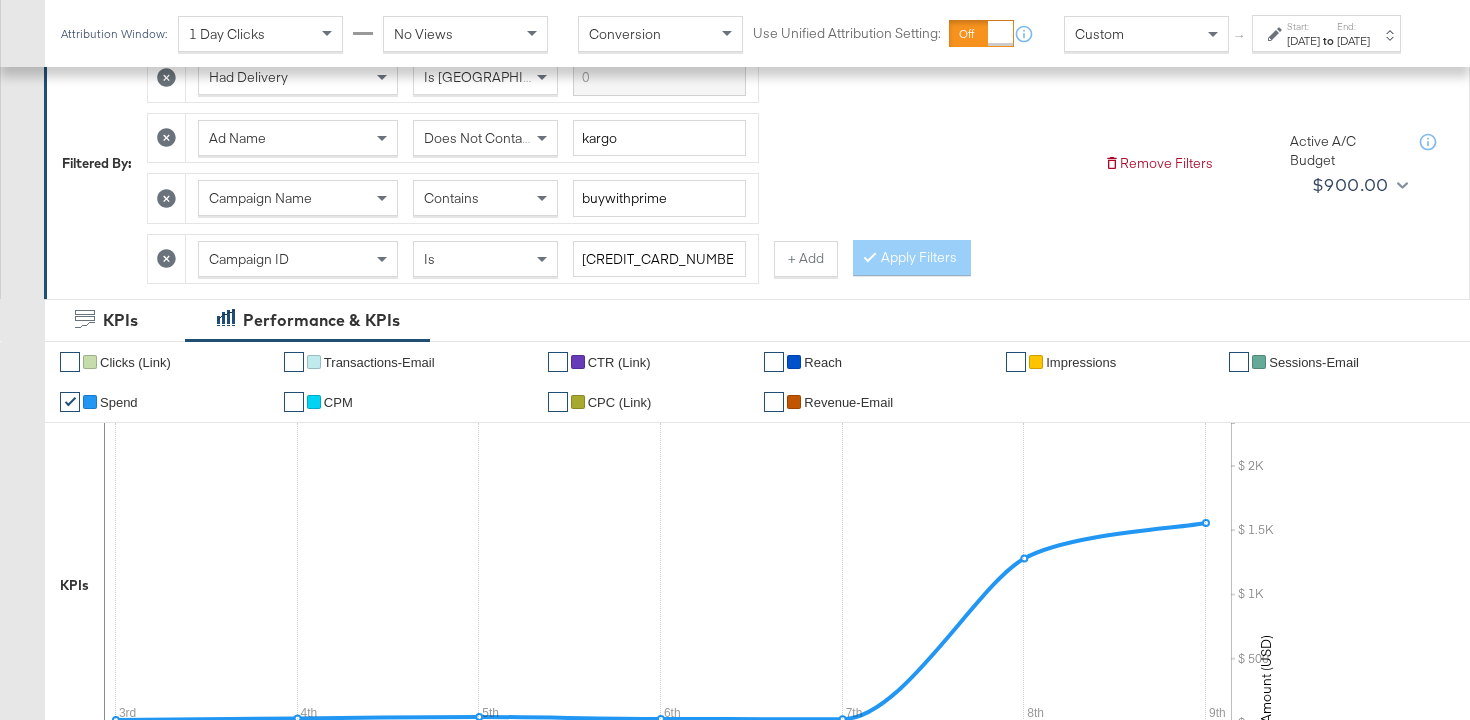 scroll, scrollTop: 0, scrollLeft: 0, axis: both 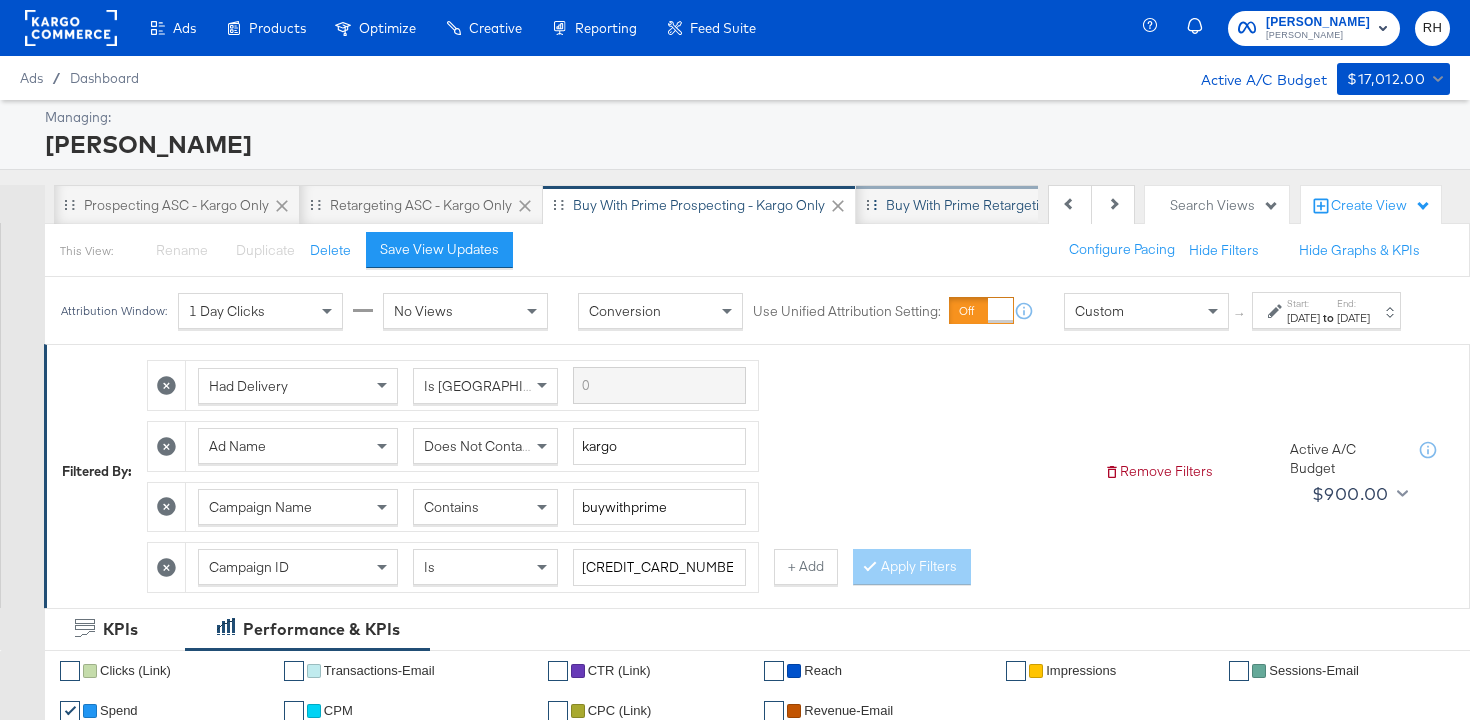 click on "Buy with Prime Retargeting - Kargo only" at bounding box center [1010, 205] 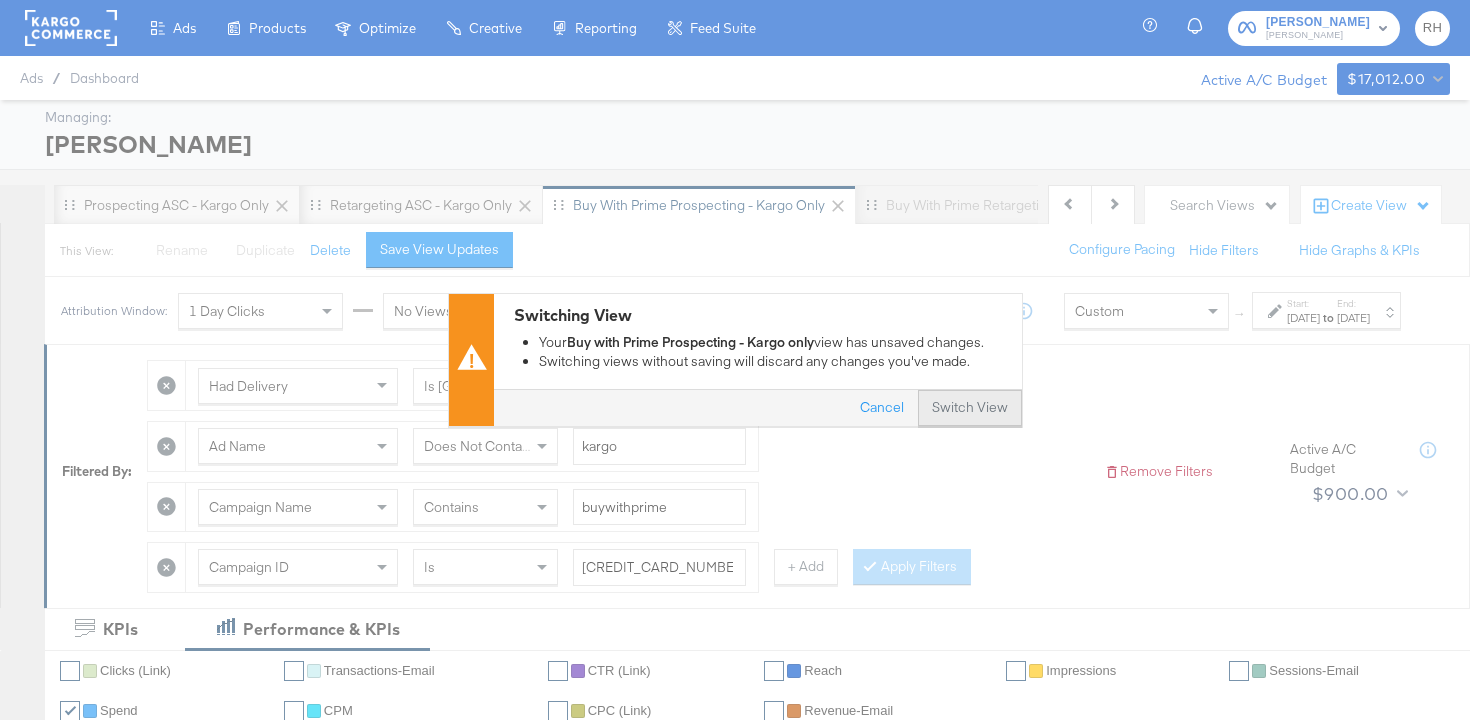 click on "Switch View" at bounding box center (970, 409) 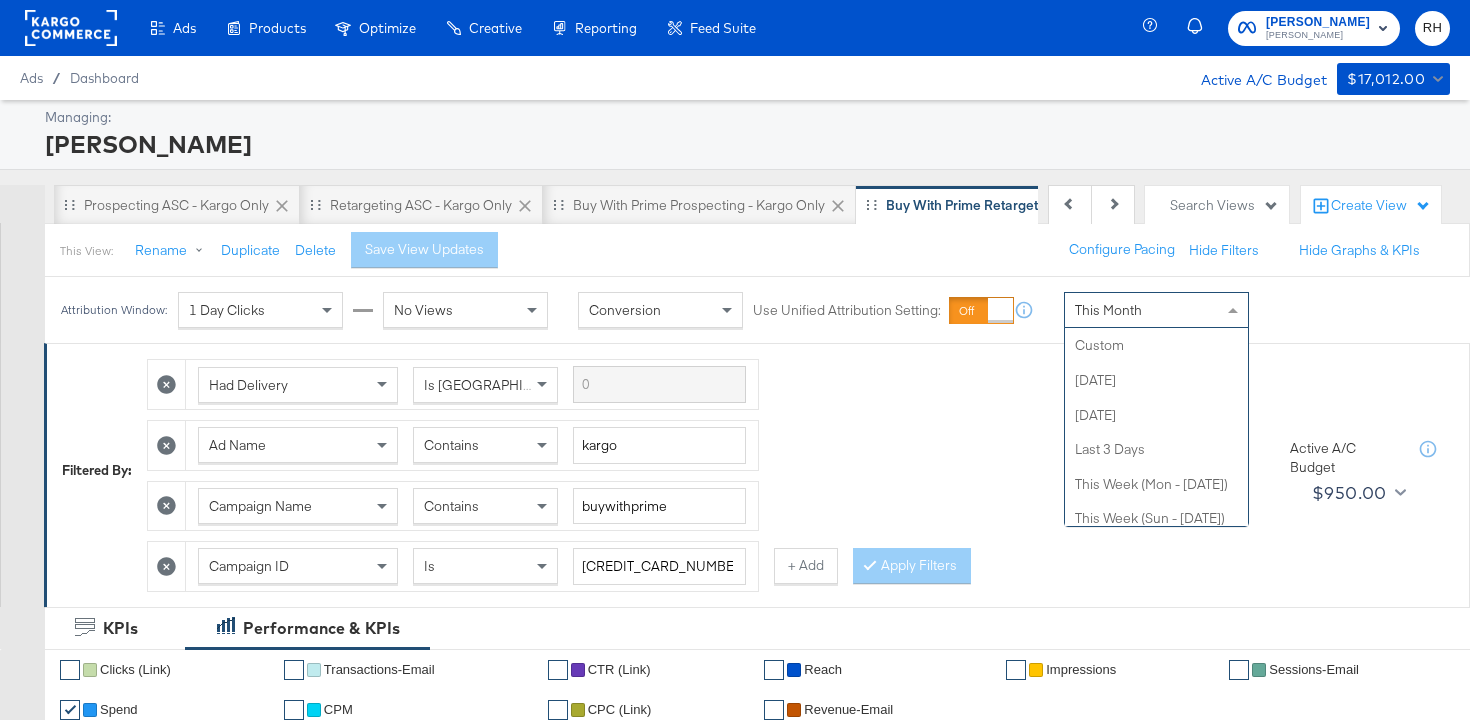 click on "This Month" at bounding box center [1156, 310] 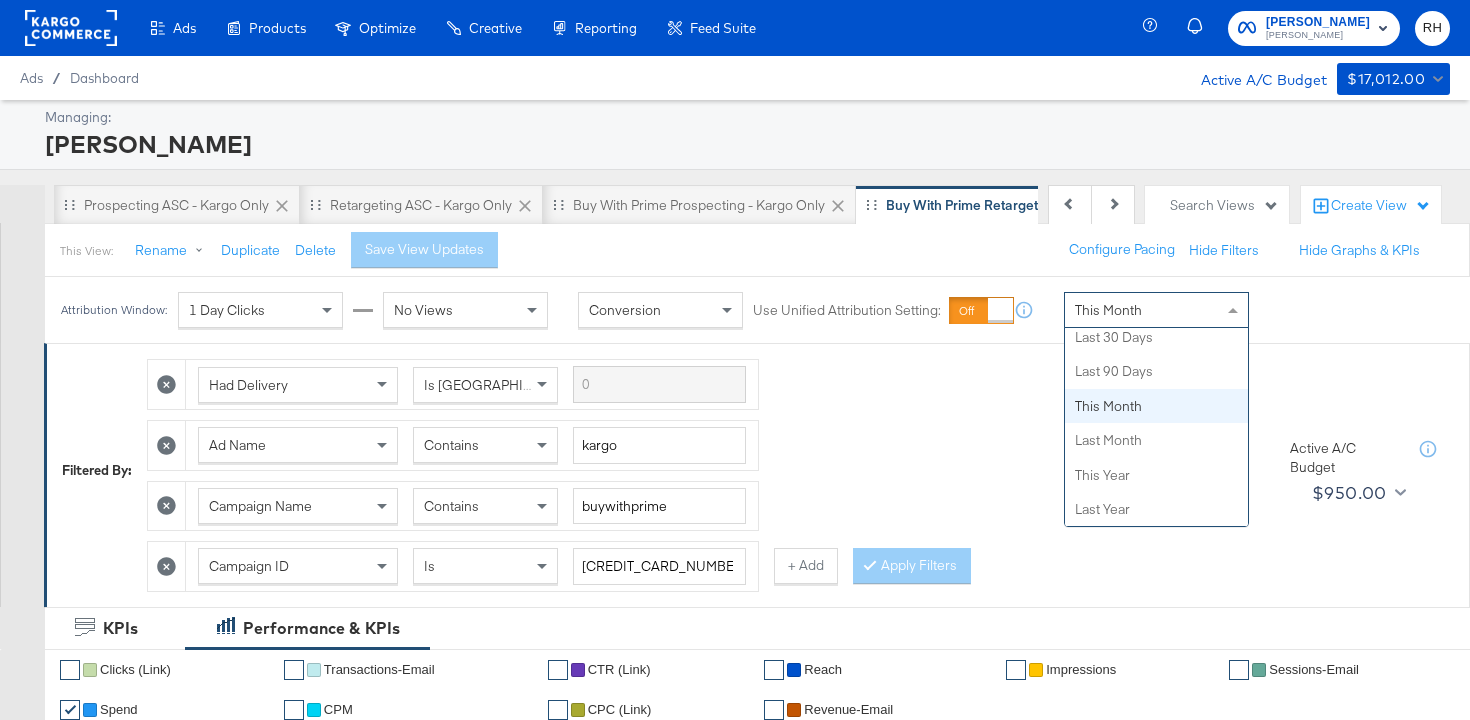 scroll, scrollTop: 0, scrollLeft: 0, axis: both 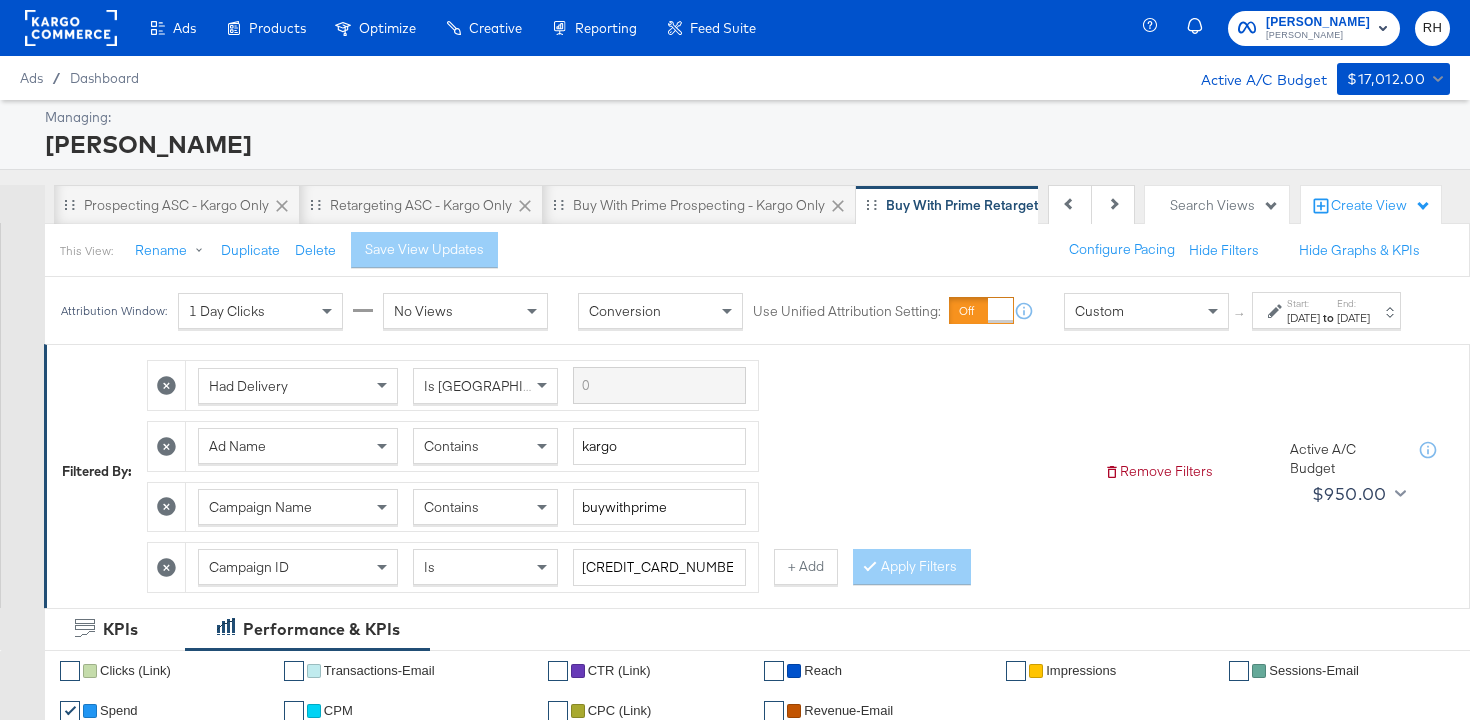 click on "[DATE]" at bounding box center [1303, 318] 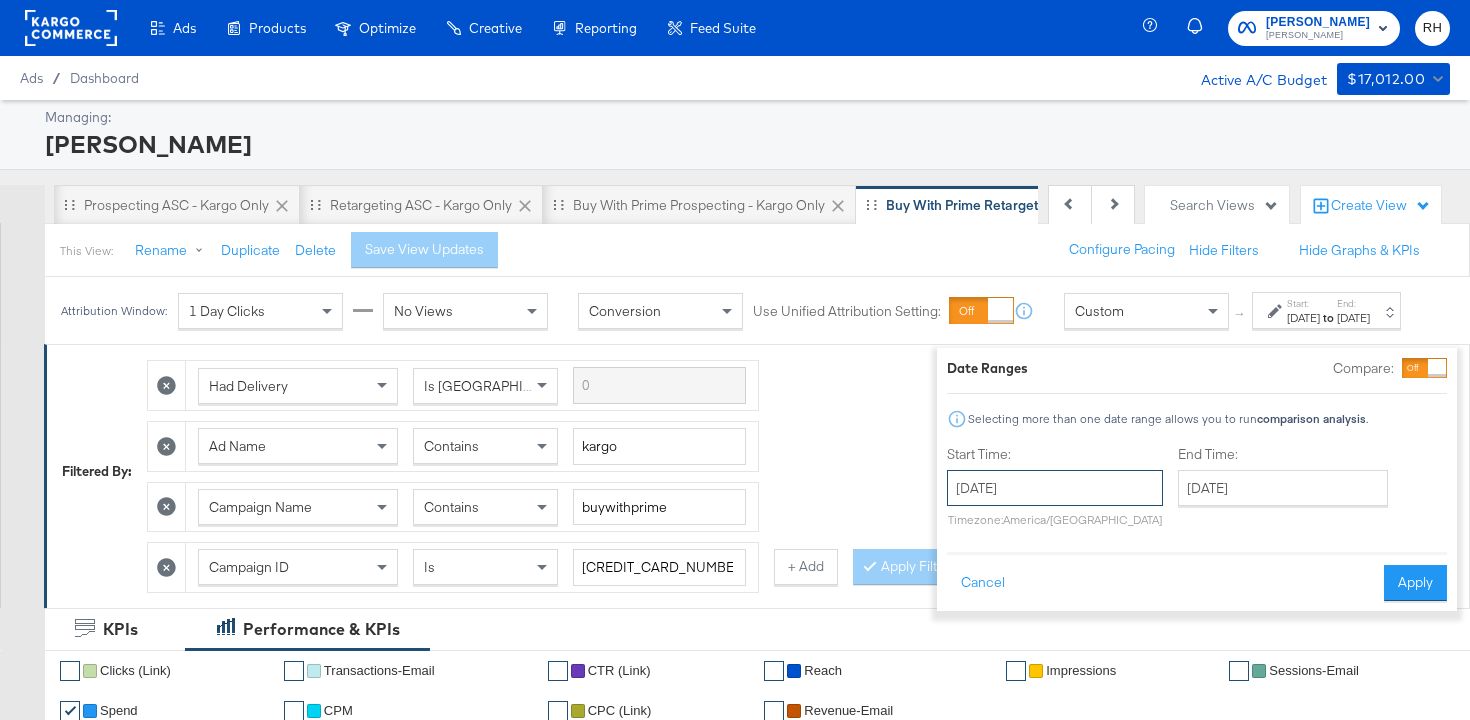 click on "[DATE]" at bounding box center [1055, 488] 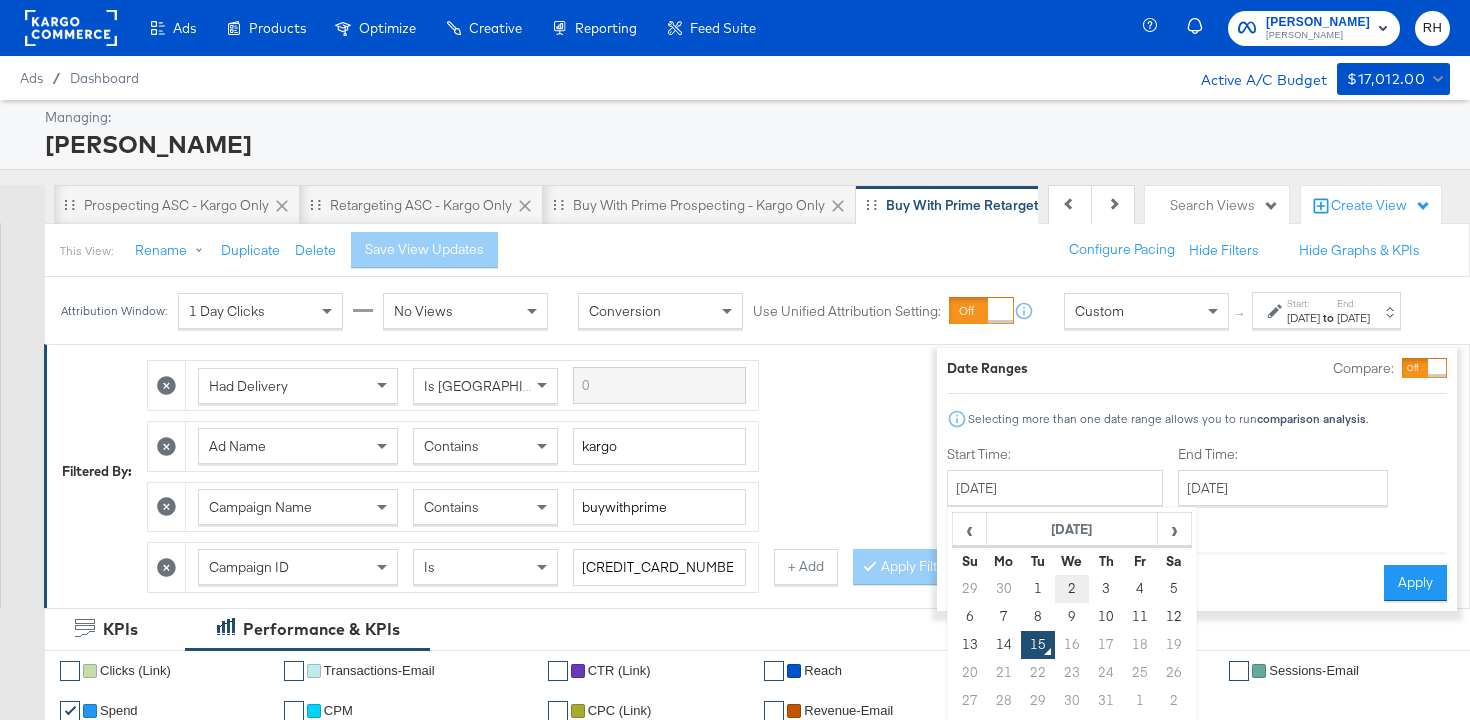 click on "2" at bounding box center (1072, 589) 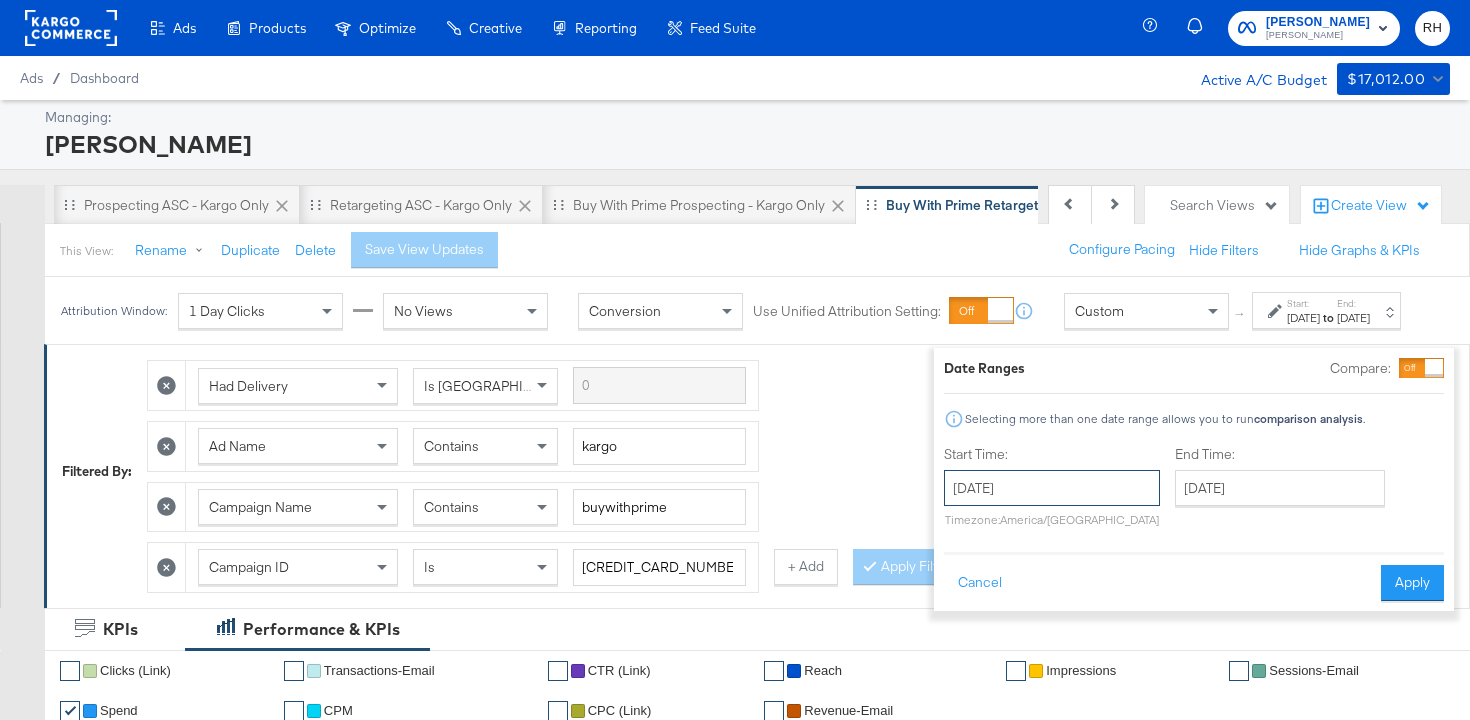 click on "[DATE]" at bounding box center [1052, 488] 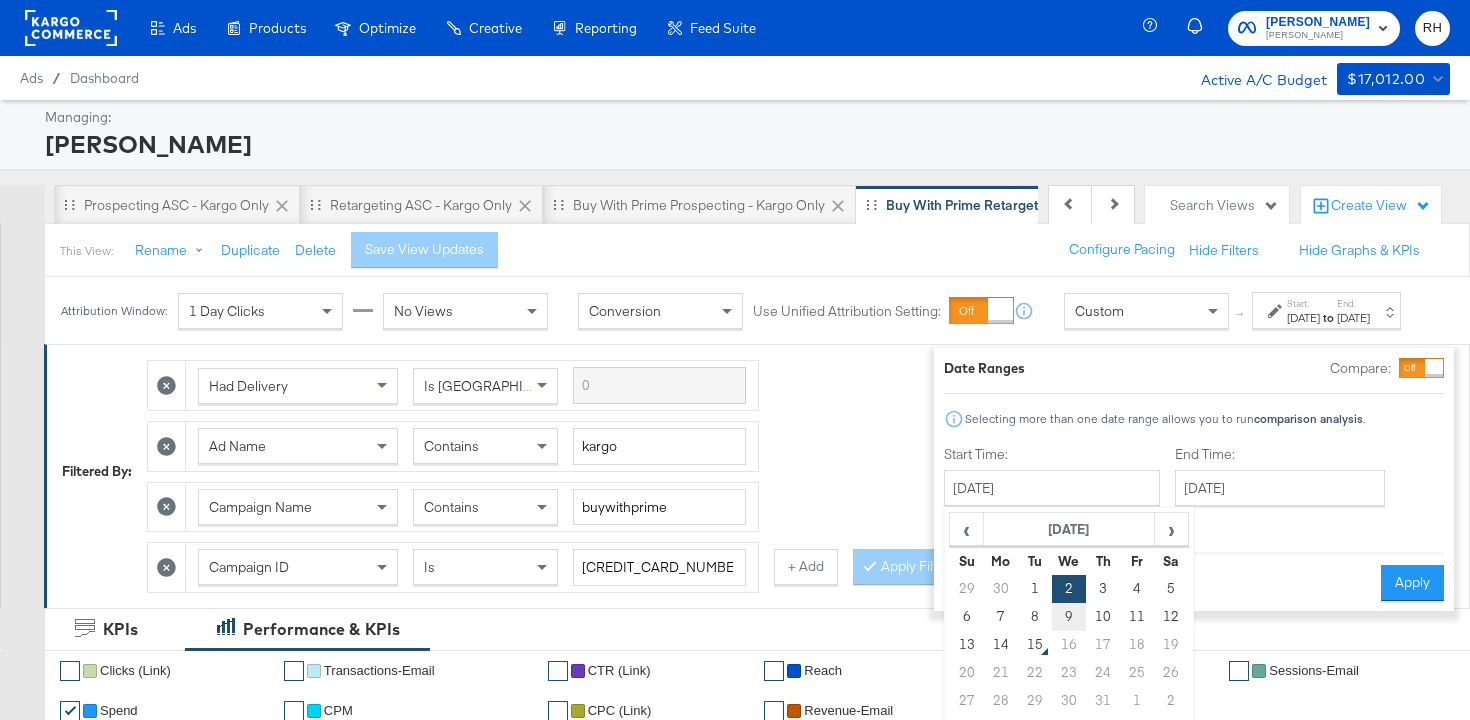 click on "9" at bounding box center (1069, 617) 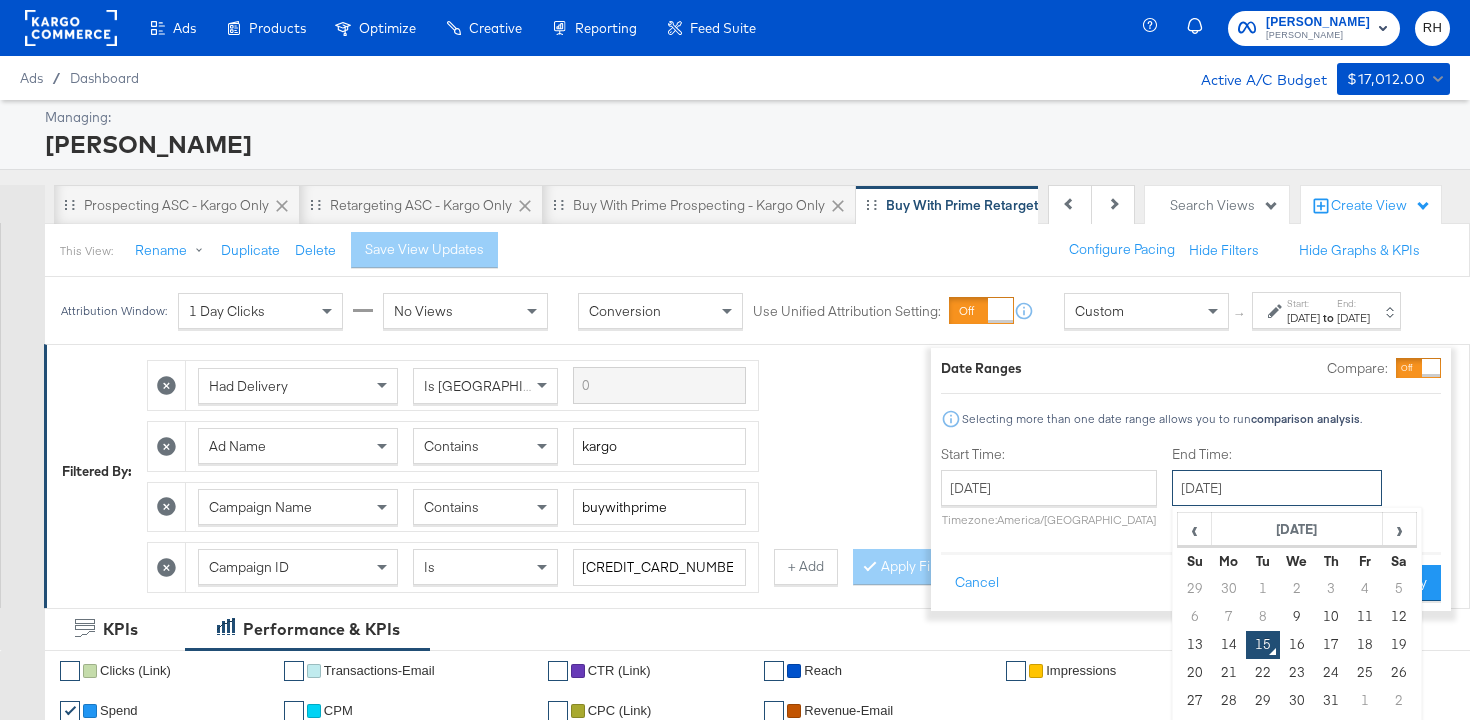 click on "[DATE]" at bounding box center [1277, 488] 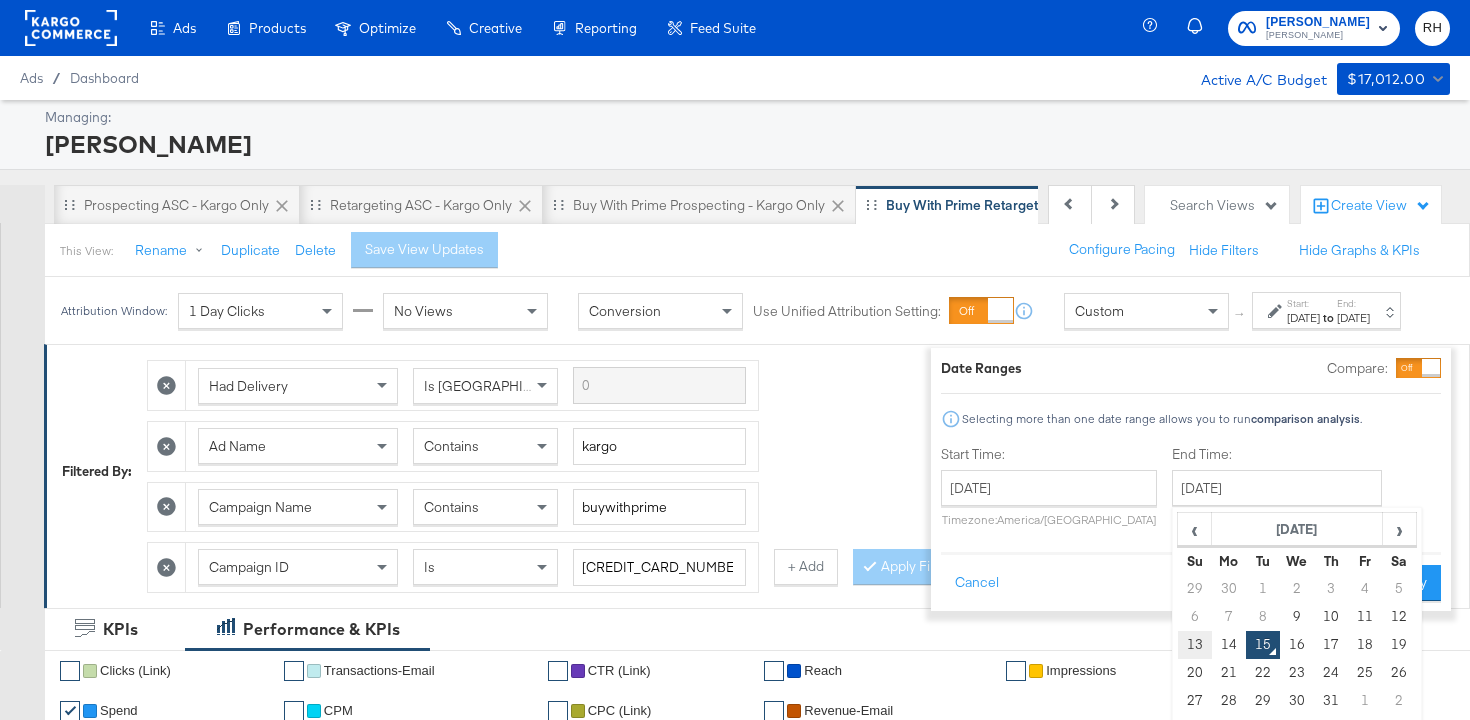 click on "13" at bounding box center [1195, 645] 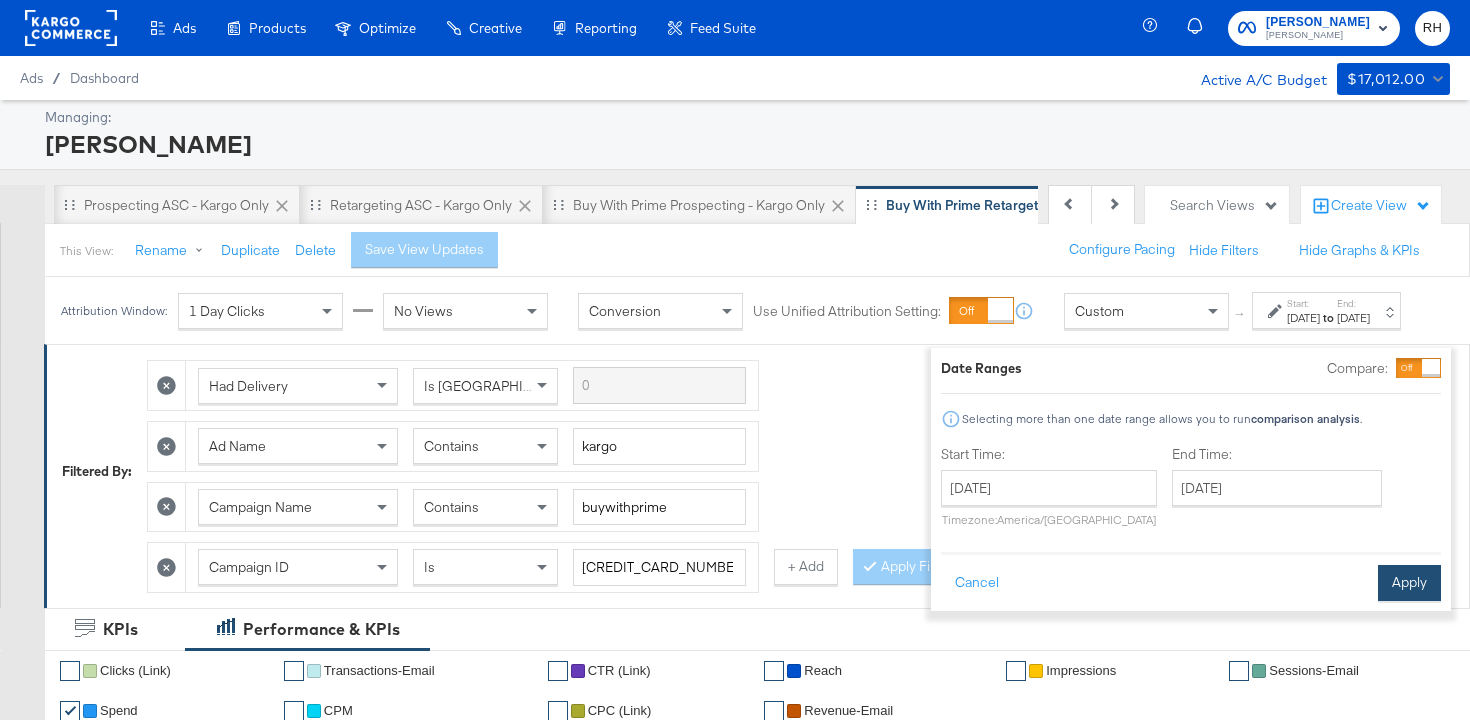 click on "Apply" at bounding box center (1409, 583) 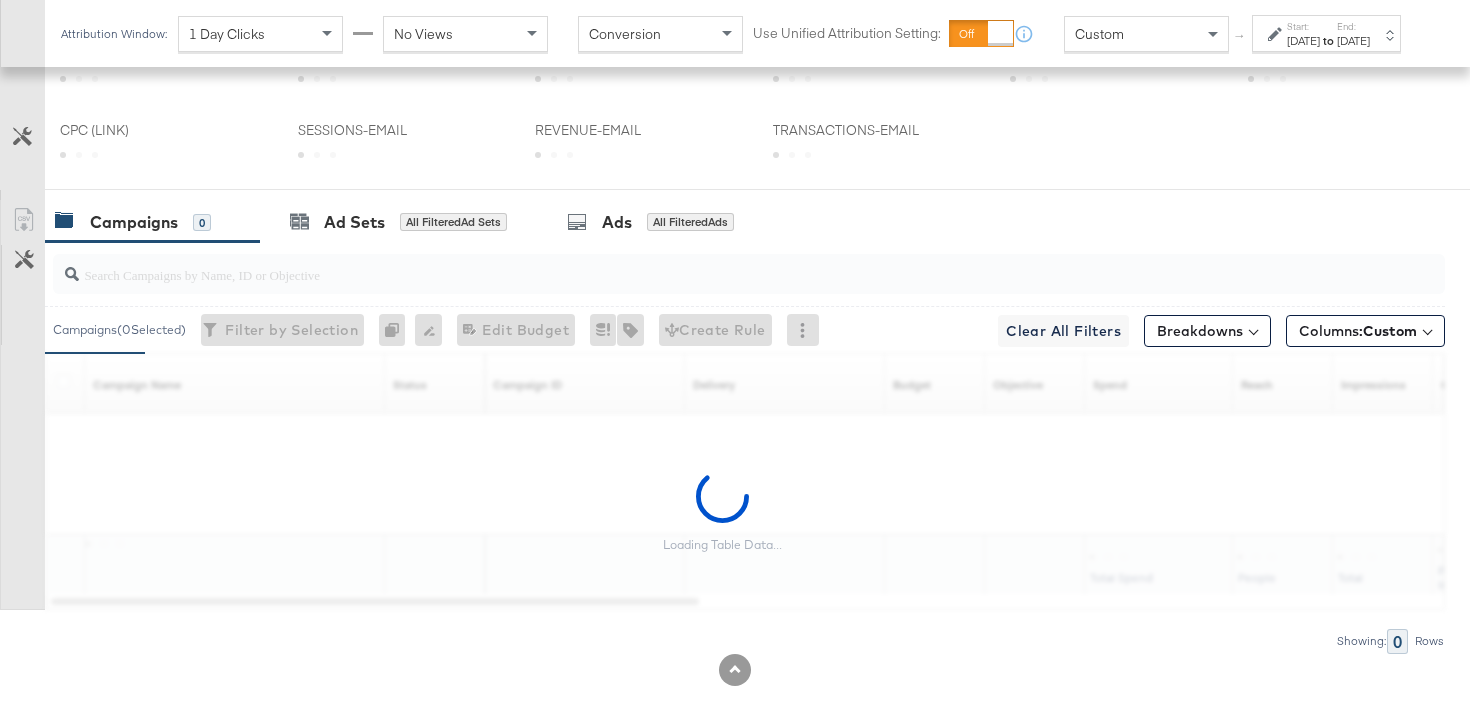 scroll, scrollTop: 889, scrollLeft: 0, axis: vertical 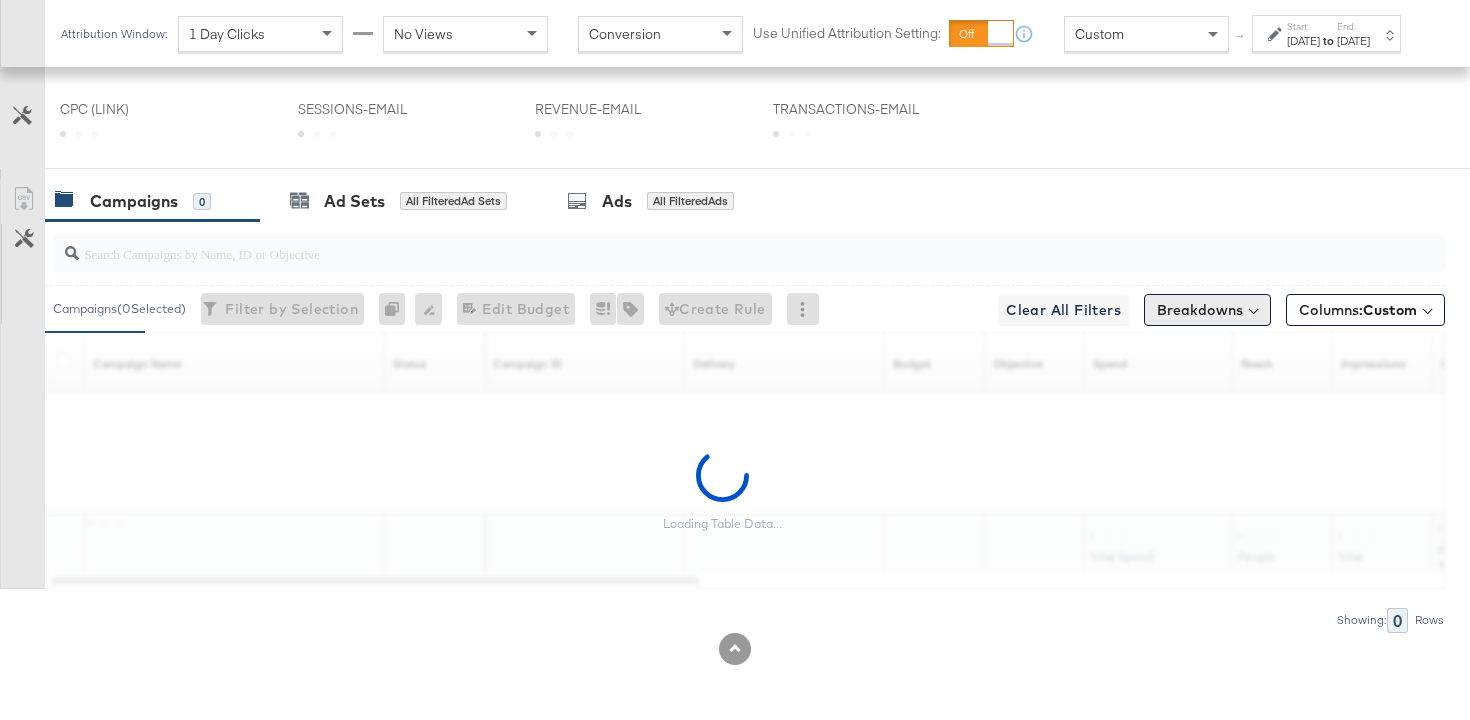 click on "Breakdowns" at bounding box center [1207, 310] 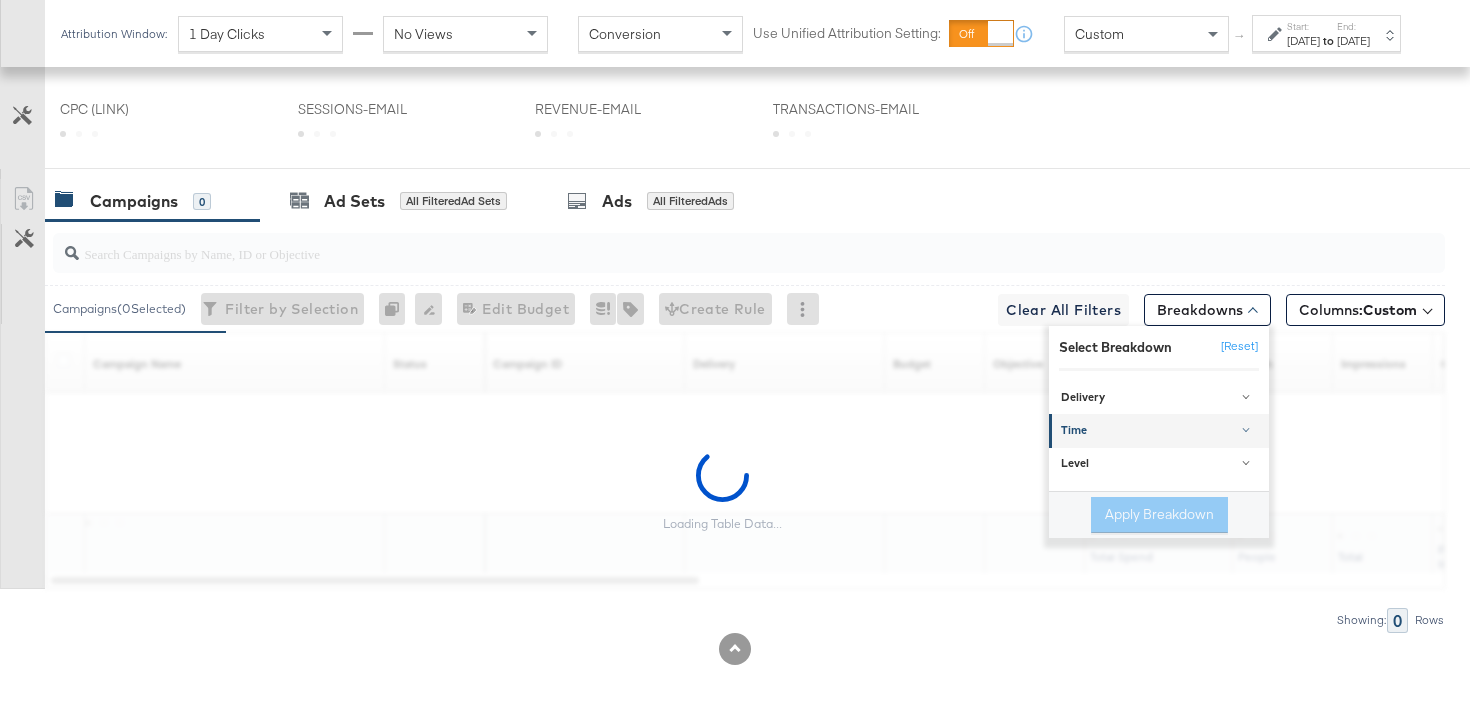 click on "Time" at bounding box center [1160, 431] 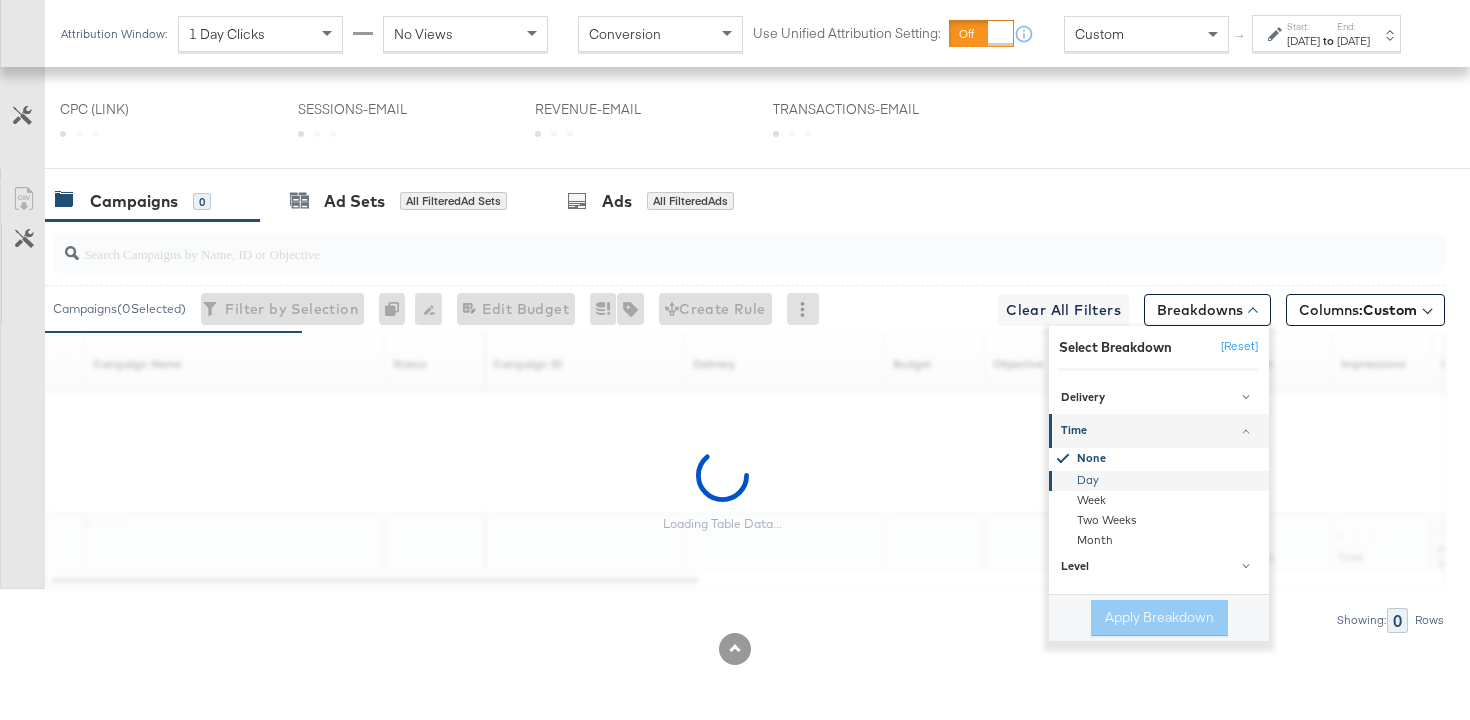 click on "Day" at bounding box center [1160, 481] 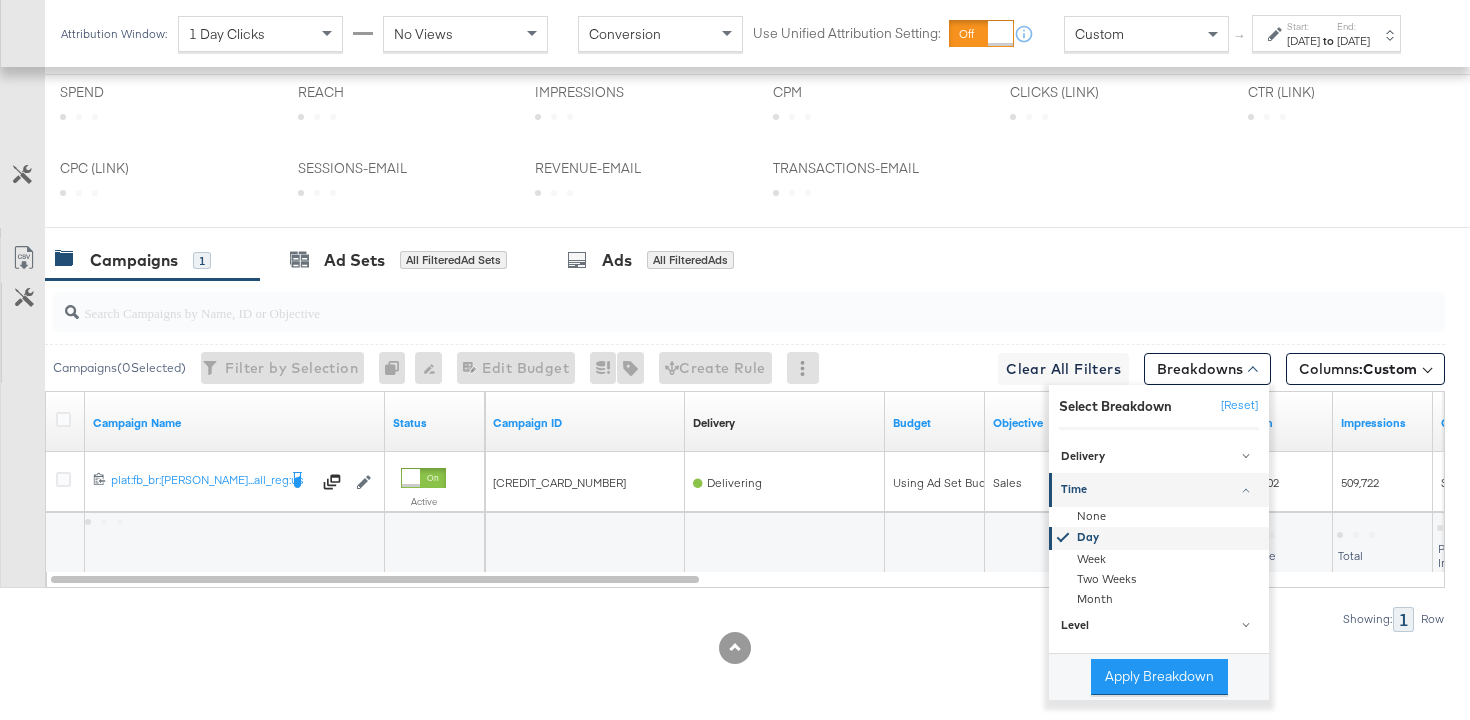 scroll, scrollTop: 1024, scrollLeft: 0, axis: vertical 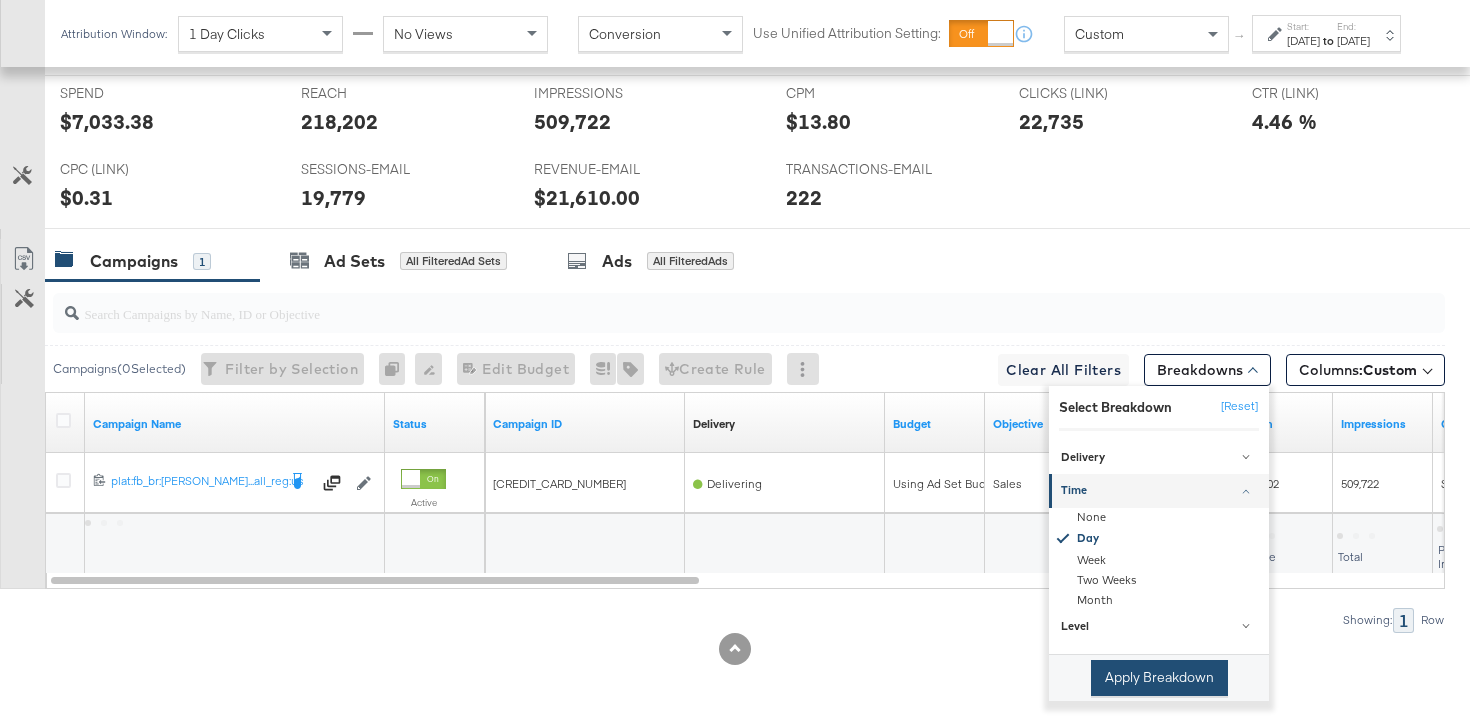 click on "Apply Breakdown" at bounding box center [1159, 678] 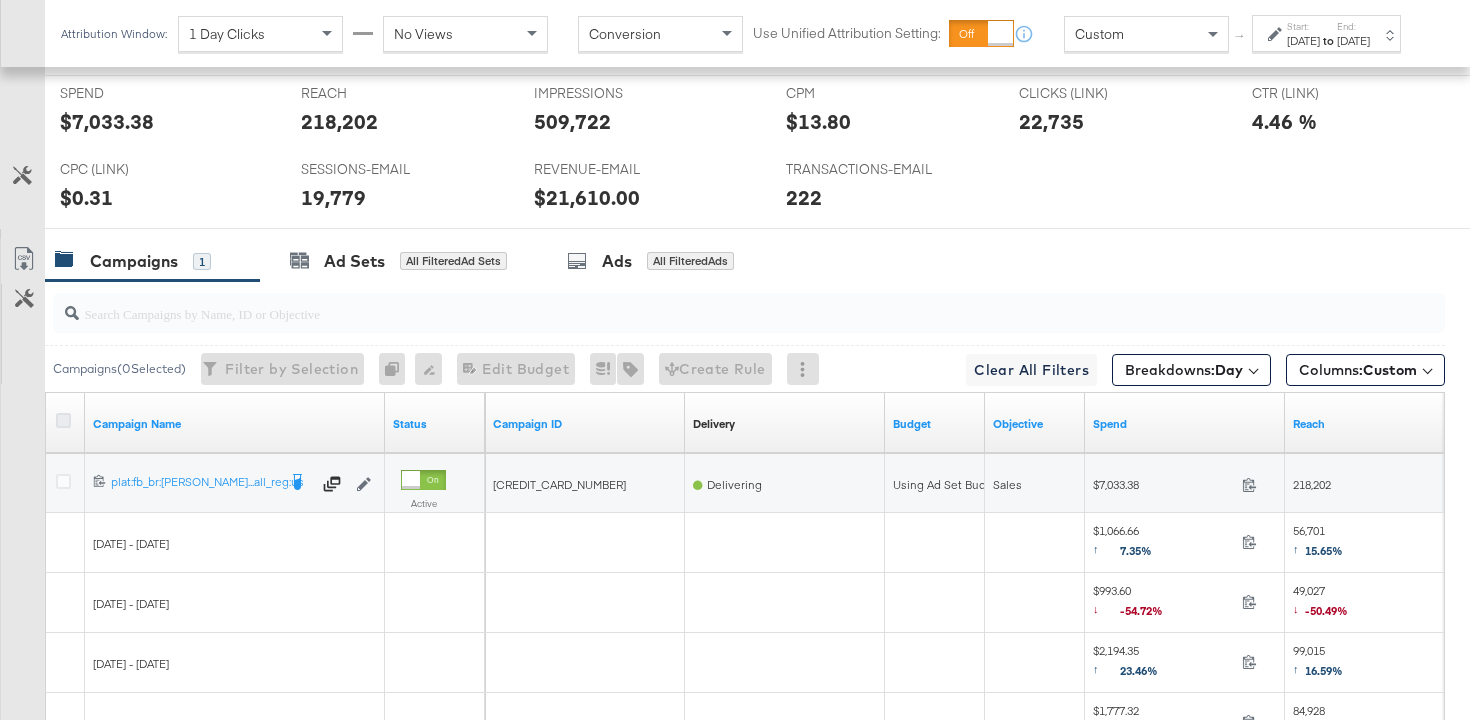 click at bounding box center [63, 420] 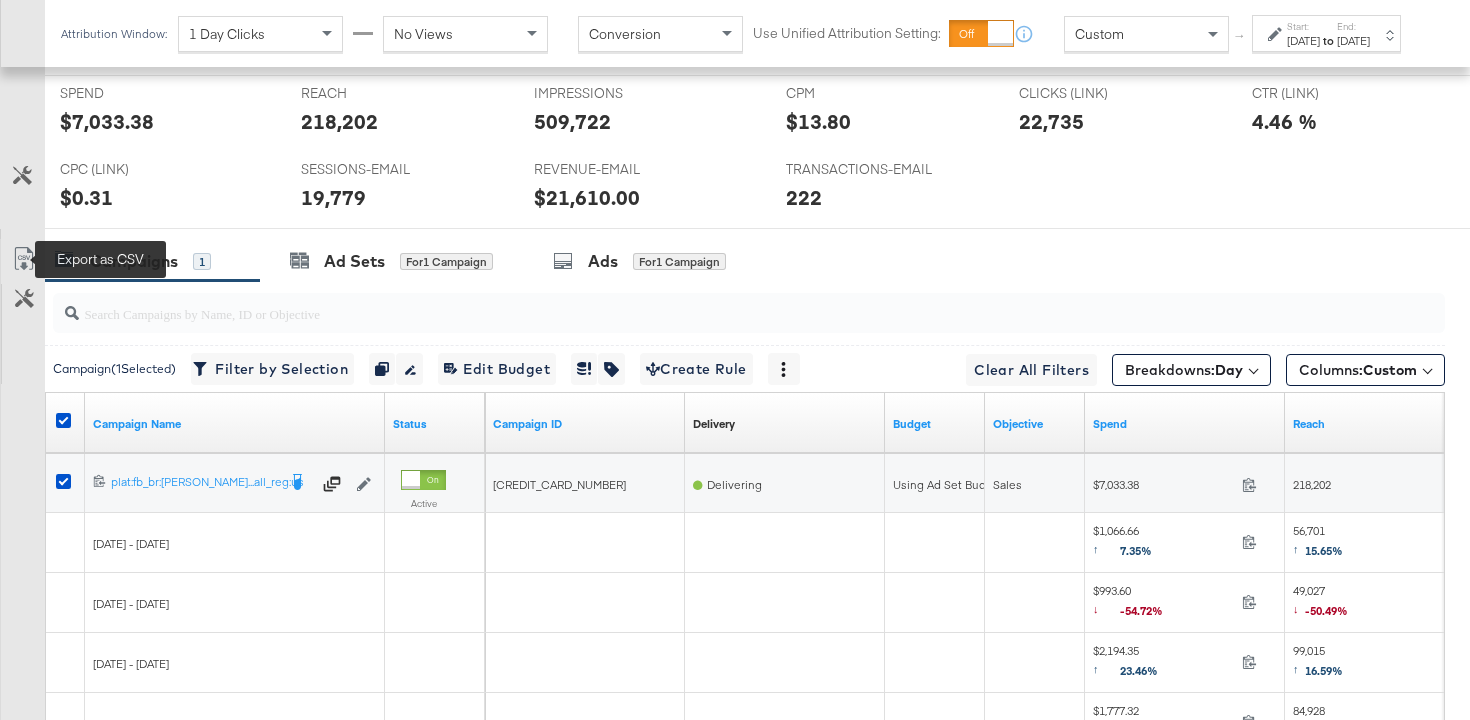 click 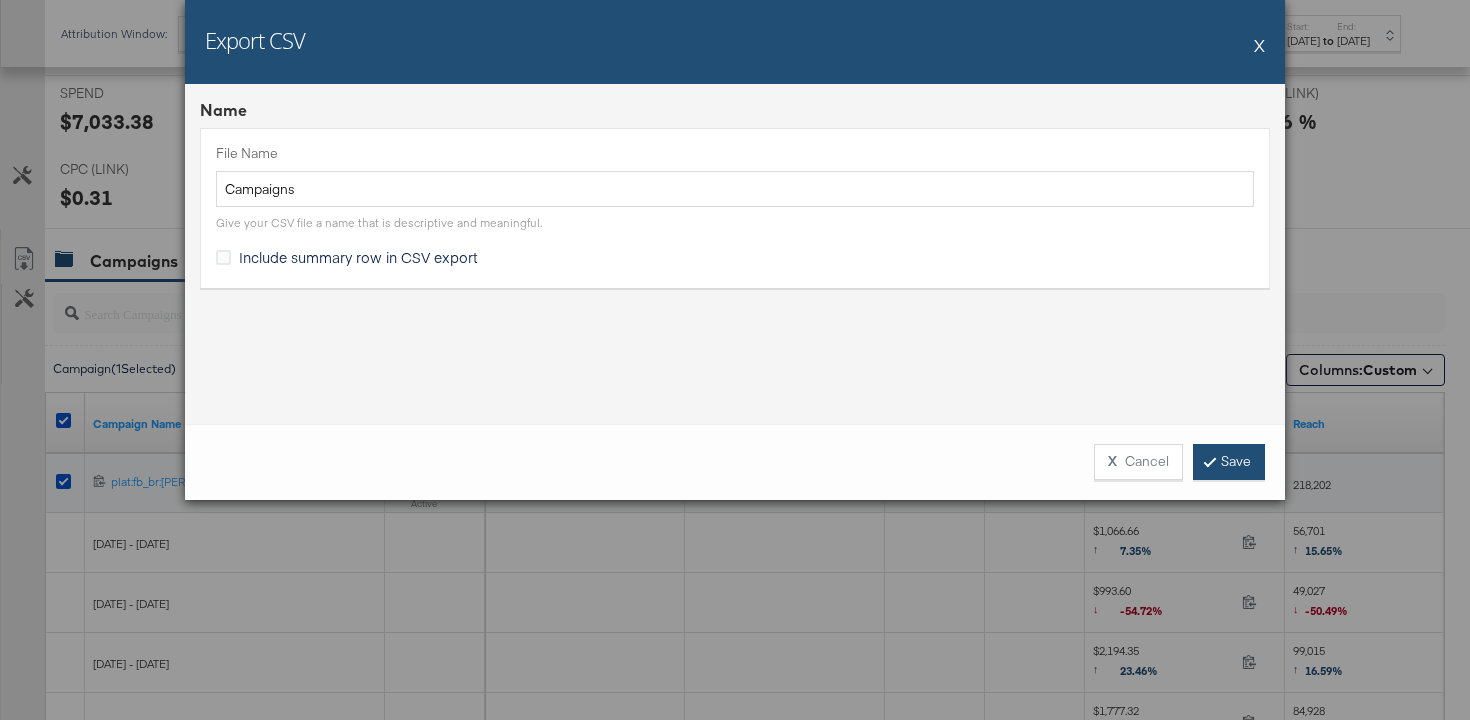 click on "Save" at bounding box center (1229, 462) 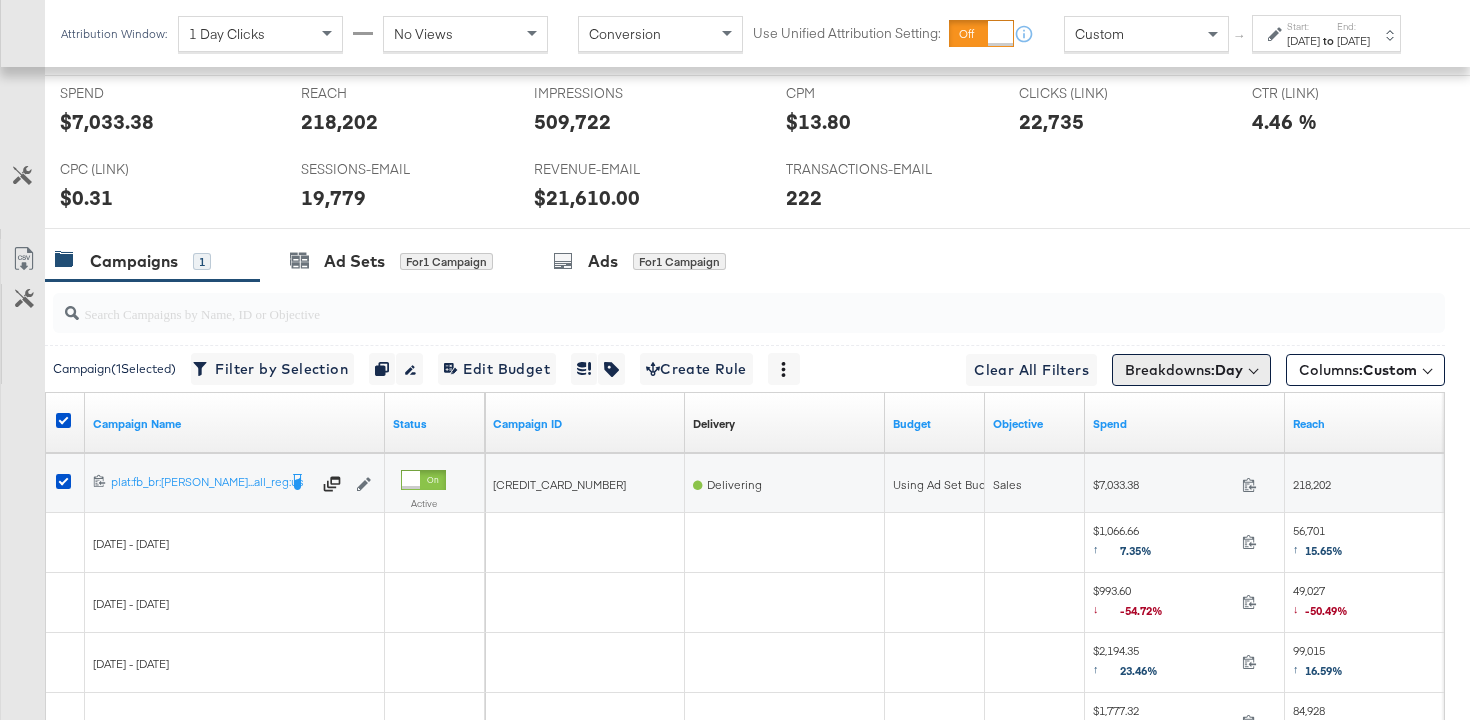 click on "Breakdowns:  Day" at bounding box center [1184, 370] 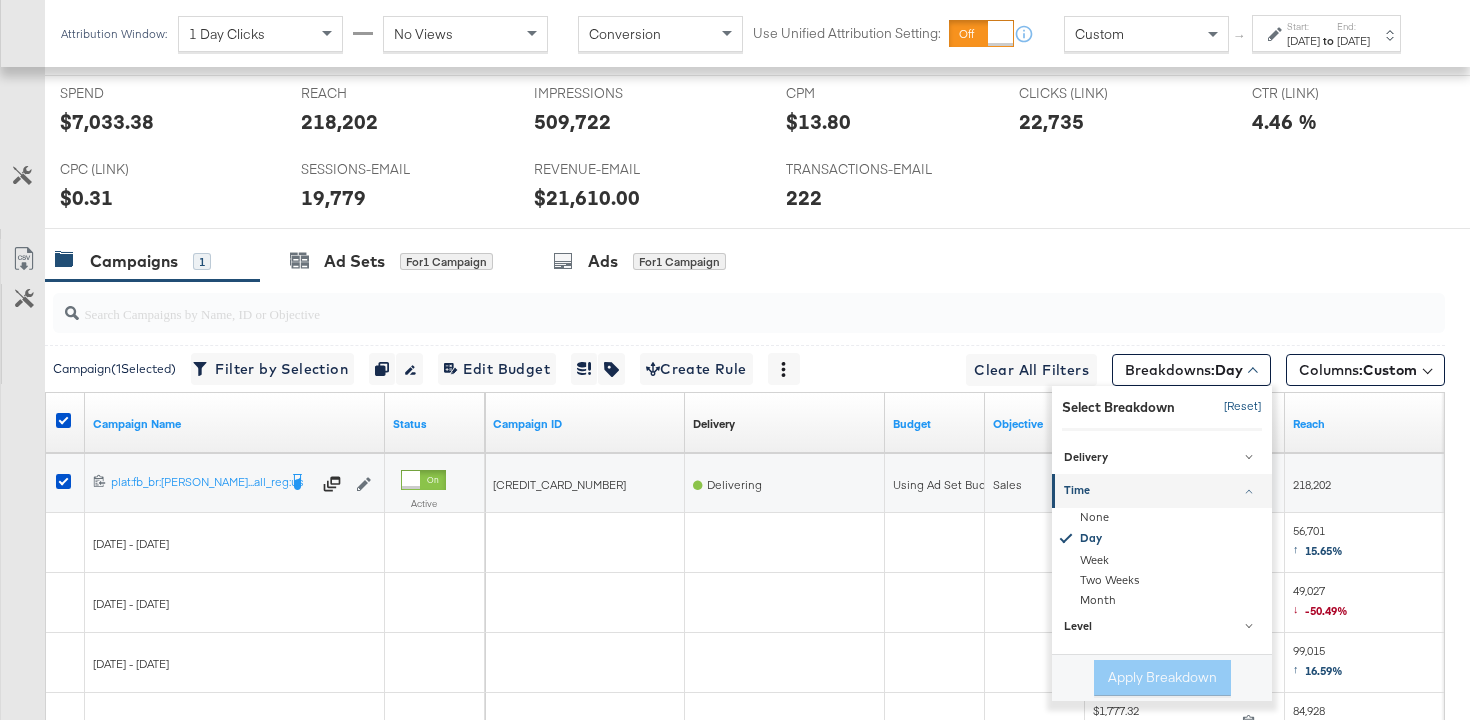 click on "[Reset]" at bounding box center [1237, 407] 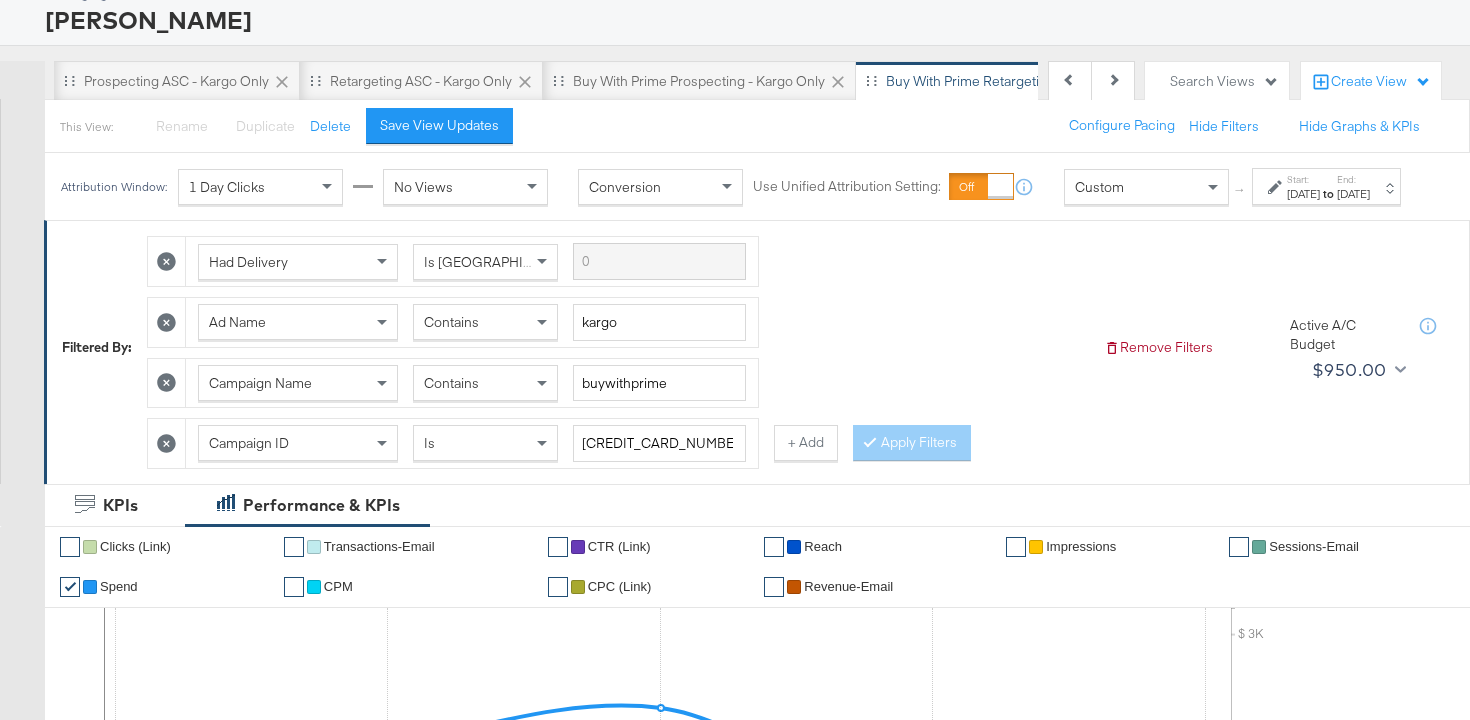scroll, scrollTop: 0, scrollLeft: 0, axis: both 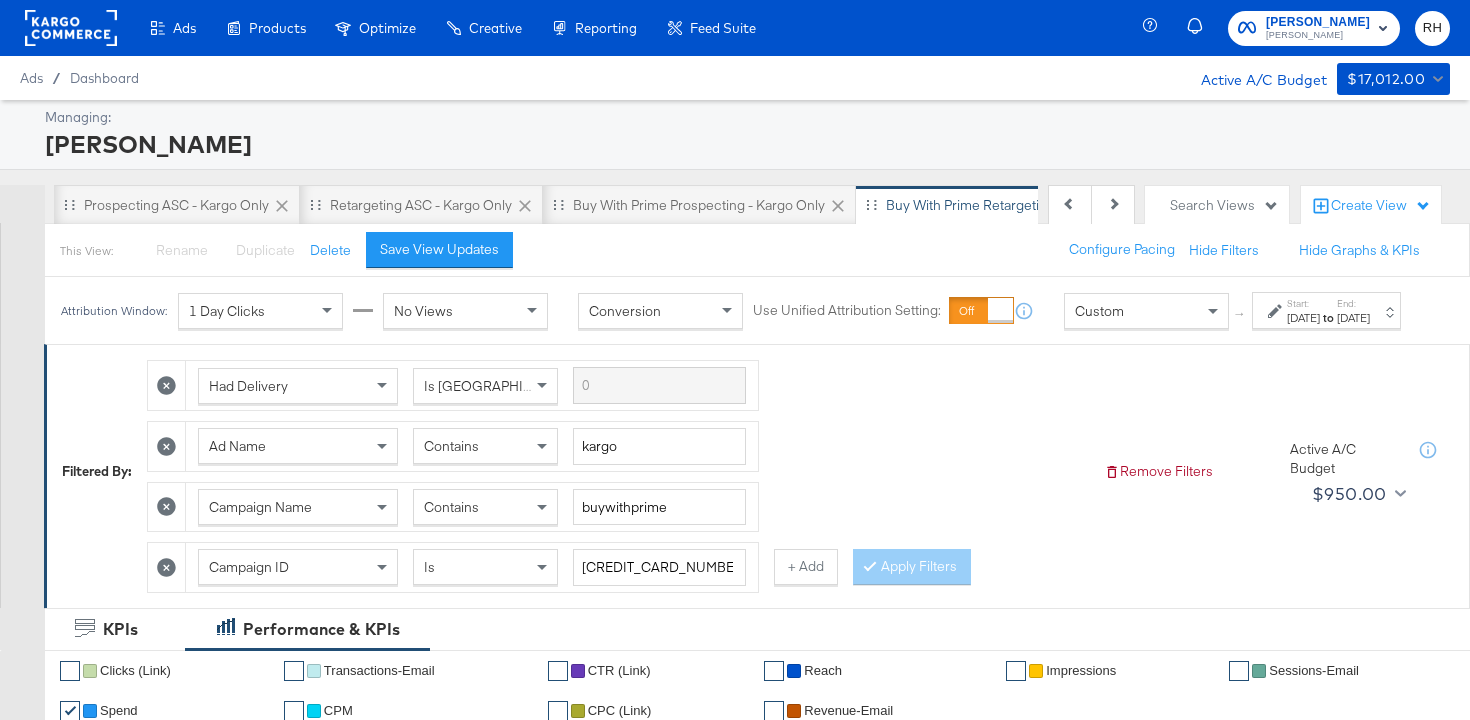click on "Start:  [DATE]    to     End:  [DATE]" at bounding box center (1319, 311) 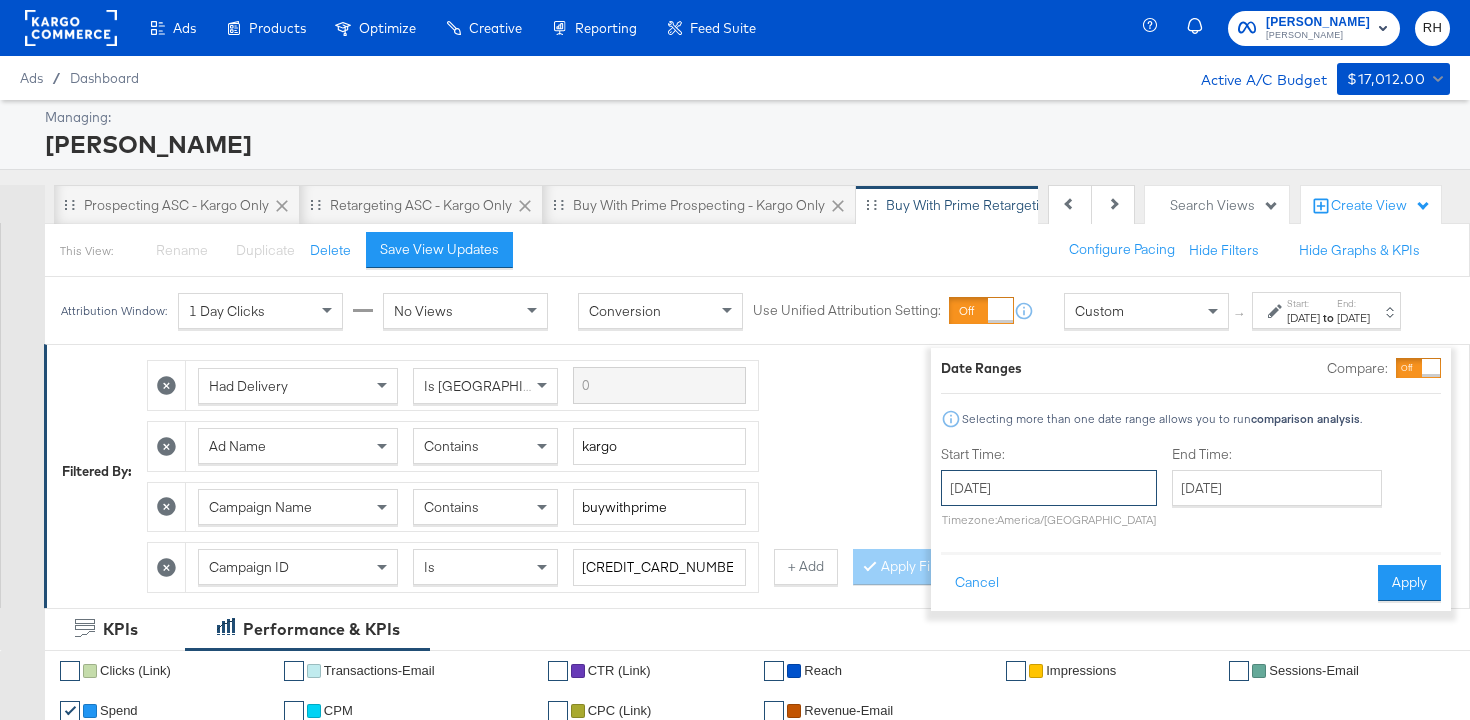 click on "[DATE]" at bounding box center (1049, 488) 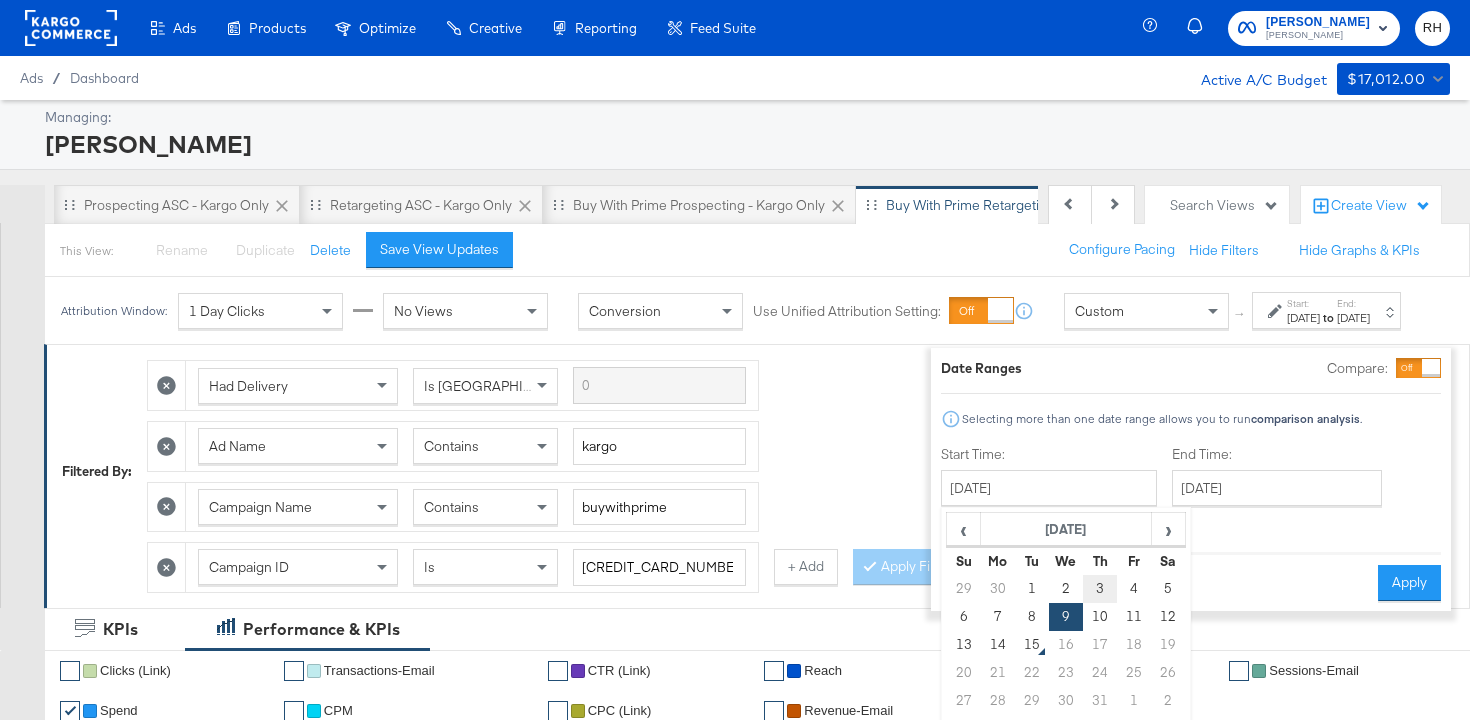 click on "3" at bounding box center [1100, 589] 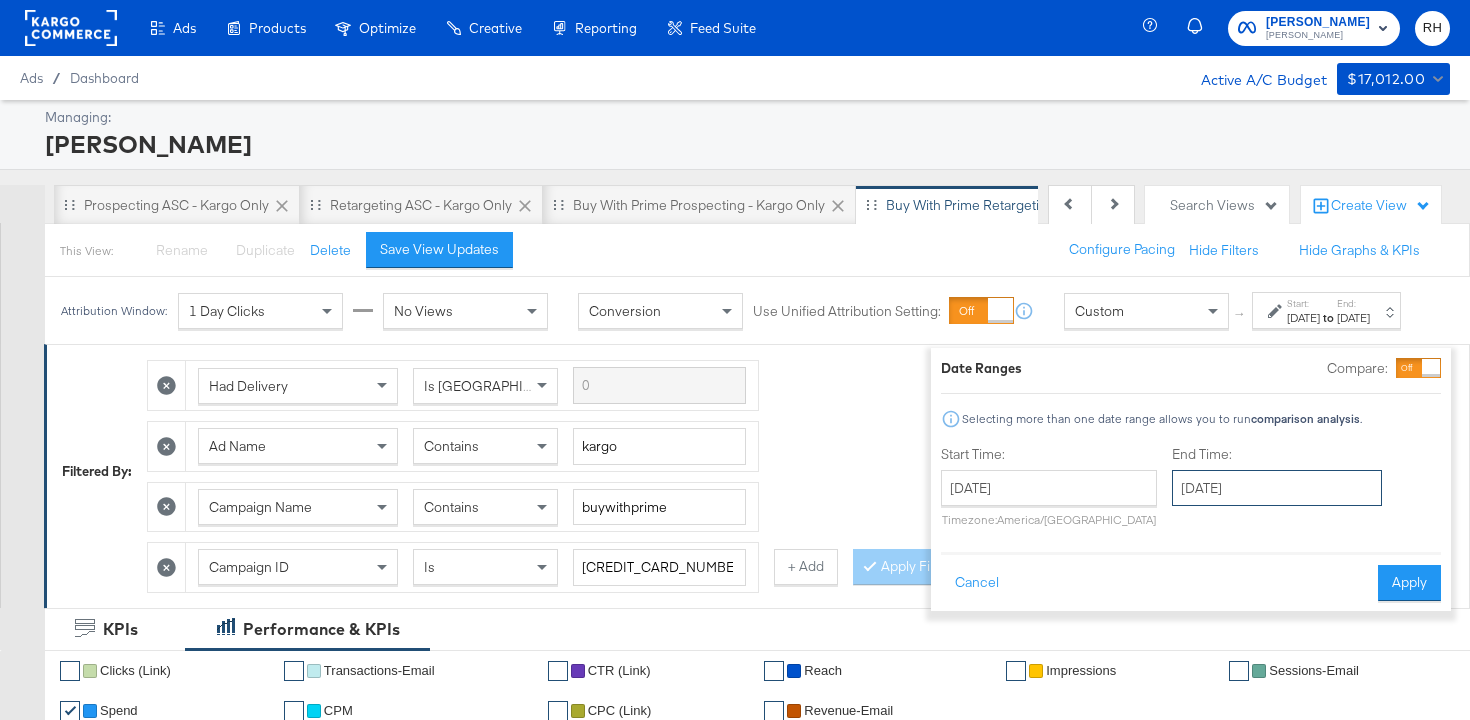 click on "[DATE]" at bounding box center (1277, 488) 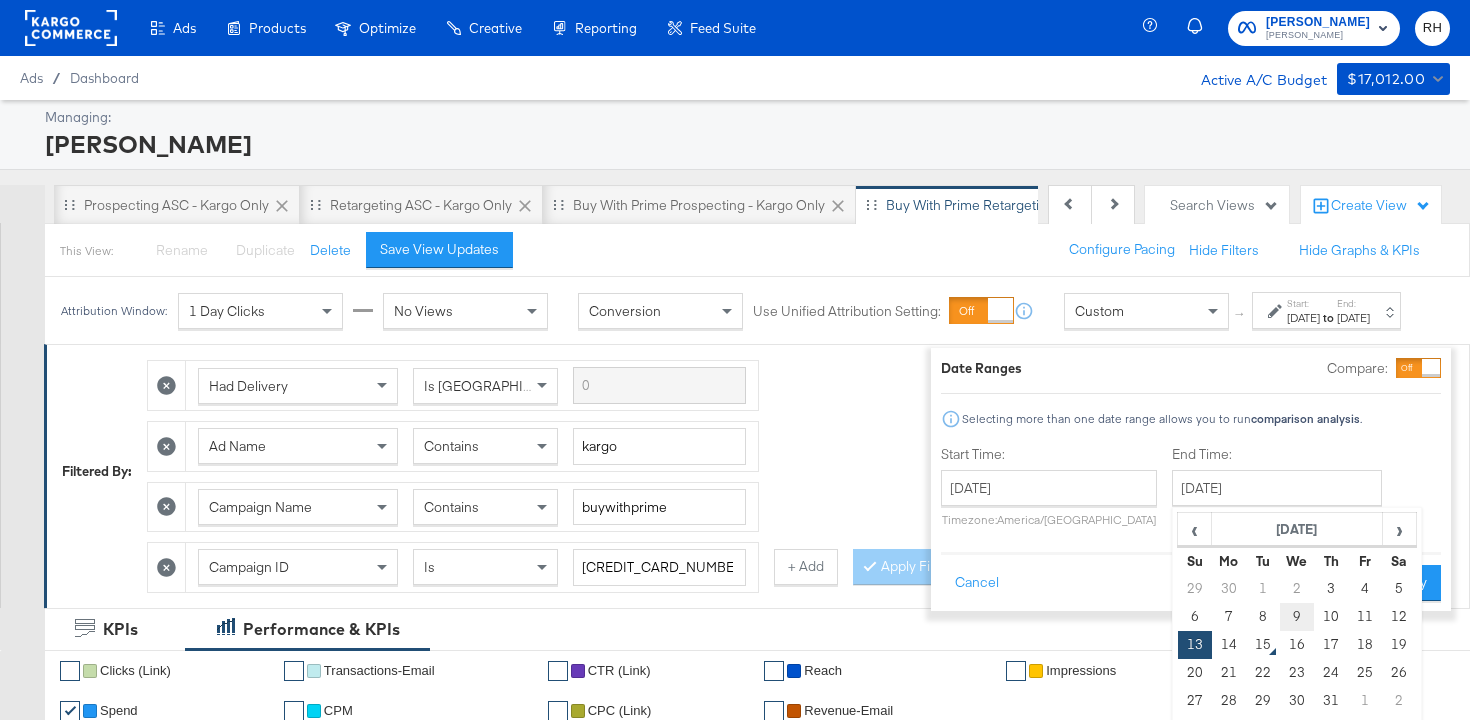 click on "9" at bounding box center [1297, 617] 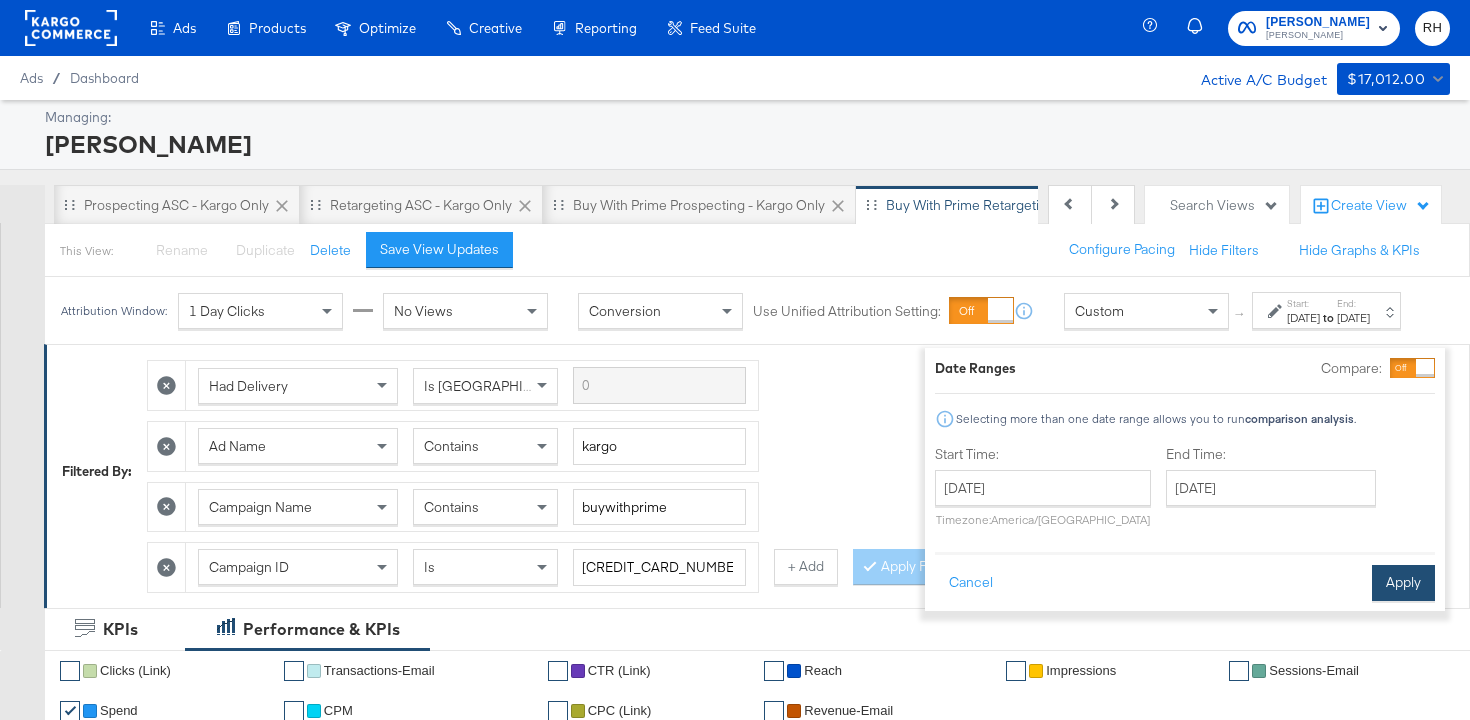 click on "Apply" at bounding box center [1403, 583] 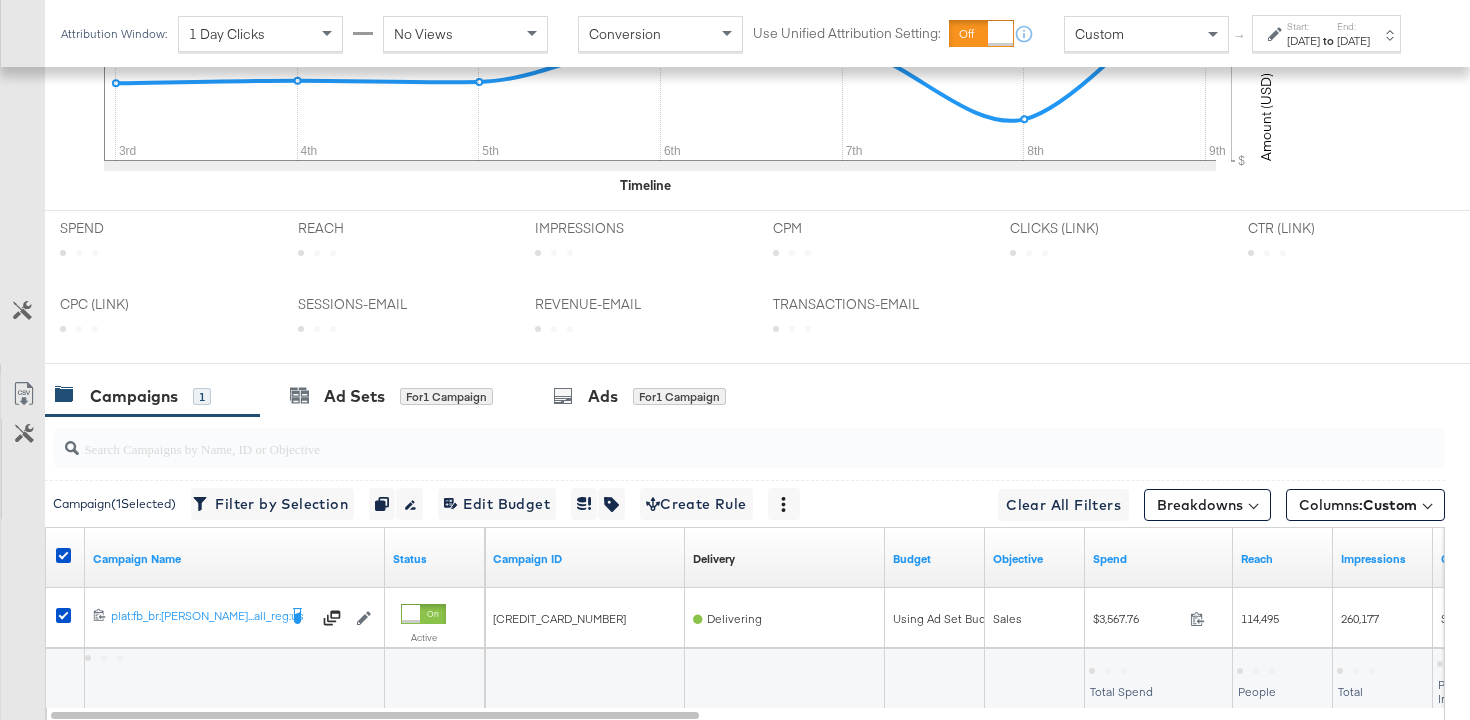 scroll, scrollTop: 1024, scrollLeft: 0, axis: vertical 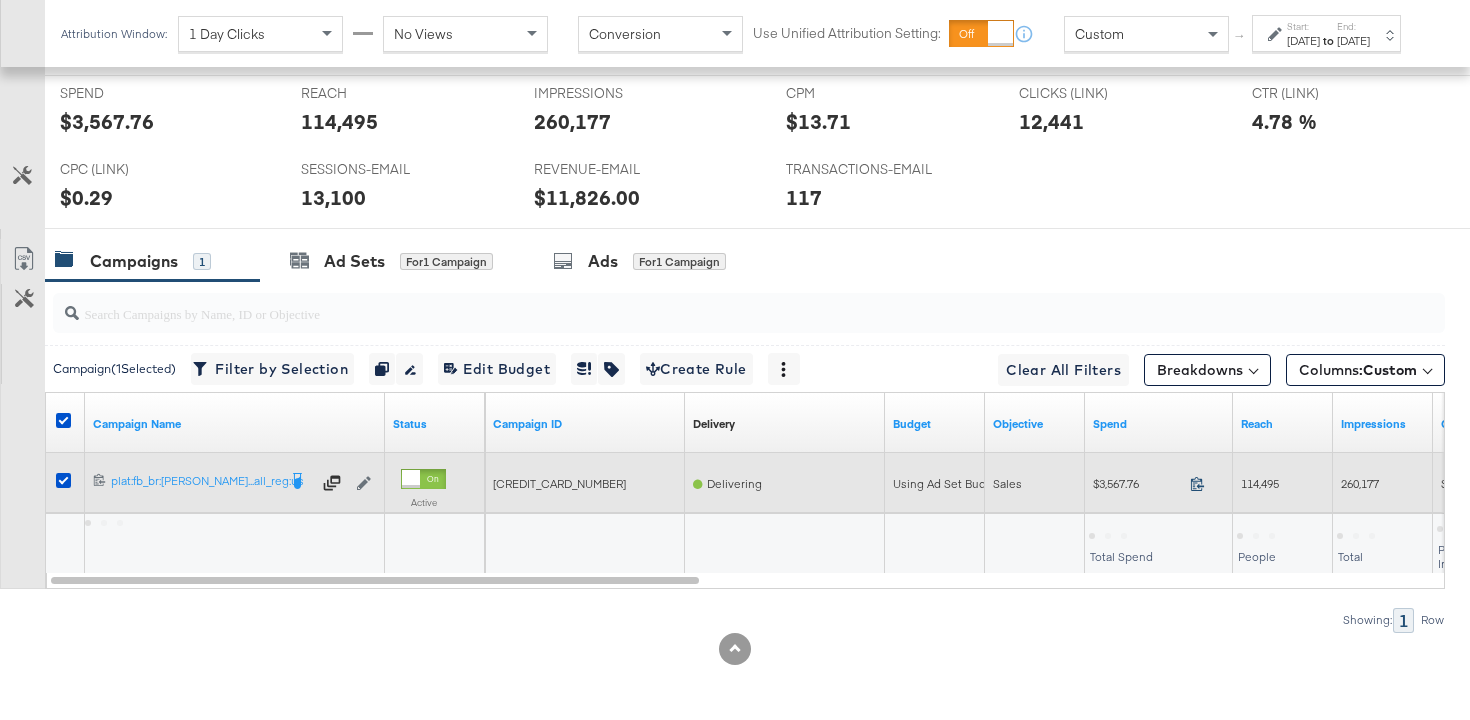 click 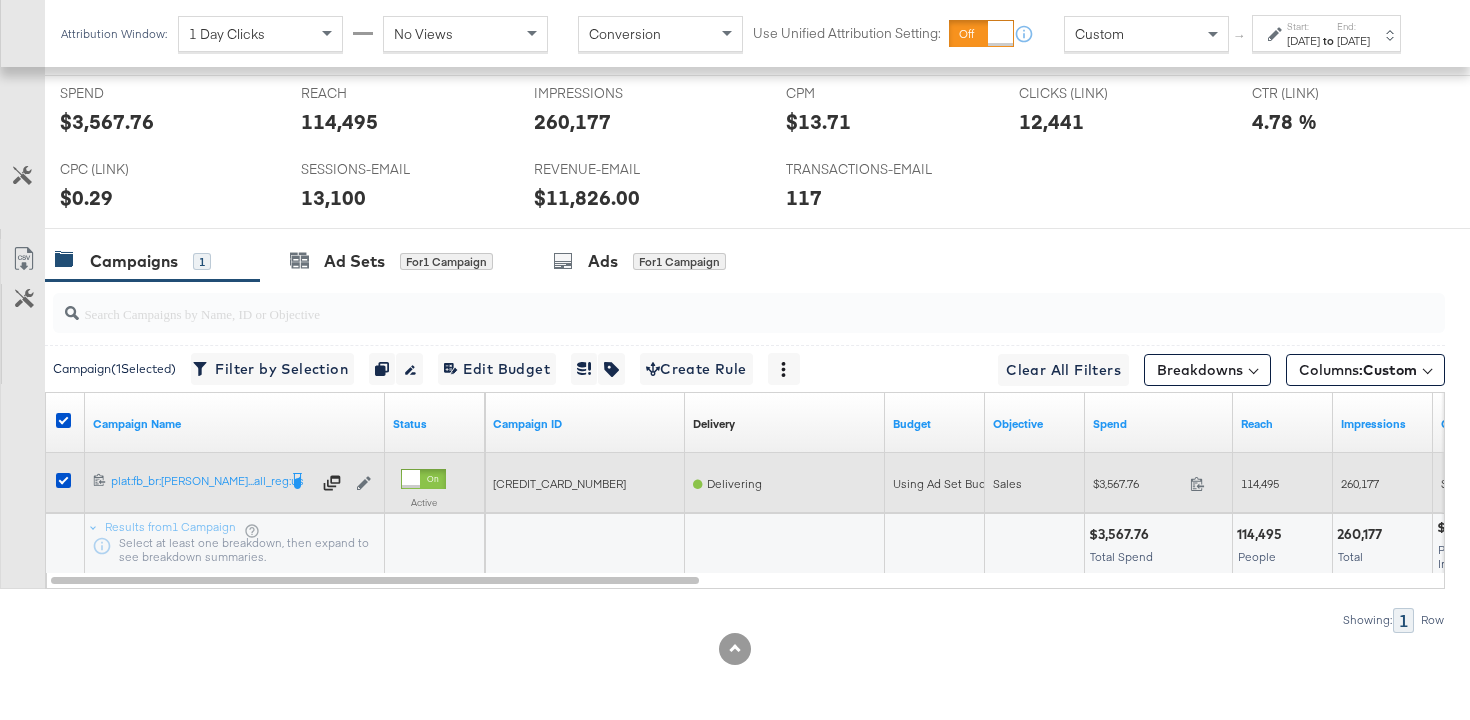 click on "114,495" at bounding box center [1260, 483] 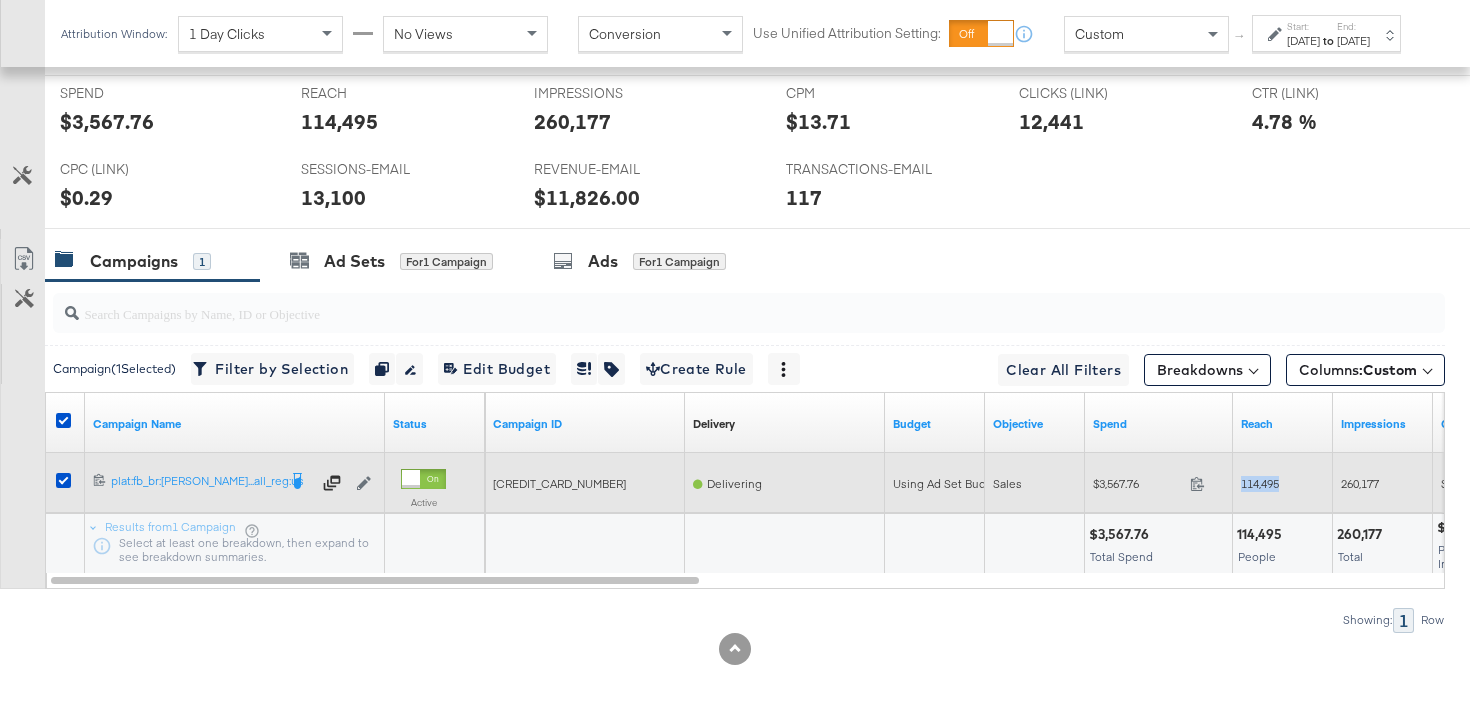click on "114,495" at bounding box center (1260, 483) 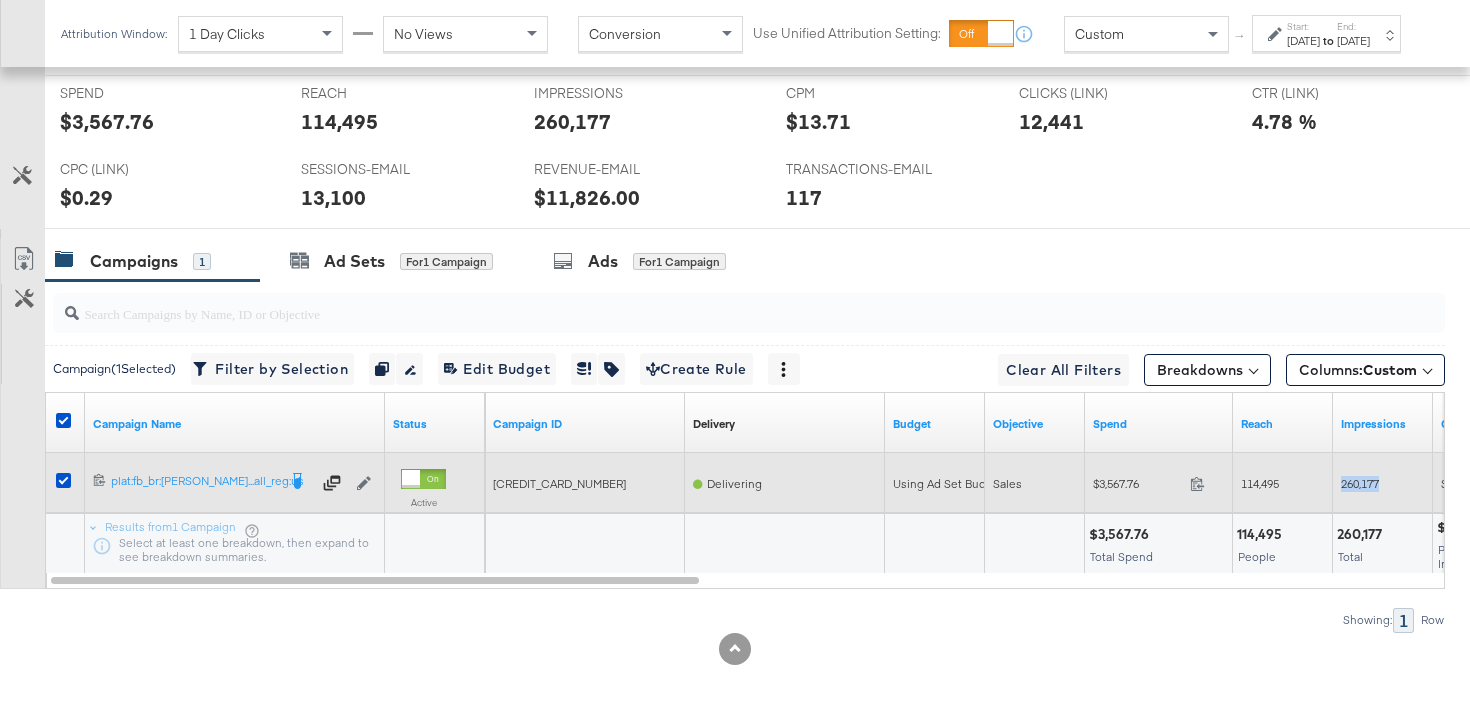 click on "260,177" at bounding box center [1360, 483] 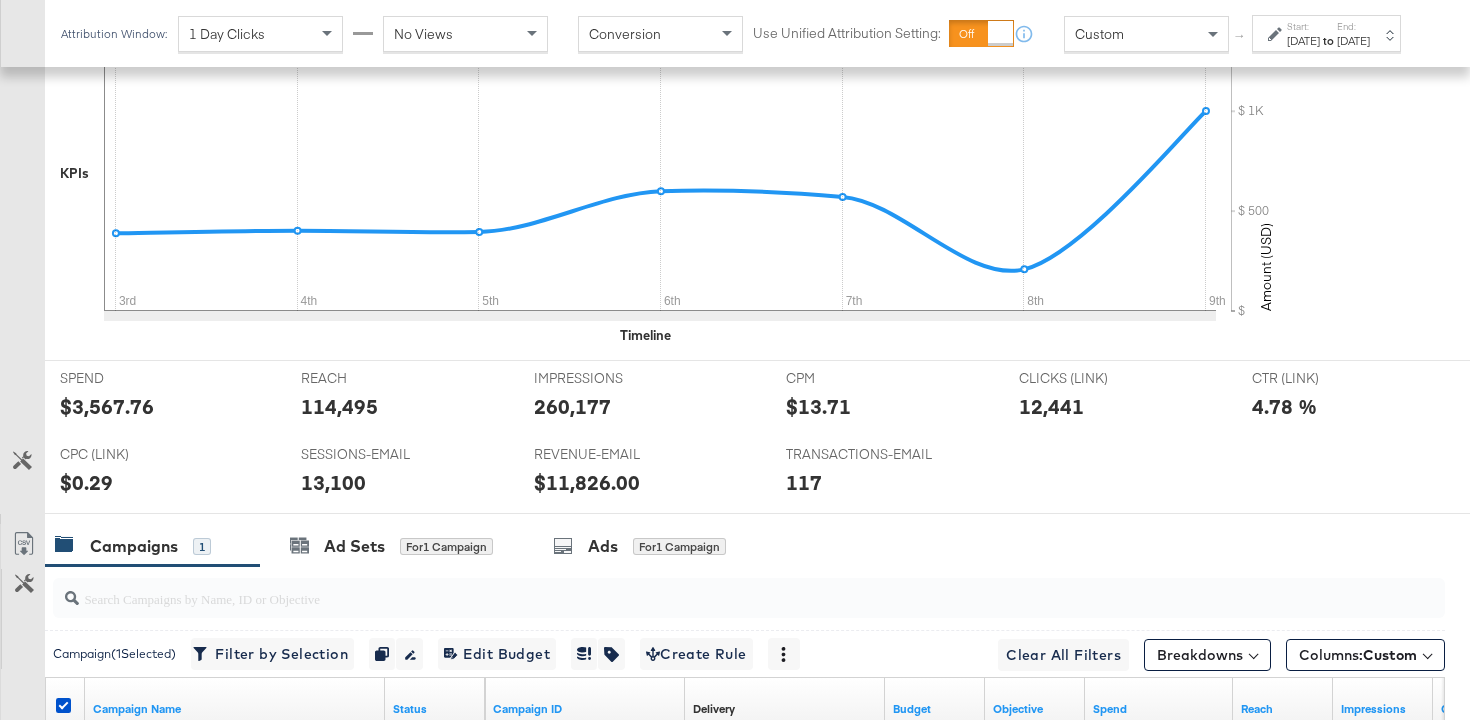 scroll, scrollTop: 740, scrollLeft: 0, axis: vertical 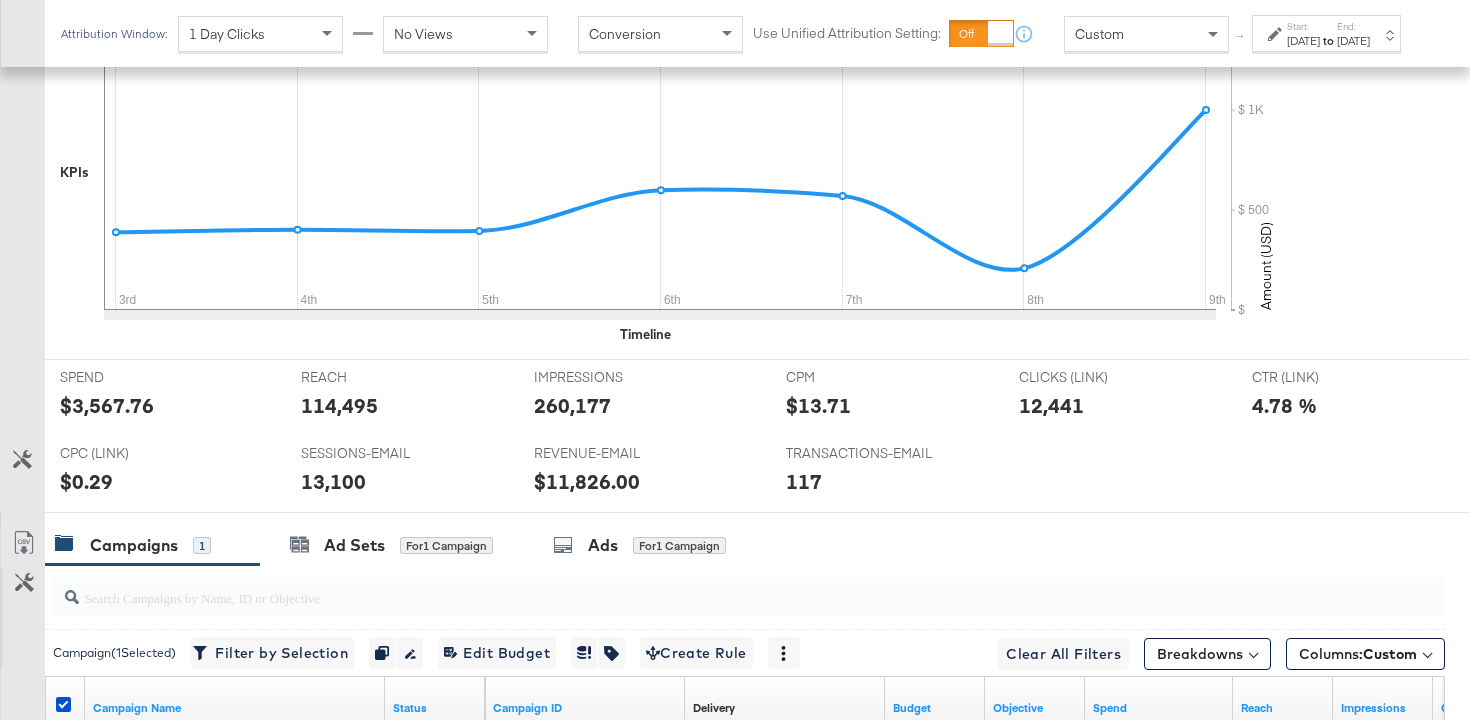 click on "[DATE]" at bounding box center [1303, 41] 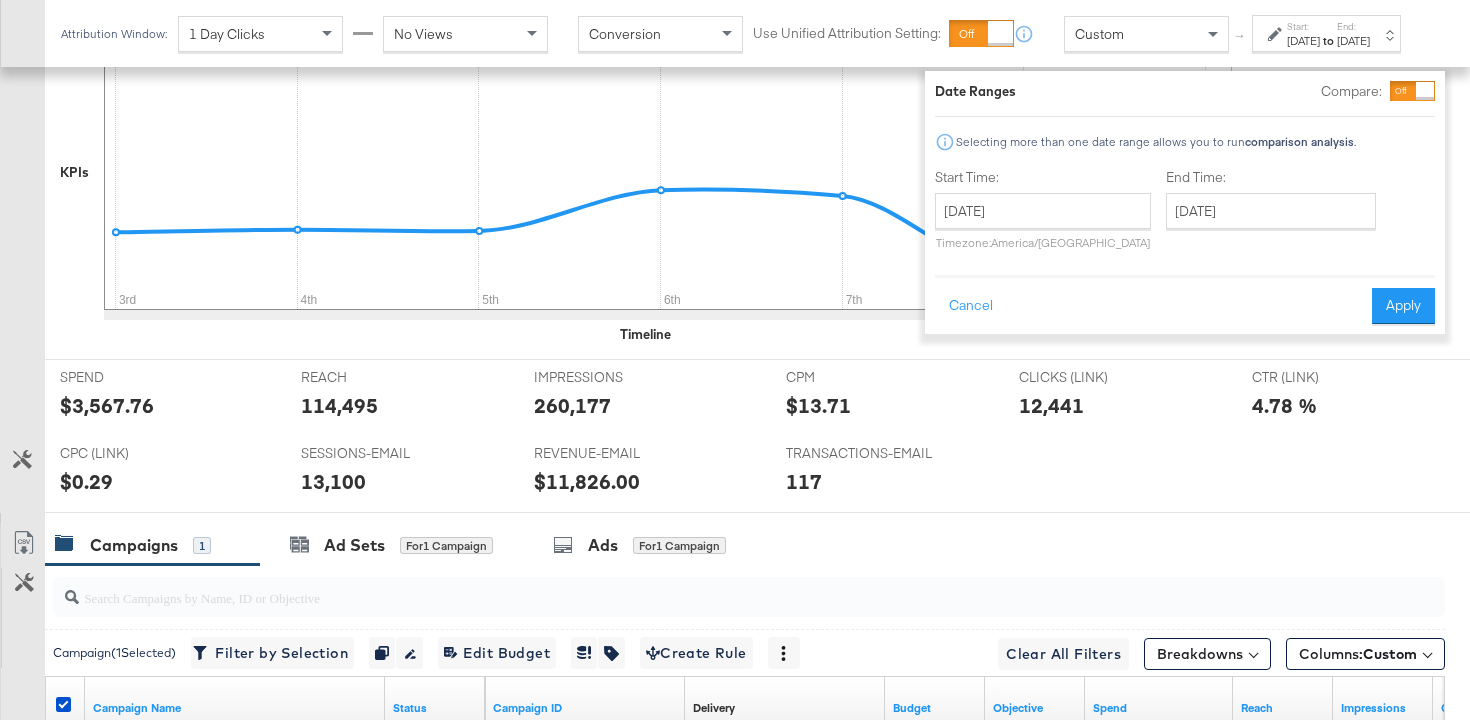 click on "[DATE] ‹ [DATE] › Su Mo Tu We Th Fr Sa 29 30 1 2 3 4 5 6 7 8 9 10 11 12 13 14 15 16 17 18 19 20 21 22 23 24 25 26 27 28 29 30 31 1 2 3 4 5 6 7 8 9 Timezone:  [GEOGRAPHIC_DATA]/[GEOGRAPHIC_DATA]" at bounding box center [1043, 221] 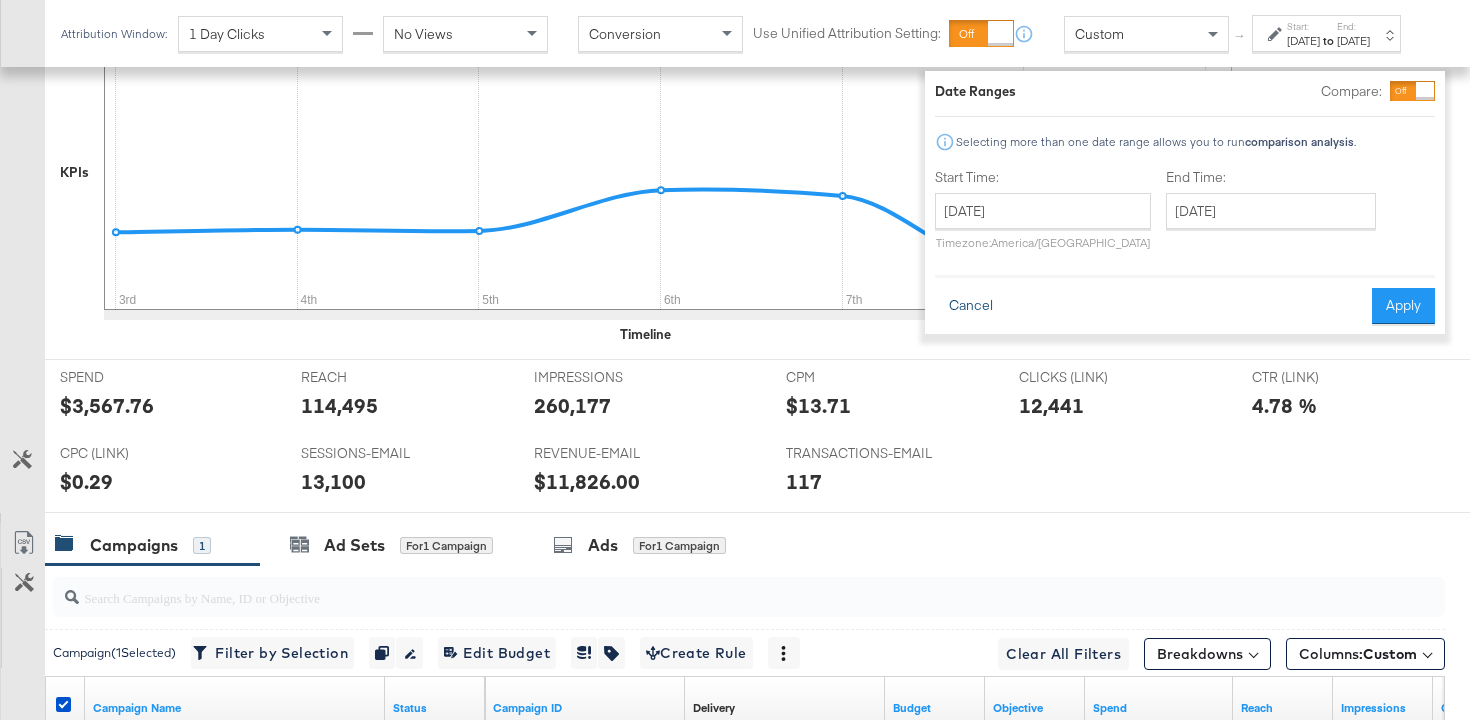 click on "Cancel" at bounding box center (971, 306) 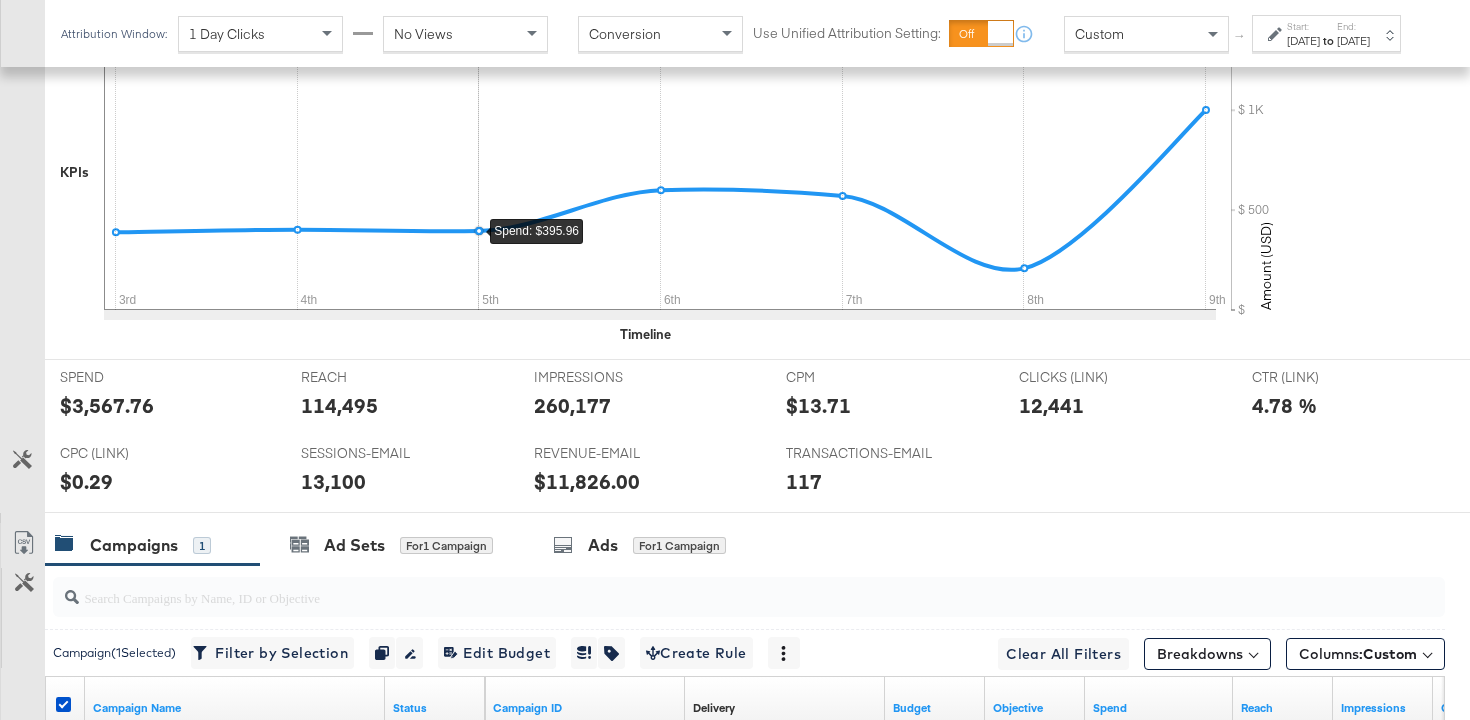 scroll, scrollTop: 0, scrollLeft: 0, axis: both 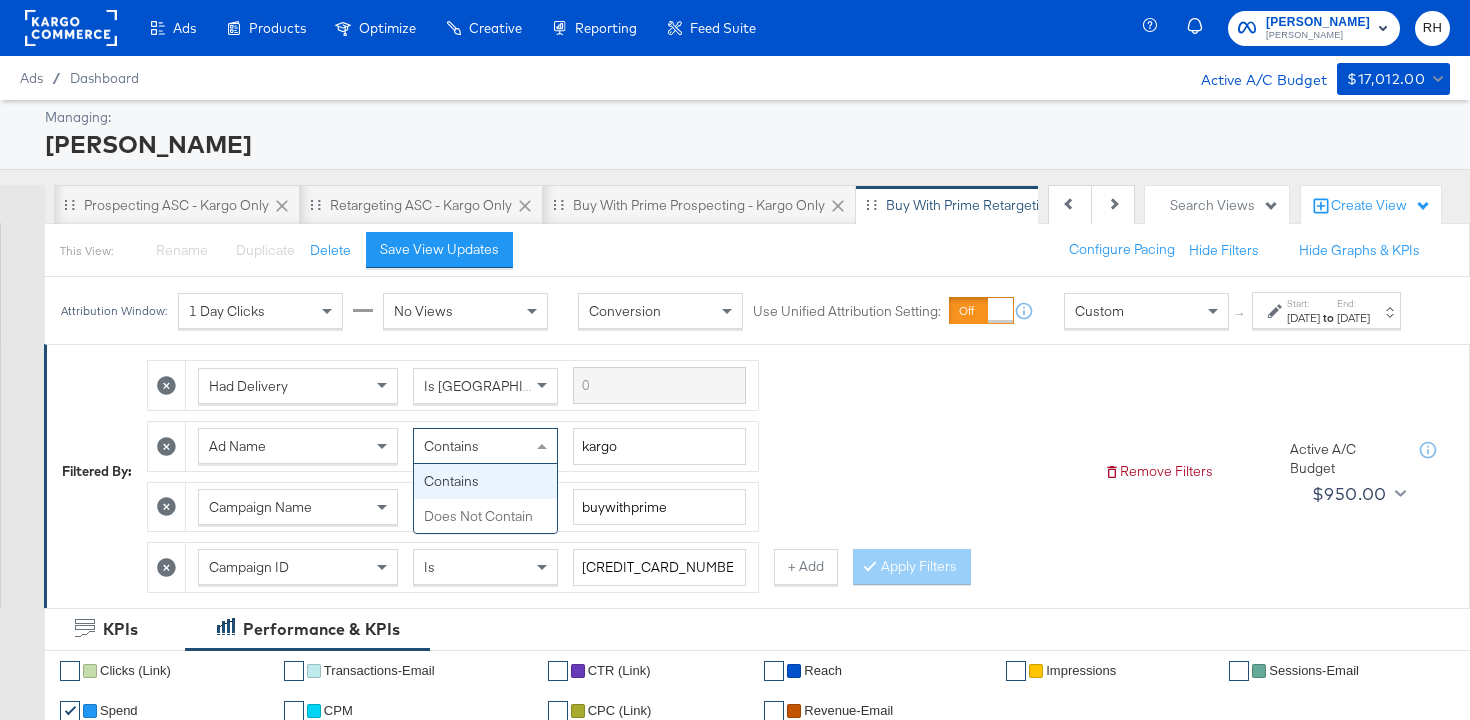 click on "Contains" at bounding box center (451, 446) 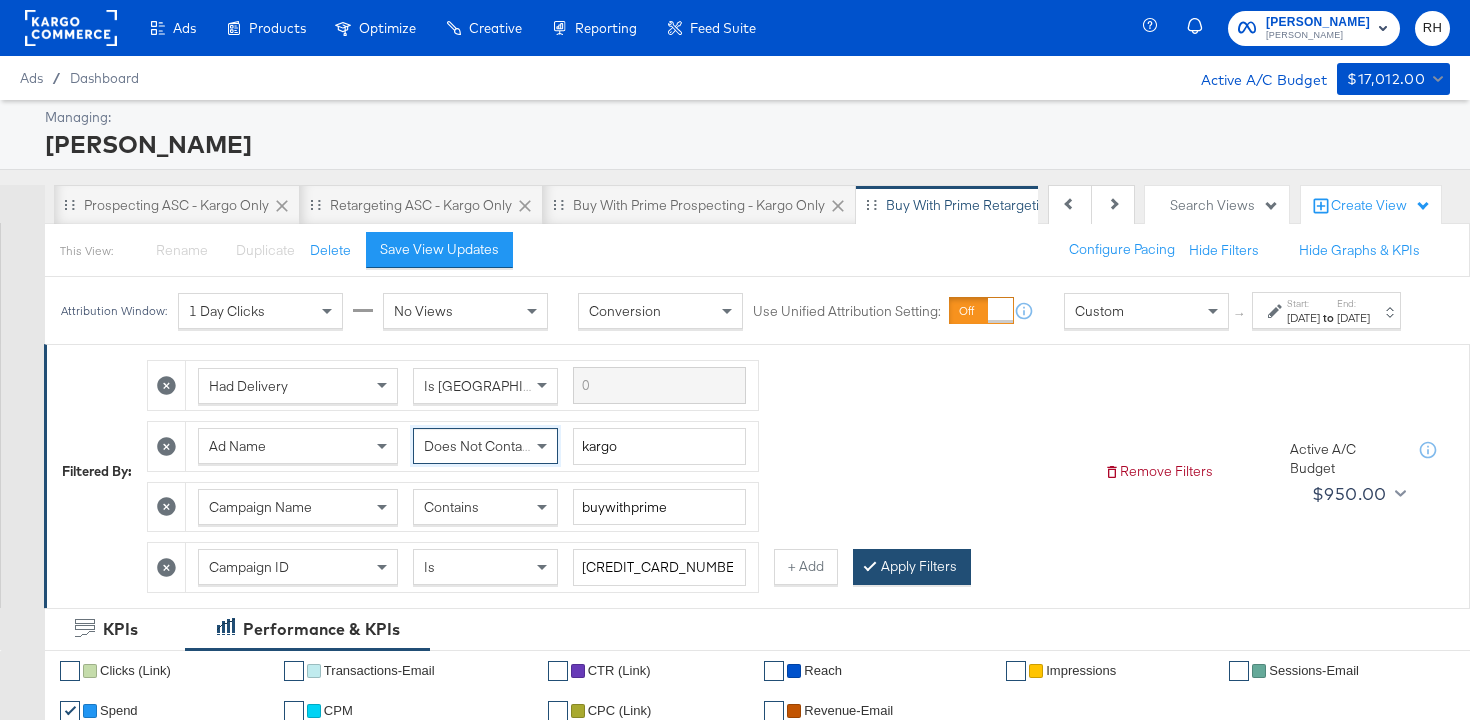 click on "Apply Filters" at bounding box center (912, 567) 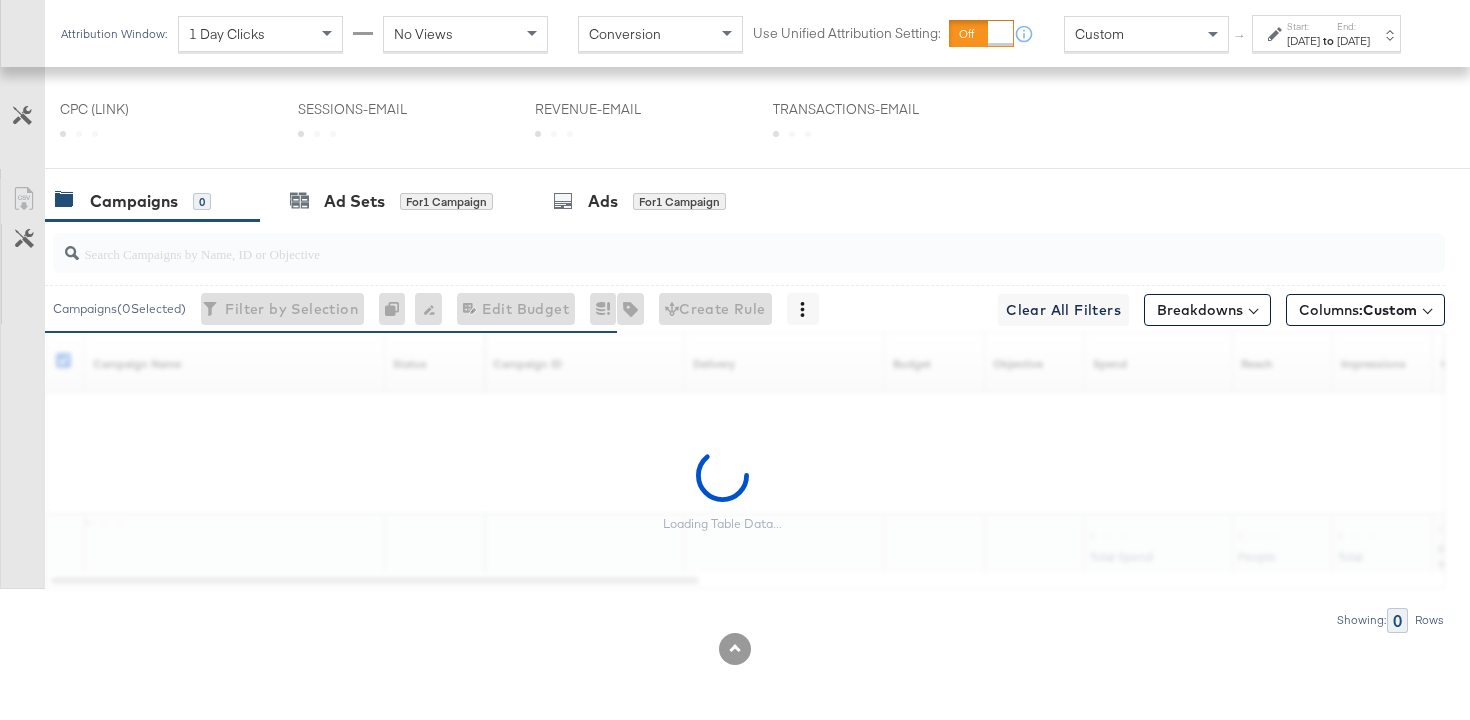 scroll, scrollTop: 1024, scrollLeft: 0, axis: vertical 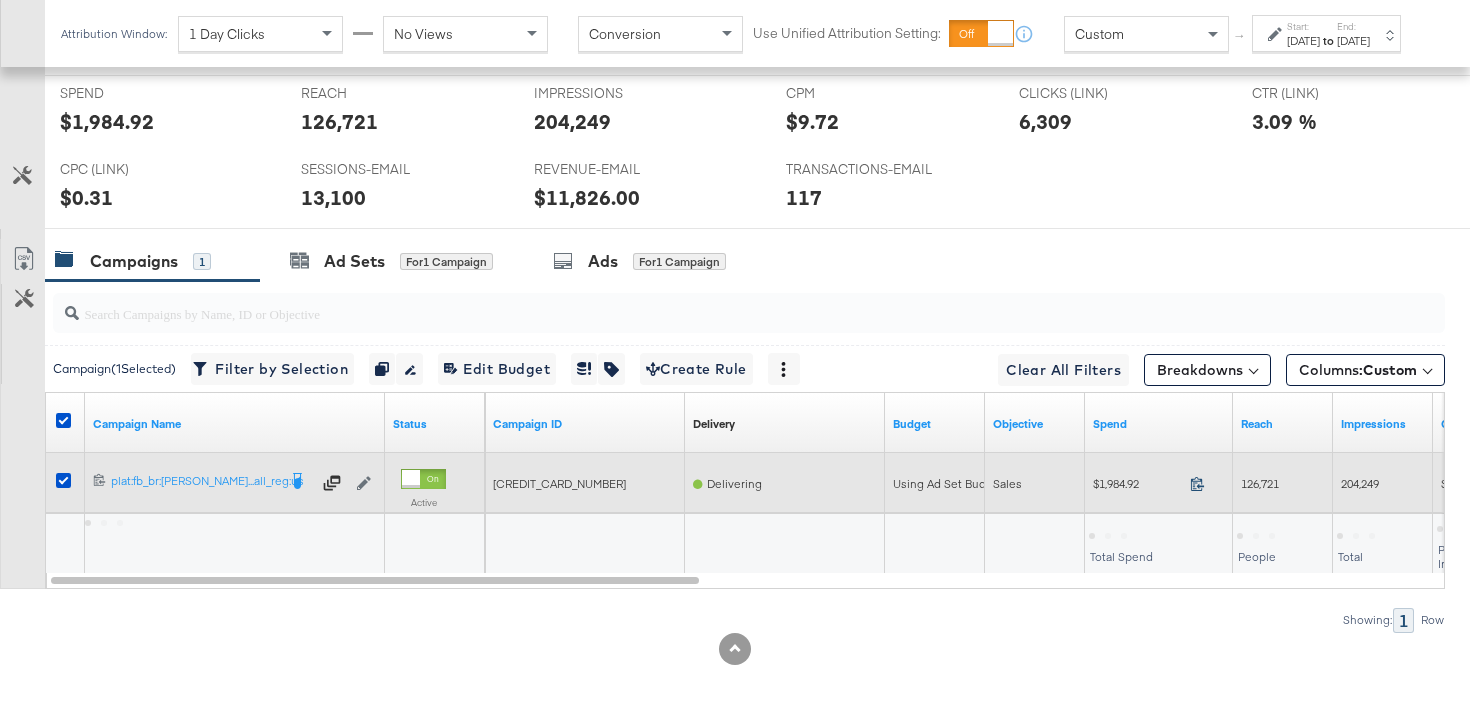 click 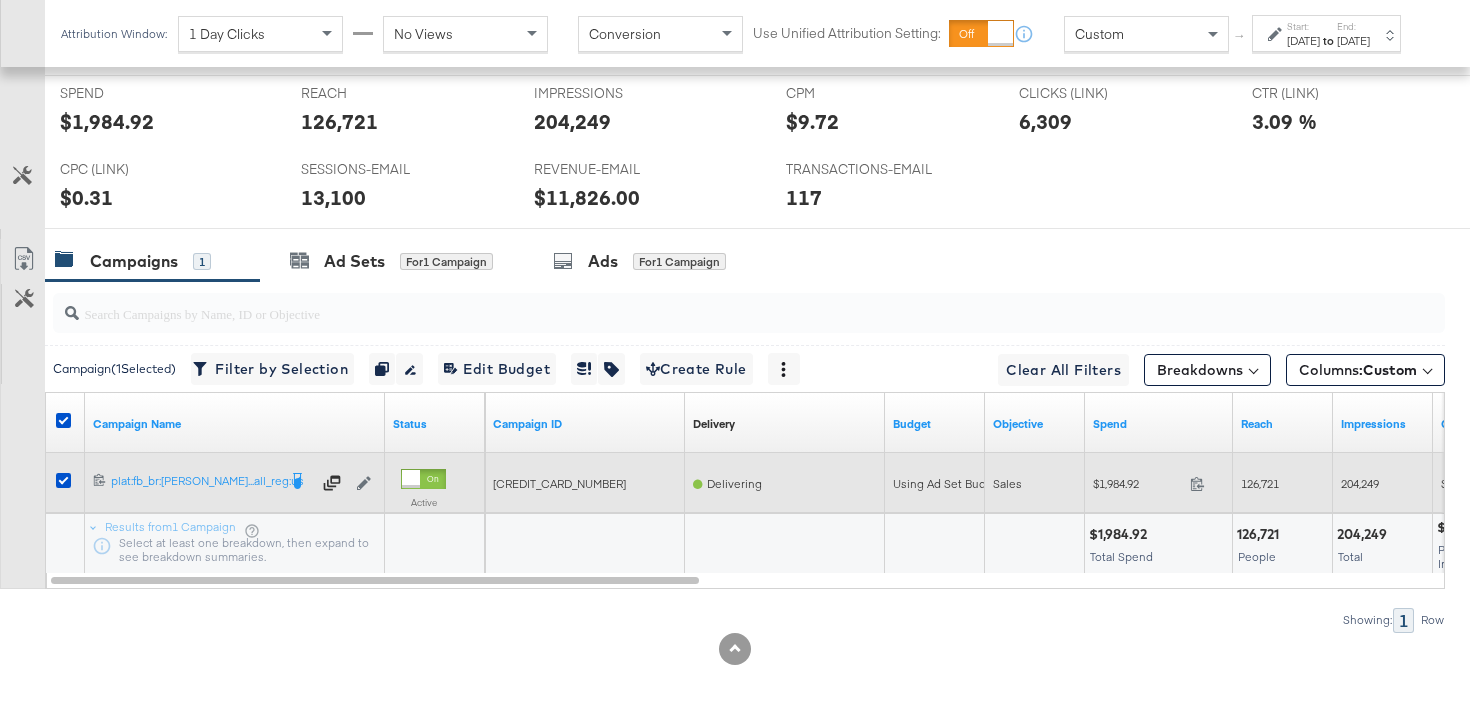 click on "126,721" at bounding box center [1260, 483] 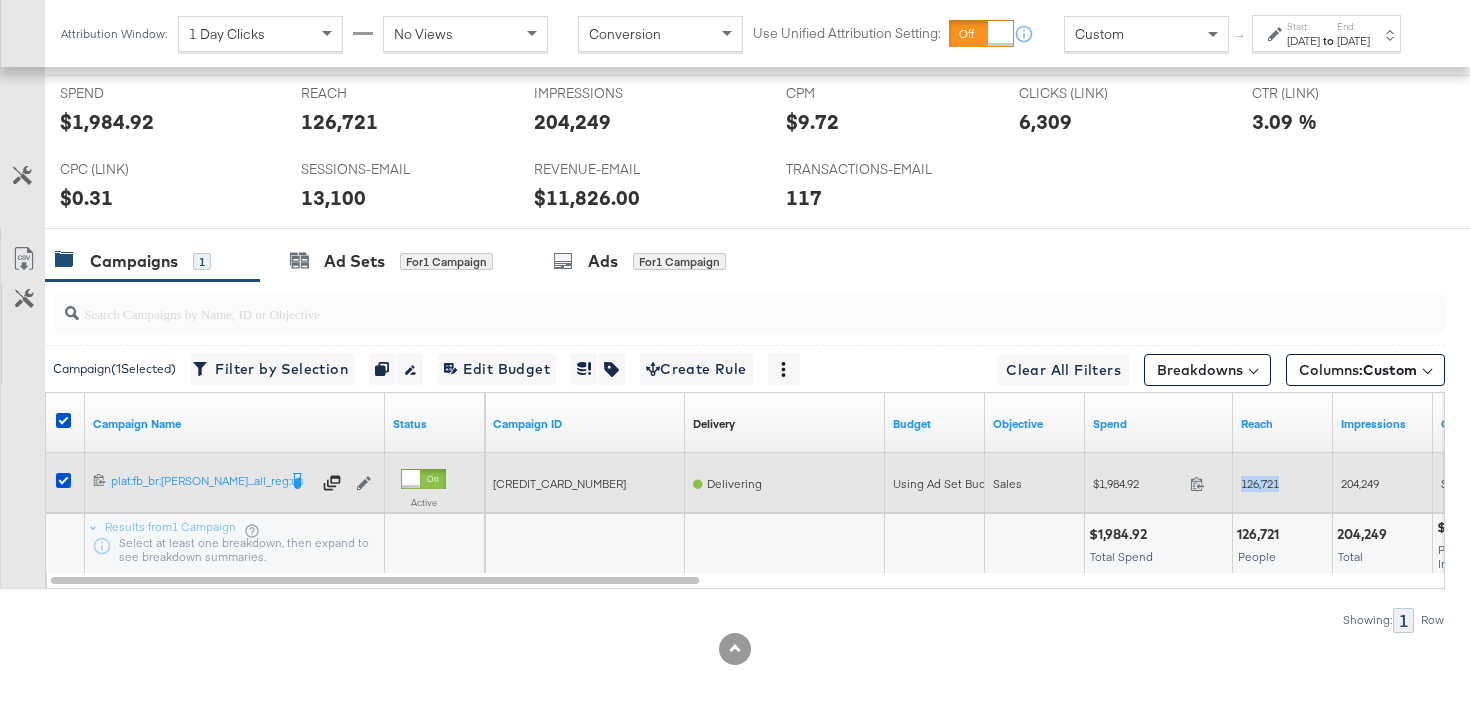 click on "126,721" at bounding box center (1260, 483) 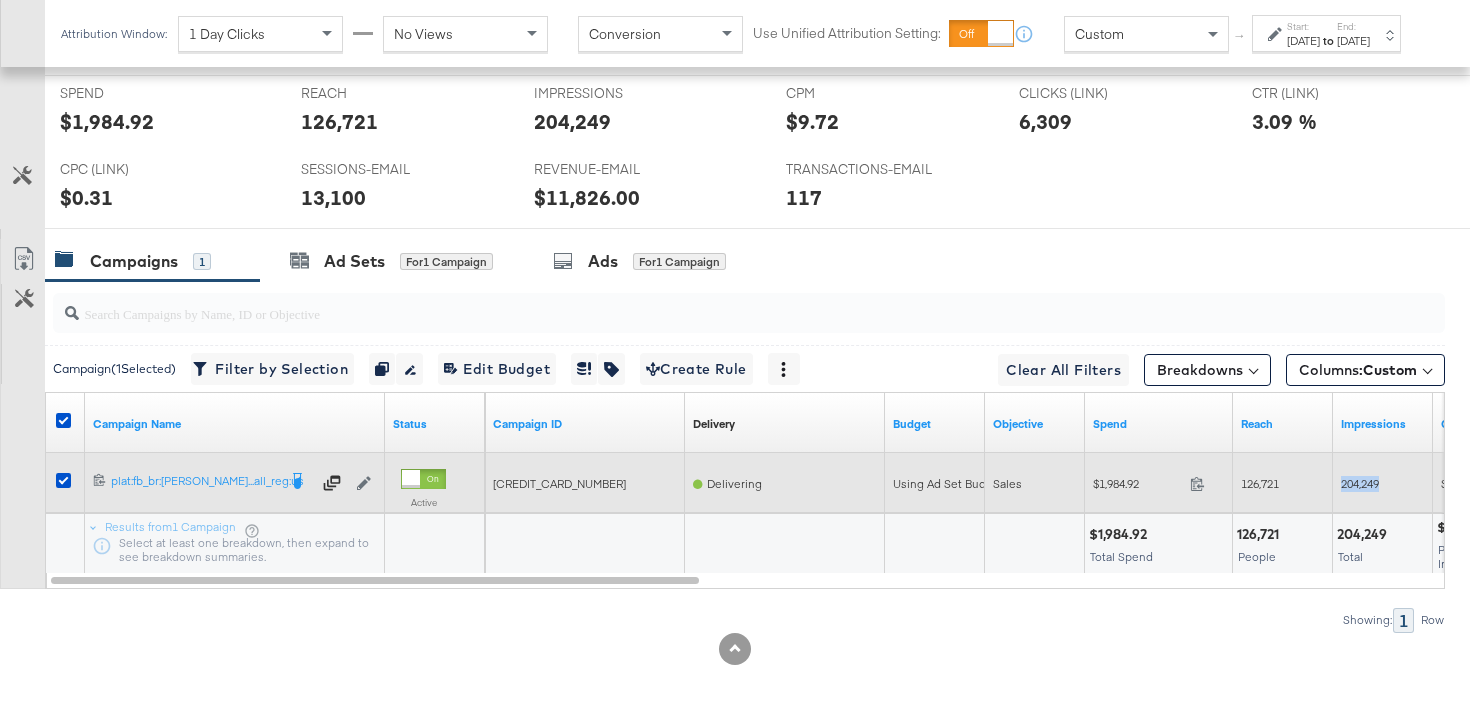 click on "204,249" at bounding box center [1360, 483] 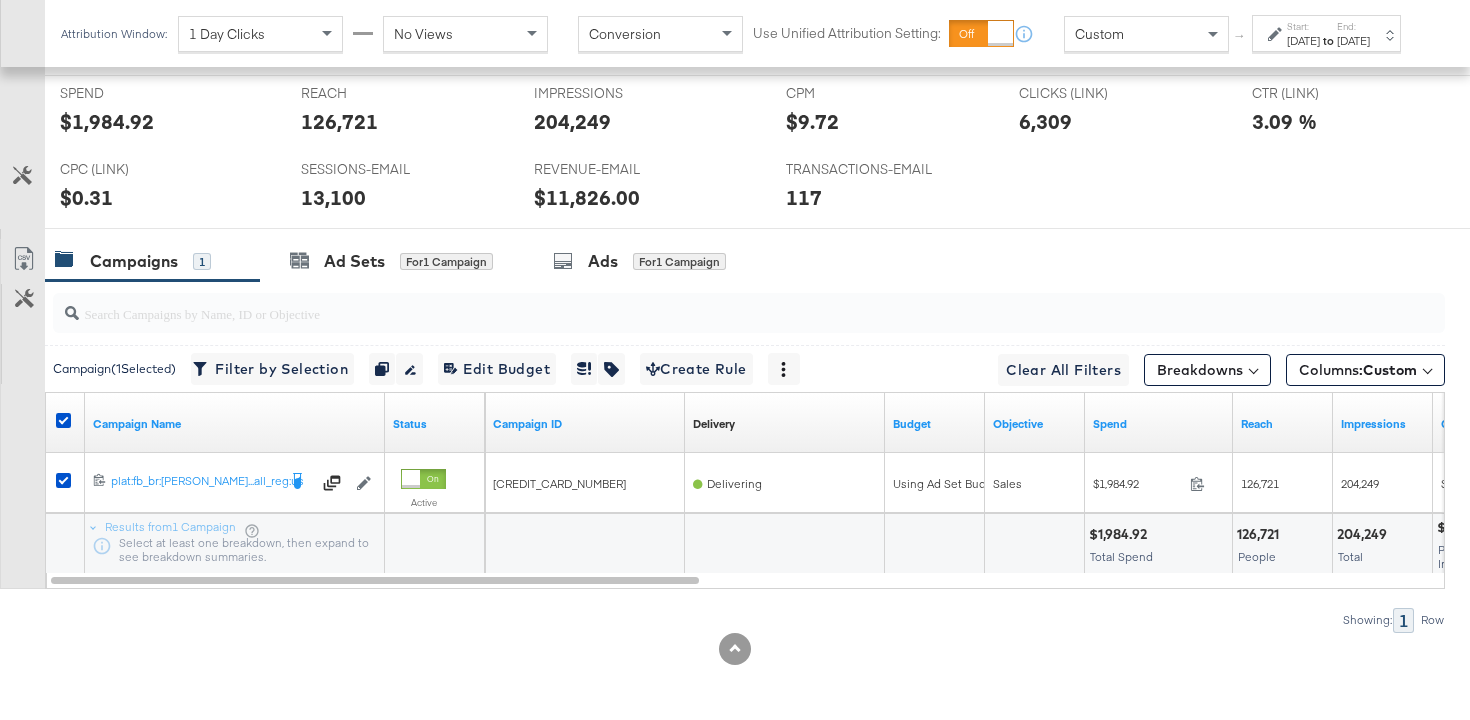click on "[DATE]" at bounding box center (1303, 41) 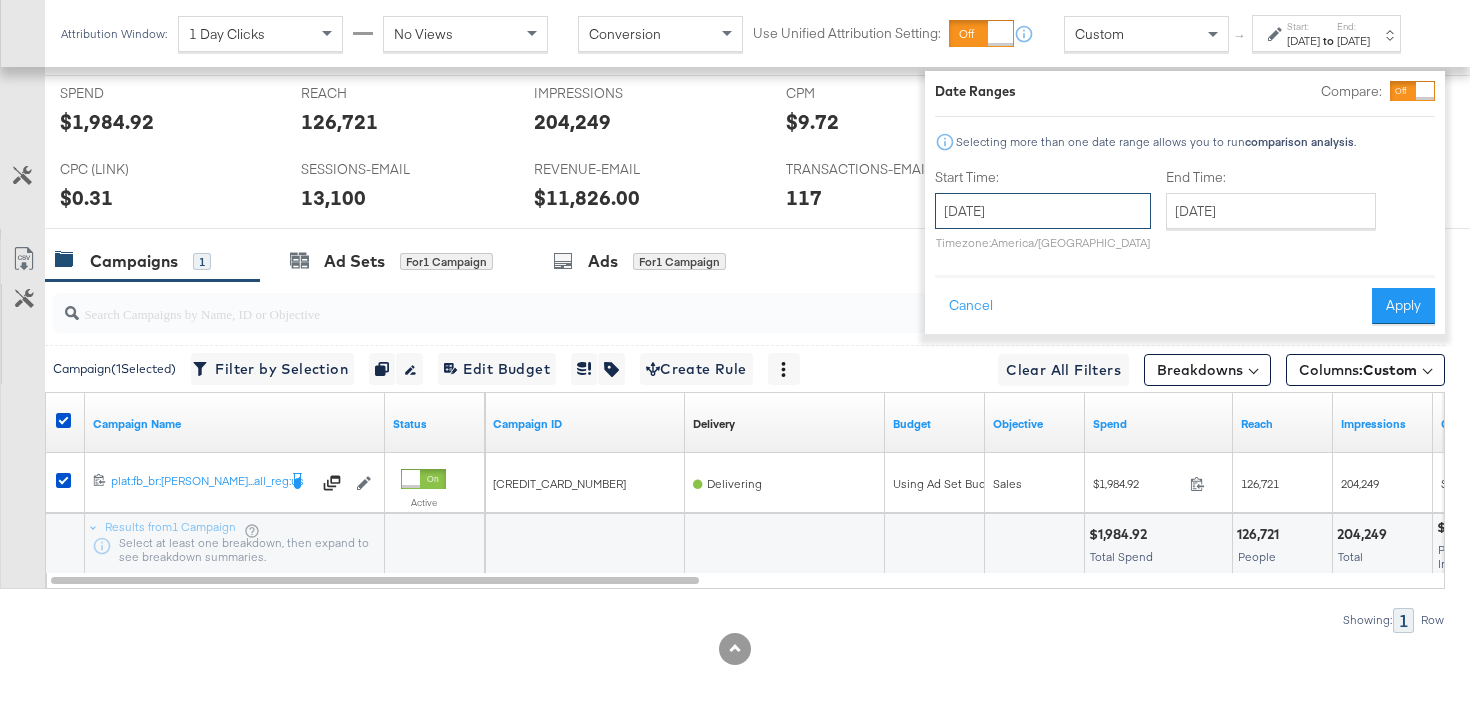 click on "[DATE]" at bounding box center (1043, 211) 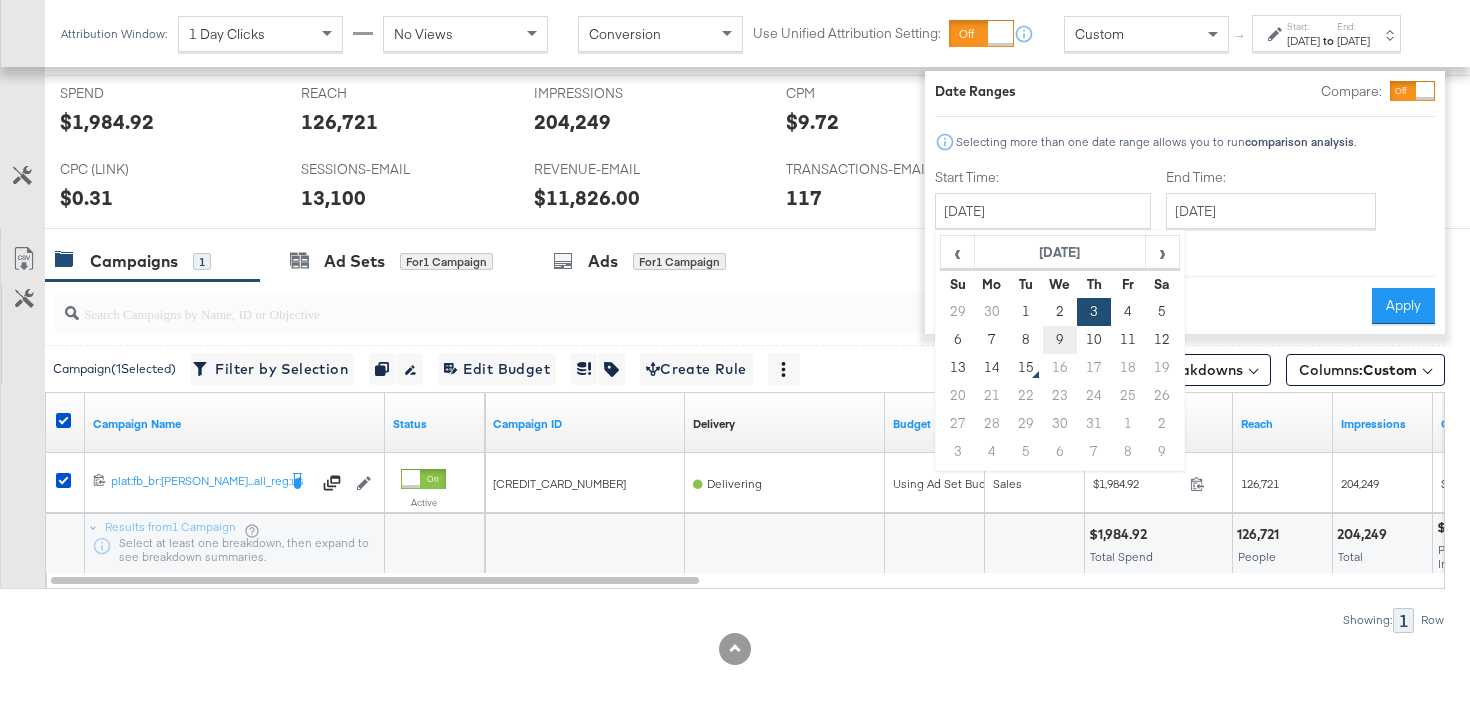 click on "9" at bounding box center (1060, 340) 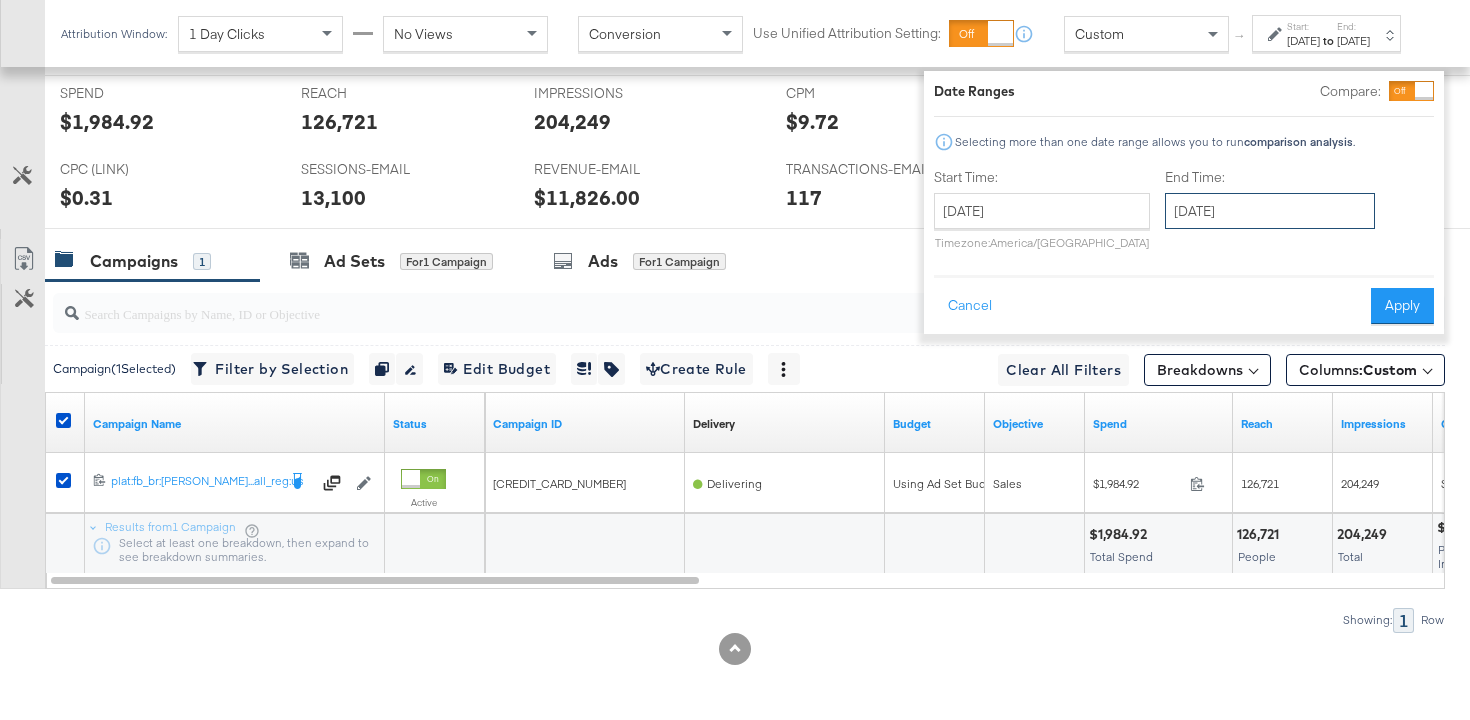 click on "[DATE]" at bounding box center (1270, 211) 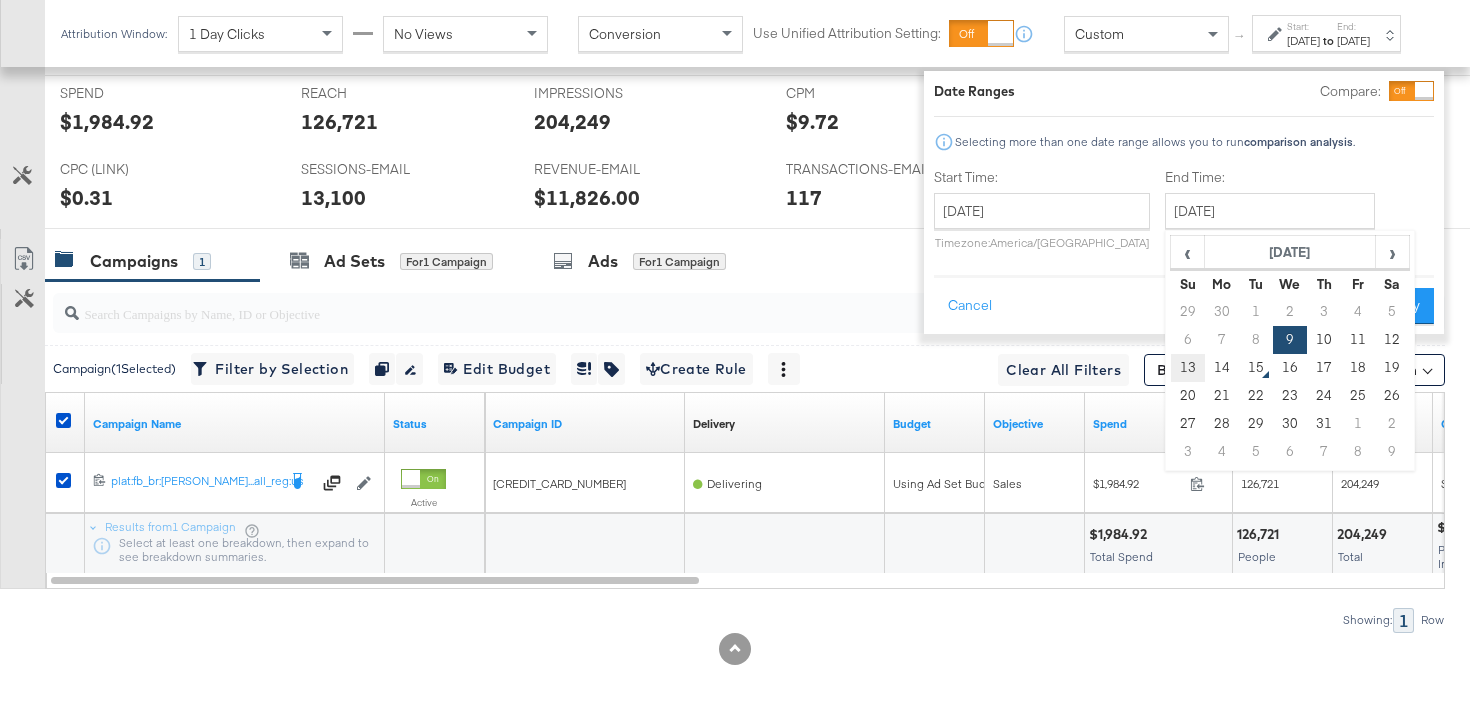 click on "13" at bounding box center (1188, 368) 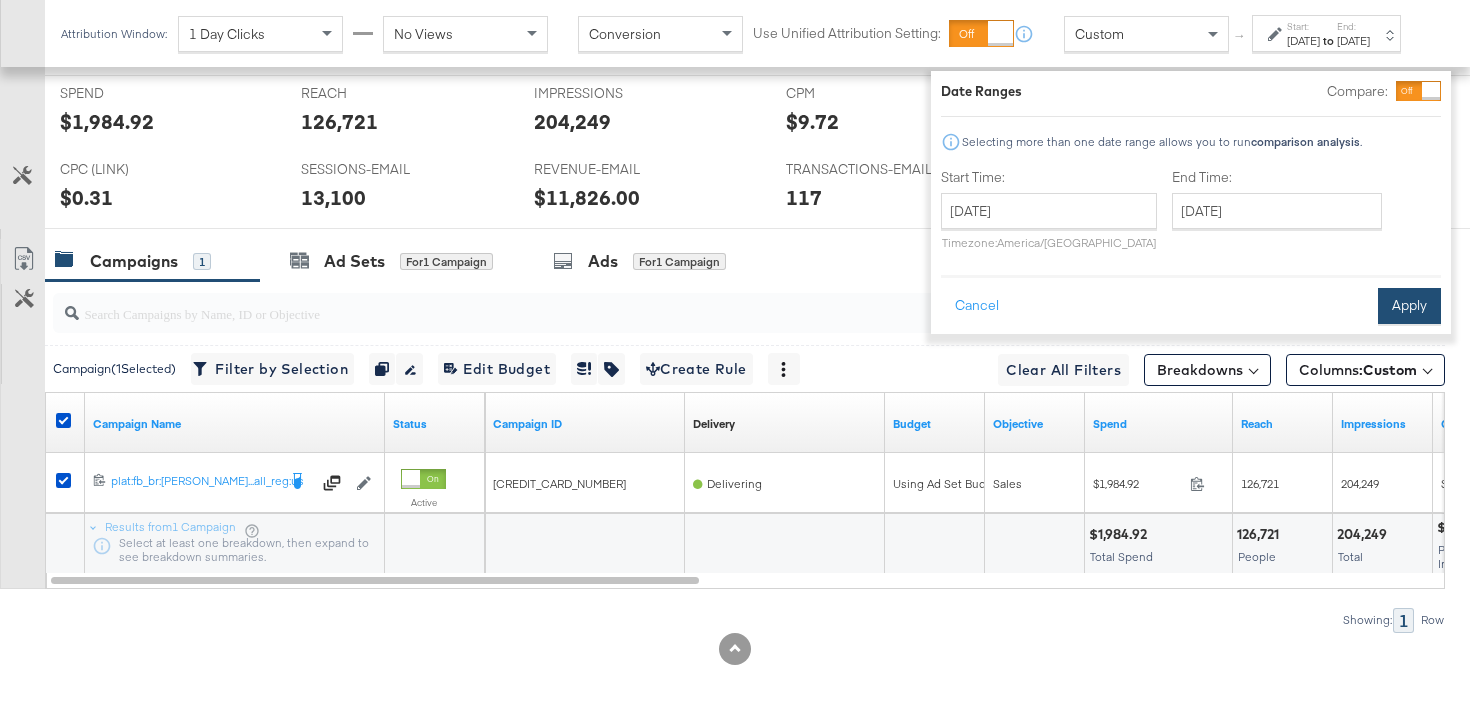 click on "Apply" at bounding box center [1409, 306] 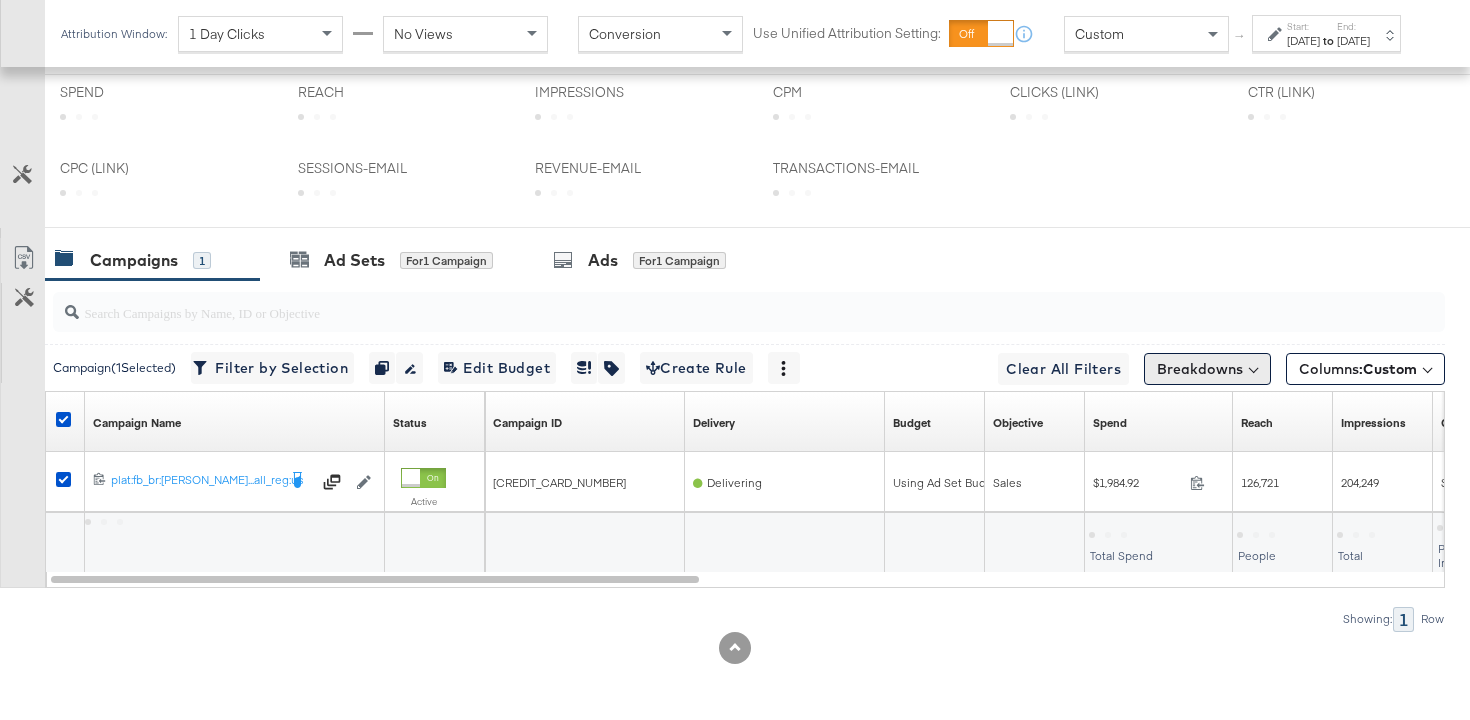 scroll, scrollTop: 829, scrollLeft: 0, axis: vertical 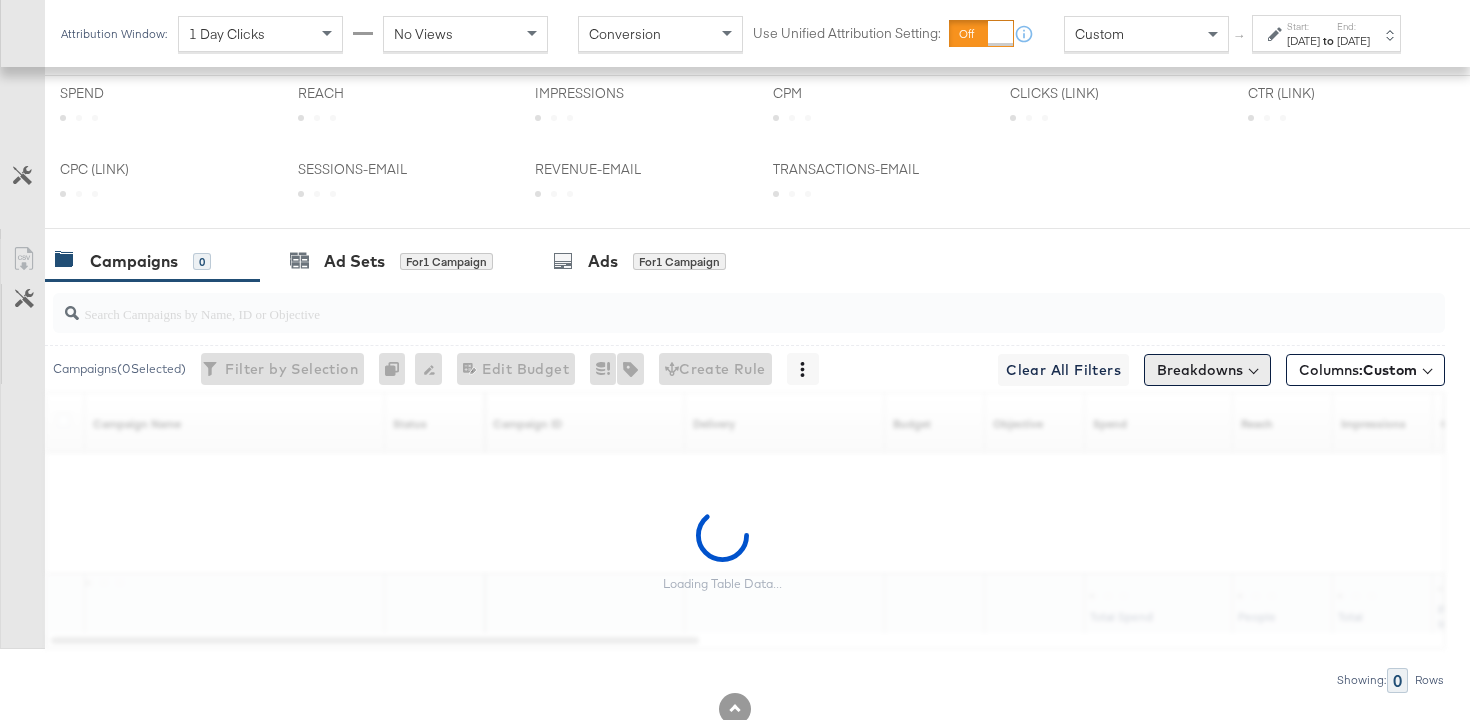 click on "Breakdowns" at bounding box center (1207, 370) 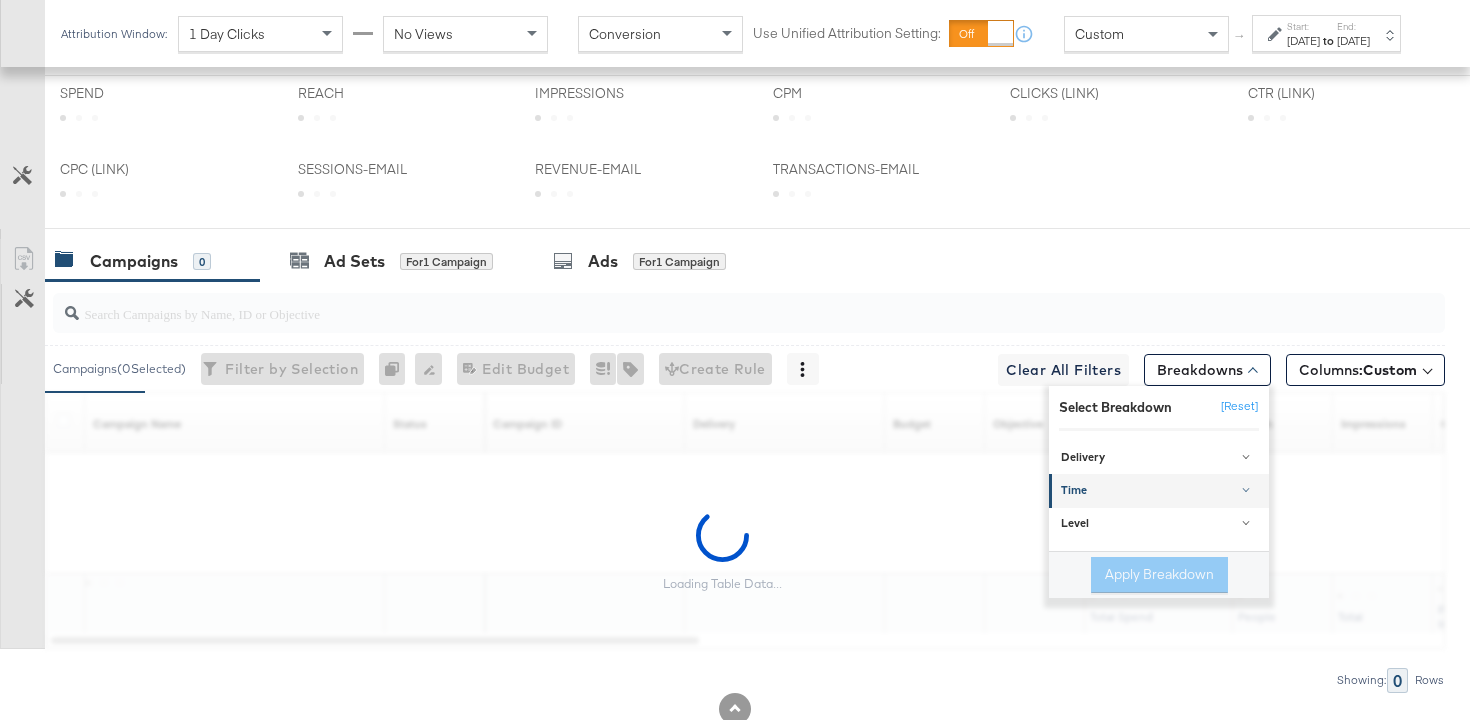 click on "Time" at bounding box center [1160, 491] 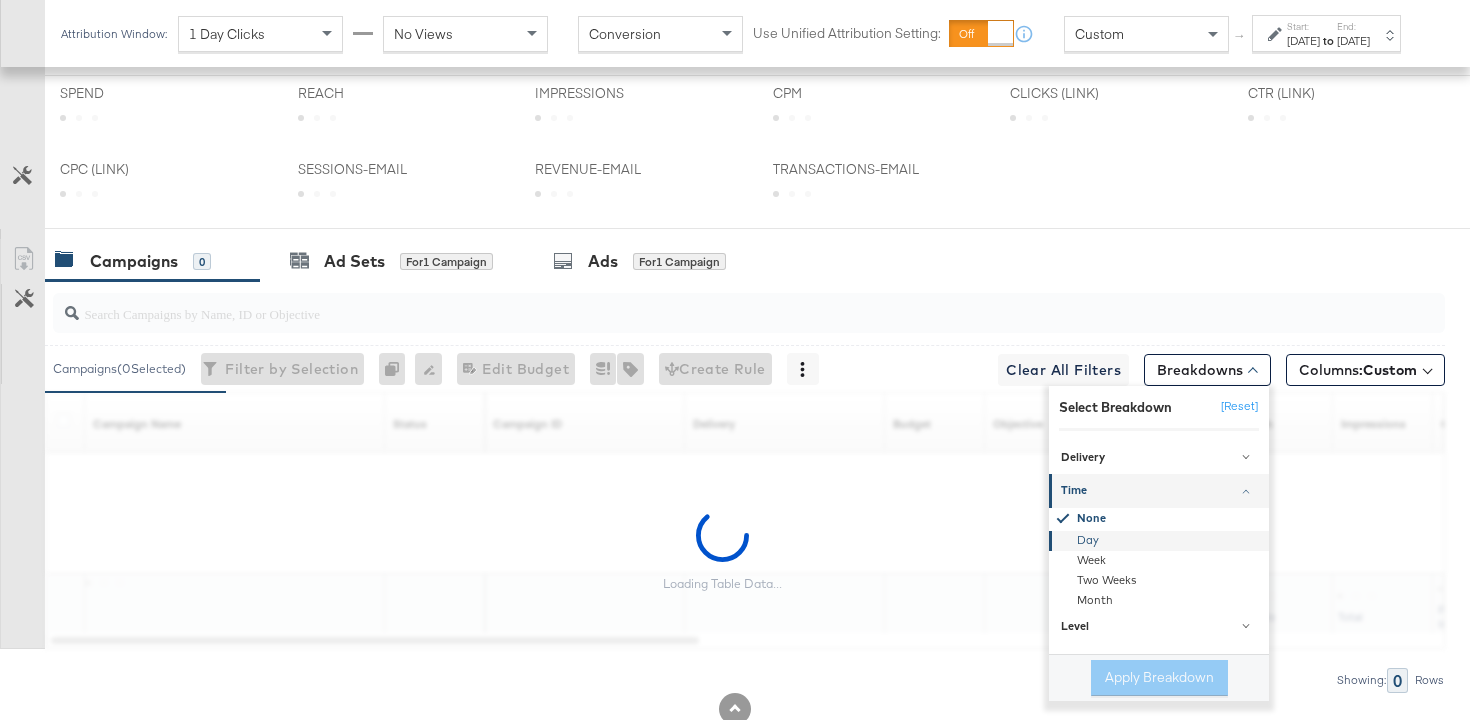 click on "Day" at bounding box center [1160, 541] 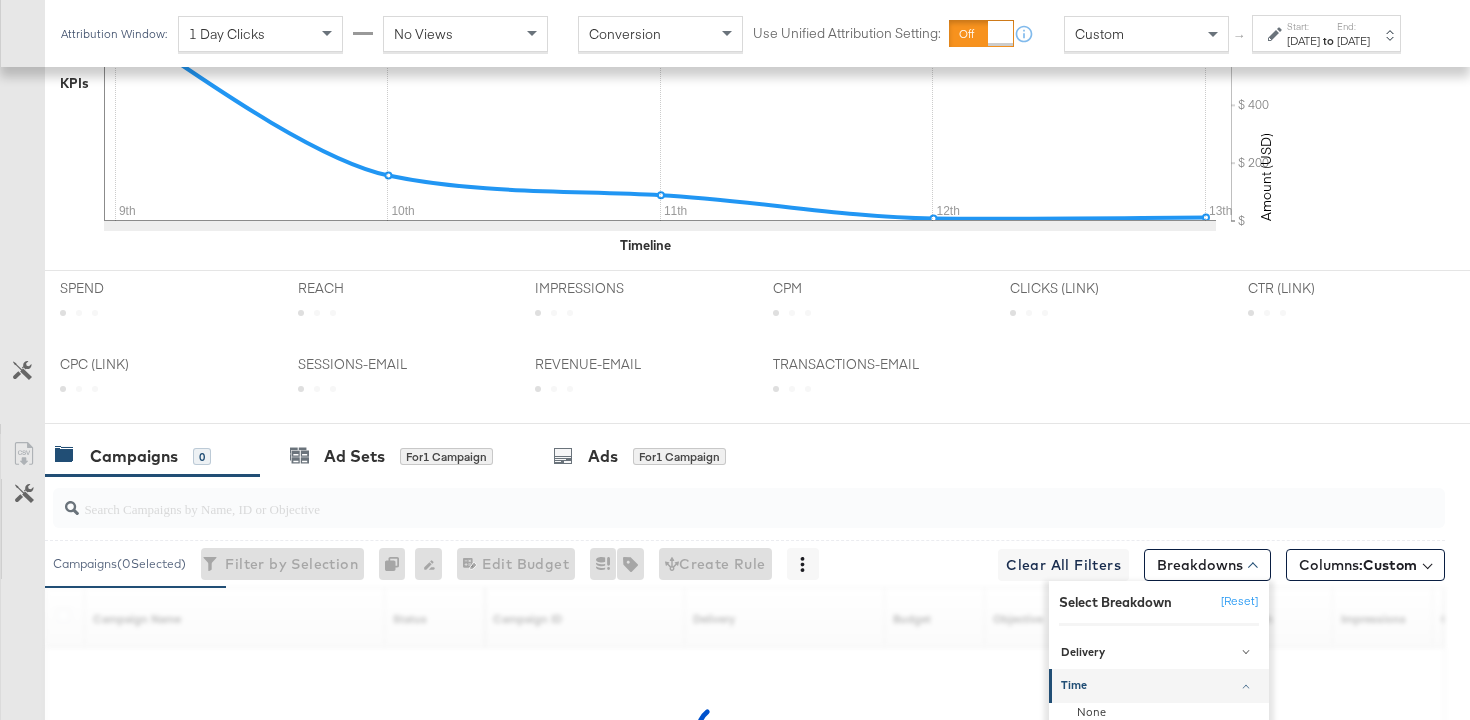 scroll, scrollTop: 1024, scrollLeft: 0, axis: vertical 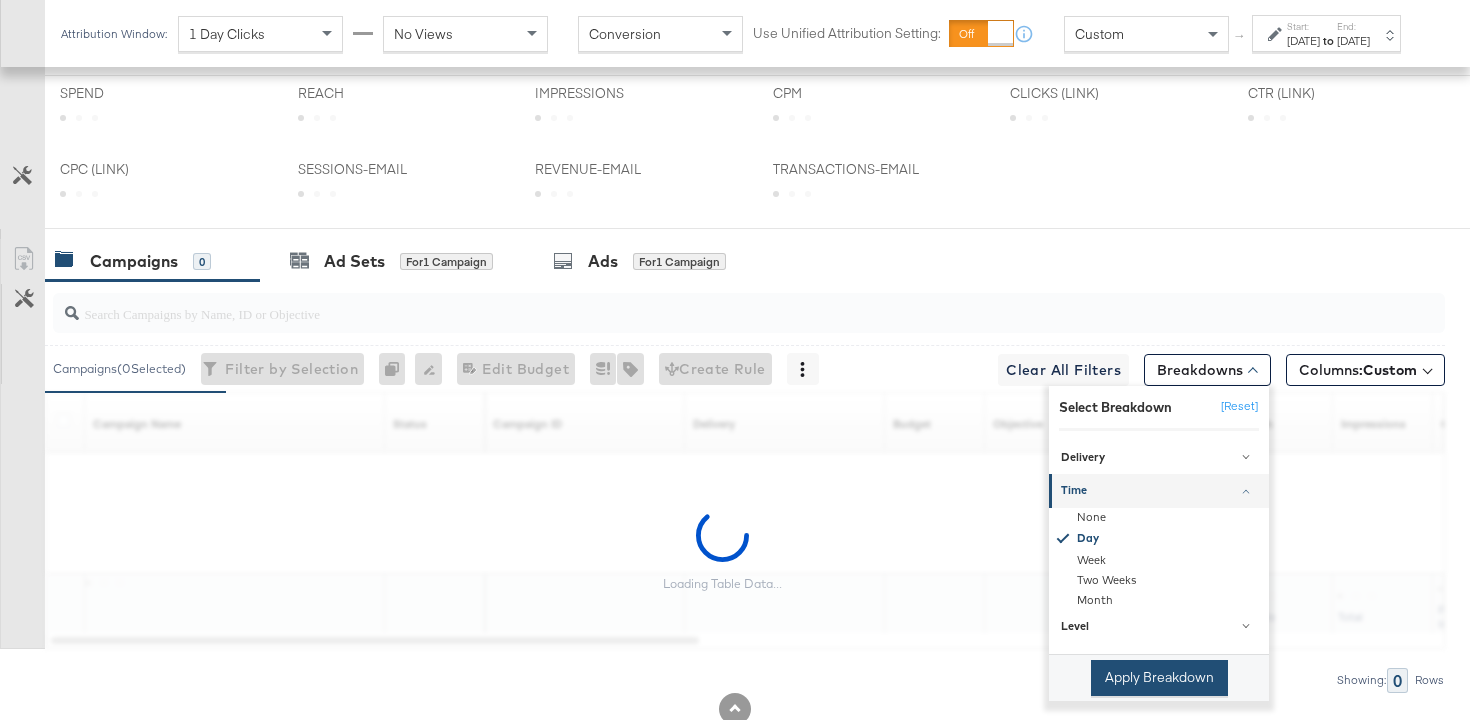 click on "Apply Breakdown" at bounding box center [1159, 678] 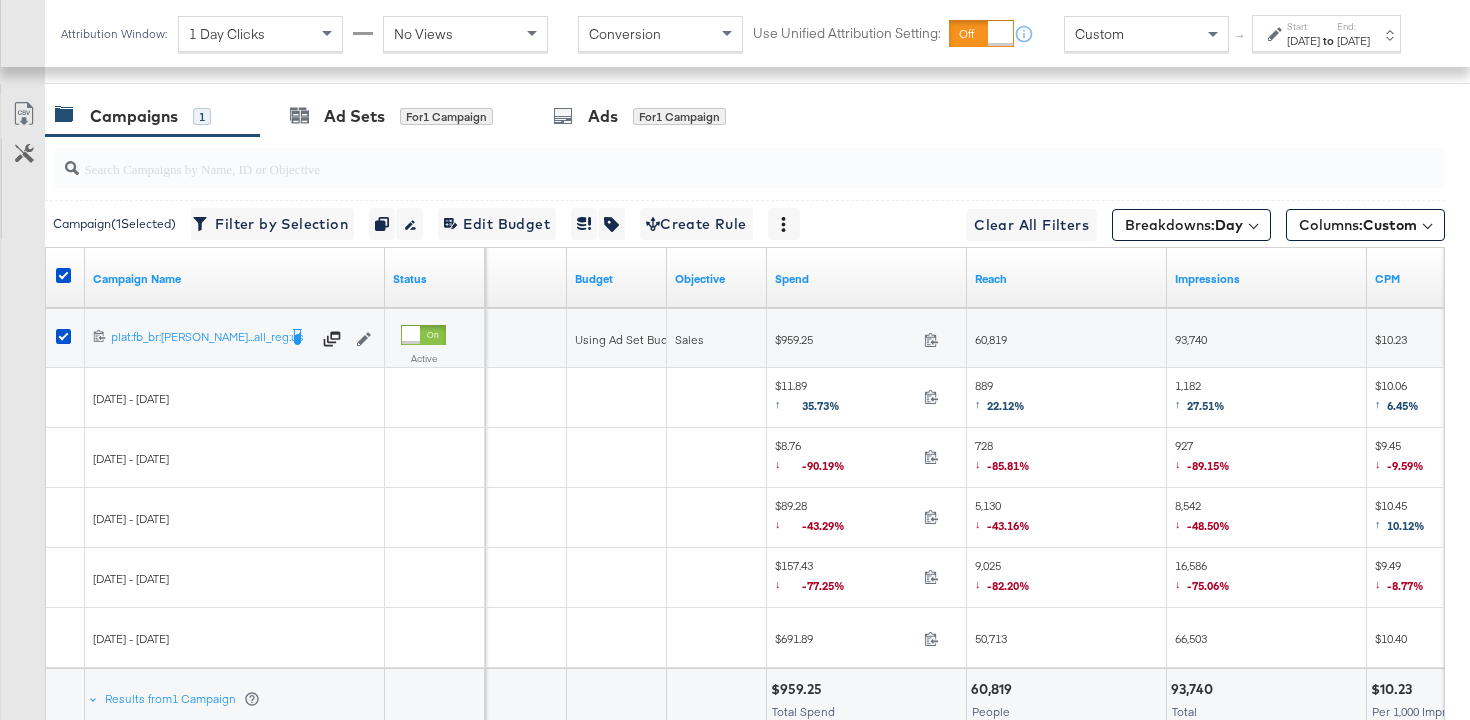 scroll, scrollTop: 1168, scrollLeft: 0, axis: vertical 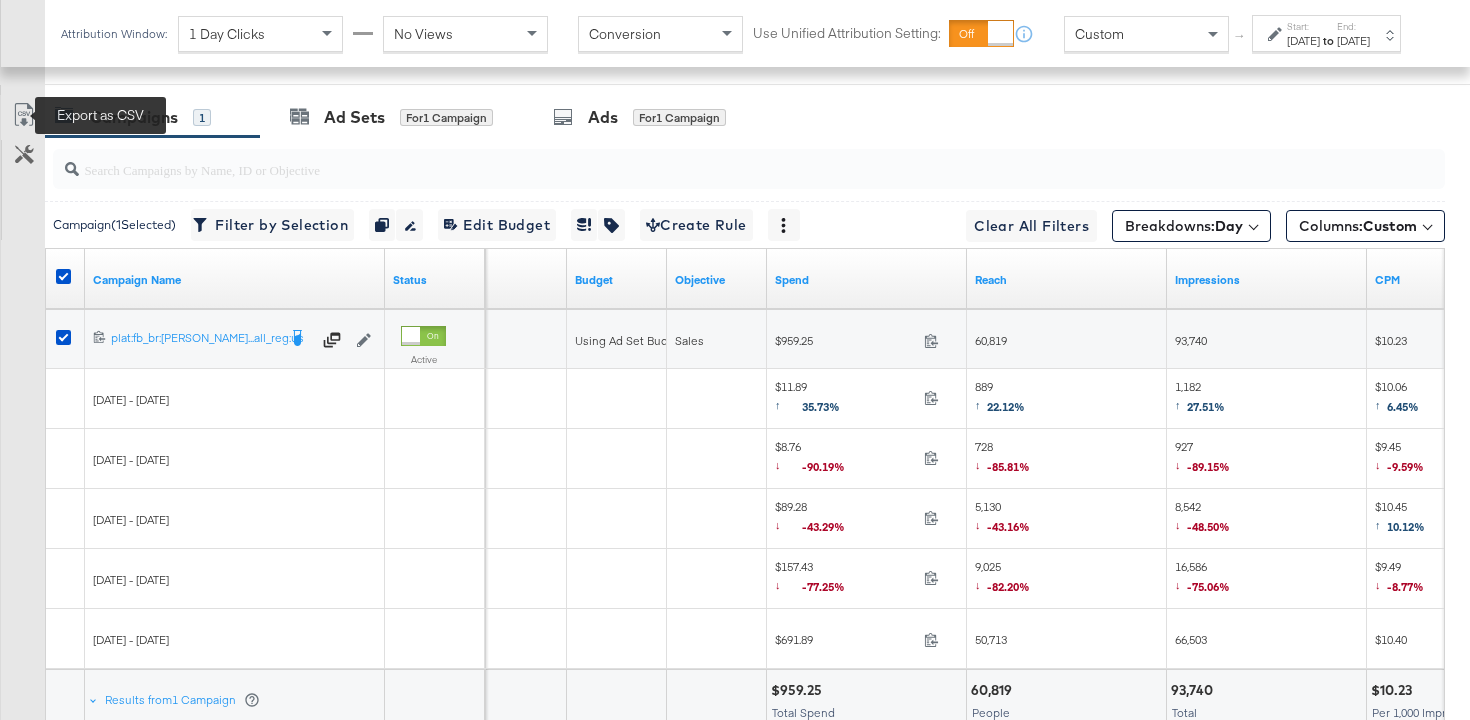click 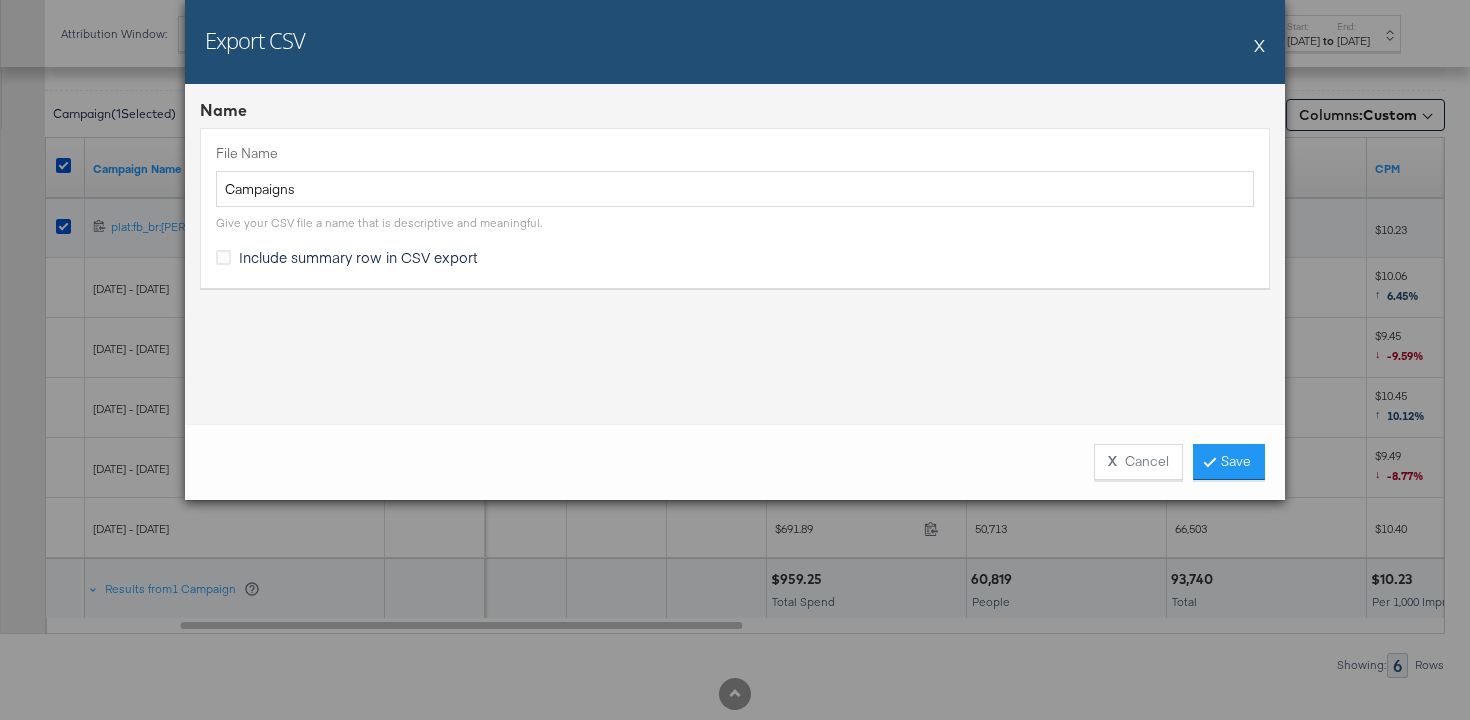 scroll, scrollTop: 1324, scrollLeft: 0, axis: vertical 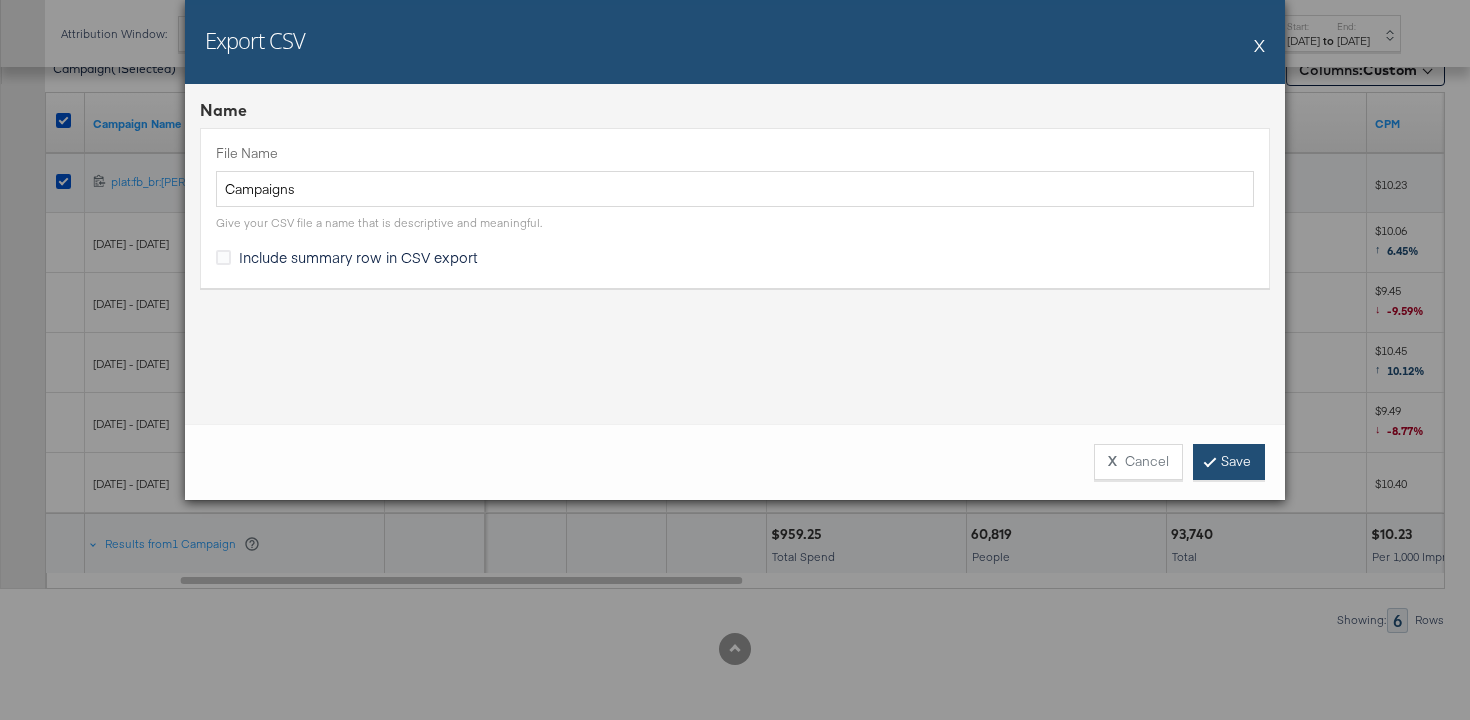 click on "Save" at bounding box center [1229, 462] 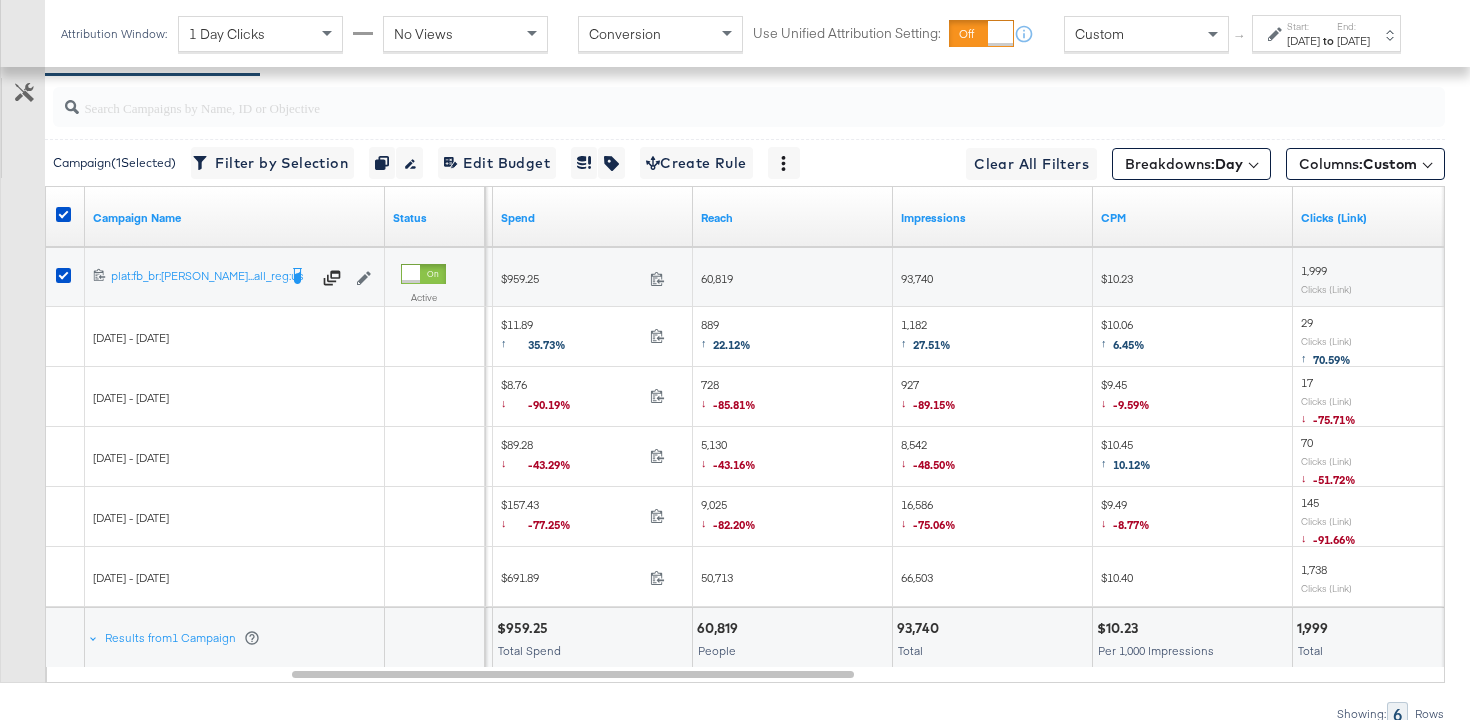 scroll, scrollTop: 0, scrollLeft: 0, axis: both 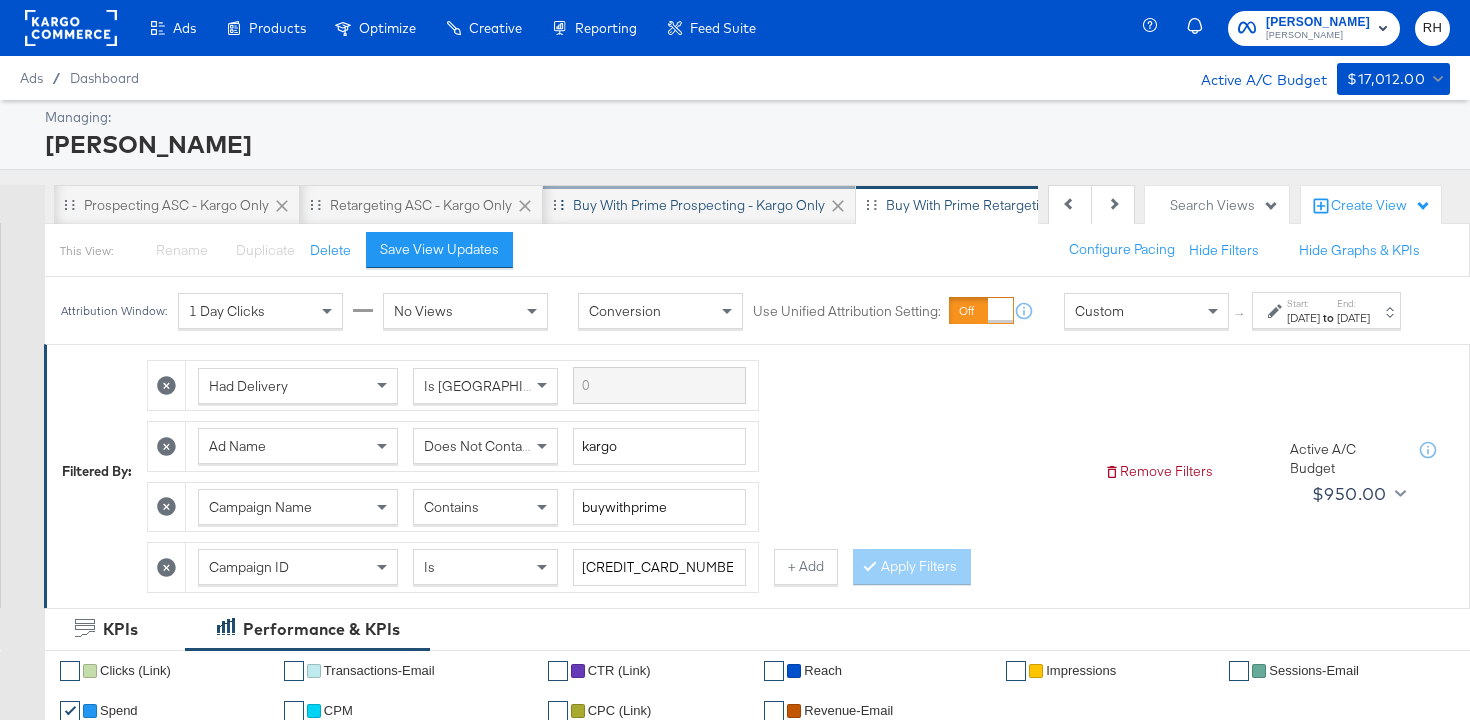 click on "Buy with Prime Prospecting - Kargo only" at bounding box center (699, 205) 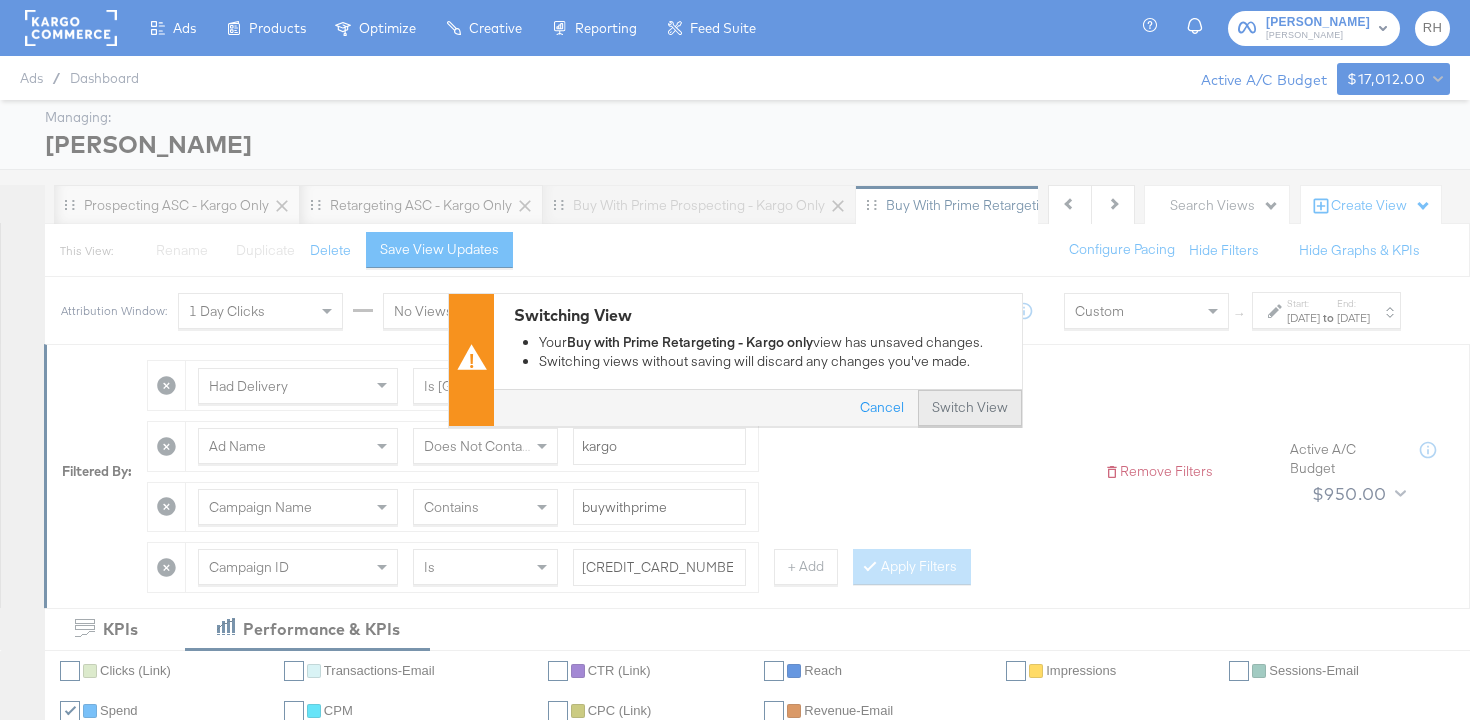 click on "Switch View" at bounding box center (970, 409) 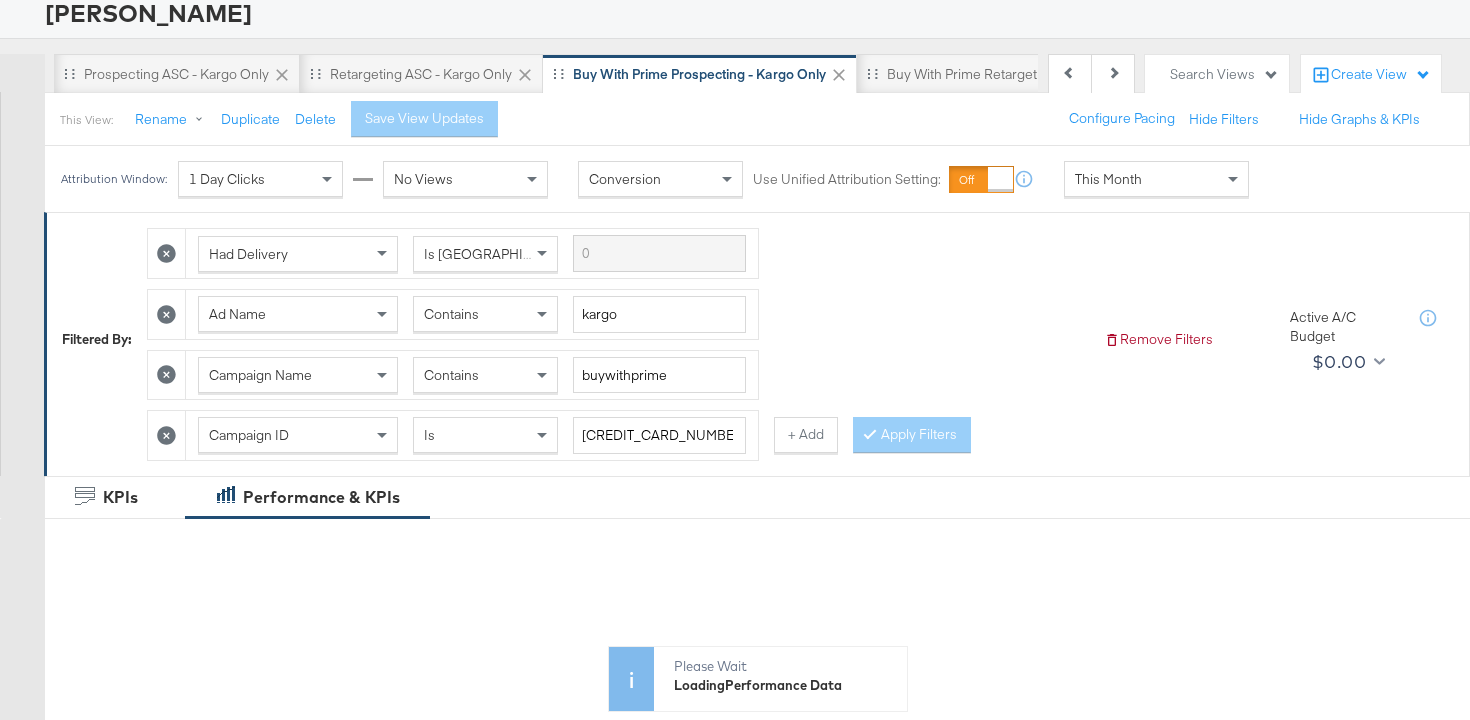 scroll, scrollTop: 140, scrollLeft: 0, axis: vertical 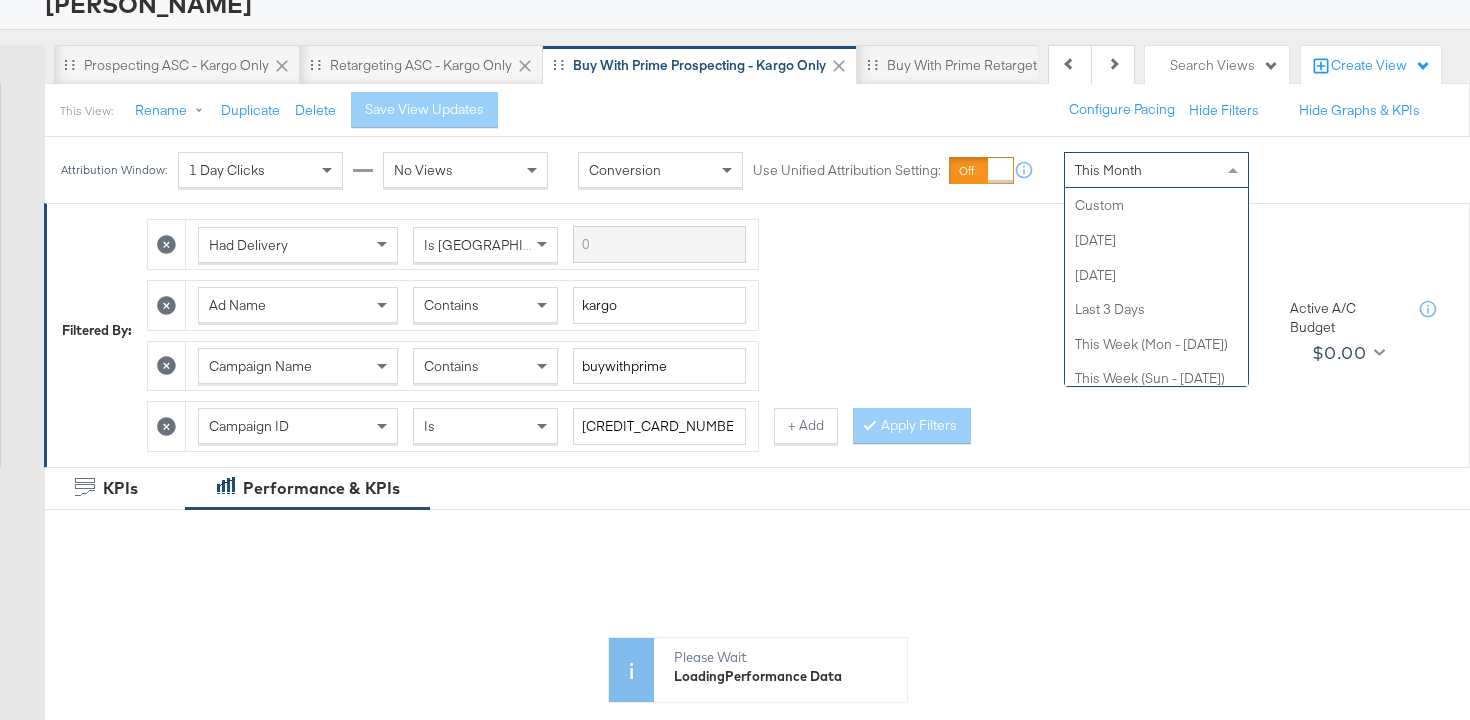 click on "This Month" at bounding box center (1156, 170) 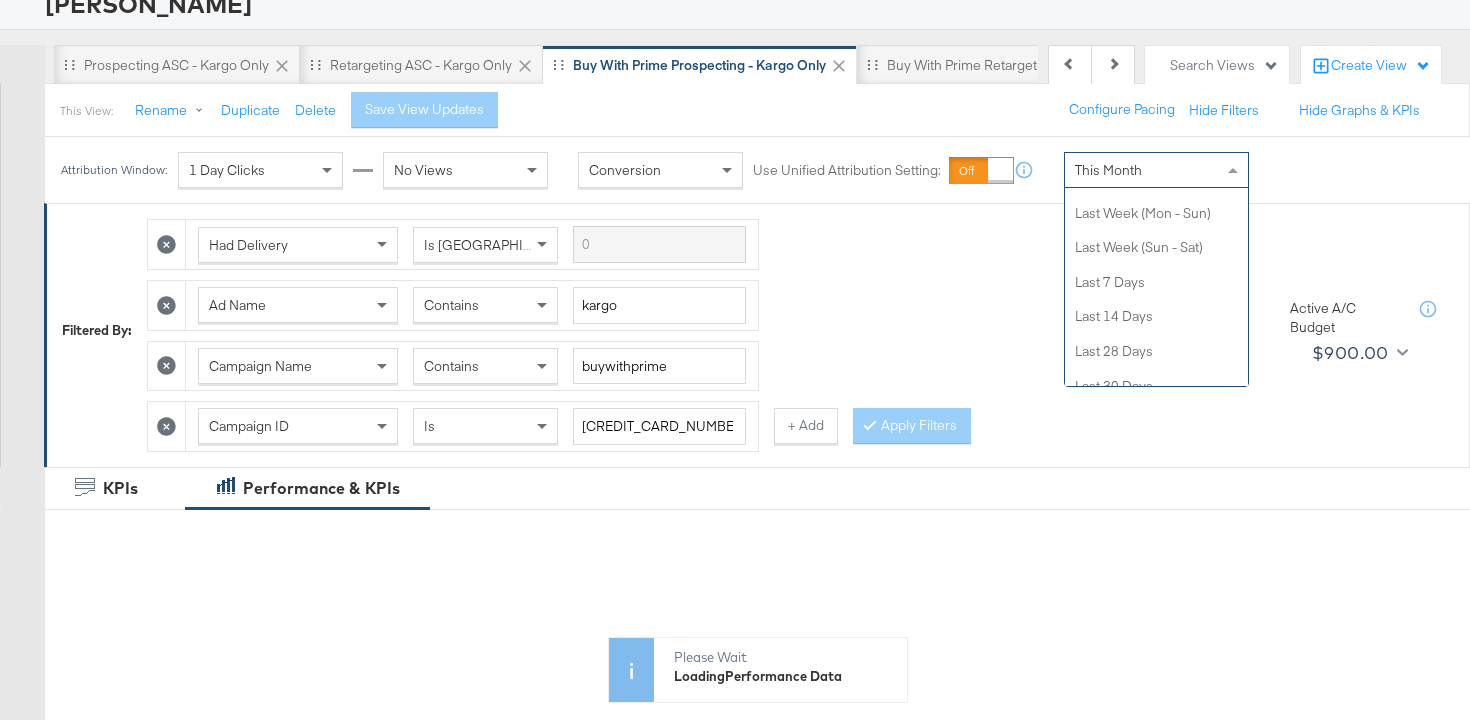 scroll, scrollTop: 0, scrollLeft: 0, axis: both 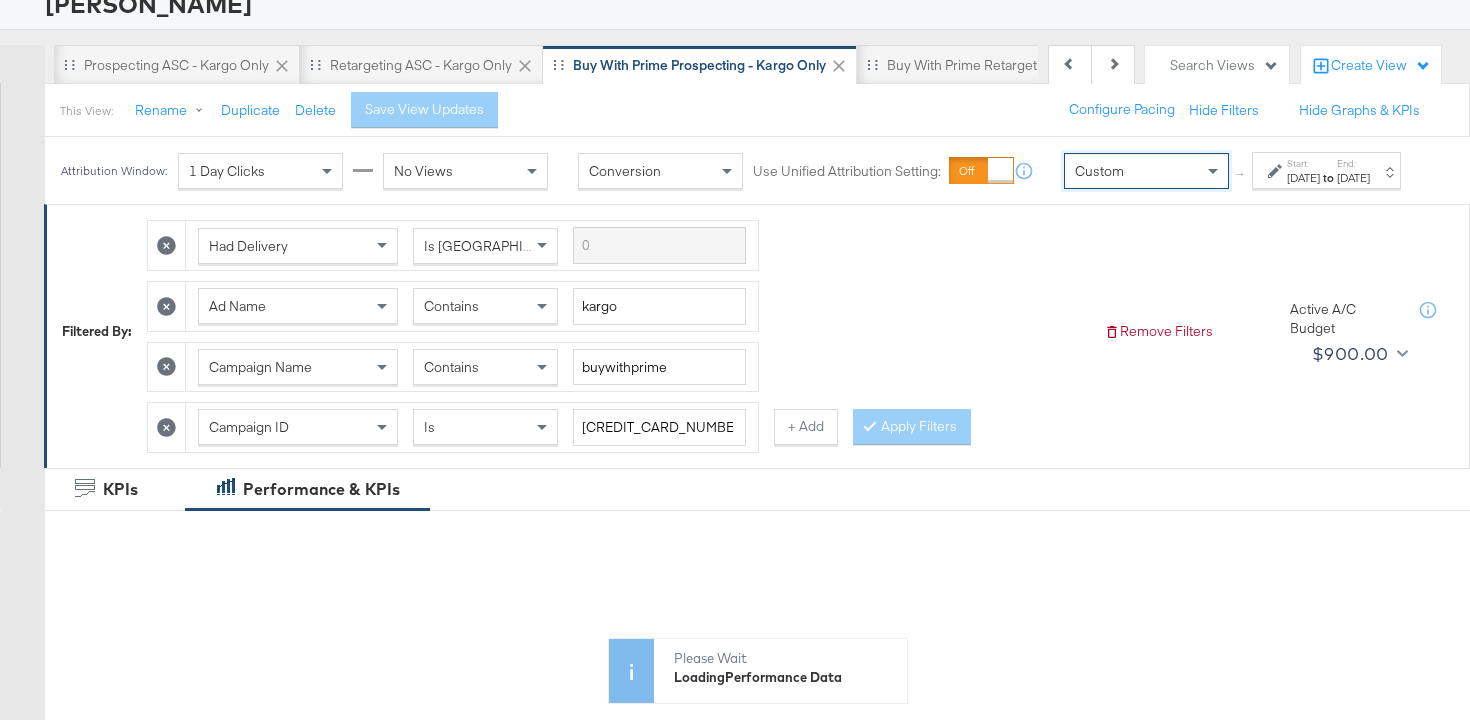 click at bounding box center [1277, 171] 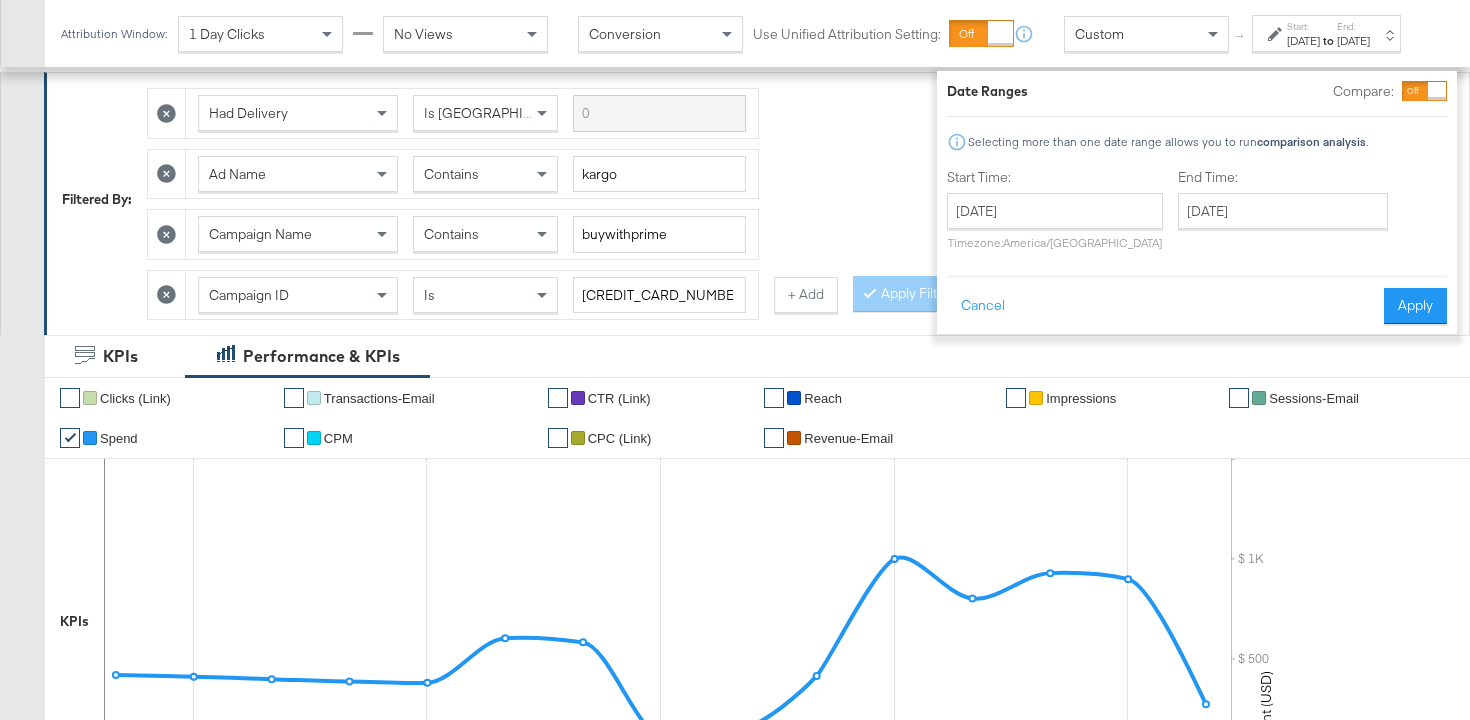 scroll, scrollTop: 332, scrollLeft: 0, axis: vertical 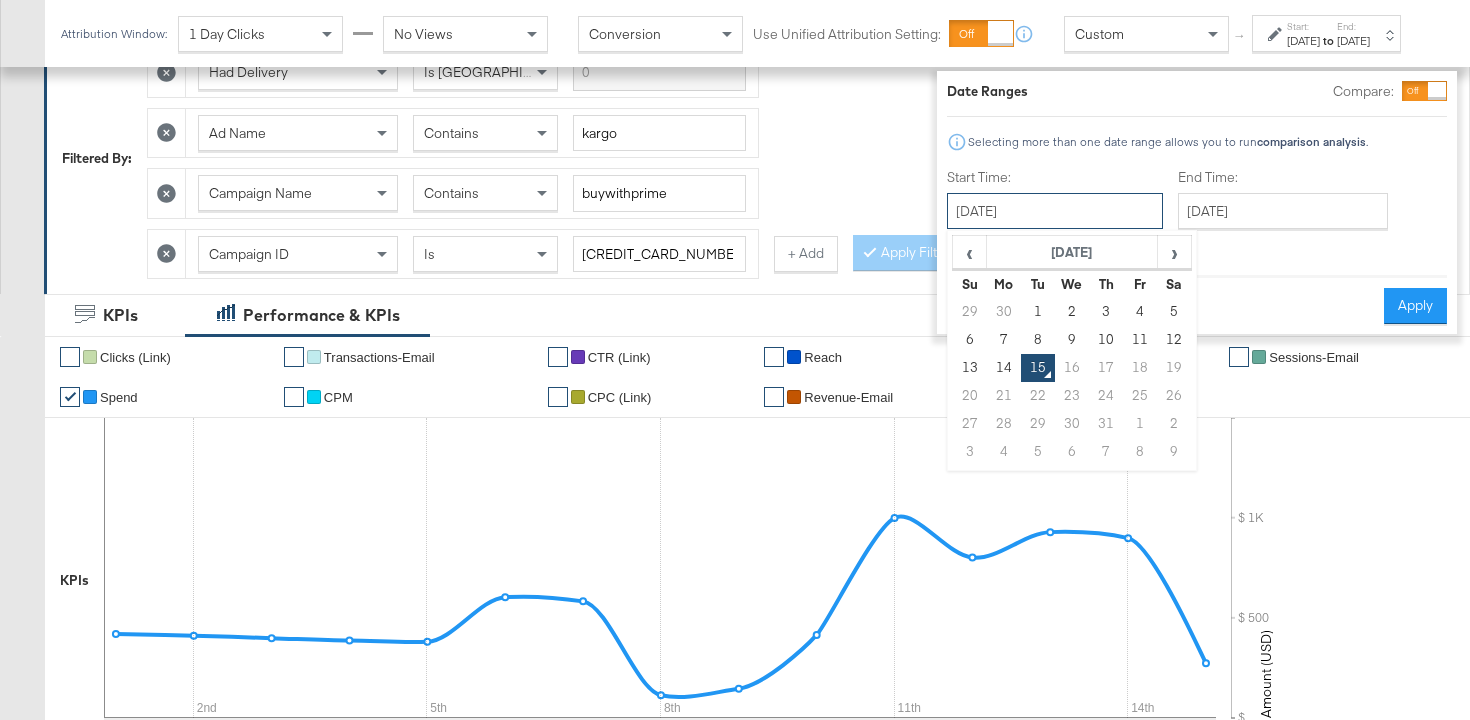 click on "[DATE]" at bounding box center [1055, 211] 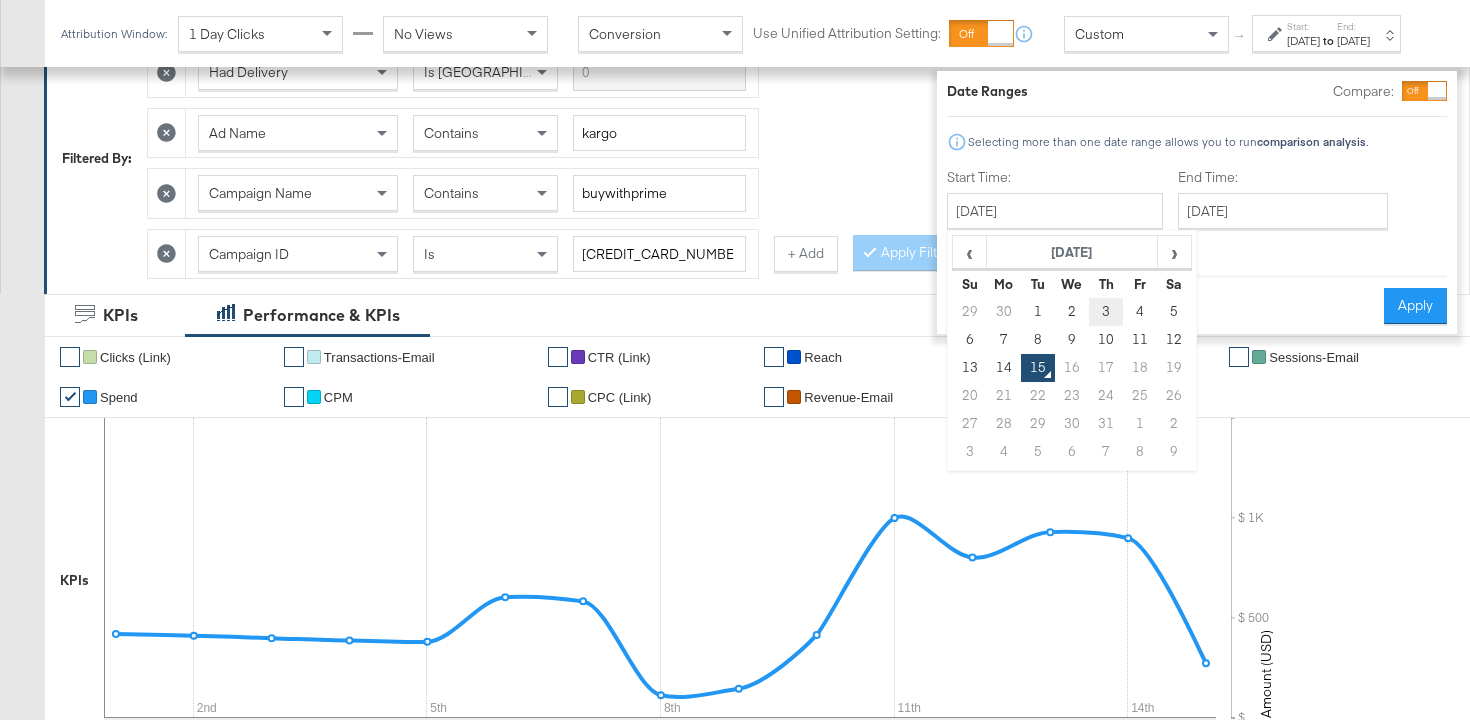 click on "3" at bounding box center [1106, 312] 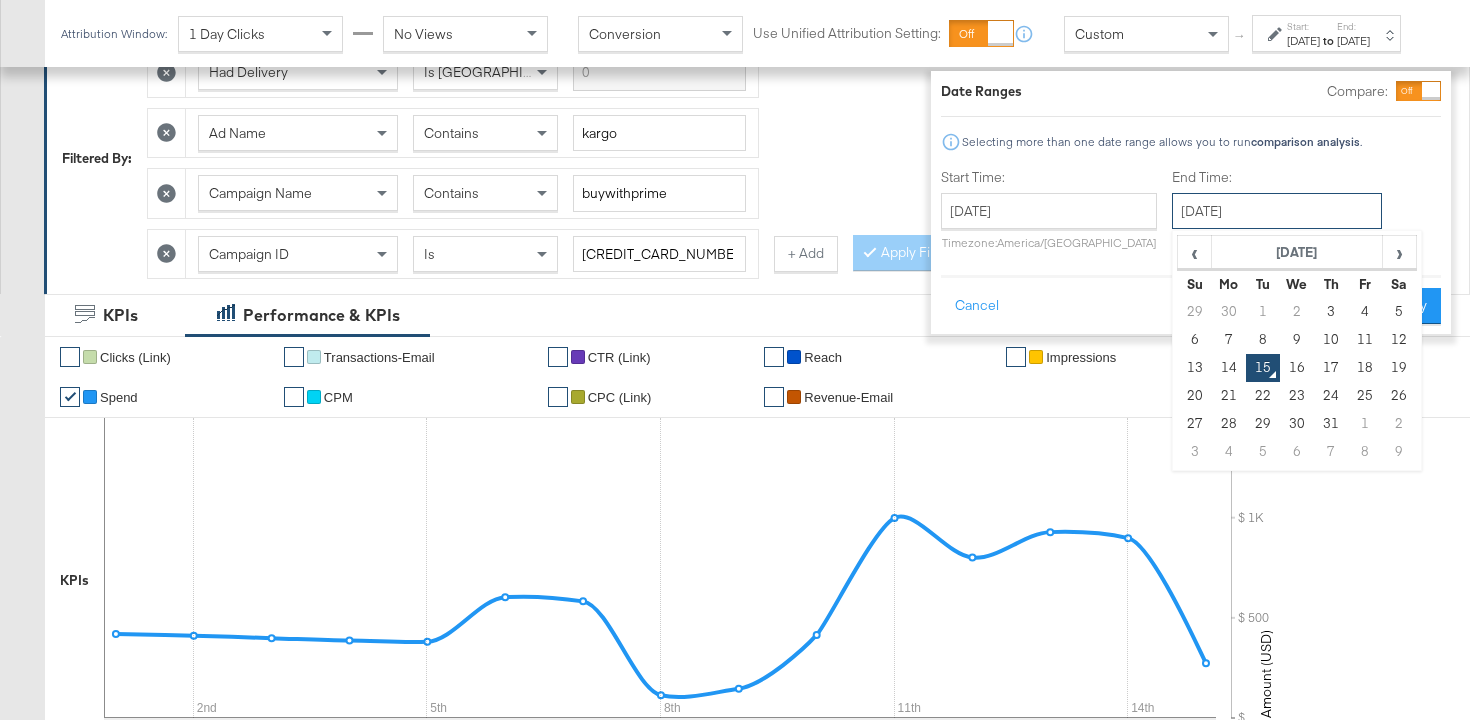 click on "[DATE]" at bounding box center [1277, 211] 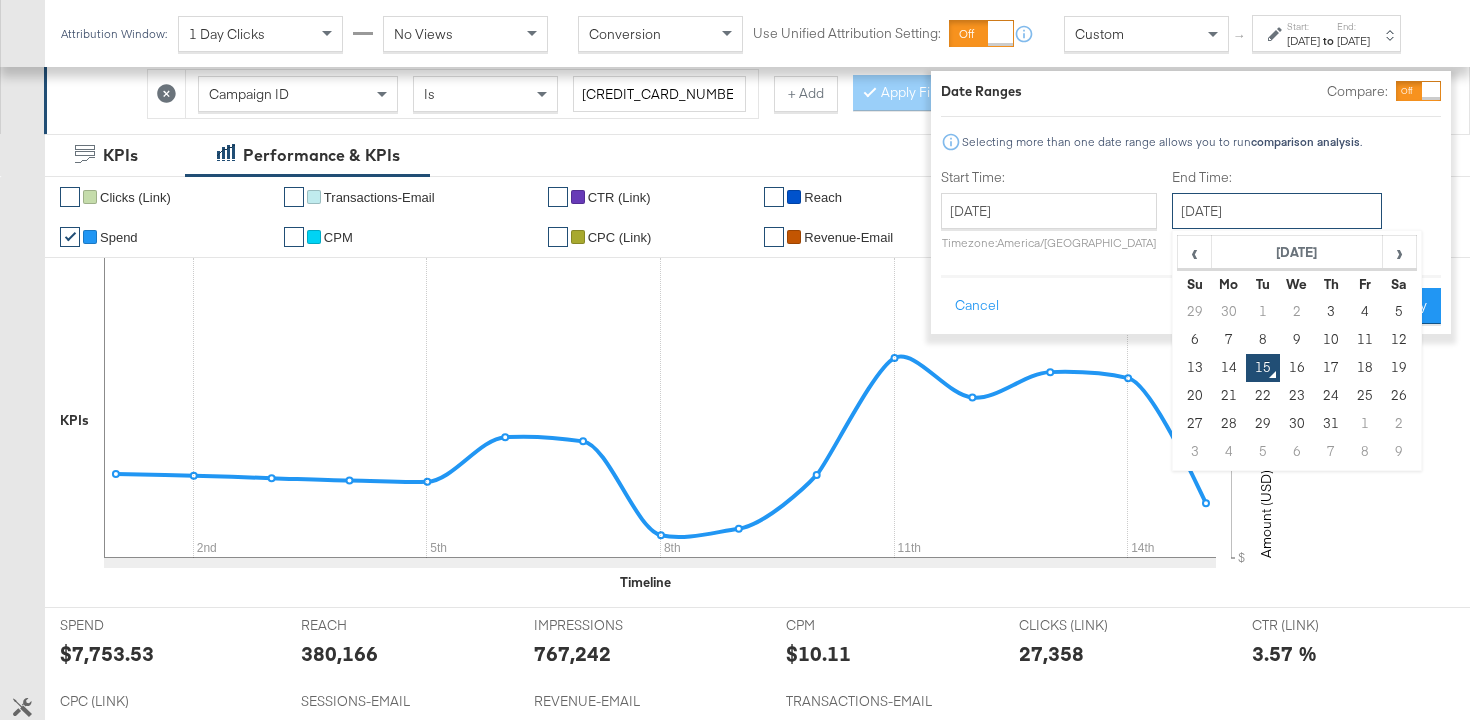 scroll, scrollTop: 498, scrollLeft: 0, axis: vertical 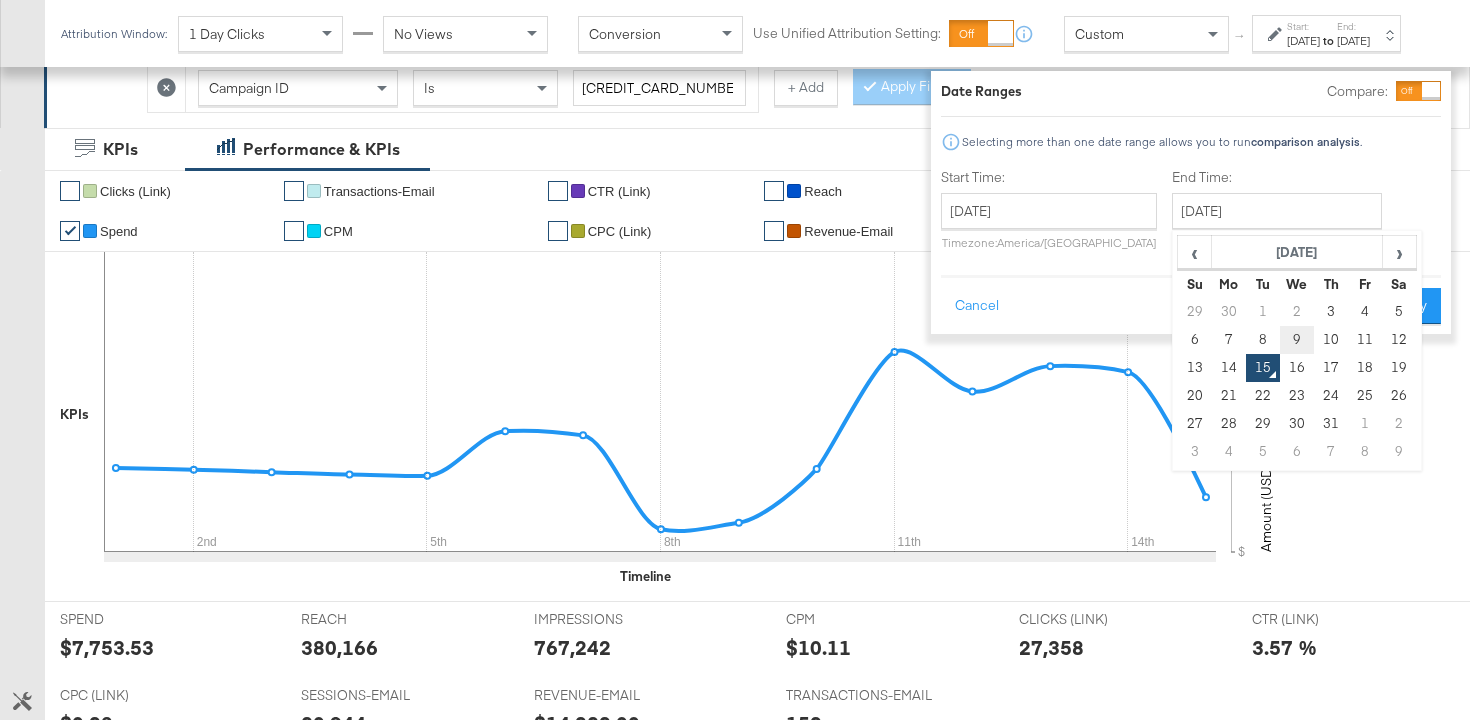 click on "9" at bounding box center [1297, 340] 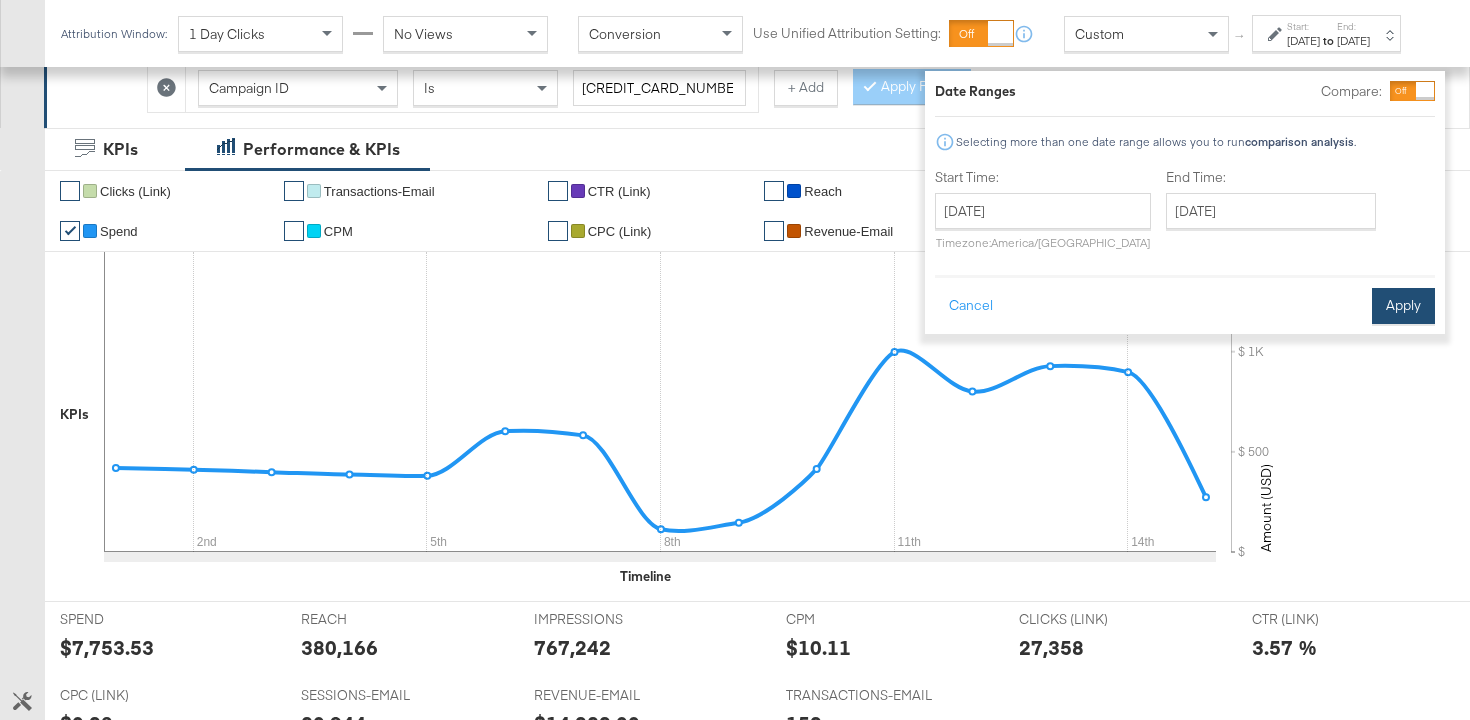 click on "Apply" at bounding box center [1403, 306] 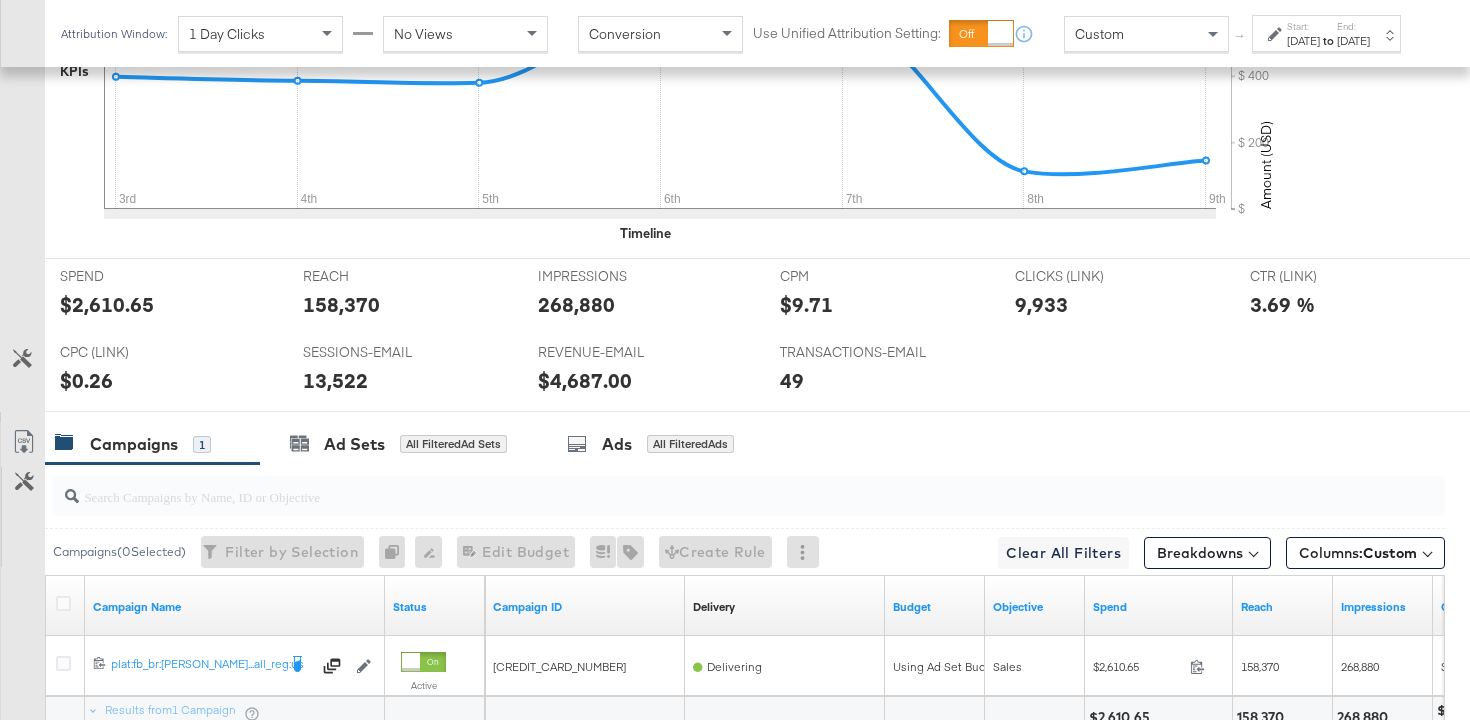 scroll, scrollTop: 901, scrollLeft: 0, axis: vertical 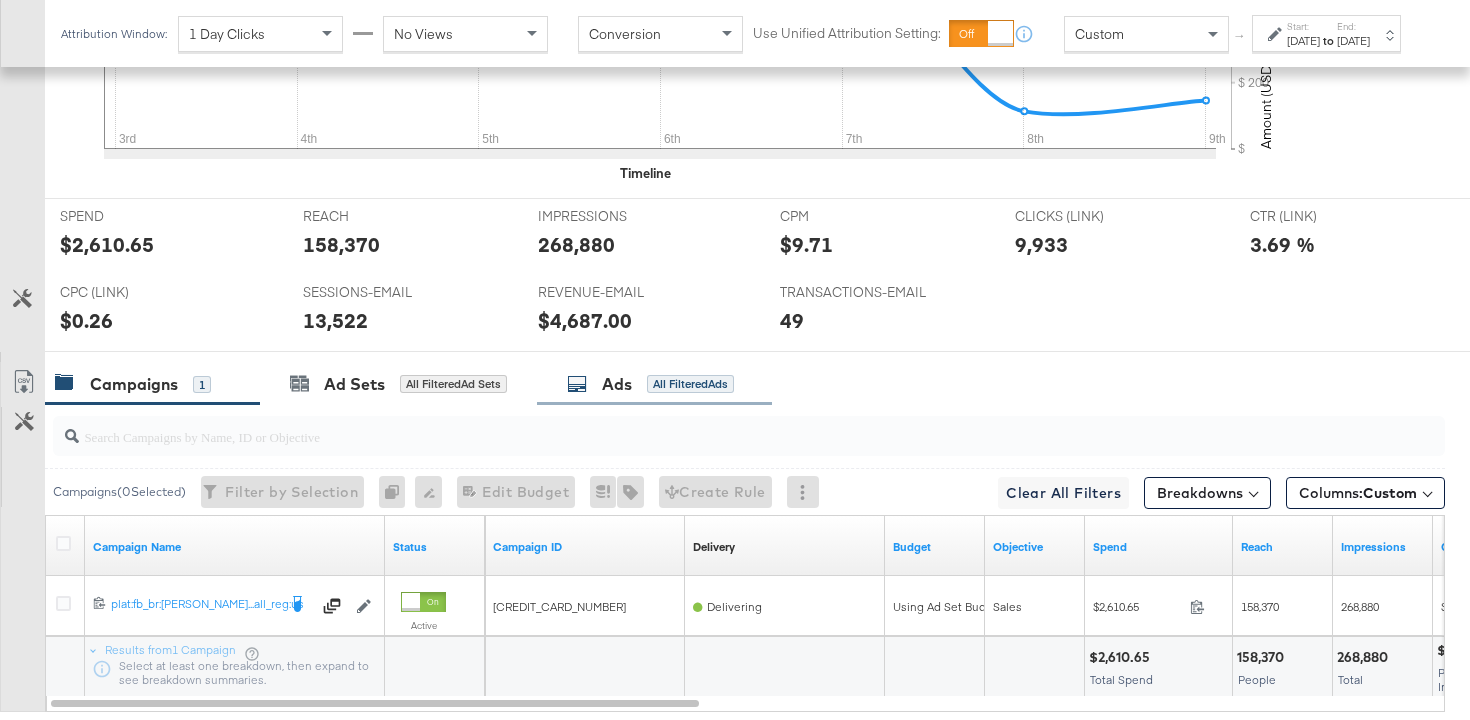 click on "All Filtered  Ads" at bounding box center (690, 384) 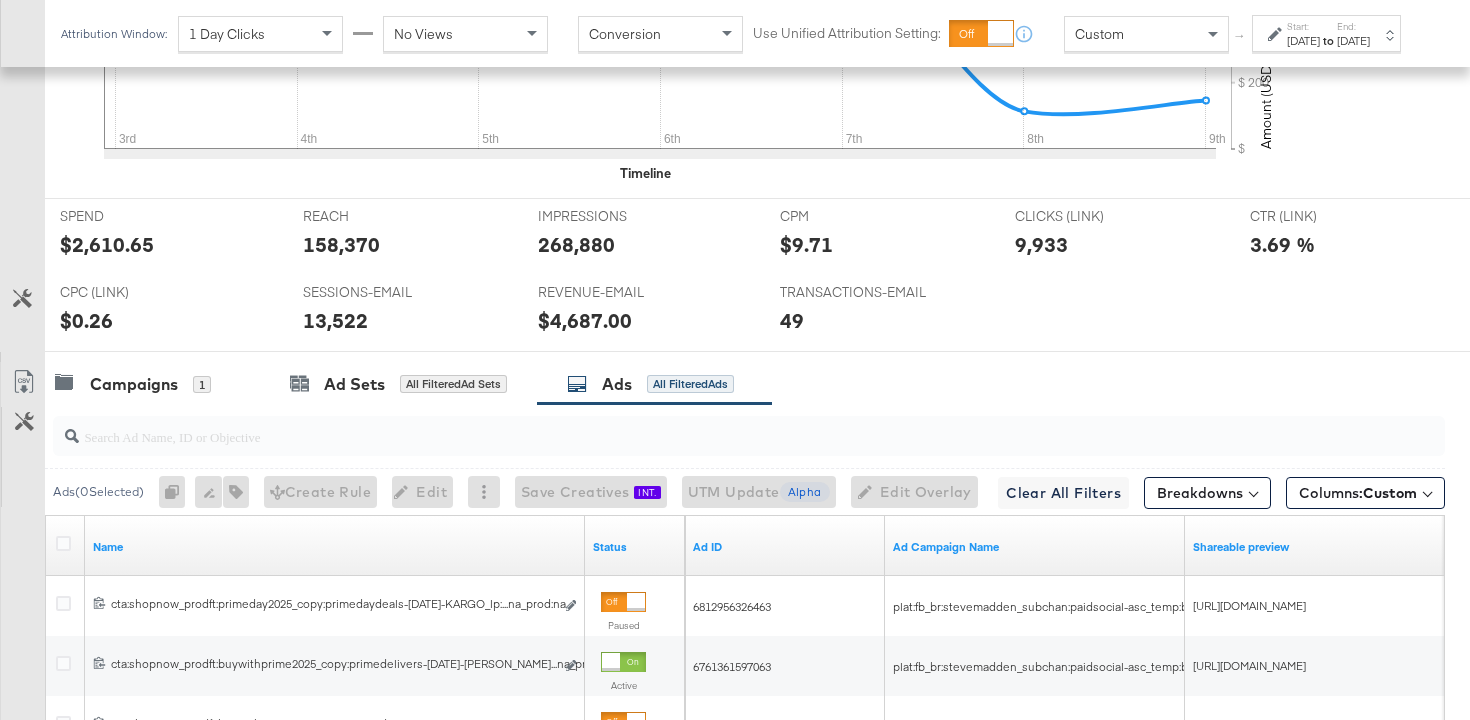 click at bounding box center [700, 428] 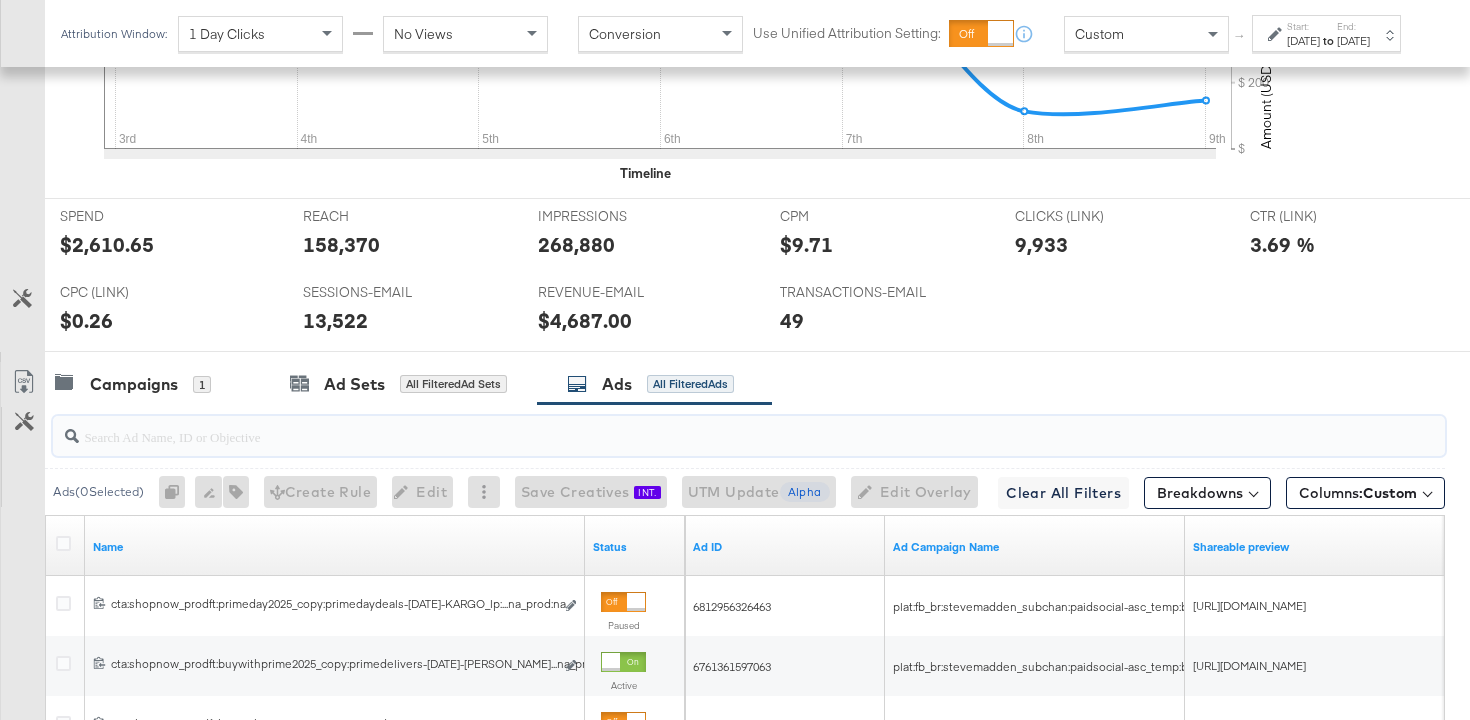 paste on "cta:shopnow_prodft:buywithprime2025_copy:primedelivers-[DATE]-KARGO-BWP_lp:plp_adtype:carousel_len:na_prod:na" 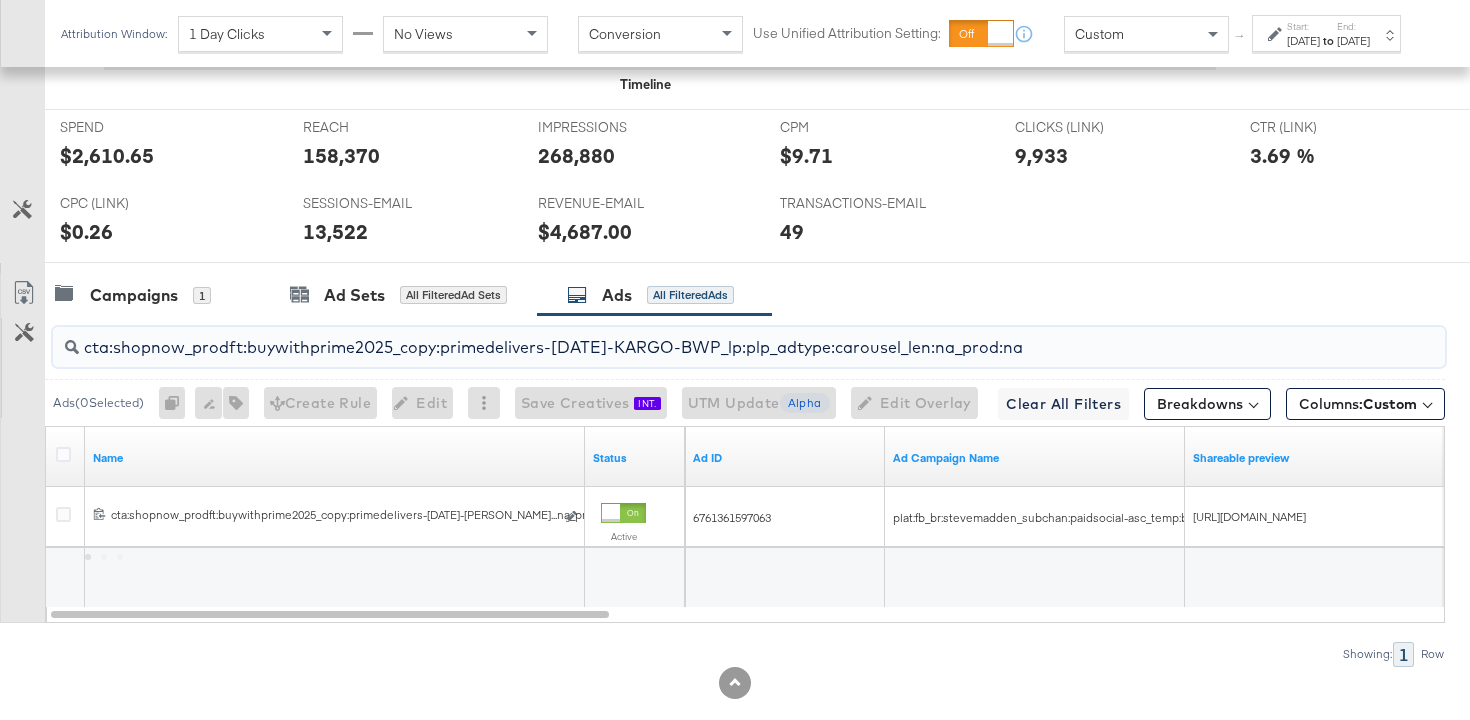 scroll, scrollTop: 1024, scrollLeft: 0, axis: vertical 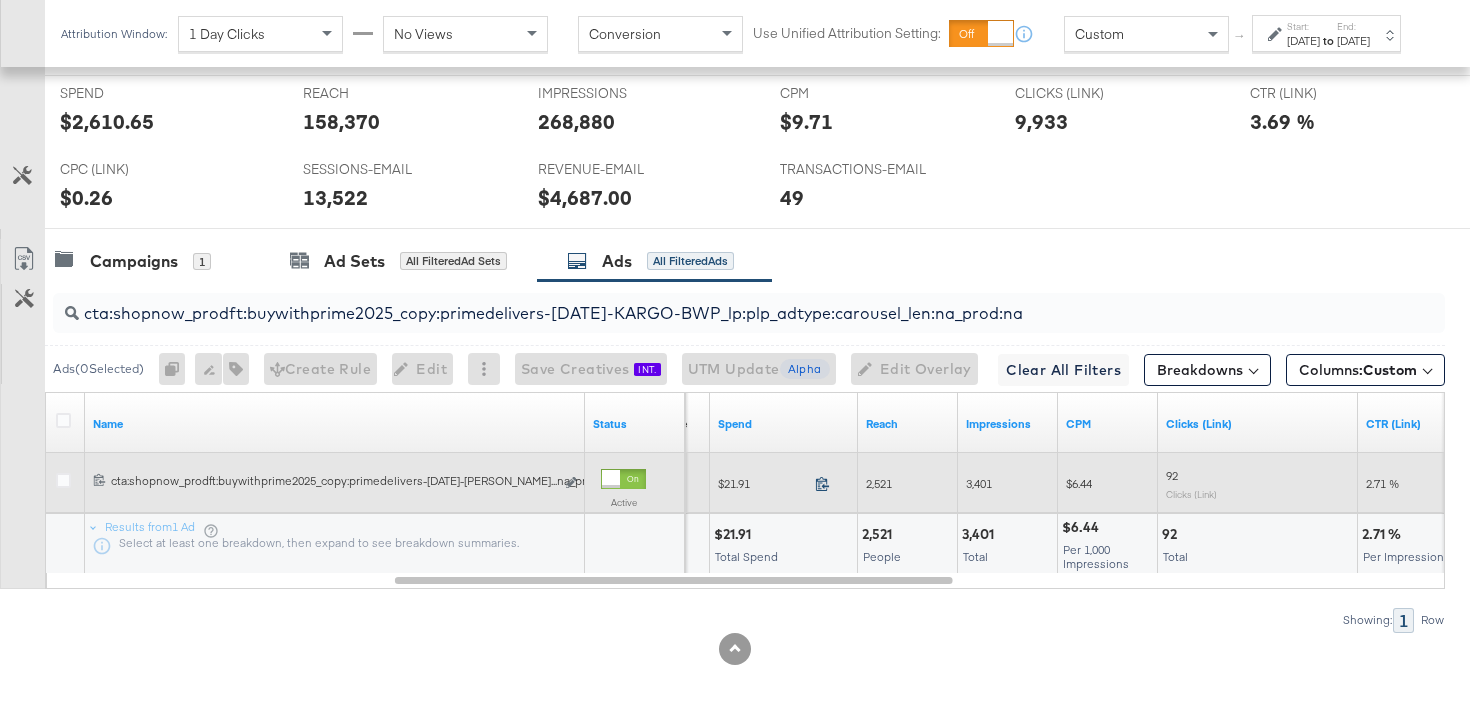 click 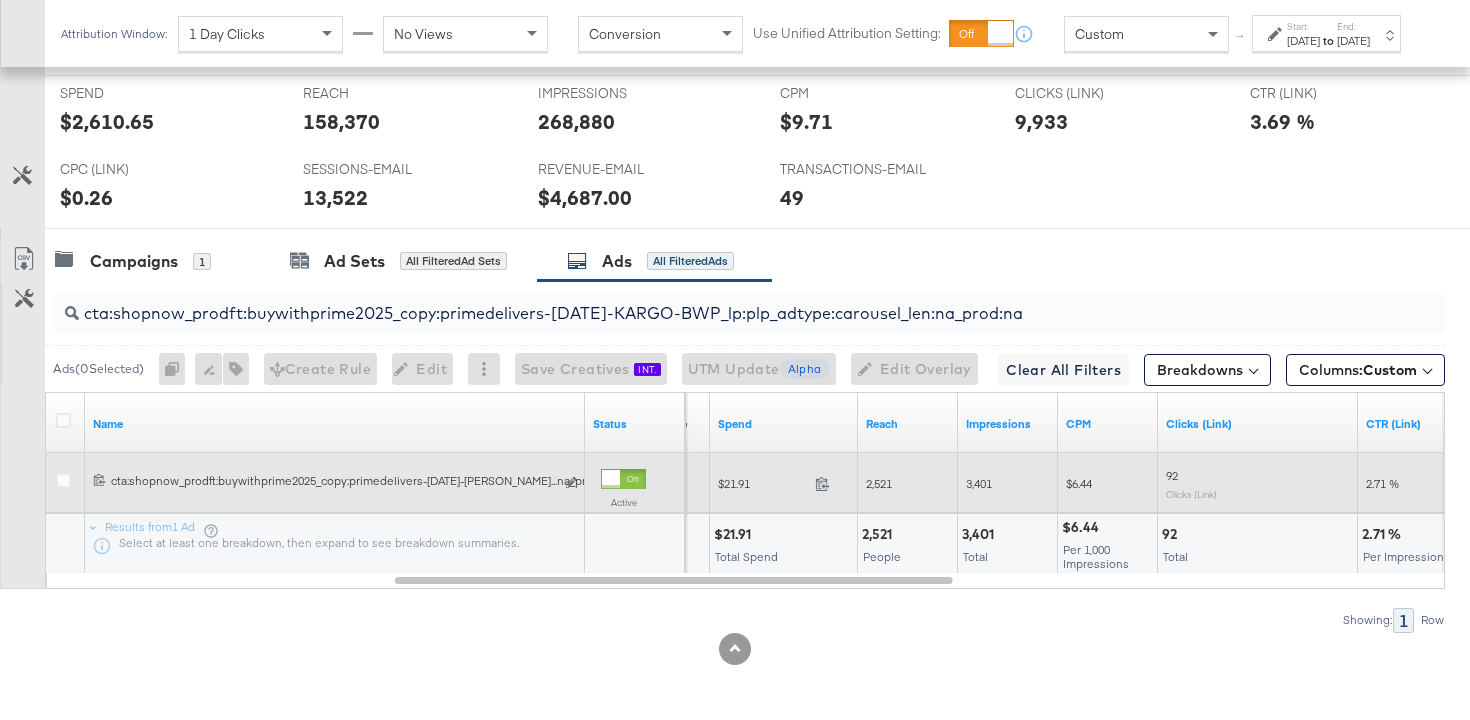 click on "2,521" at bounding box center (879, 483) 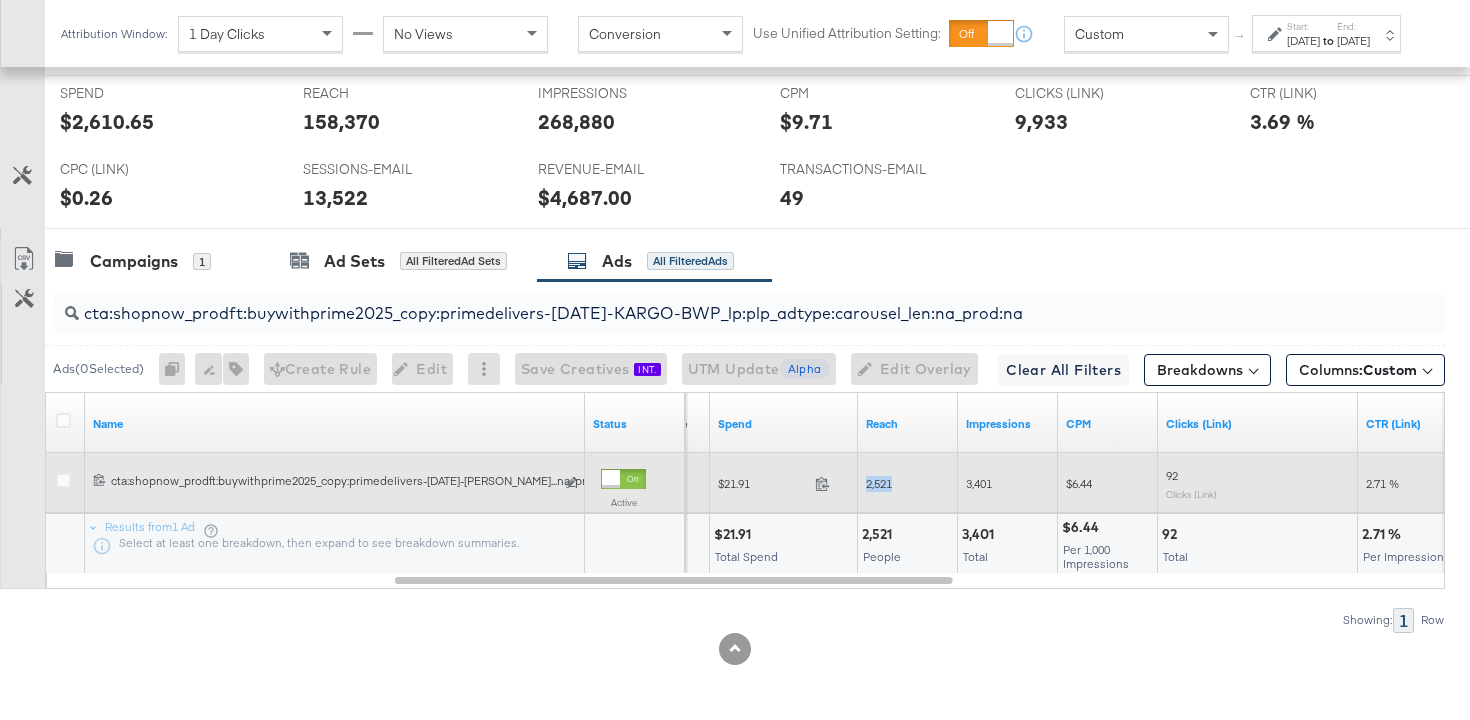 click on "2,521" at bounding box center [879, 483] 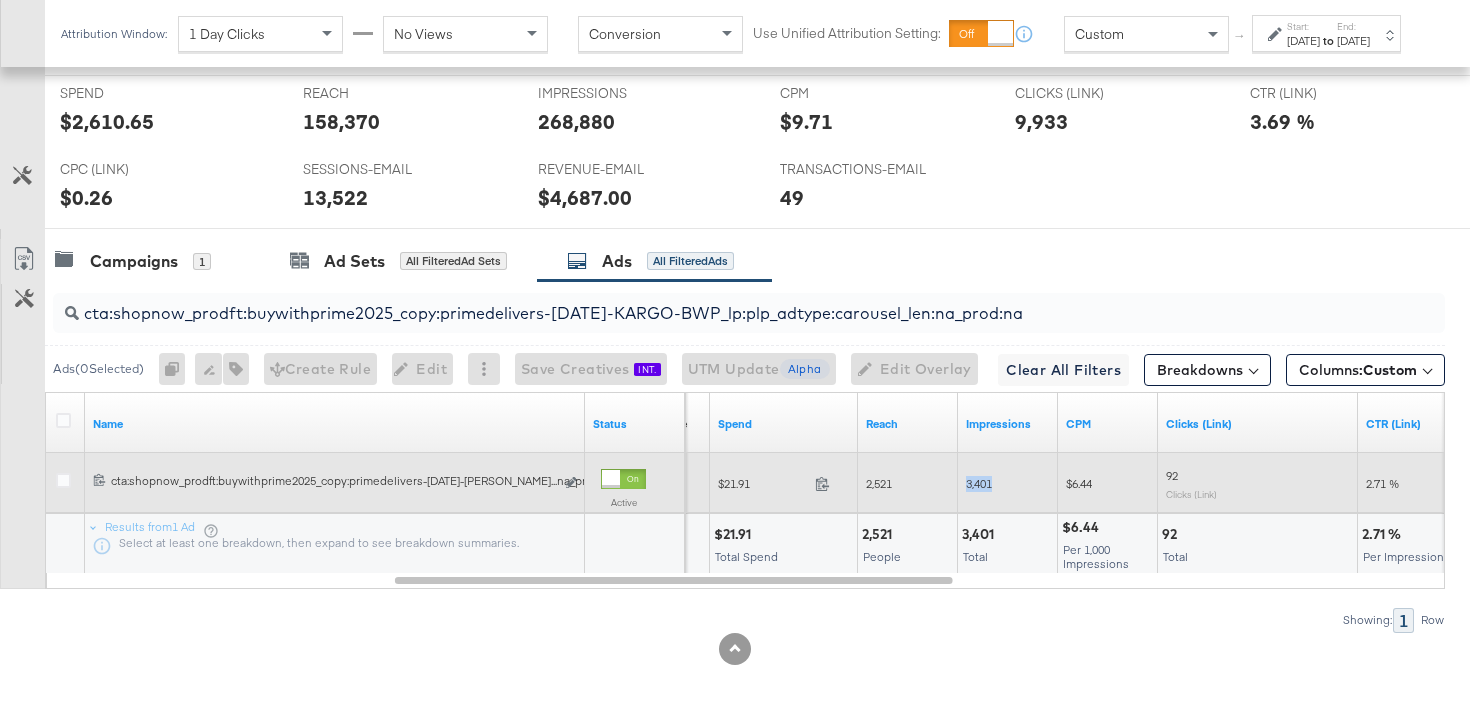 click on "3,401" at bounding box center [979, 483] 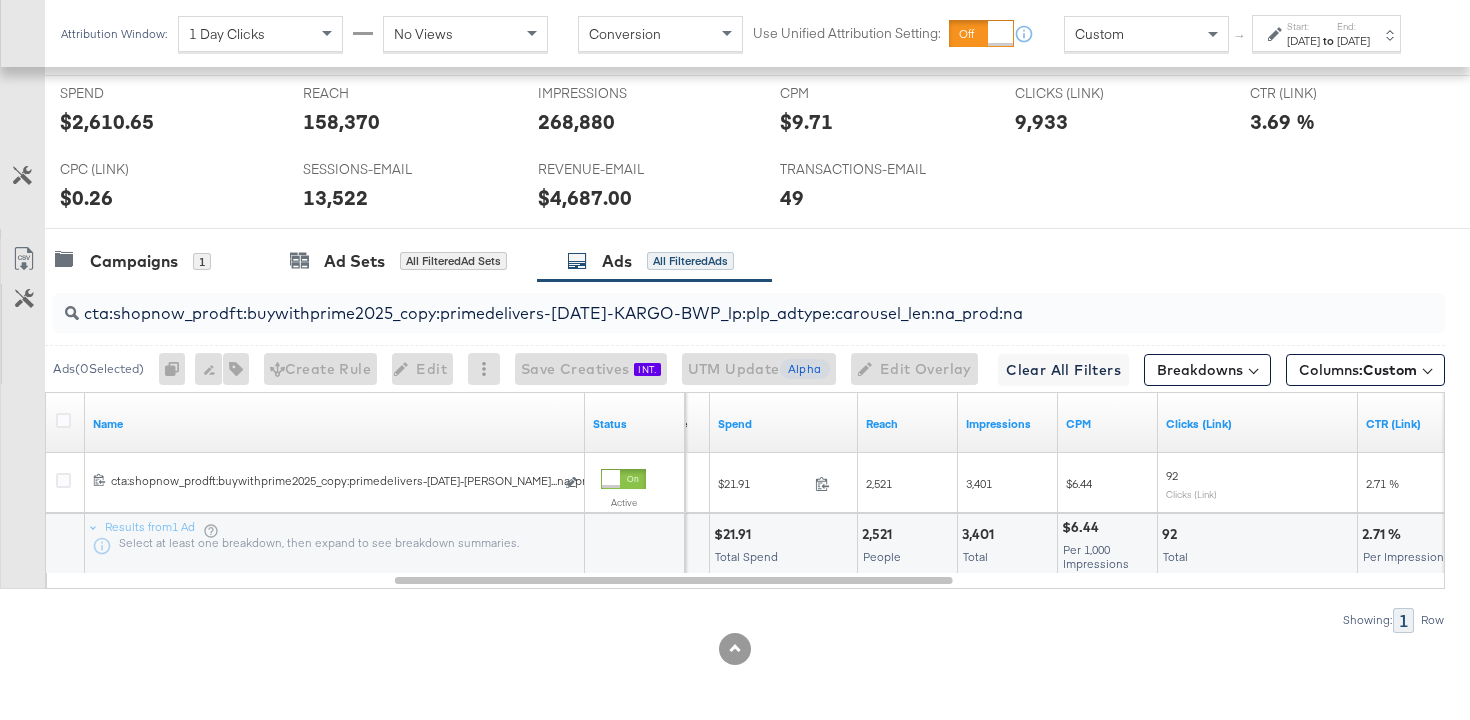 click on "cta:shopnow_prodft:buywithprime2025_copy:primedelivers-[DATE]-KARGO-BWP_lp:plp_adtype:carousel_len:na_prod:na" at bounding box center (700, 305) 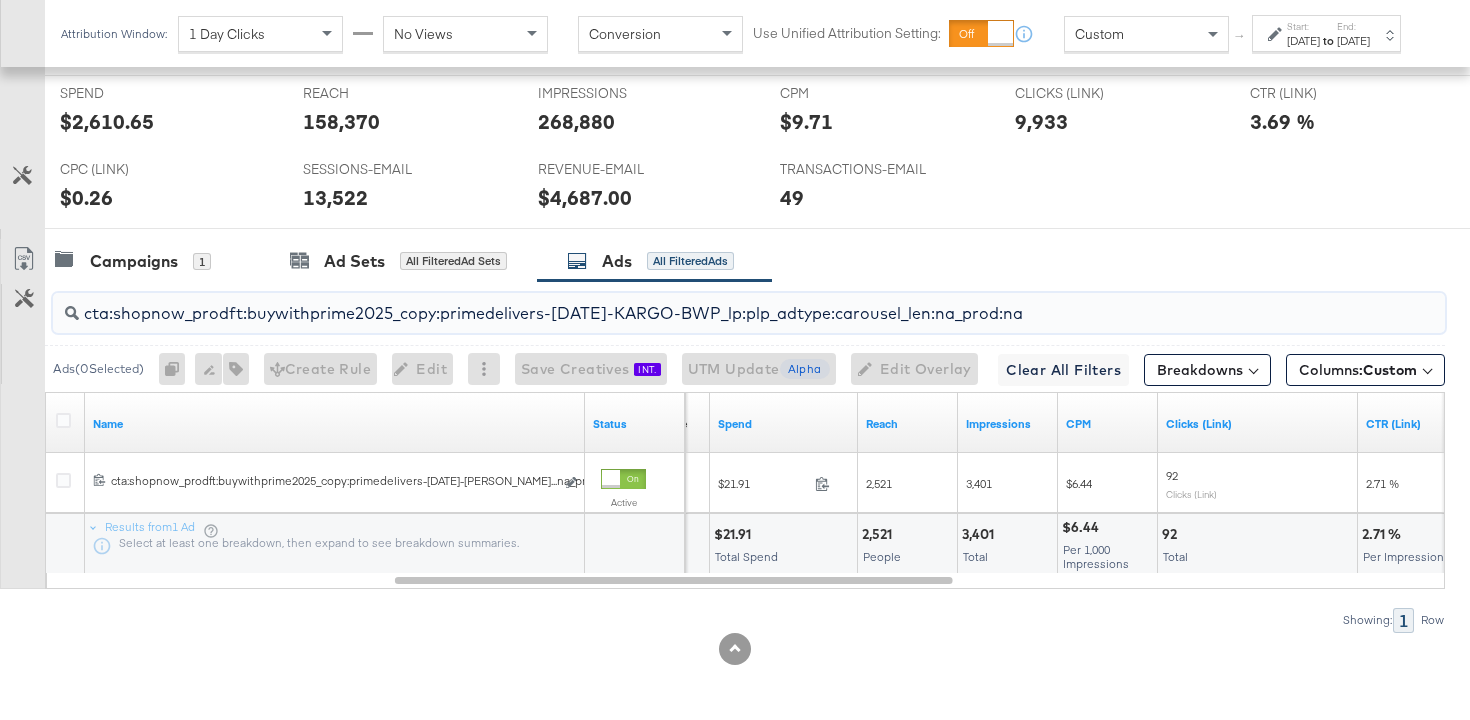paste on "toprated" 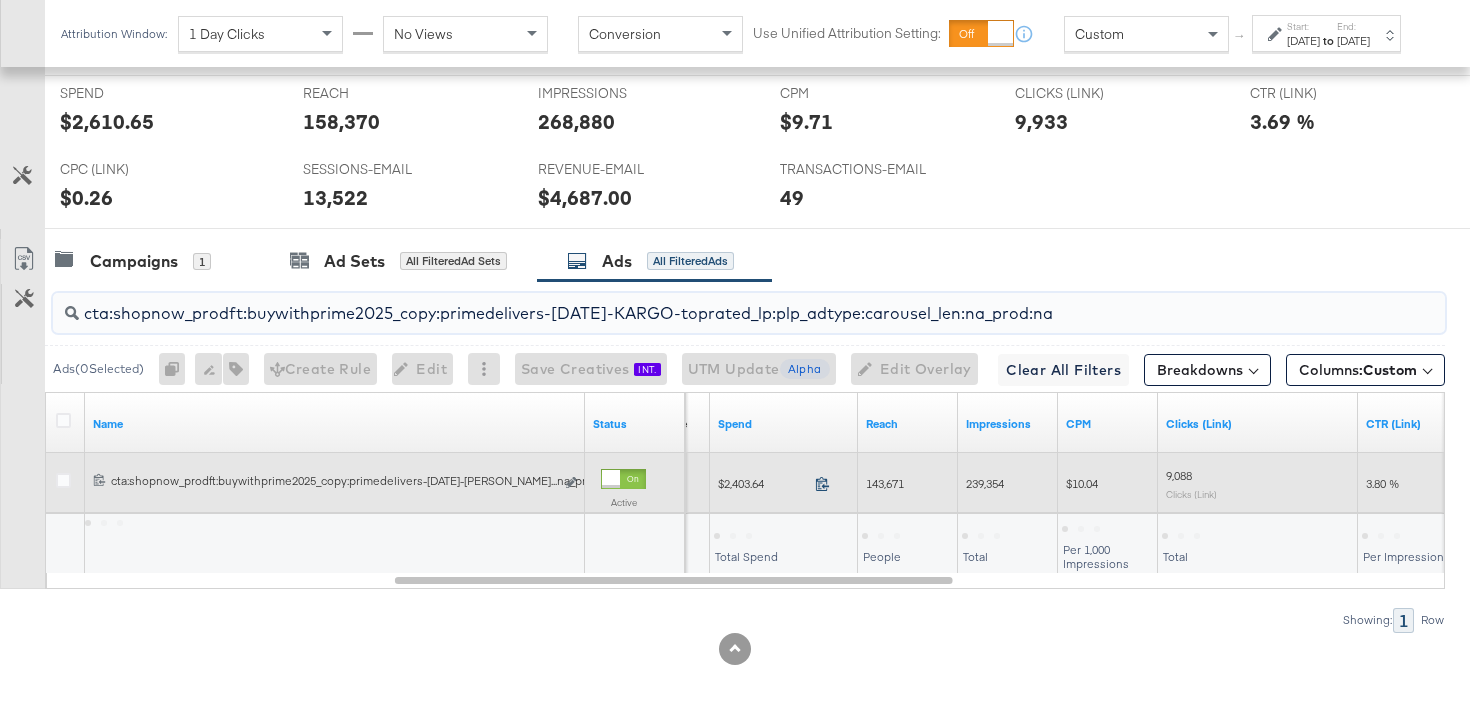 type on "cta:shopnow_prodft:buywithprime2025_copy:primedelivers-[DATE]-KARGO-toprated_lp:plp_adtype:carousel_len:na_prod:na" 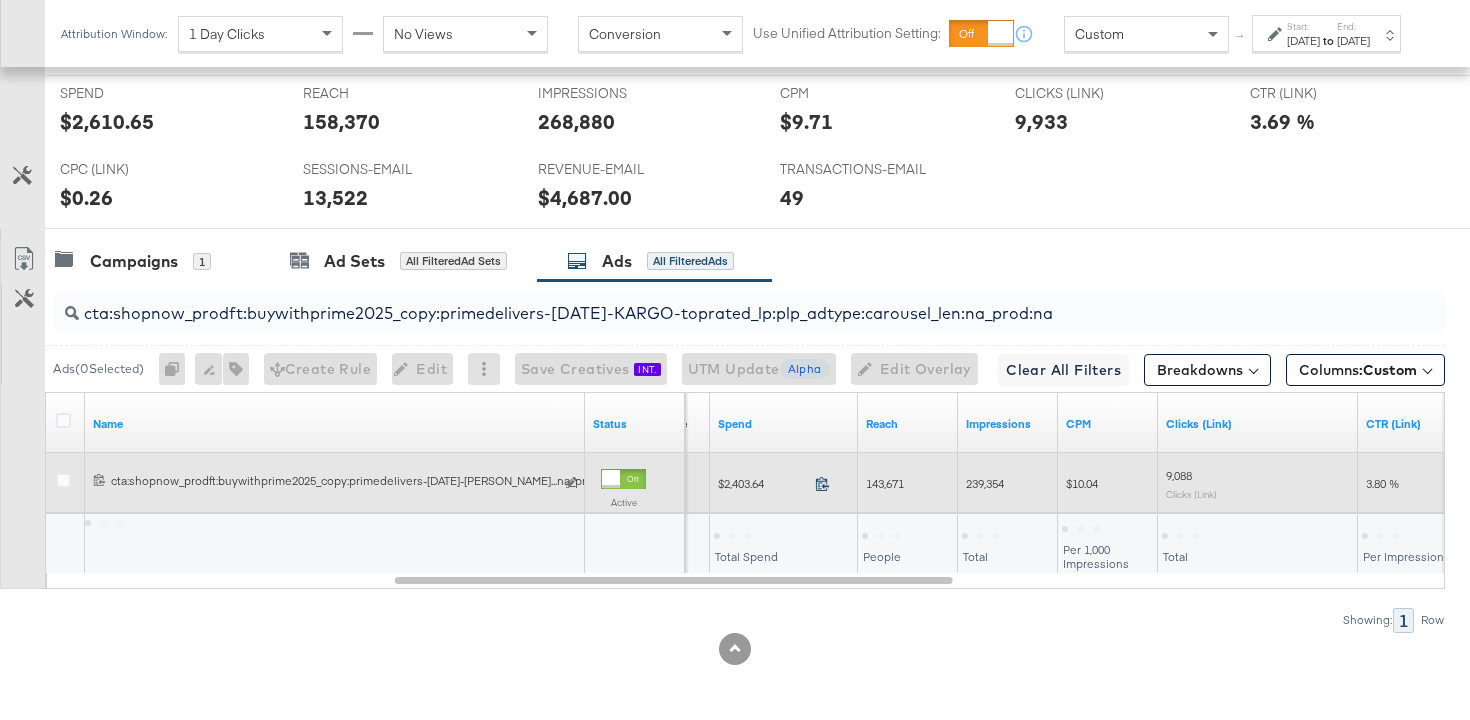 click 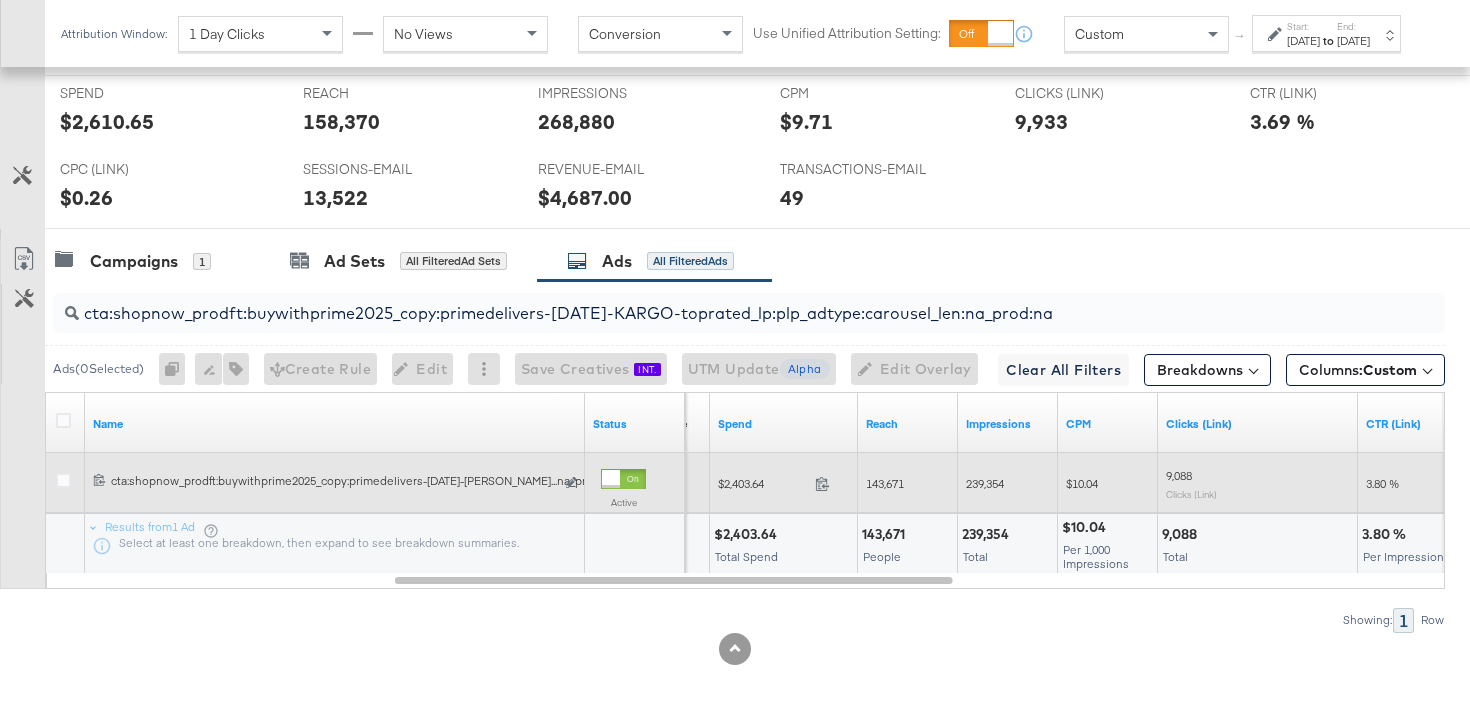click on "143,671" at bounding box center [885, 483] 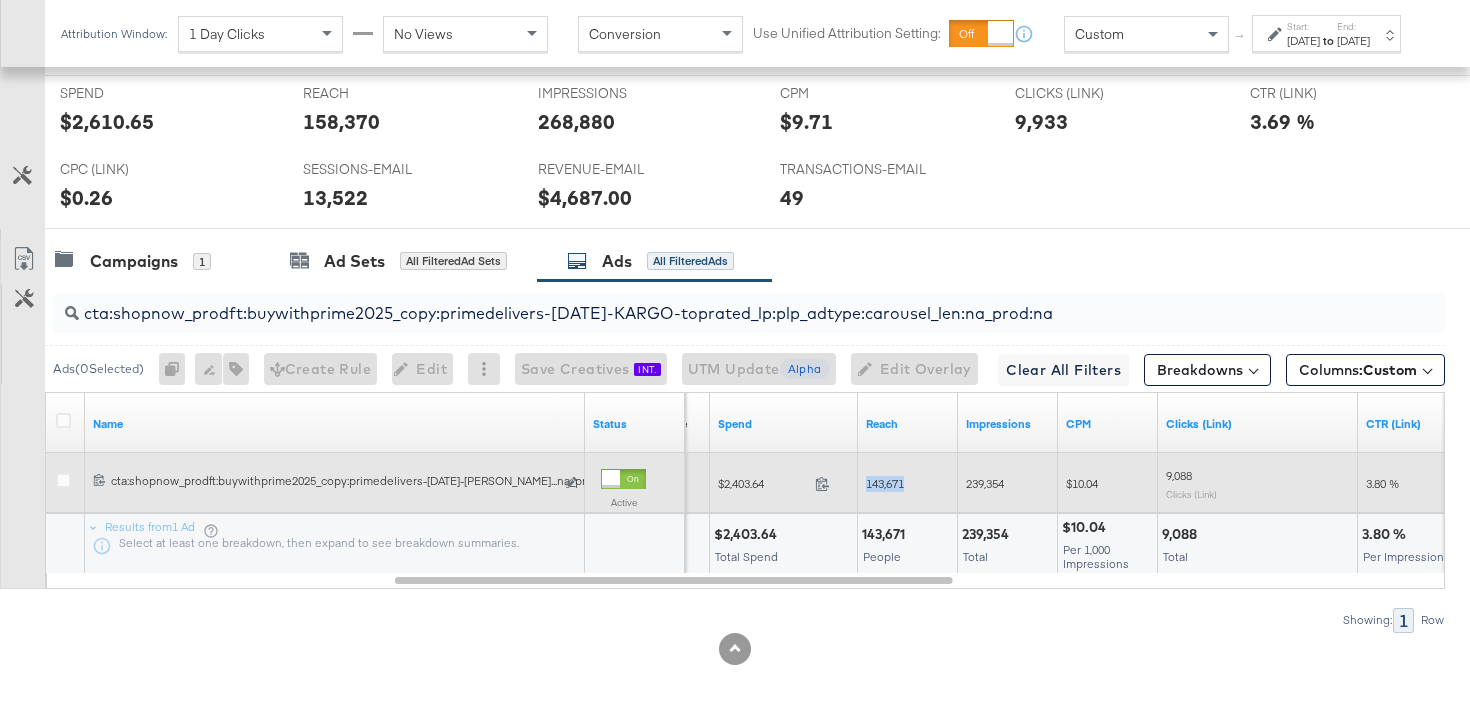 click on "143,671" at bounding box center (885, 483) 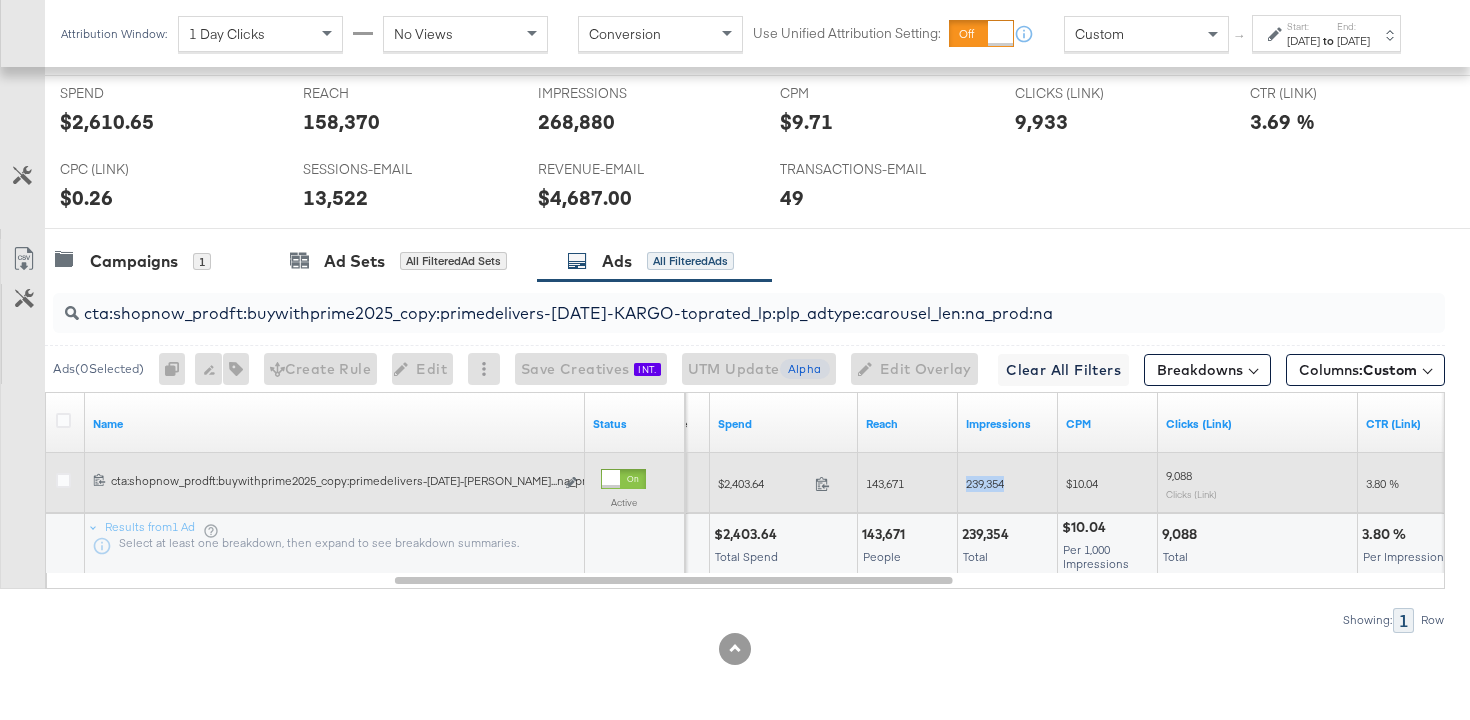 click on "239,354" at bounding box center (985, 483) 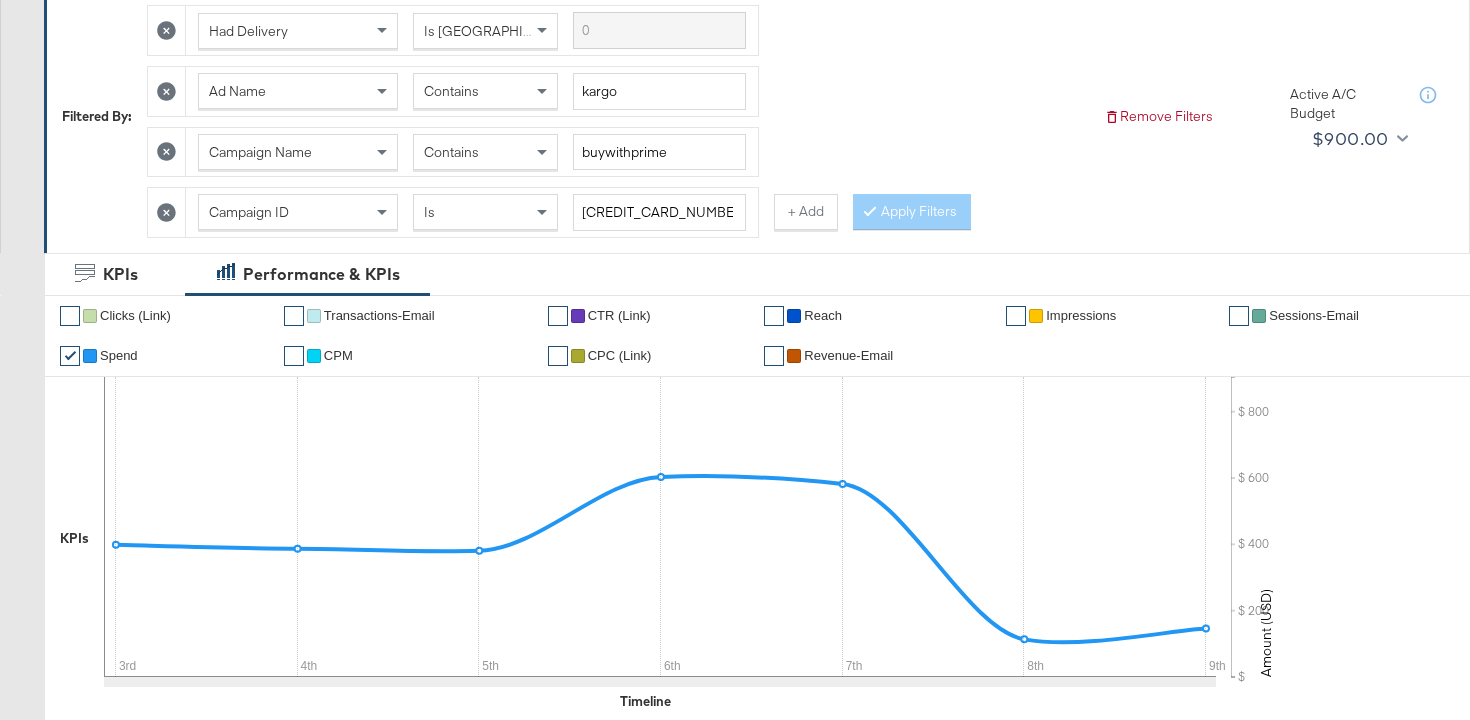 scroll, scrollTop: 0, scrollLeft: 0, axis: both 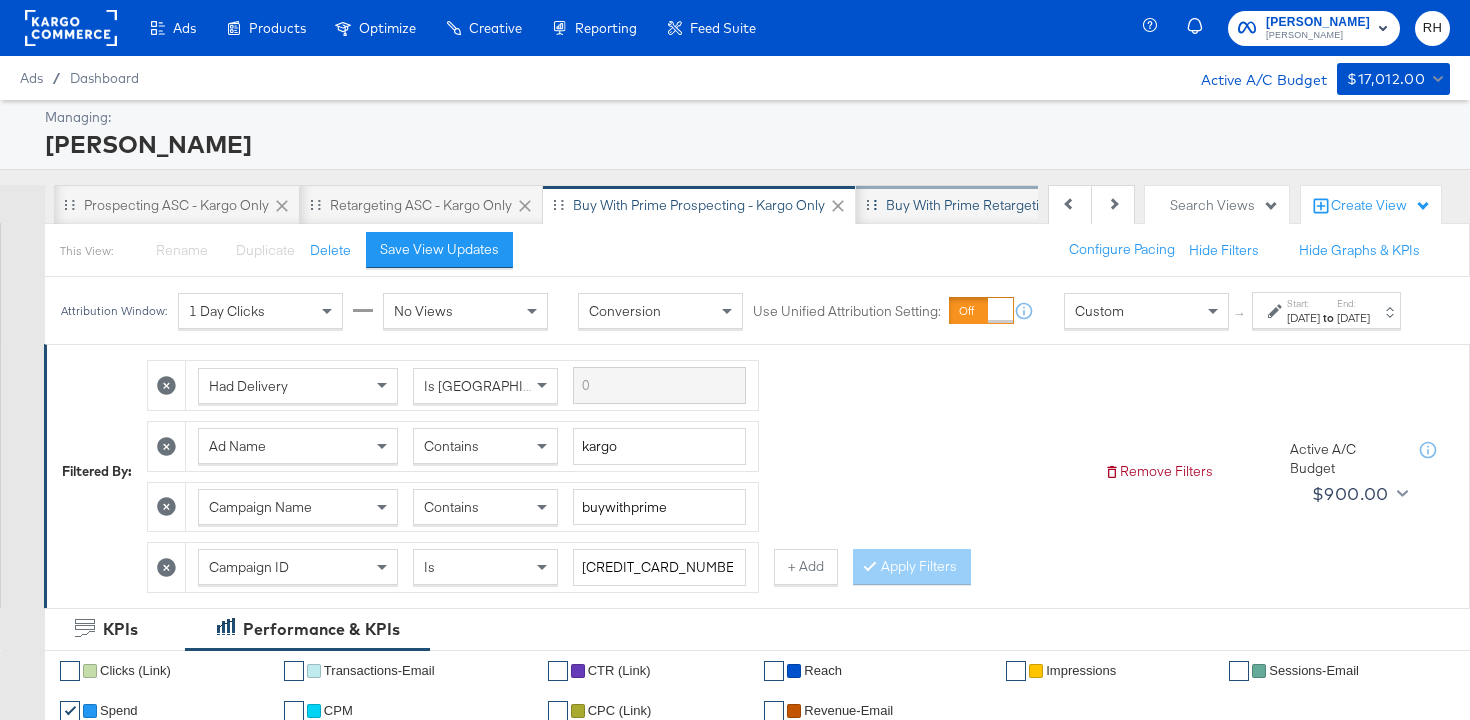 click on "Buy with Prime Retargeting - Kargo only" at bounding box center [1010, 205] 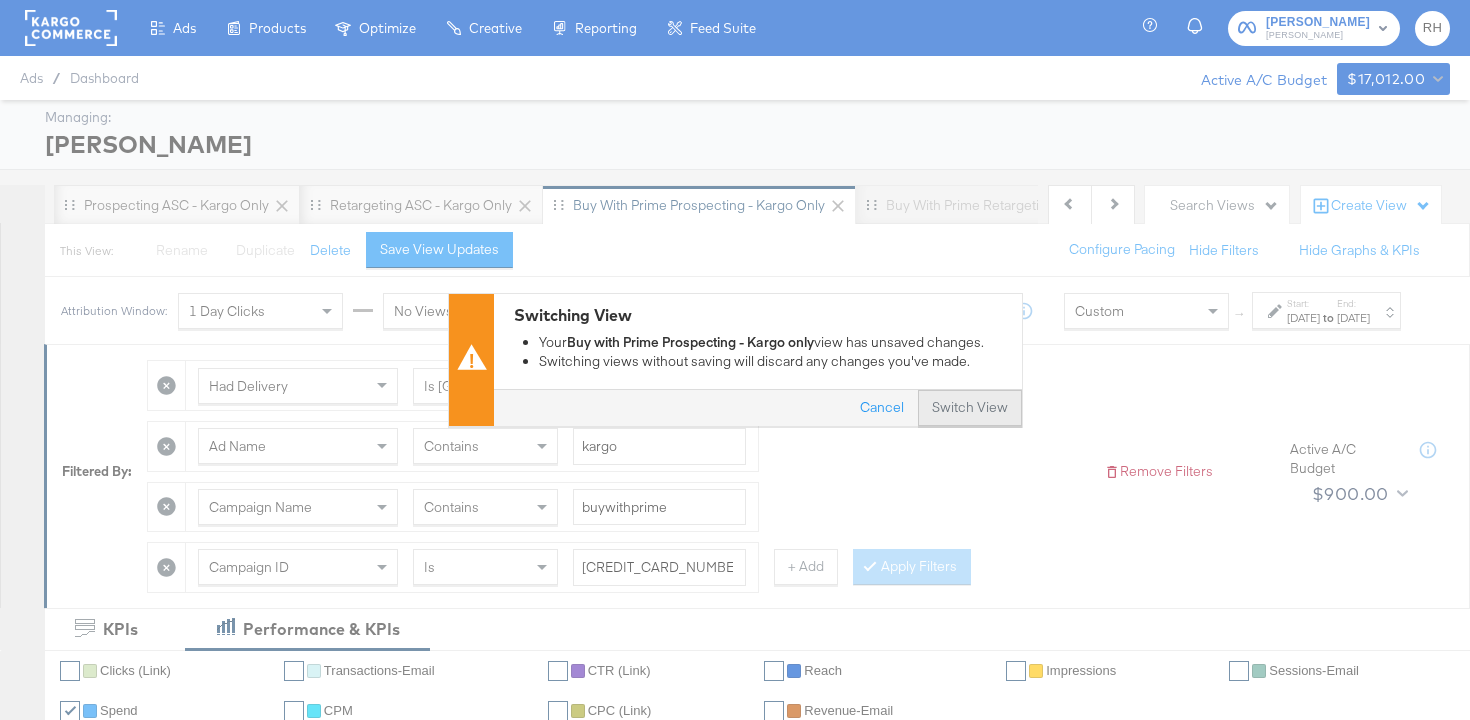 click on "Switch View" at bounding box center (970, 409) 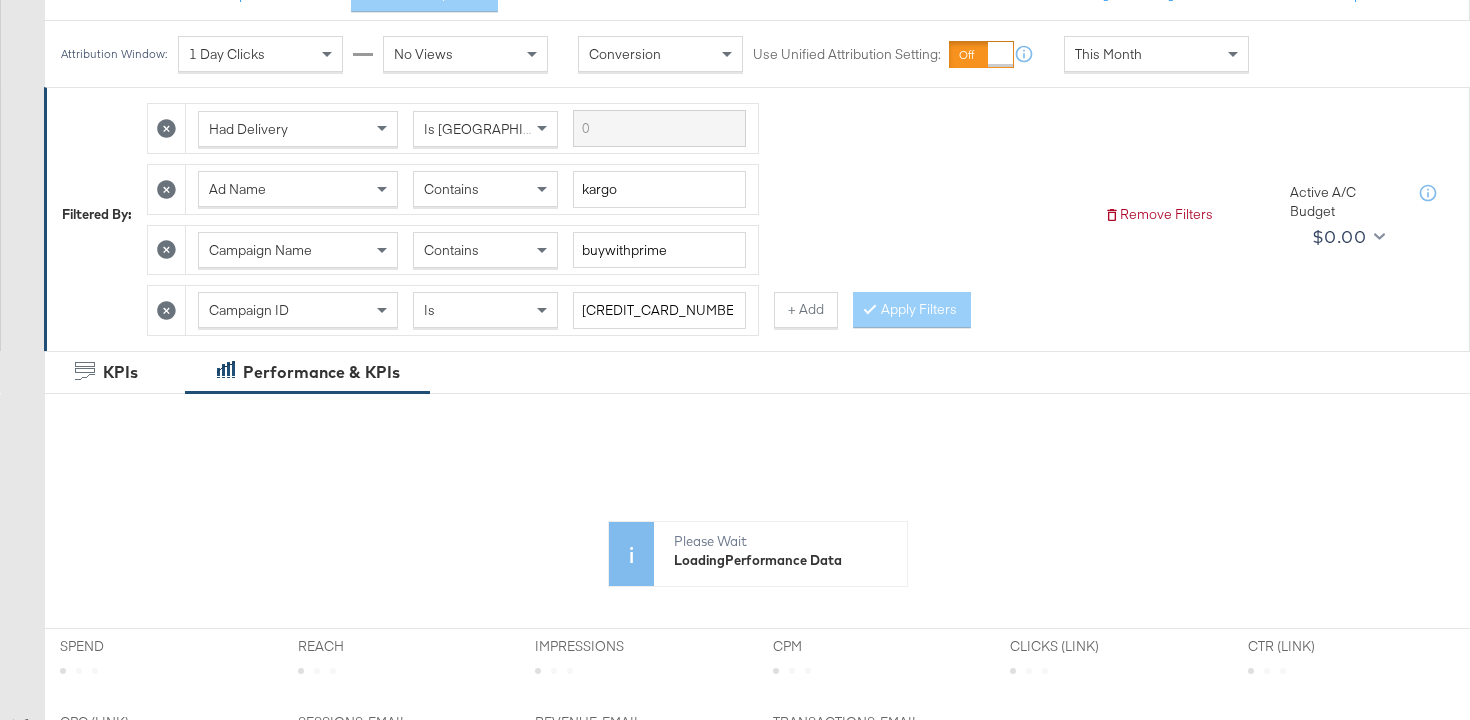 scroll, scrollTop: 259, scrollLeft: 0, axis: vertical 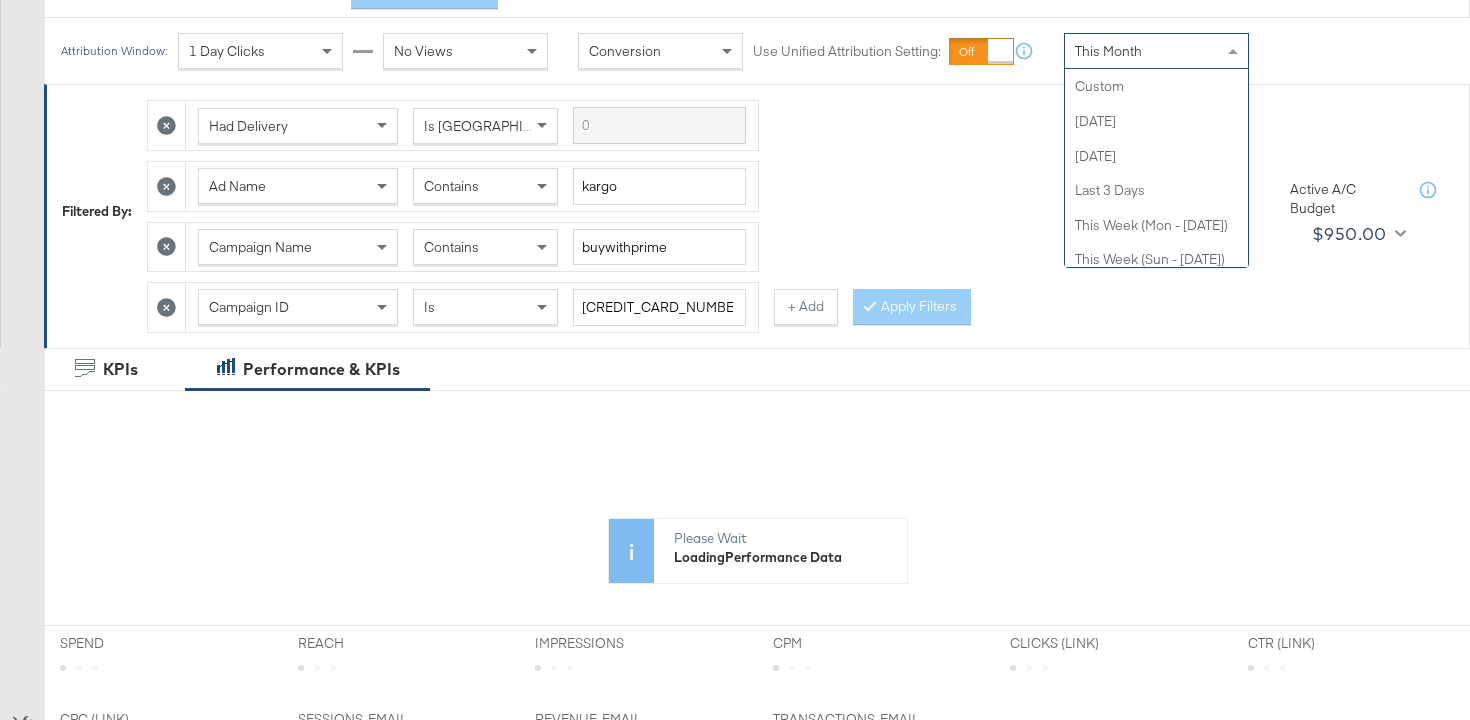 click on "This Month" at bounding box center (1108, 51) 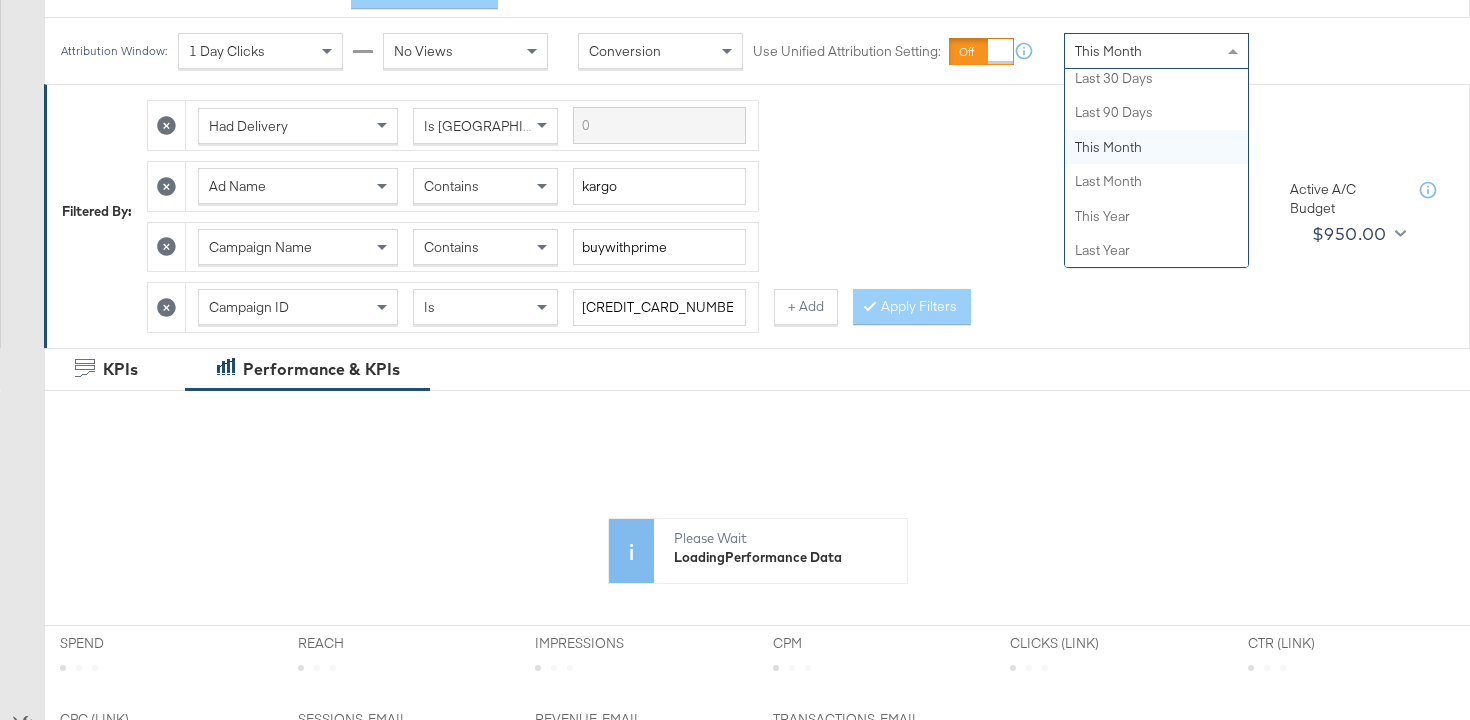 scroll, scrollTop: 0, scrollLeft: 0, axis: both 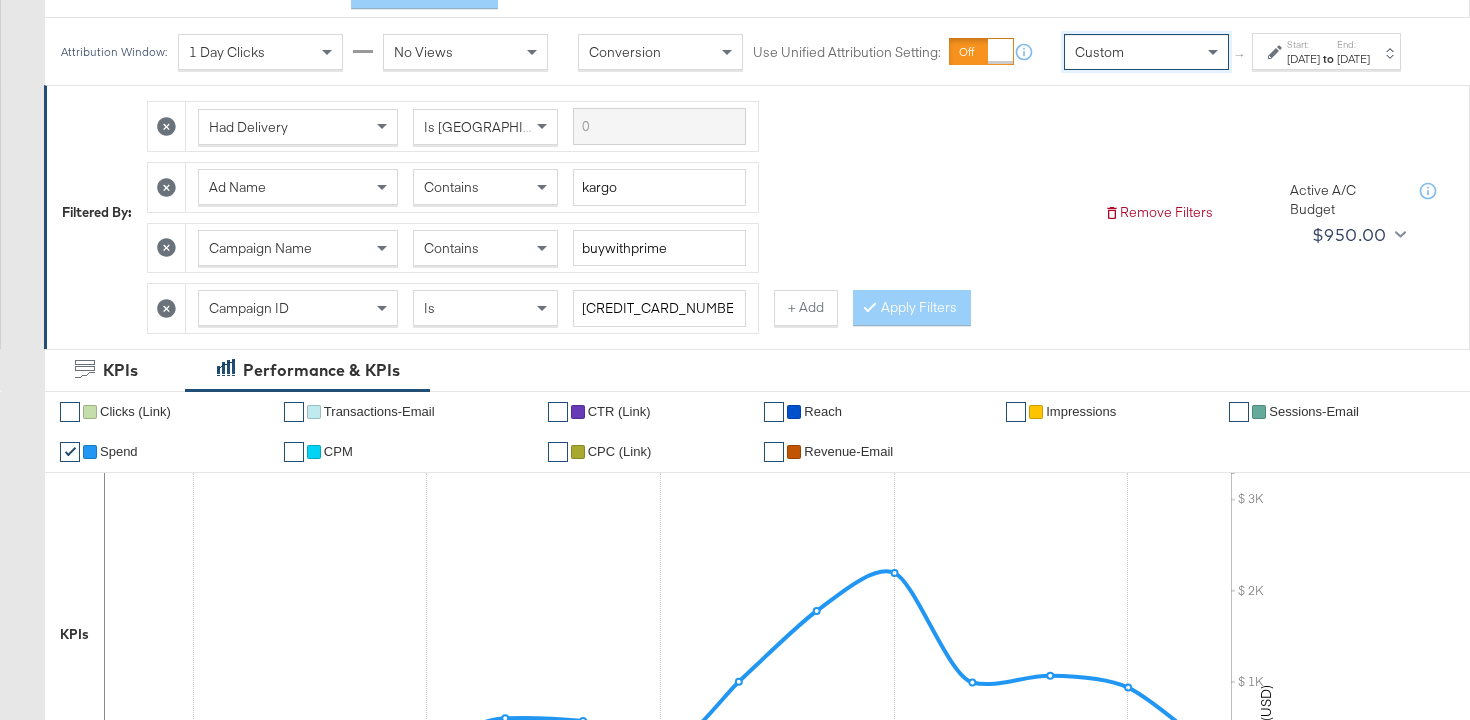 click on "[DATE]" at bounding box center [1303, 59] 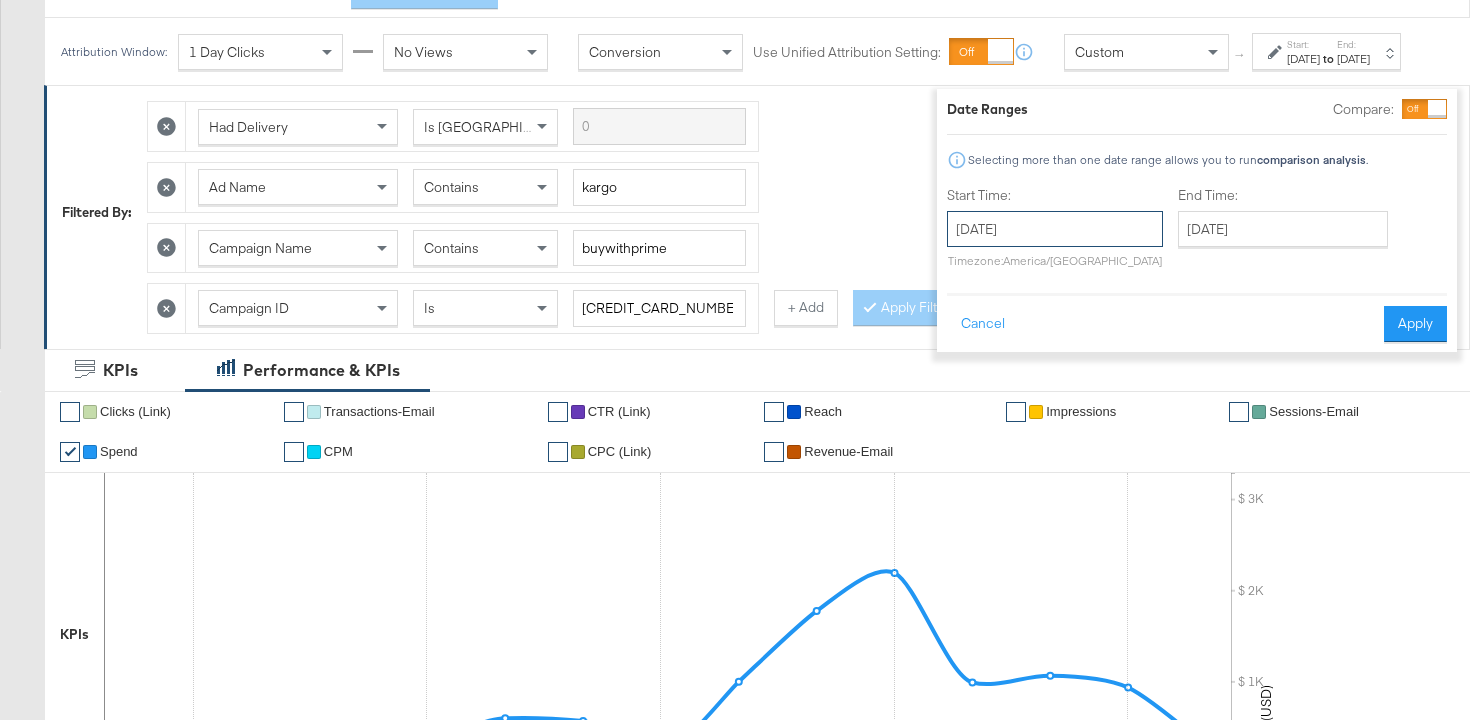 click on "[DATE]" at bounding box center (1055, 229) 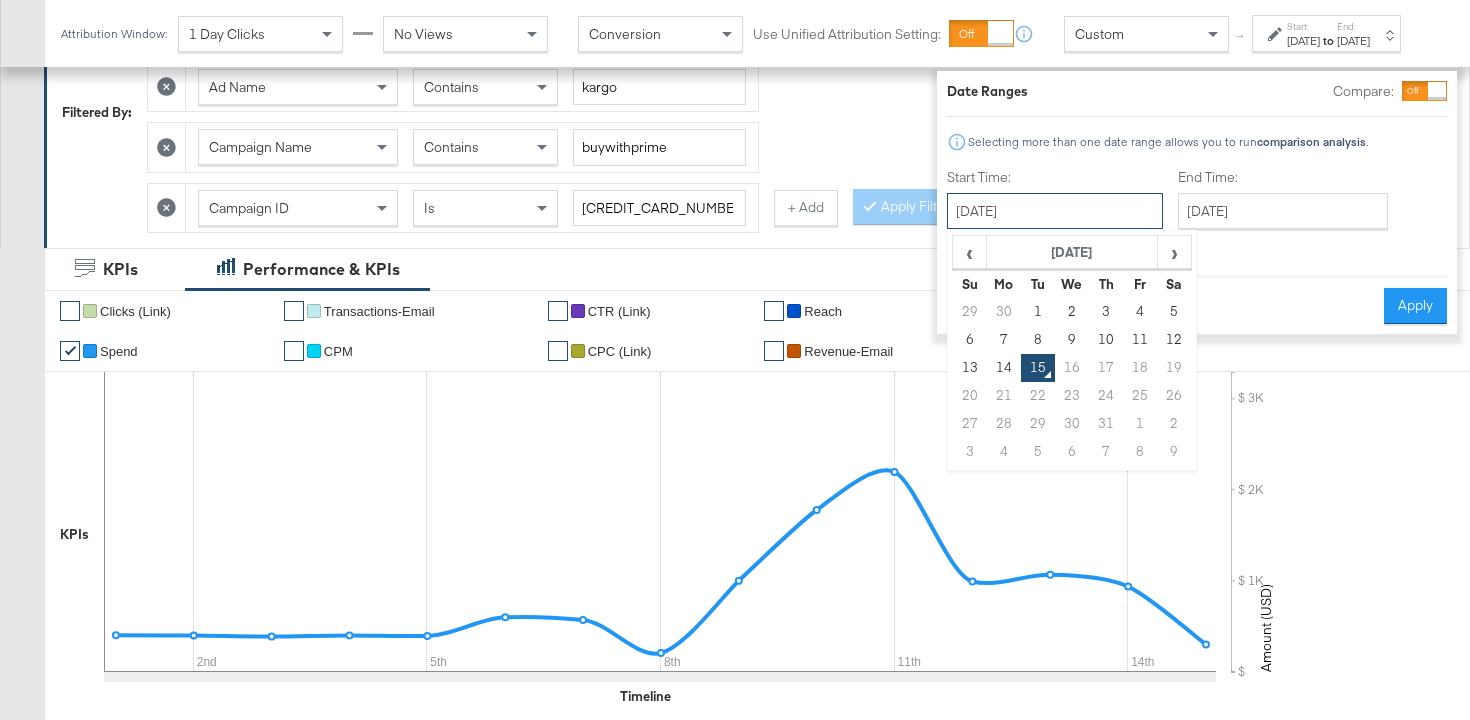 scroll, scrollTop: 382, scrollLeft: 0, axis: vertical 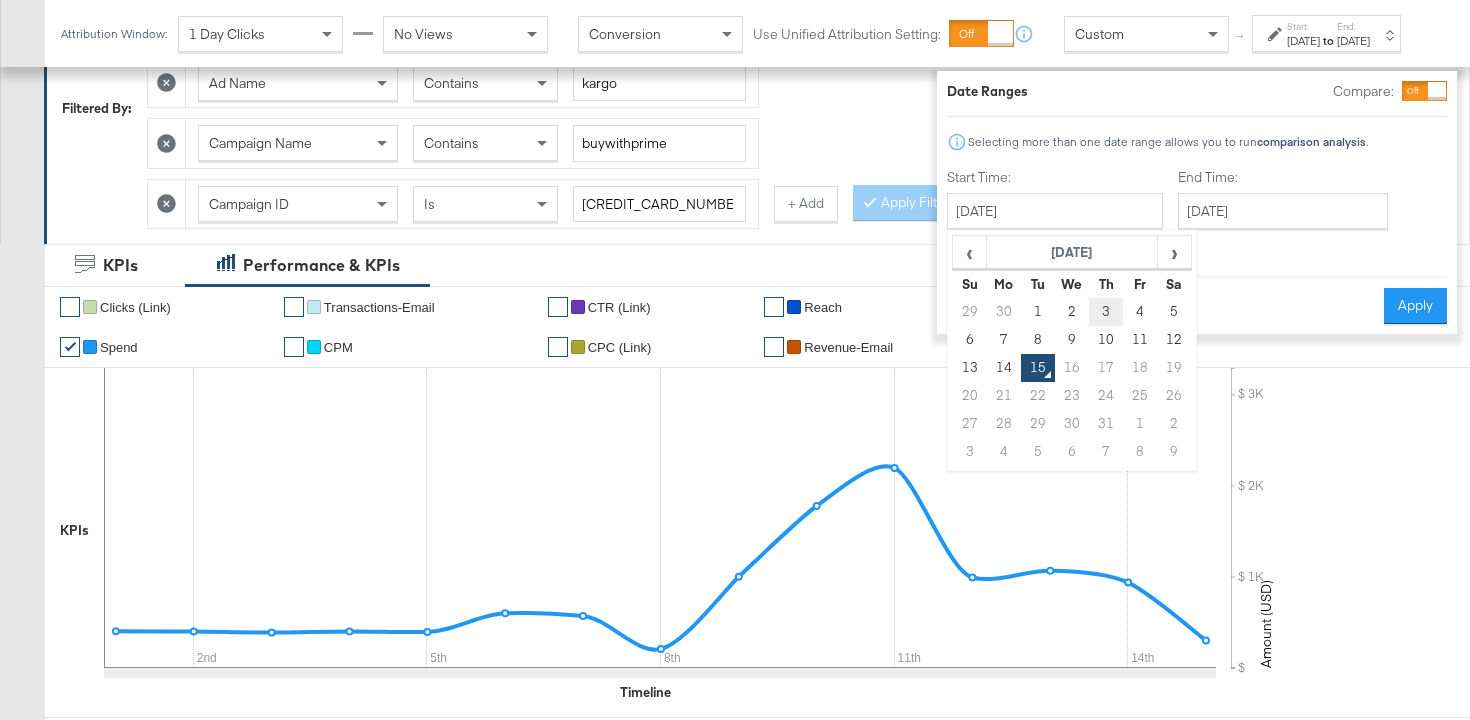click on "3" at bounding box center (1106, 312) 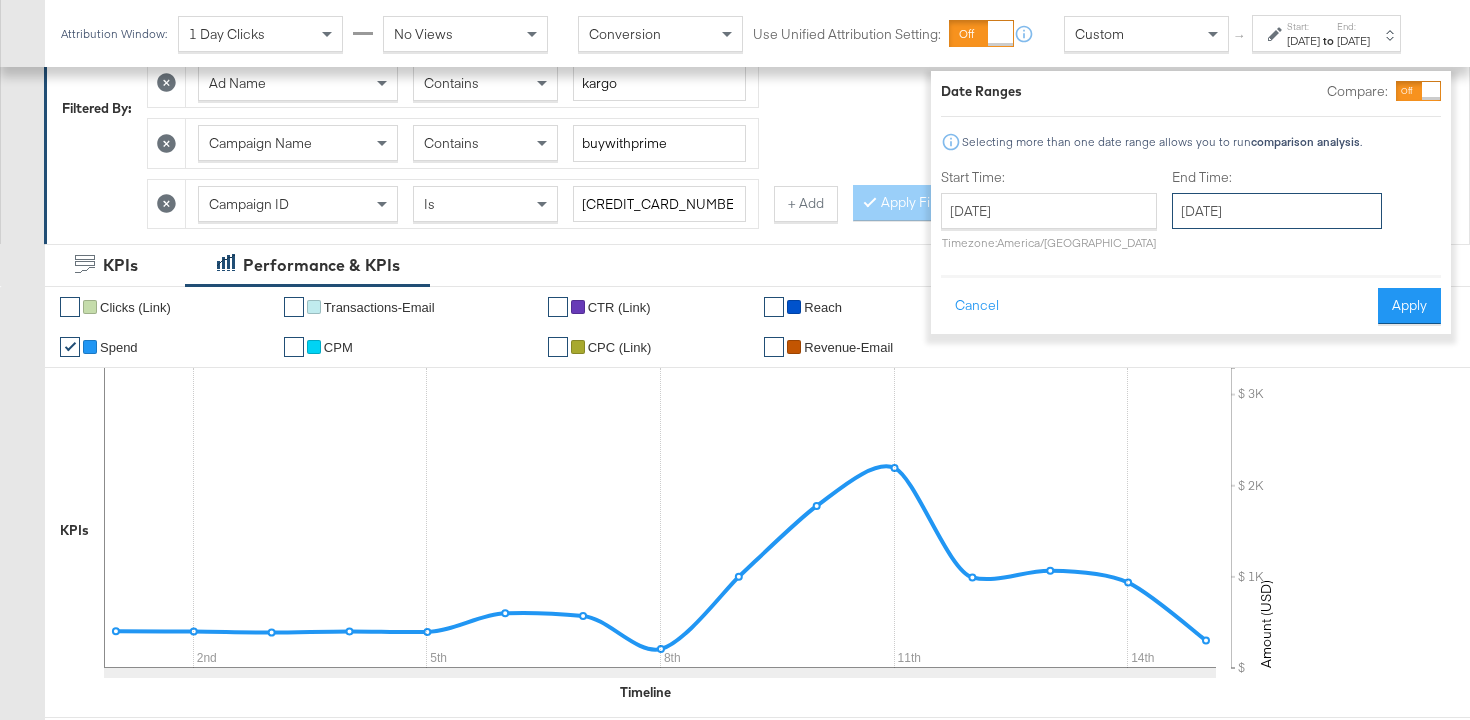 click on "[DATE]" at bounding box center [1277, 211] 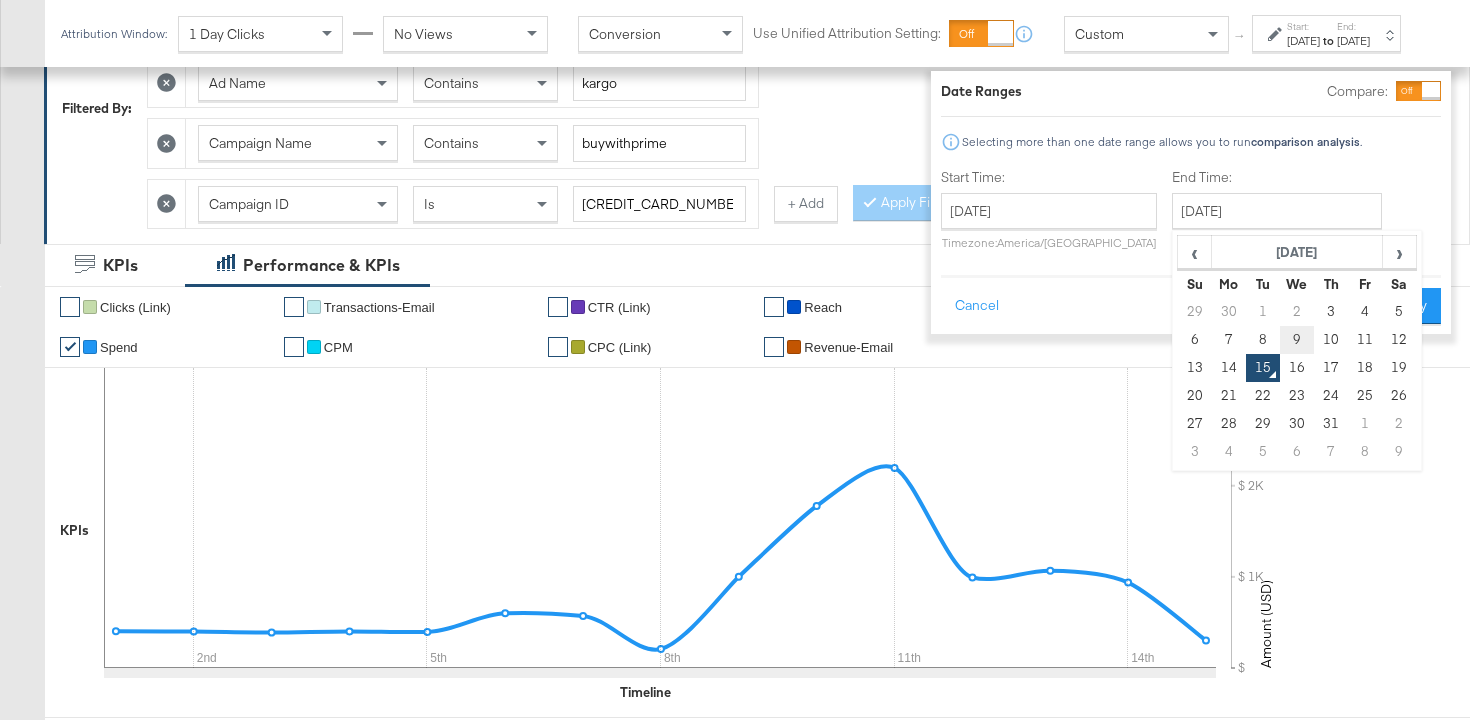 click on "9" at bounding box center [1297, 340] 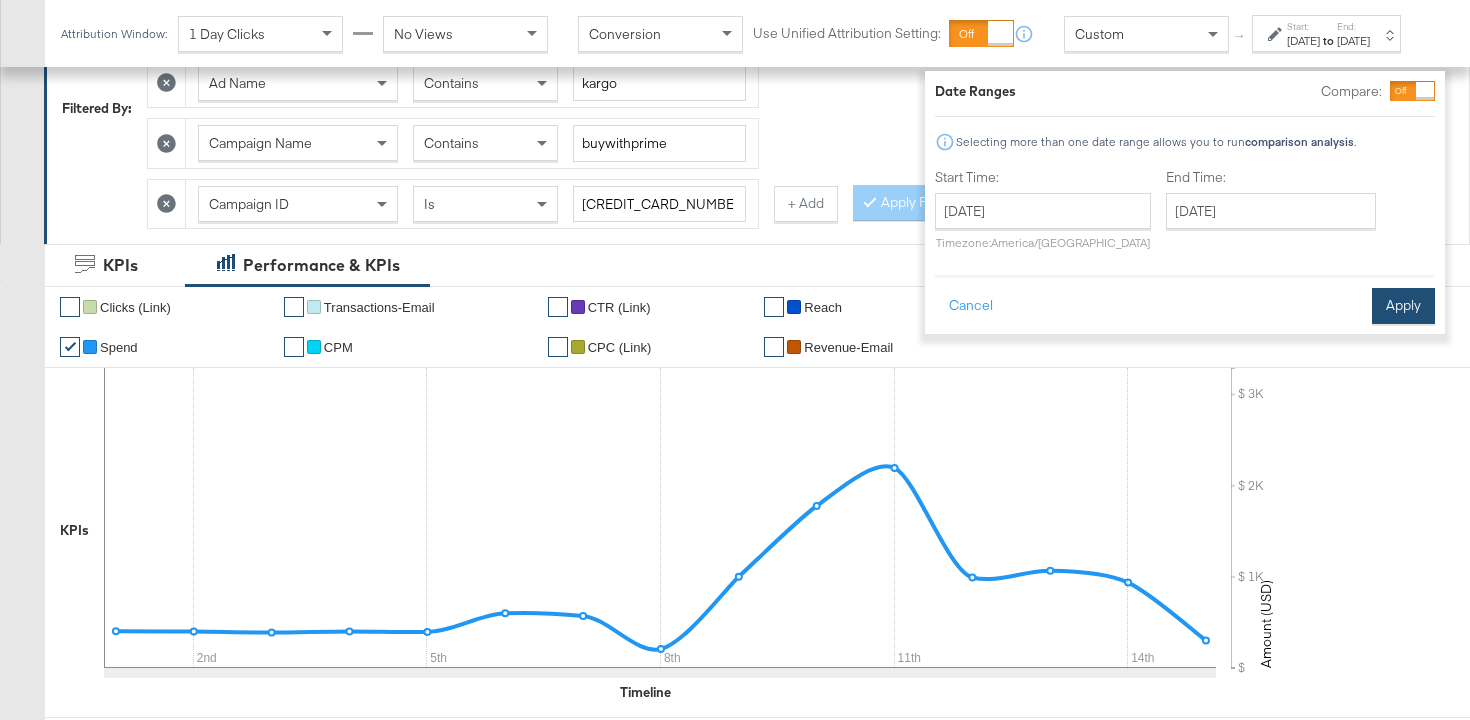 click on "Apply" at bounding box center (1403, 306) 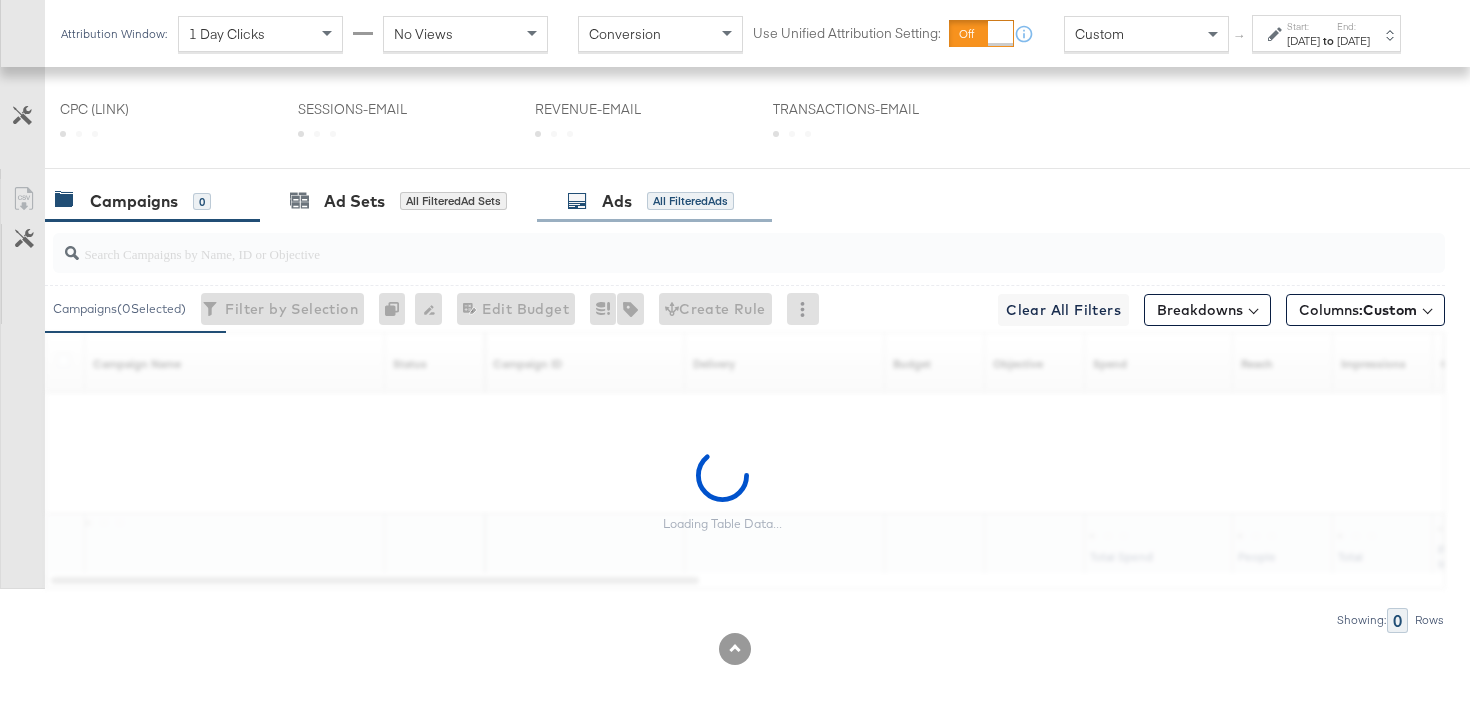 click on "KPIs Performance & KPIs Customize KPIs ✔ Clicks (Link) ✔ Transactions-Email ✔ CTR (Link) ✔ Reach ✔ Impressions ✔ Sessions-Email ✔ Spend ✔ CPM ✔ CPC (Link) ✔ Revenue-Email KPIs 3rd 4th 5th 6th 7th 8th 9th $  $ 500 $ 1K $ 1.5K Amount (USD) 10K 20K 30K Delivery 500 1K 1.5K Actions 0 0.005 0.01 0.015 0.02 0.025 Percent Timeline SPEND SPEND REACH REACH IMPRESSIONS IMPRESSIONS CPM CPM CLICKS (LINK) CLICKS (LINK) CTR (LINK) CTR (LINK) CPC (LINK) CPC (LINK) SESSIONS-EMAIL SESSIONS-EMAIL REVENUE-EMAIL REVENUE-EMAIL TRANSACTIONS-EMAIL TRANSACTIONS-EMAIL Campaigns 0 Ad Sets All Filtered  Ad Sets Ads All Filtered  Ads Campaigns  ( 0  Selected) Filter by Selection Filter  0 campaigns 0 Rename  0 campaigns   Edit  0  Campaign  Budgets Edit Budget Edit Spending Limit For  0 campaigns Tags for  0 campaigns   Create Rule Clear All Filters This clears all applied filters Breakdowns Columns:  Custom Customize KPIs Export as CSV Loading Table Data... Campaign Name Sorting Unavailable Status Campaign ID CPM" at bounding box center [735, 131] 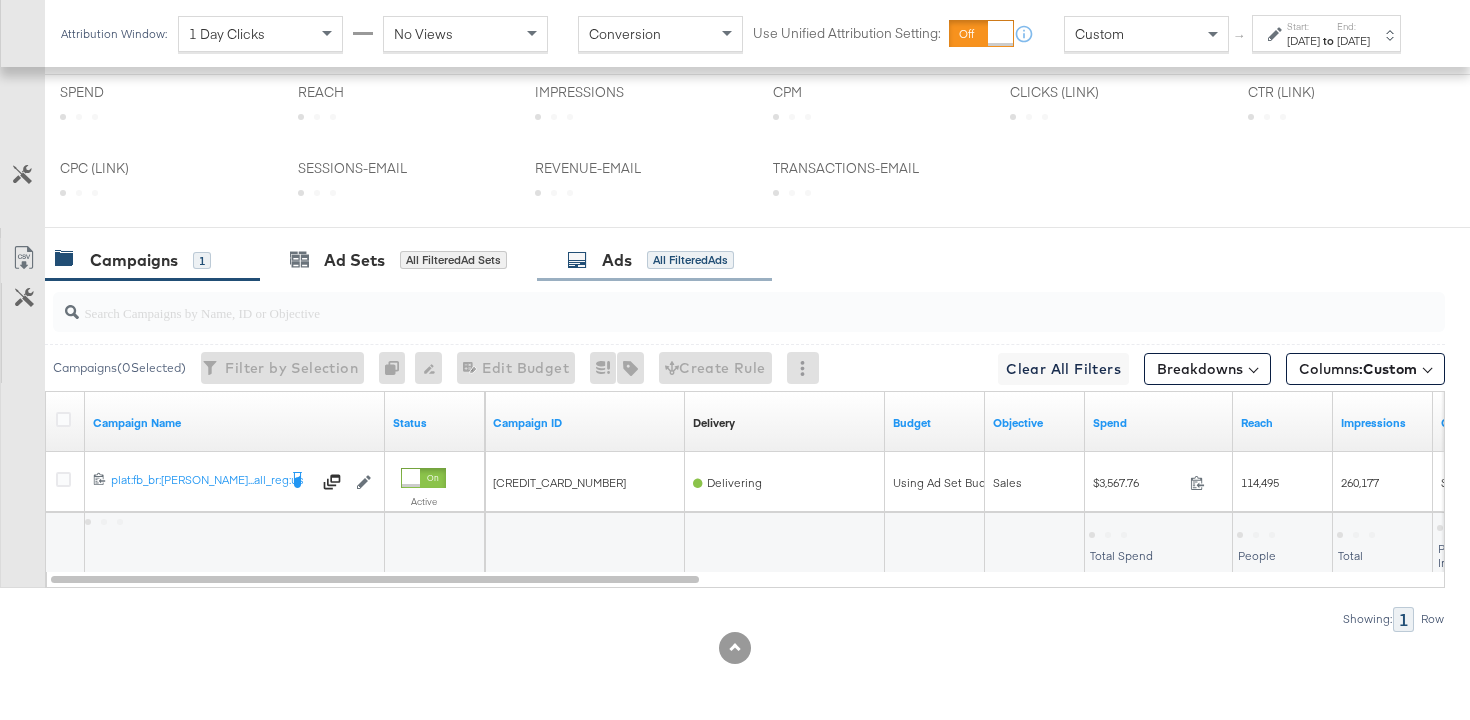 scroll, scrollTop: 1024, scrollLeft: 0, axis: vertical 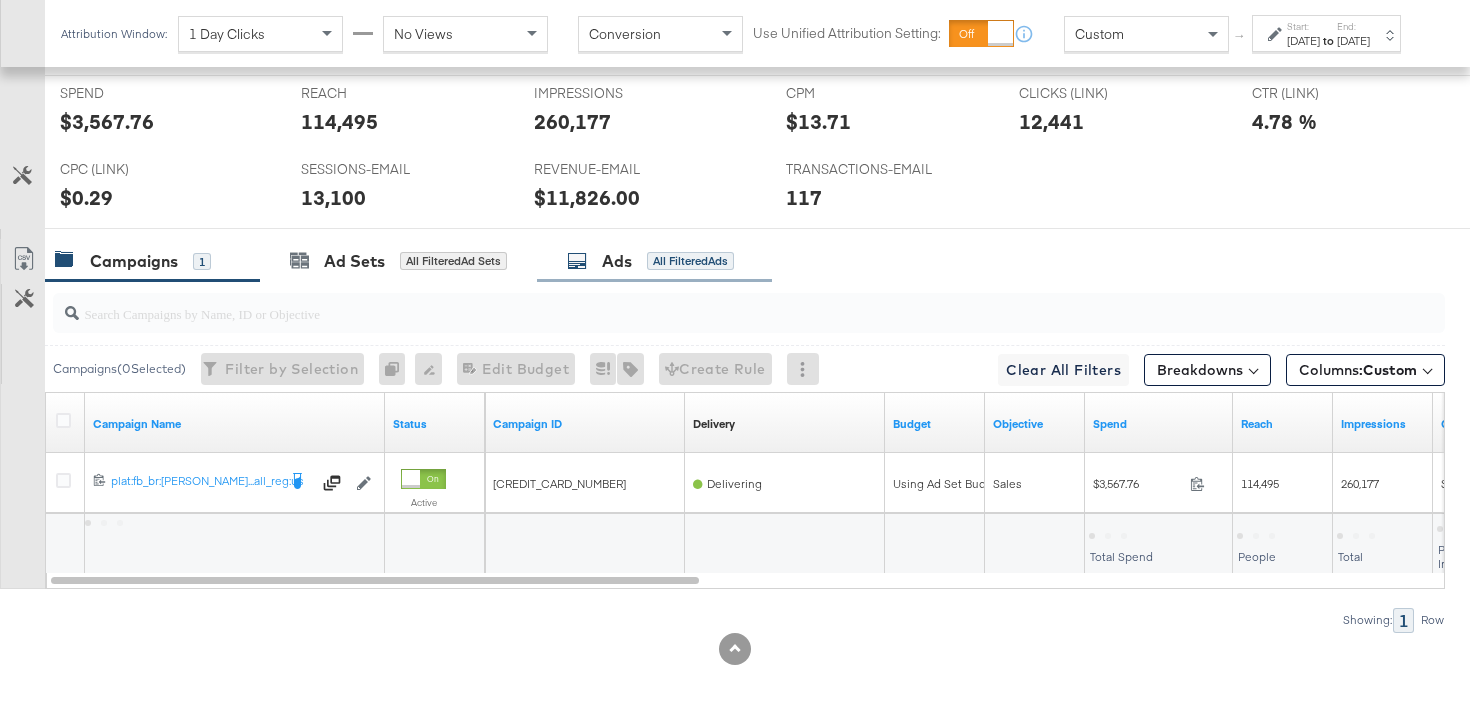 click on "Ads All Filtered  Ads" at bounding box center (654, 261) 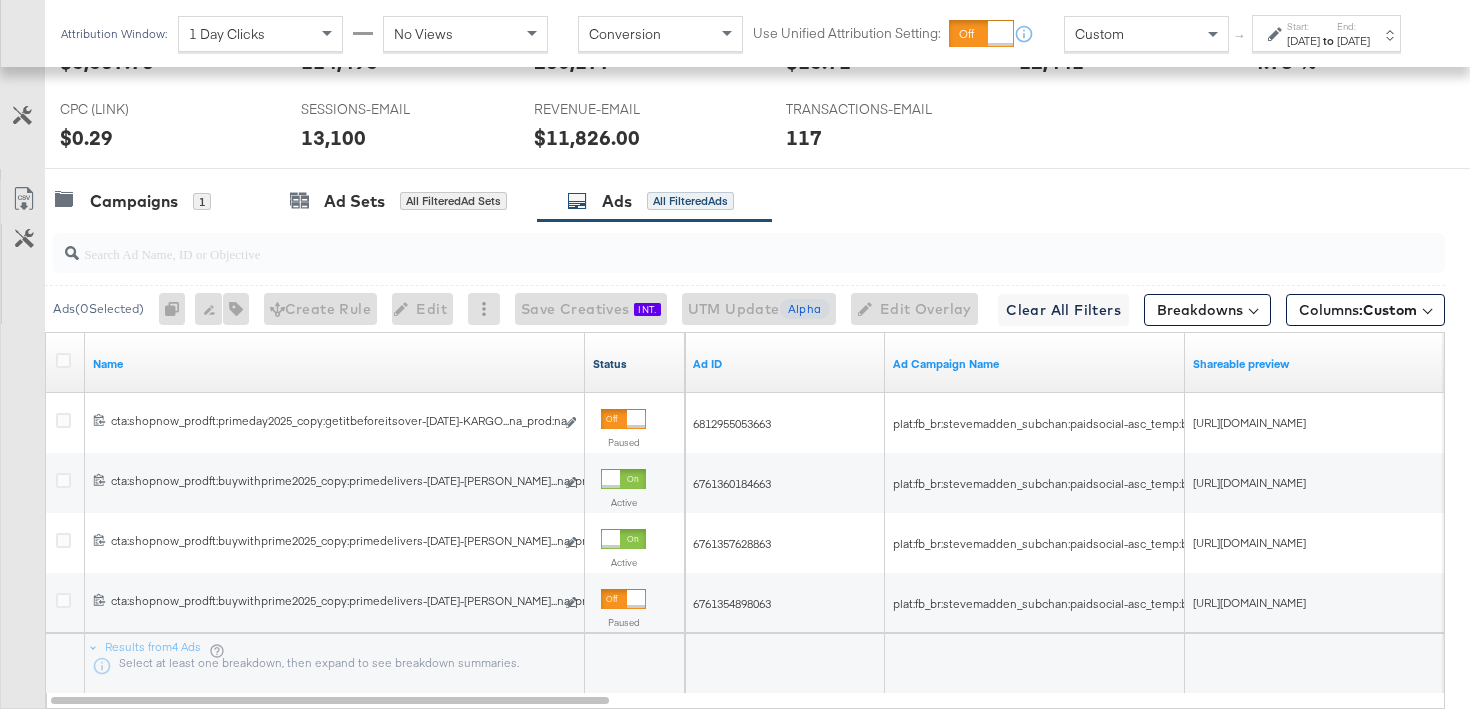 click on "Status" at bounding box center (635, 364) 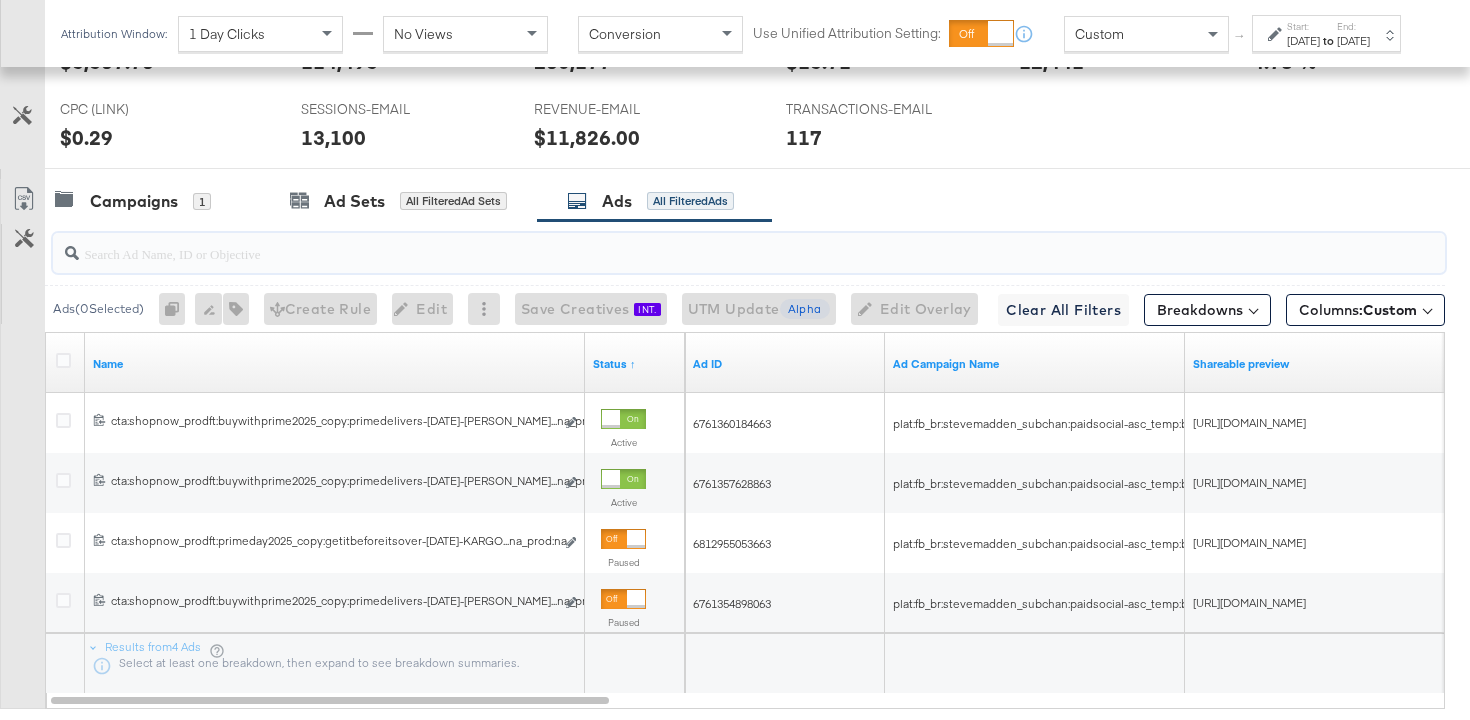 click at bounding box center (700, 245) 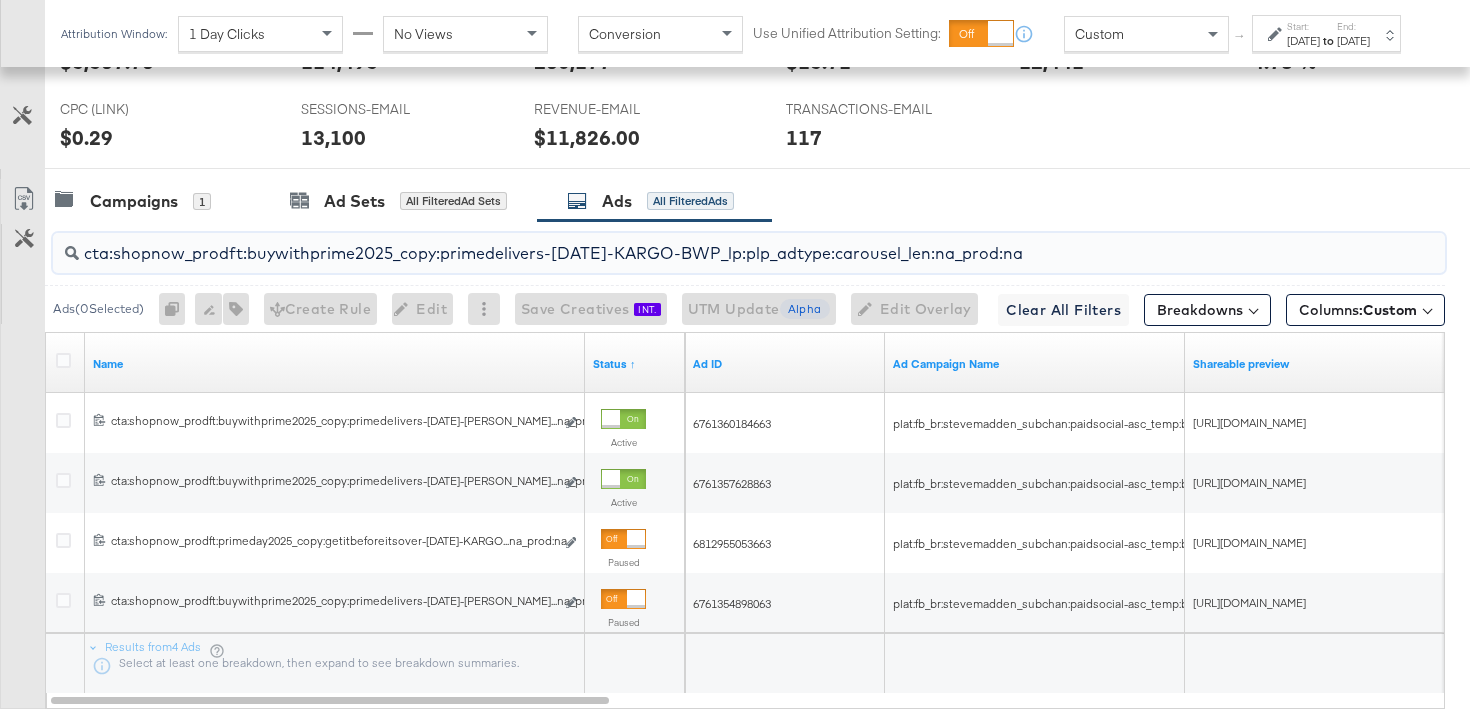 scroll, scrollTop: 1024, scrollLeft: 0, axis: vertical 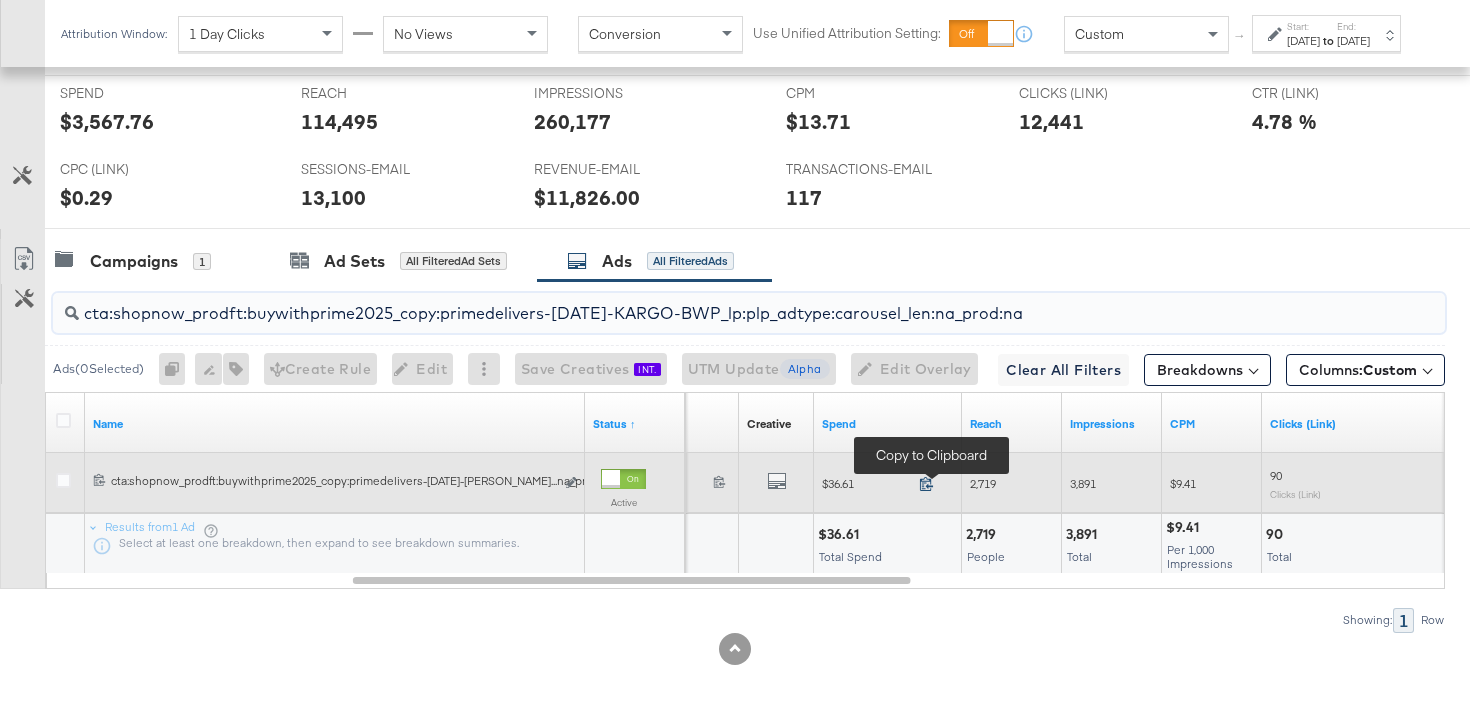 click 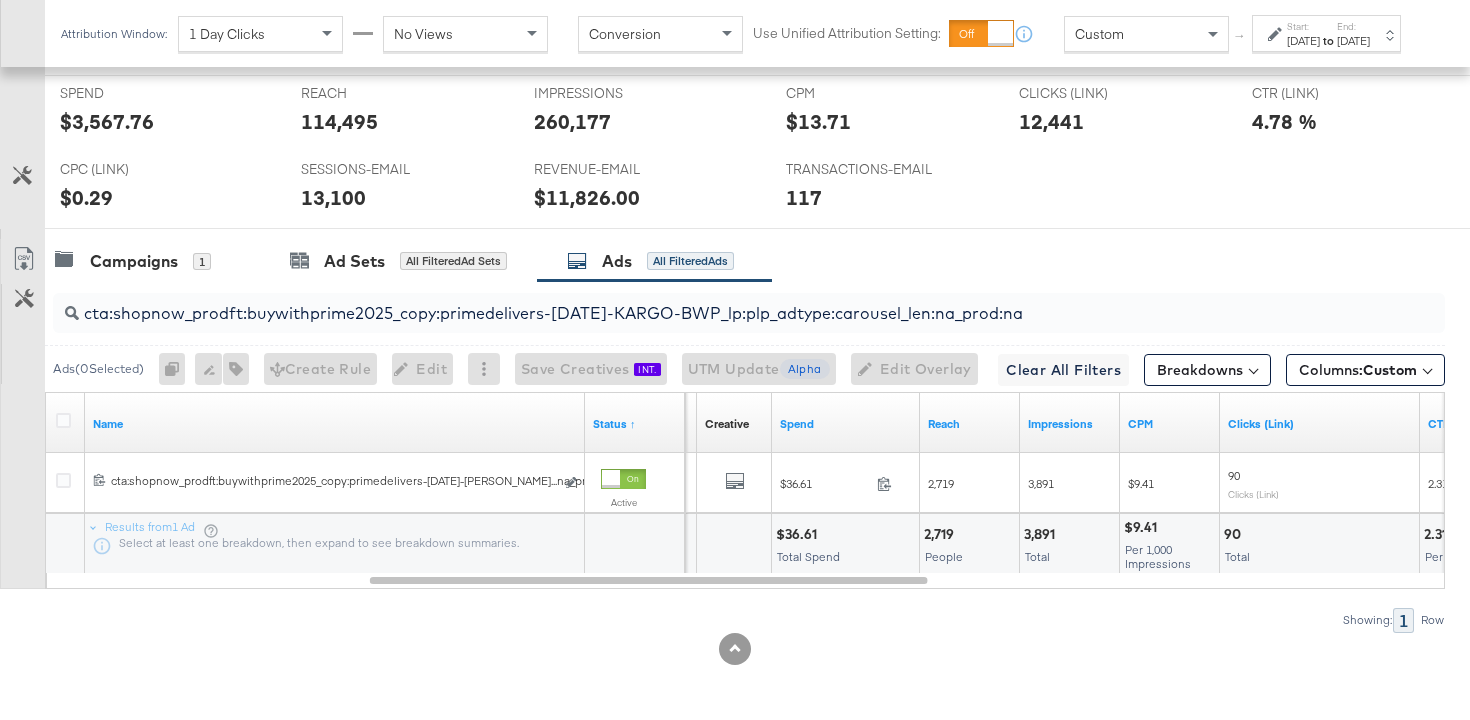 click on "cta:shopnow_prodft:buywithprime2025_copy:primedelivers-[DATE]-KARGO-BWP_lp:plp_adtype:carousel_len:na_prod:na" at bounding box center (700, 305) 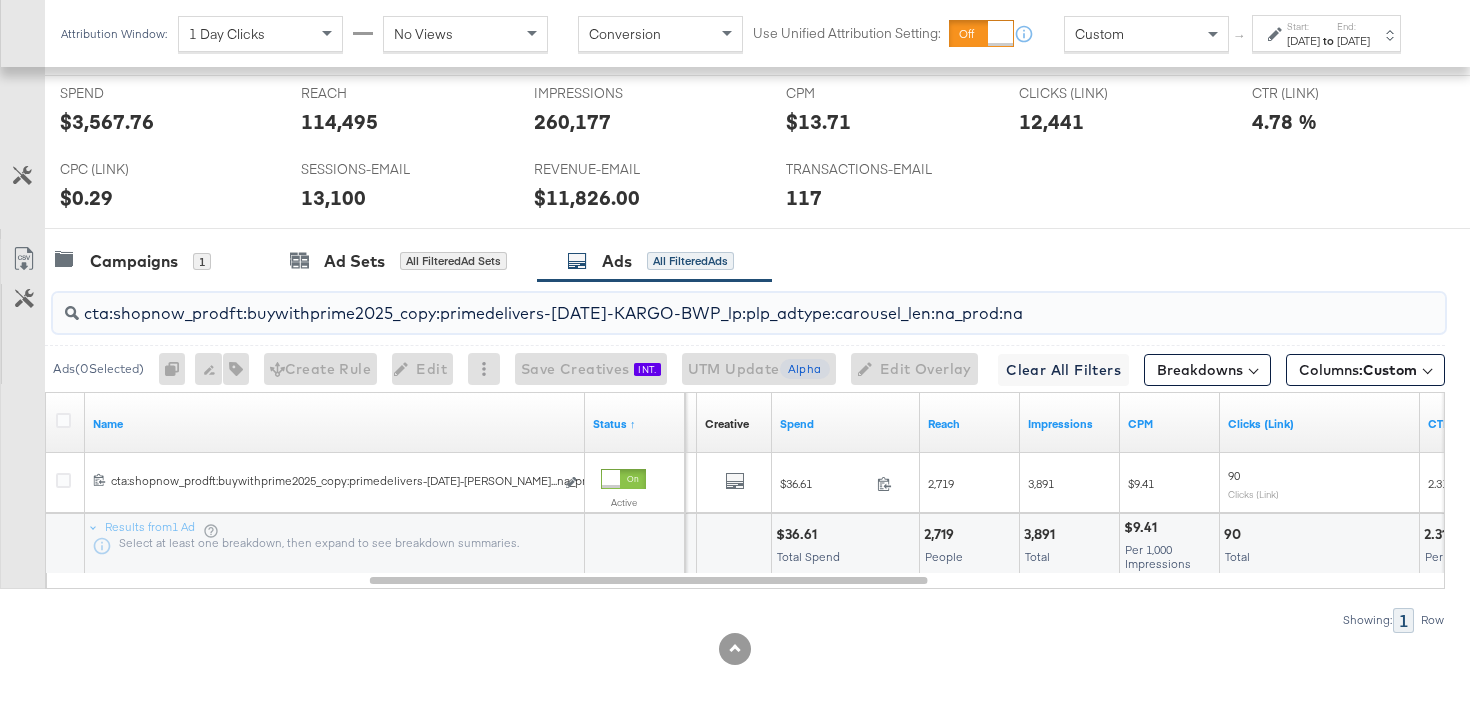 paste on "toprated" 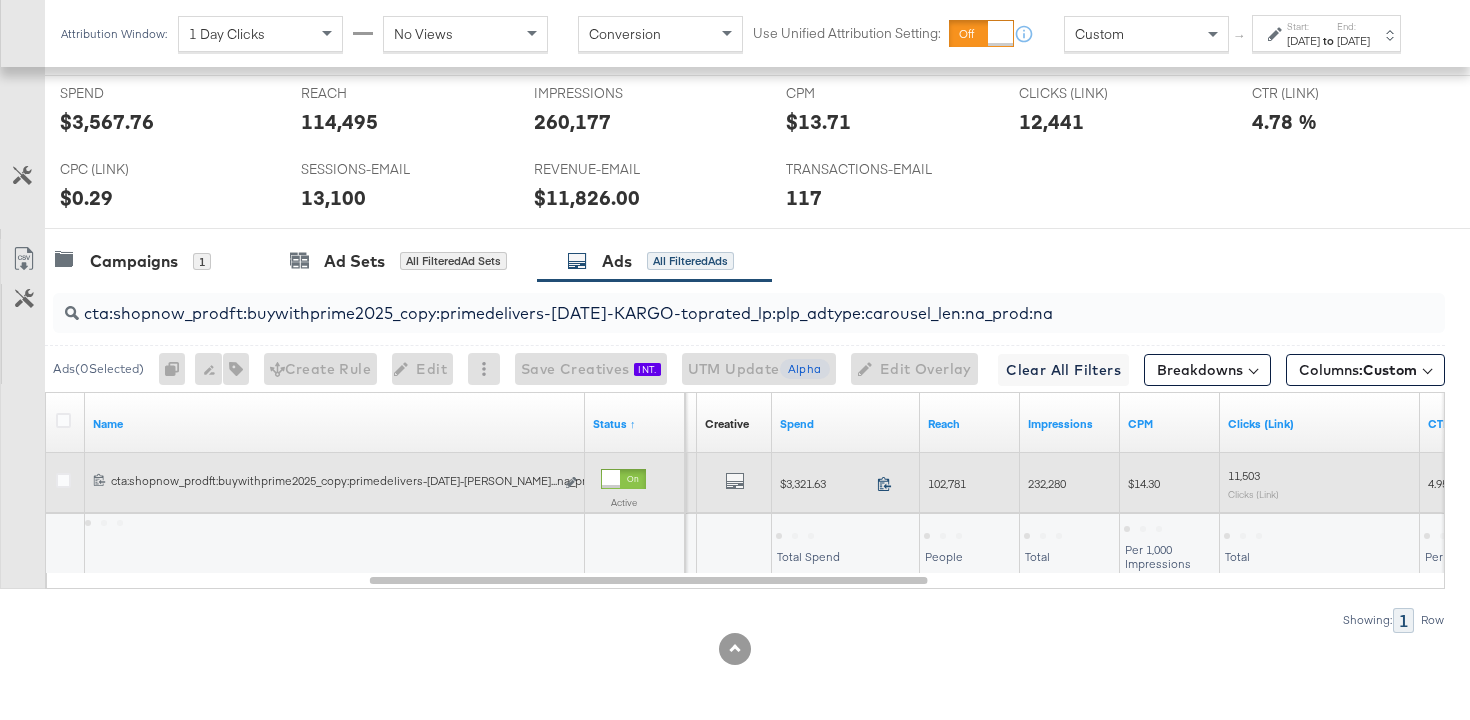 click 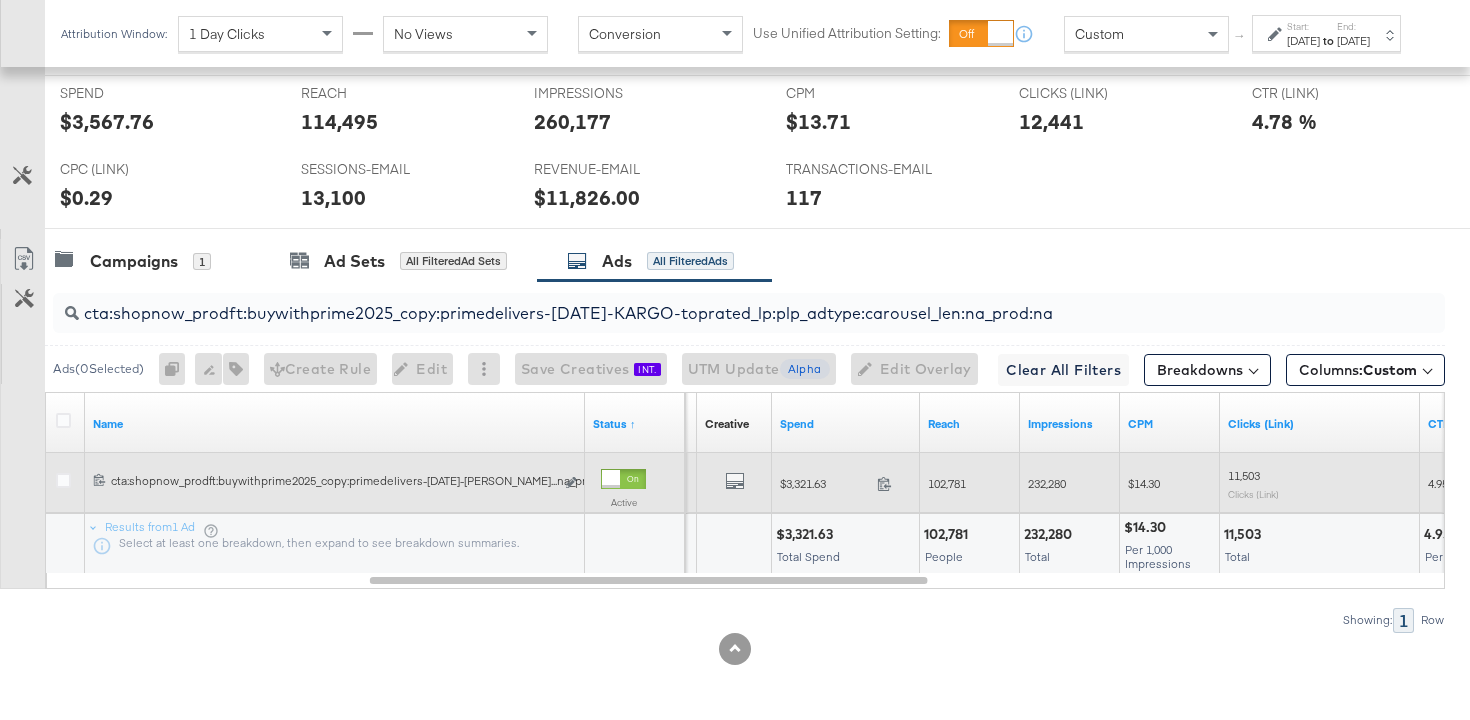 click on "102,781" at bounding box center (947, 483) 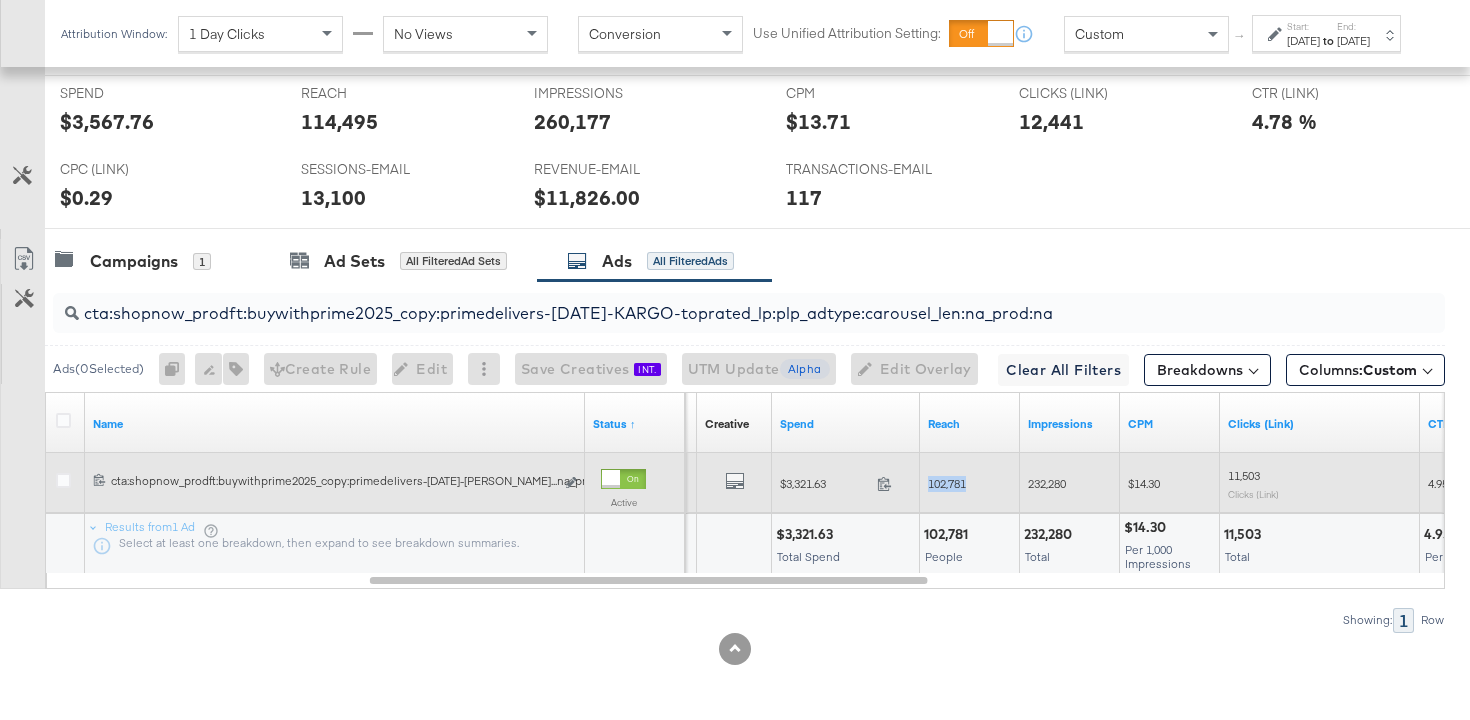 click on "102,781" at bounding box center [947, 483] 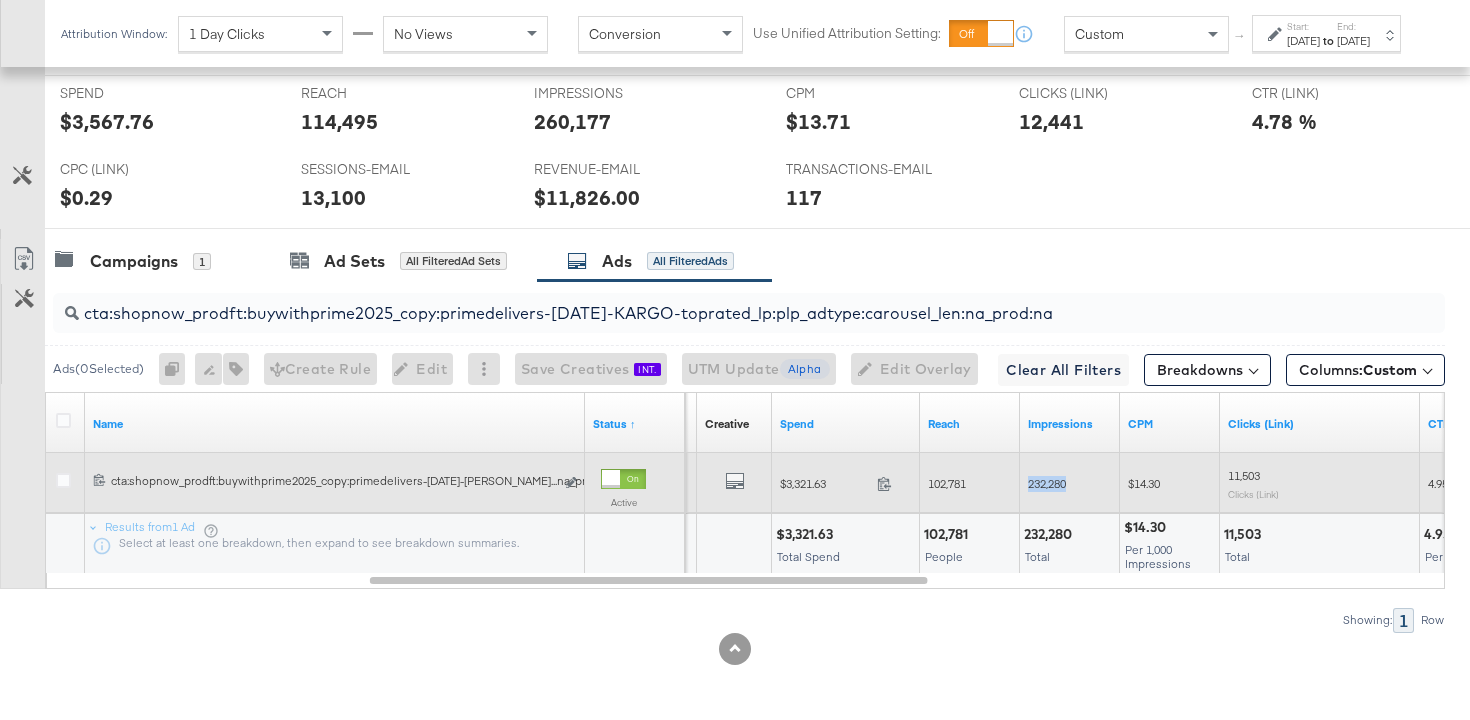 click on "232,280" at bounding box center [1047, 483] 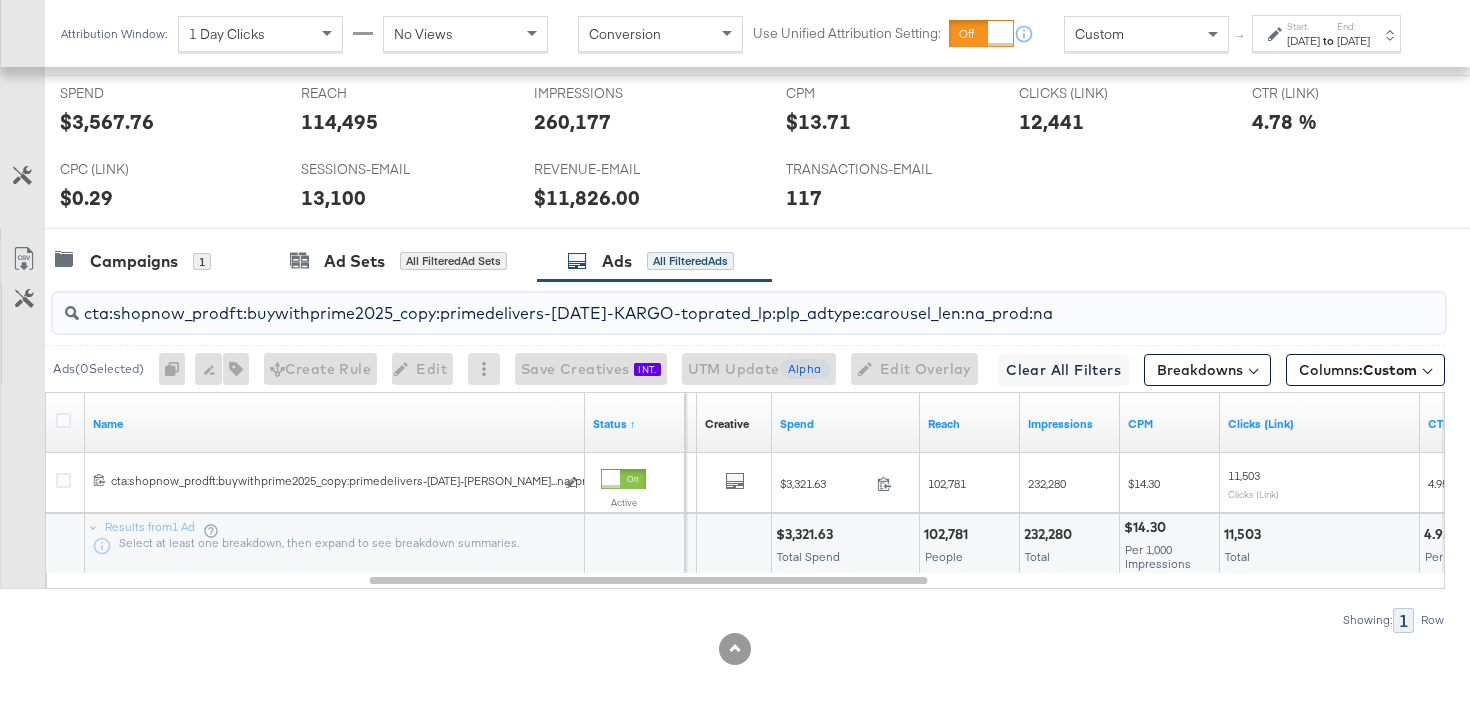 click on "cta:shopnow_prodft:buywithprime2025_copy:primedelivers-[DATE]-KARGO-toprated_lp:plp_adtype:carousel_len:na_prod:na" at bounding box center [700, 305] 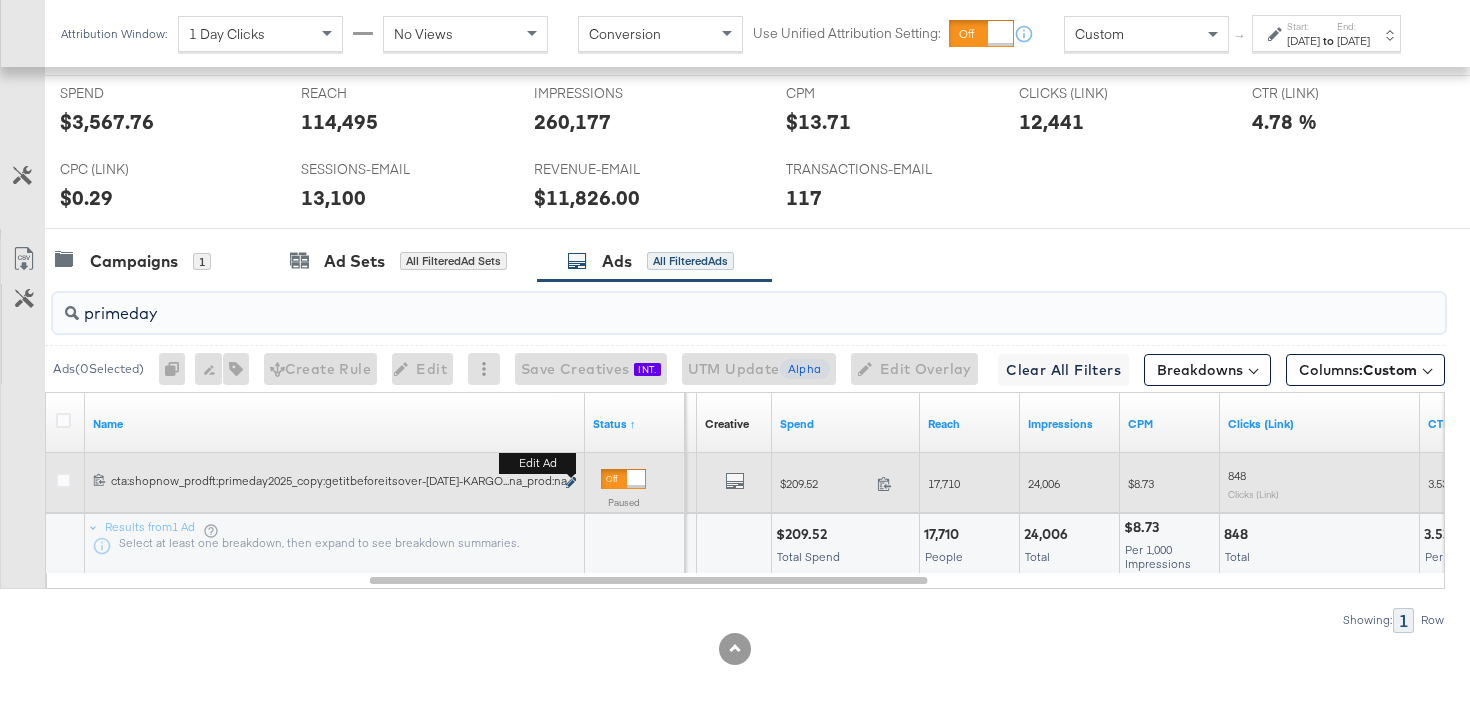 click at bounding box center [571, 482] 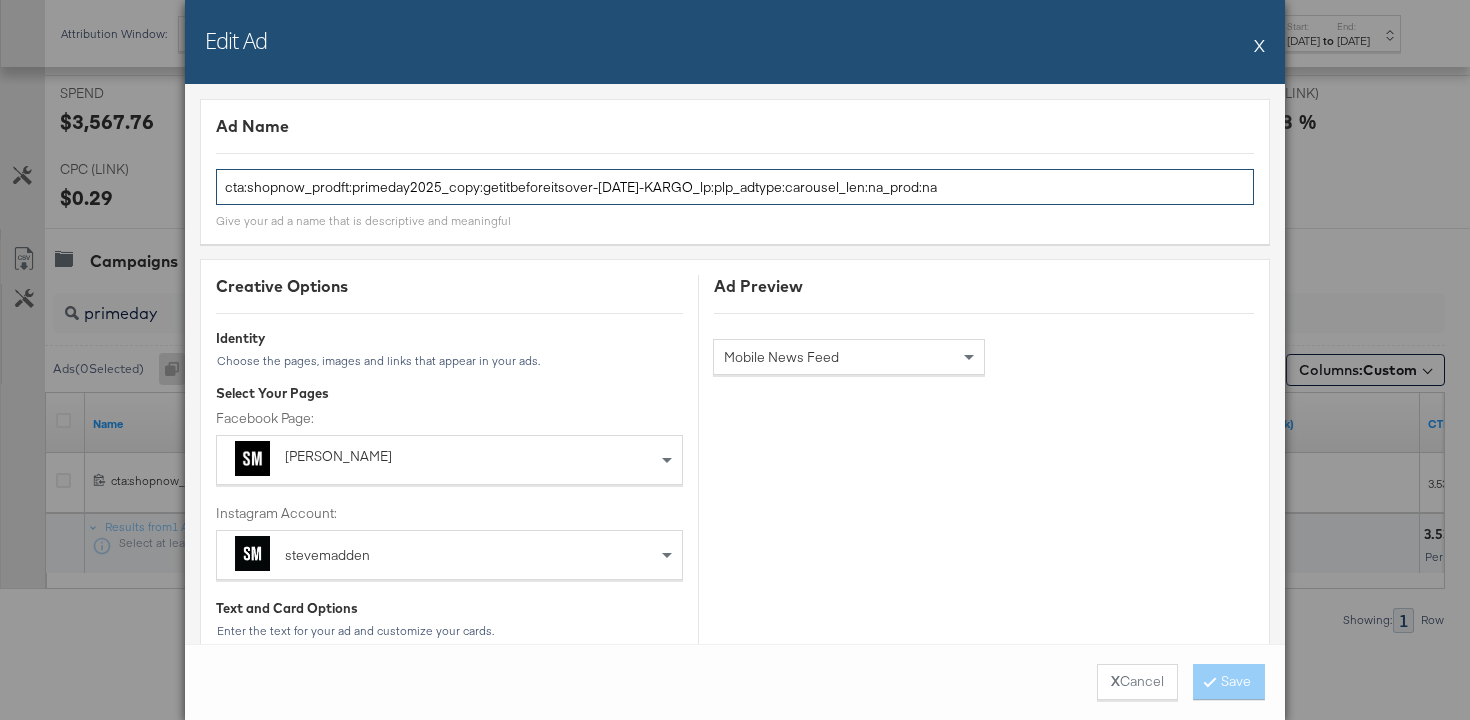 click on "cta:shopnow_prodft:primeday2025_copy:getitbeforeitsover-[DATE]-KARGO_lp:plp_adtype:carousel_len:na_prod:na" at bounding box center (735, 187) 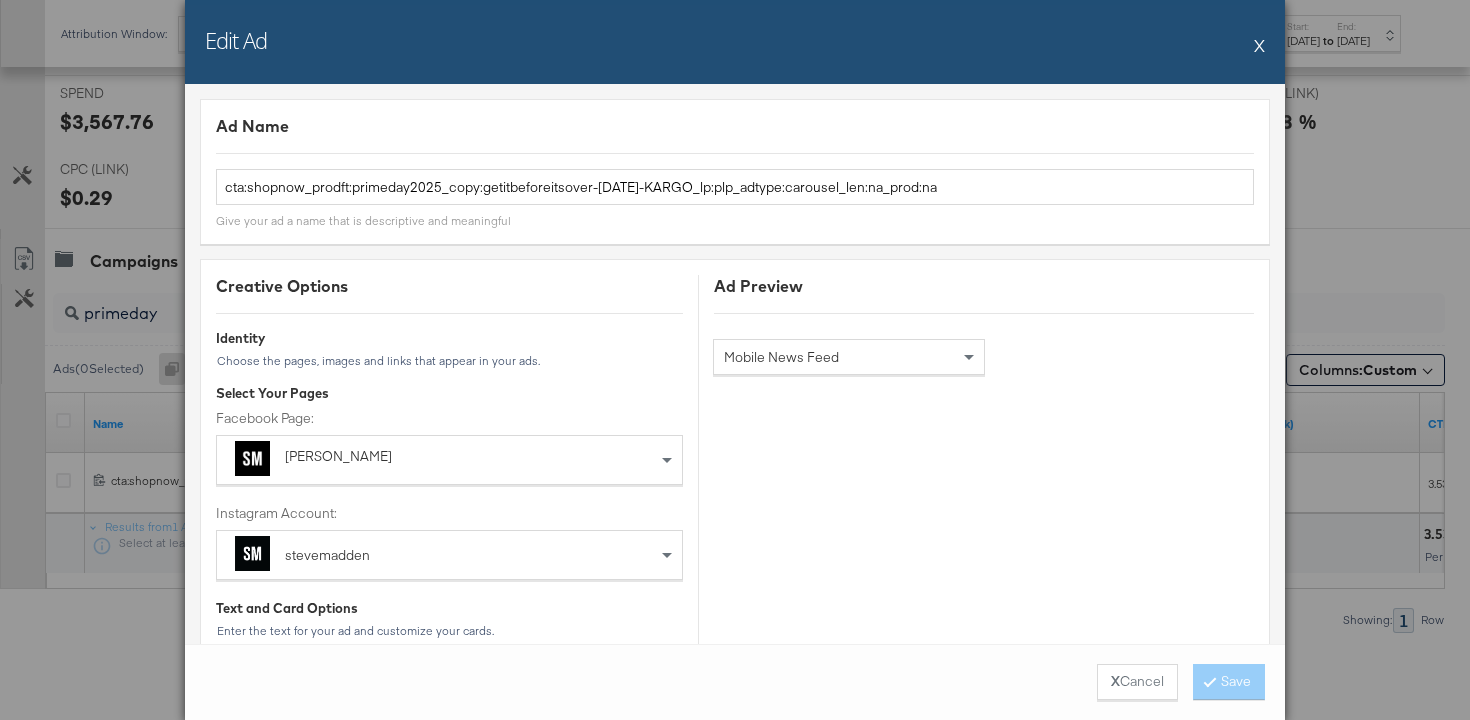 click on "Edit Ad X" at bounding box center (735, 42) 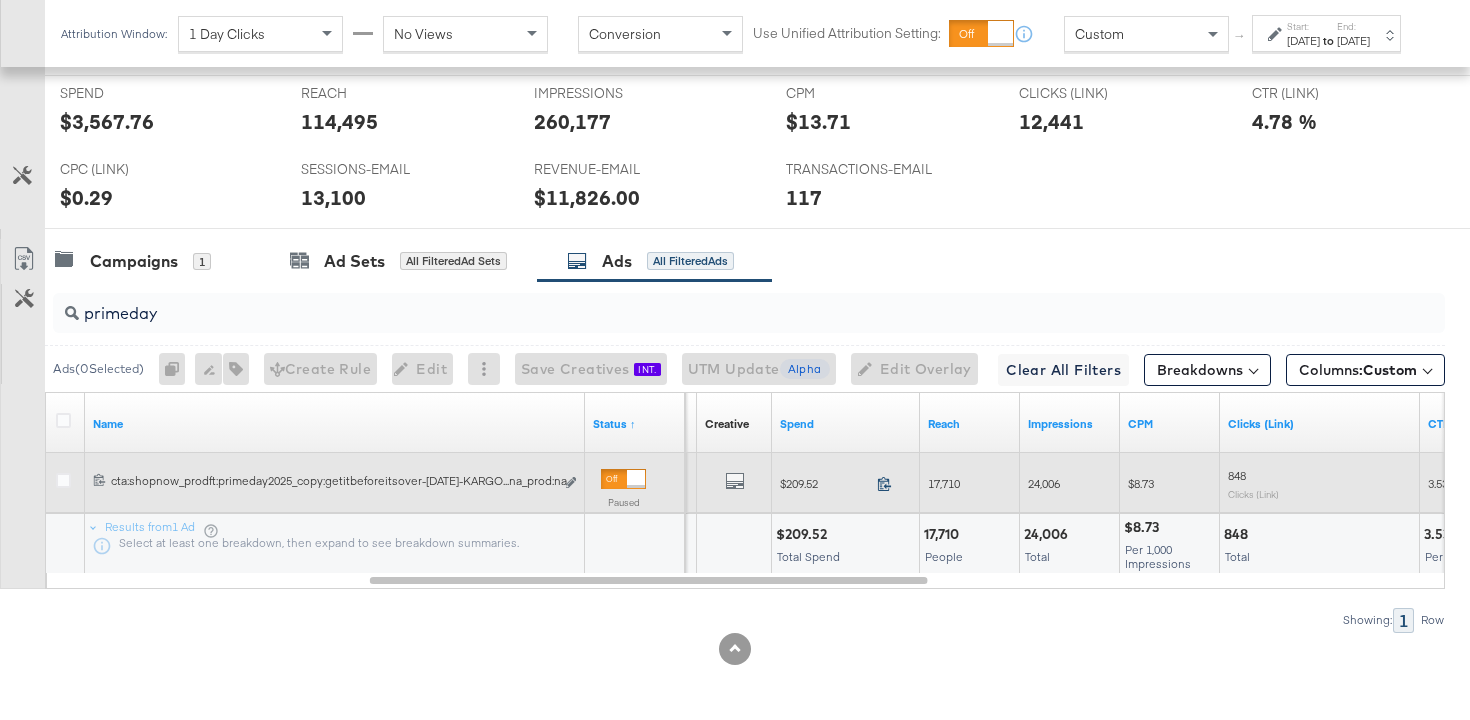 click 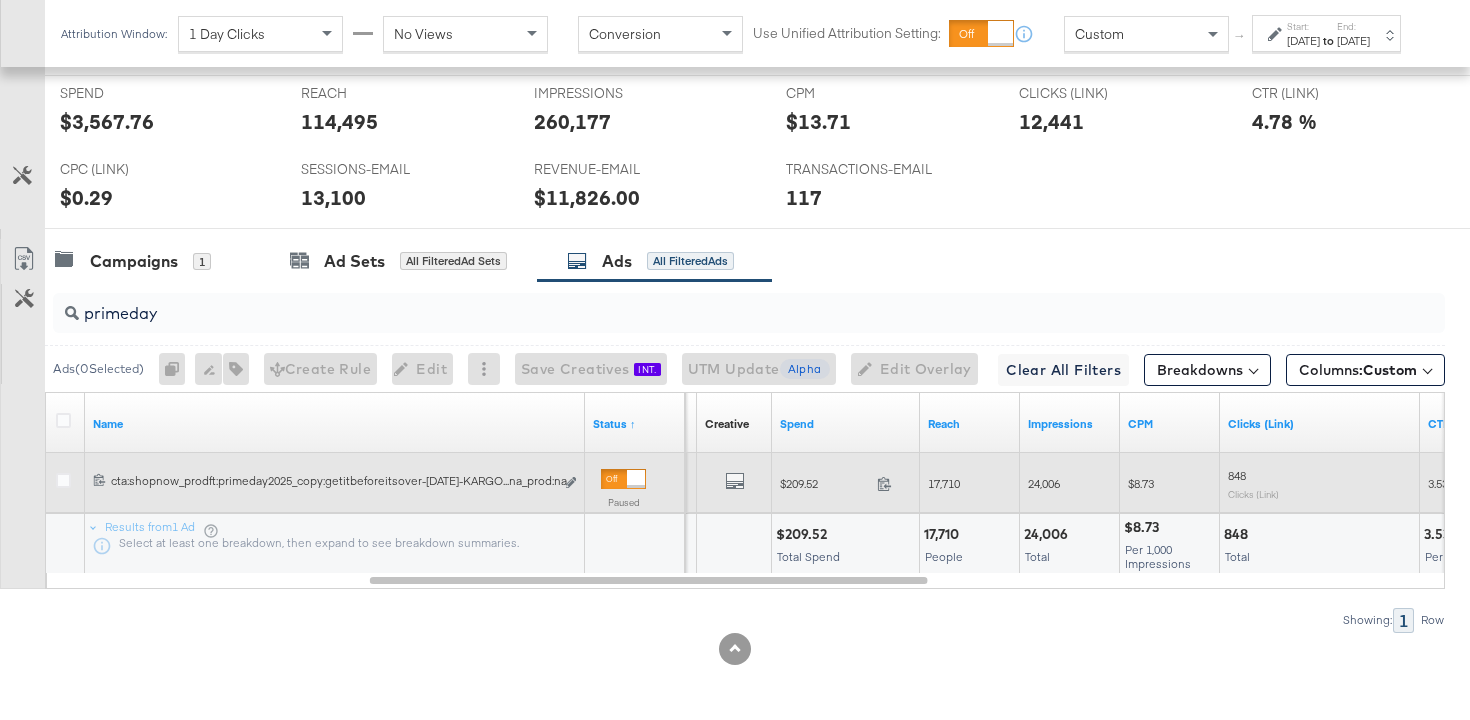 click on "17,710" at bounding box center (944, 483) 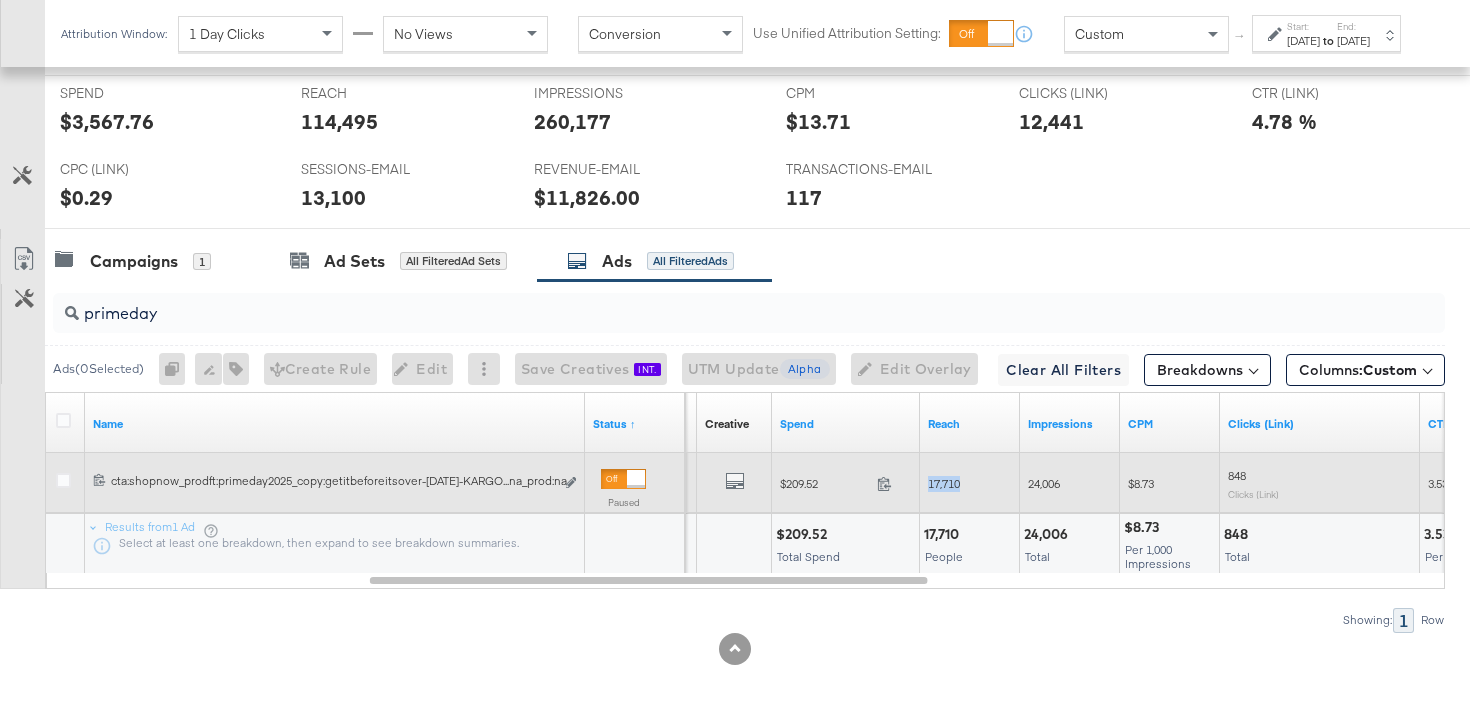 click on "17,710" at bounding box center [944, 483] 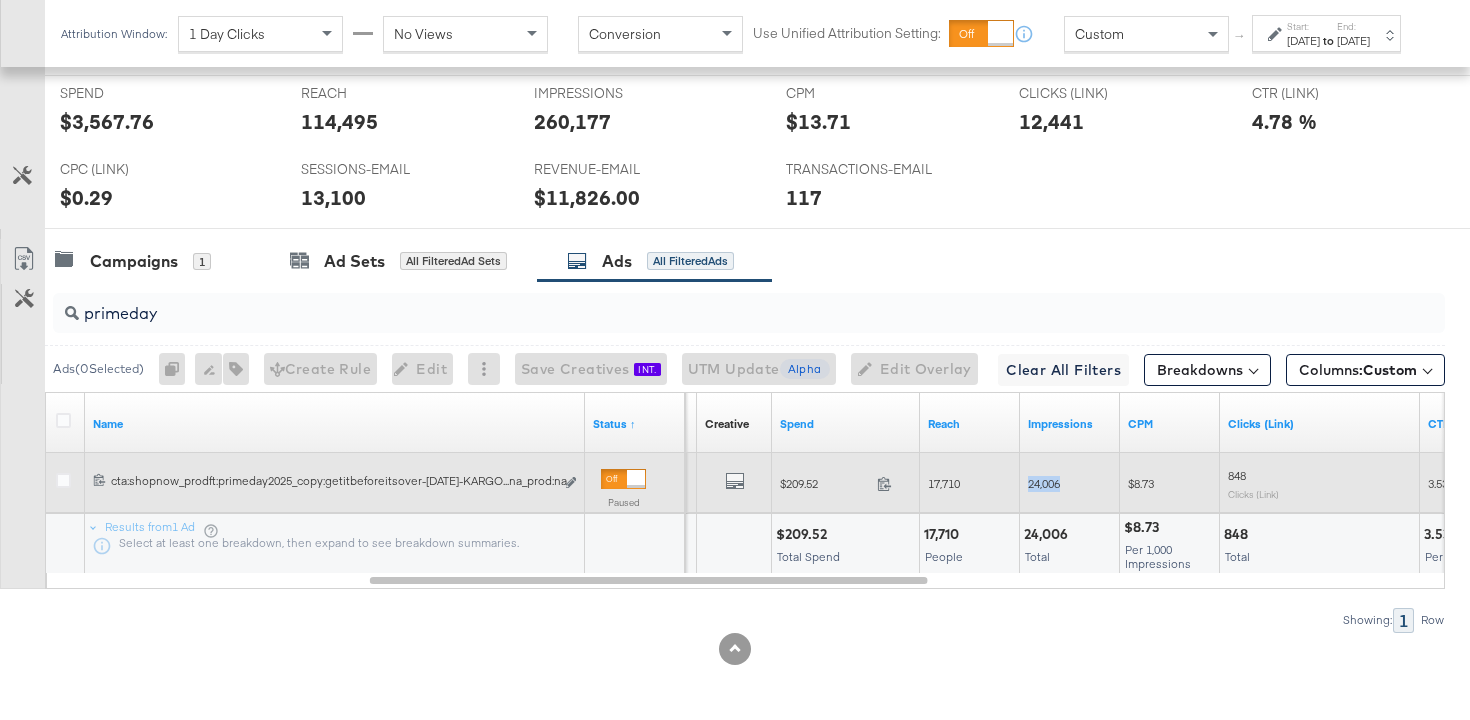 click on "24,006" at bounding box center (1044, 483) 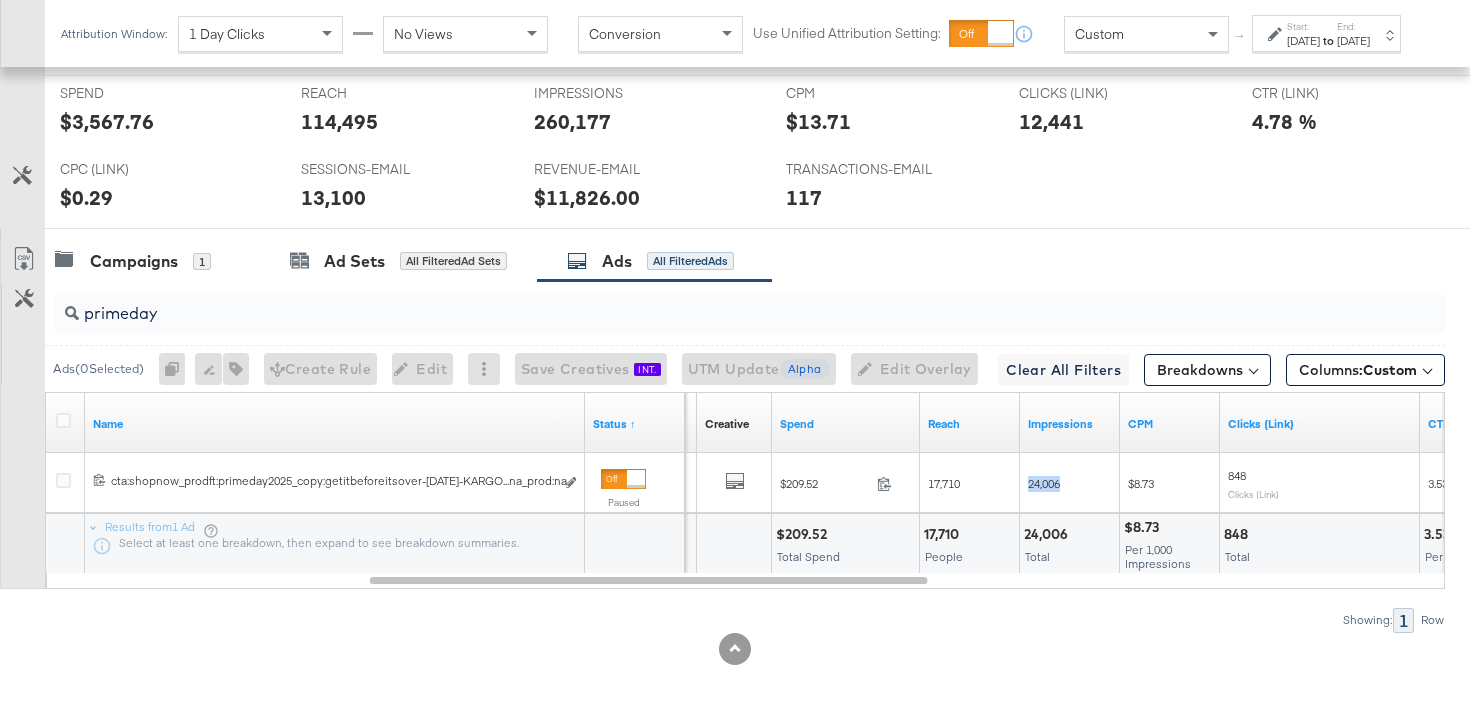 click on "Ads All Filtered  Ads" at bounding box center [654, 261] 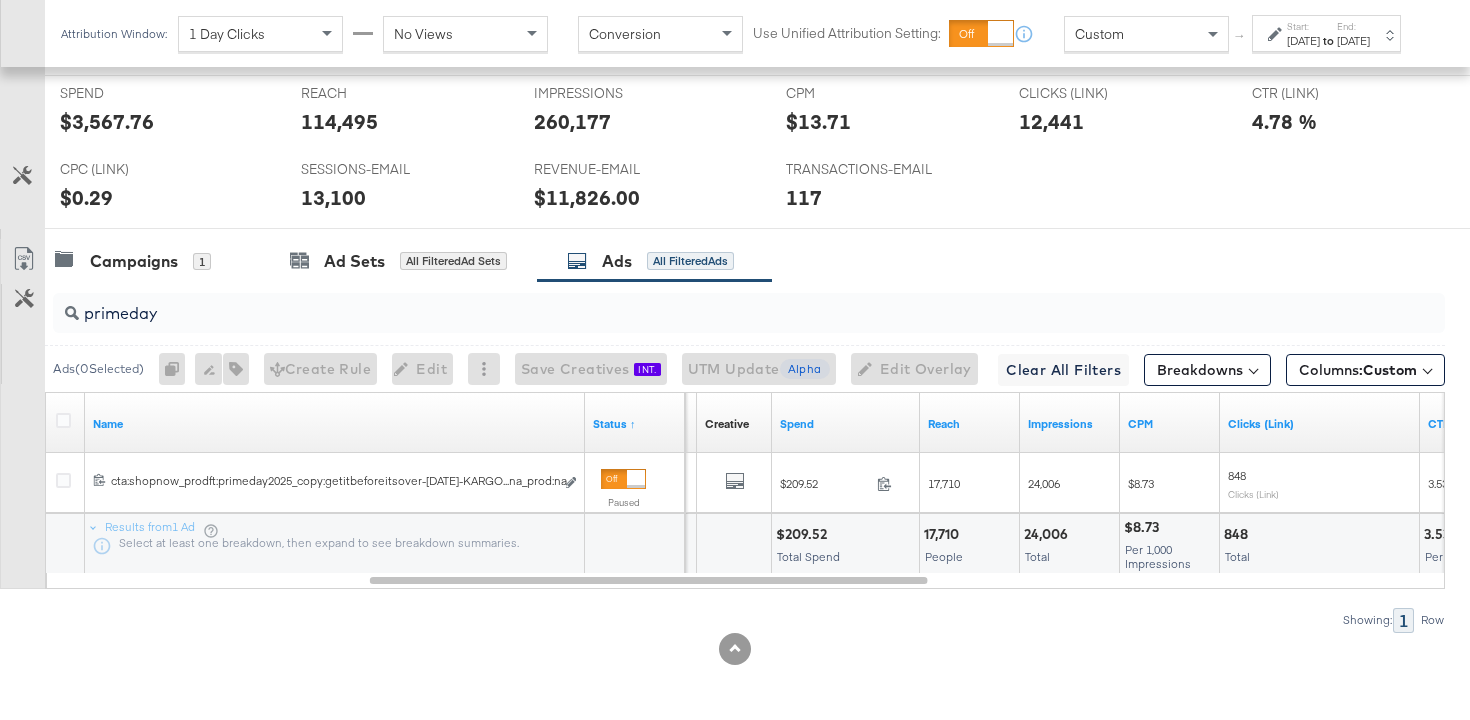 click on "primeday" at bounding box center (749, 313) 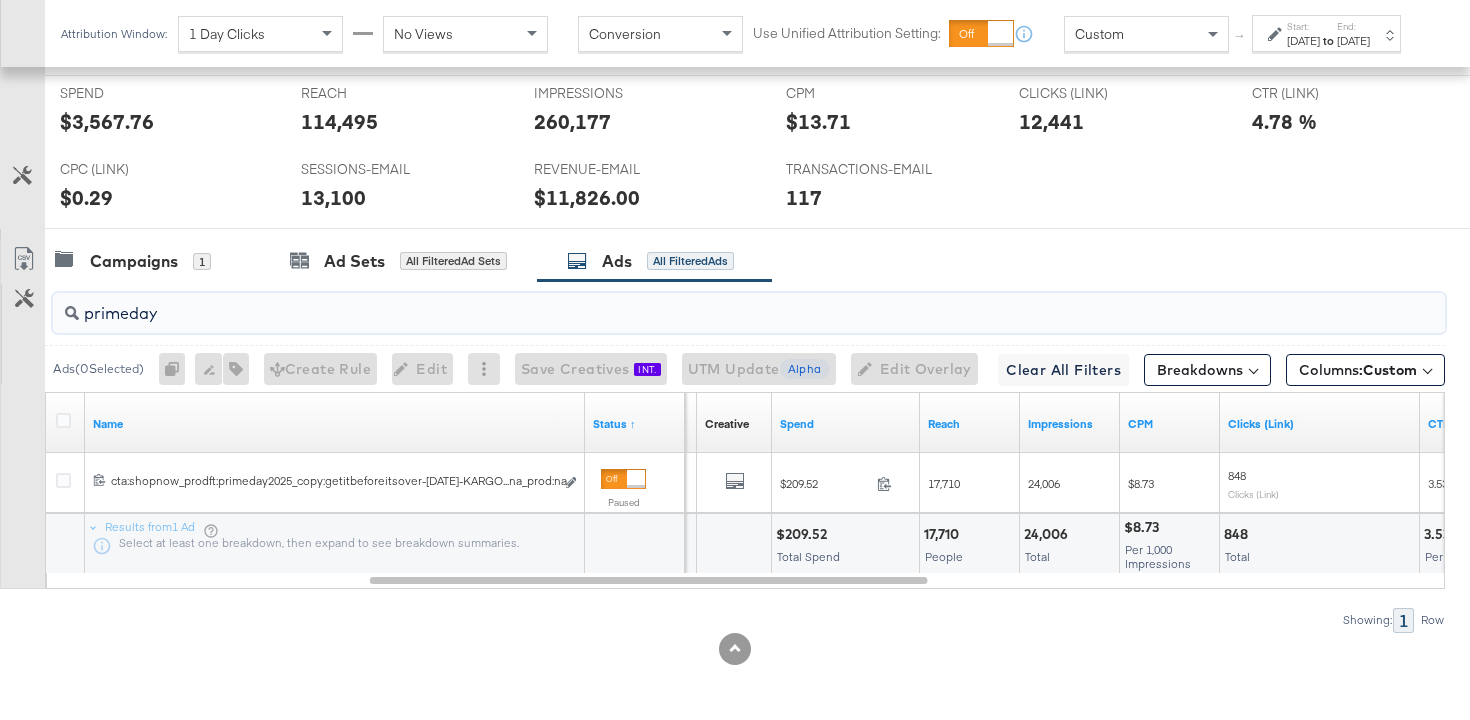 paste on "cta:shopnow_prodft:primeday2025_copy:getitbeforeitsover-[DATE]-KARGO_lp:plp_adtype:carousel_len:na_prod:na" 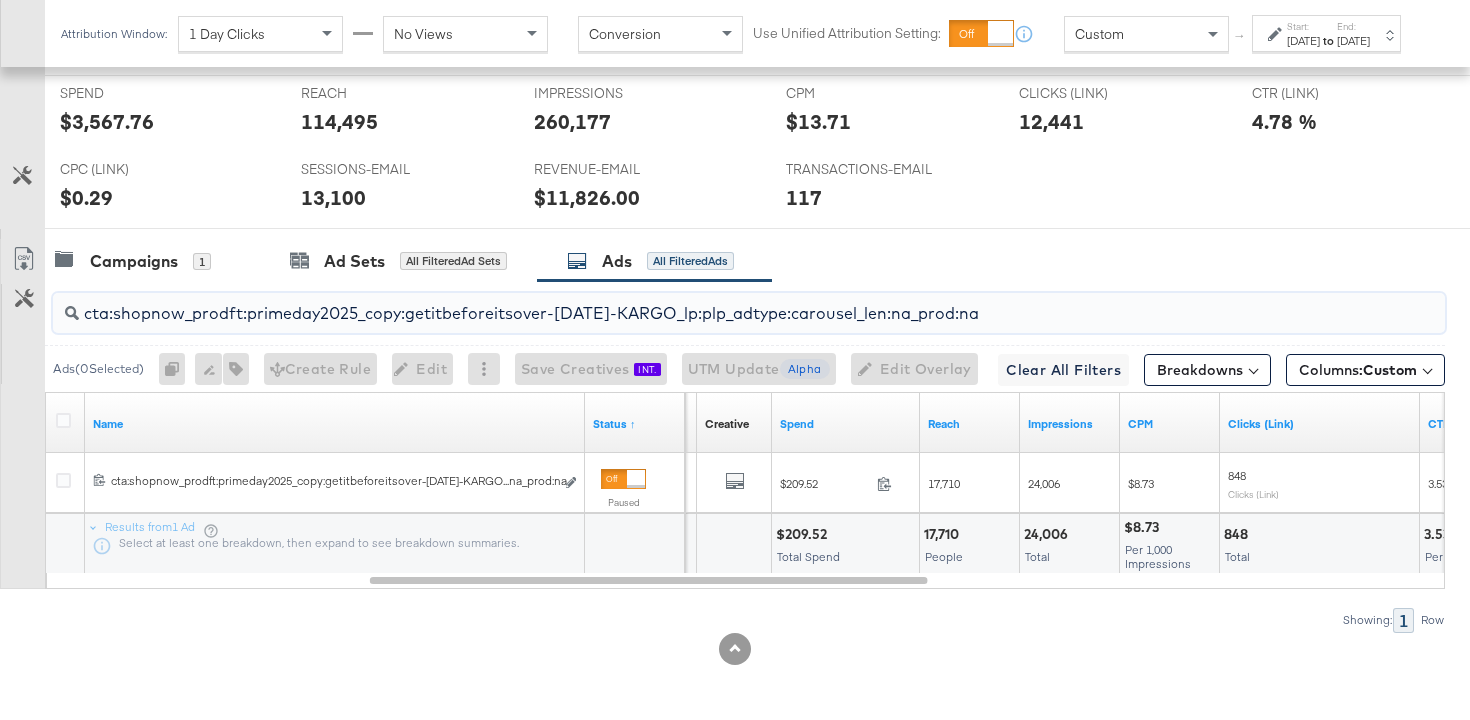 type on "cta:shopnow_prodft:primeday2025_copy:getitbeforeitsover-[DATE]-KARGO_lp:plp_adtype:carousel_len:na_prod:na" 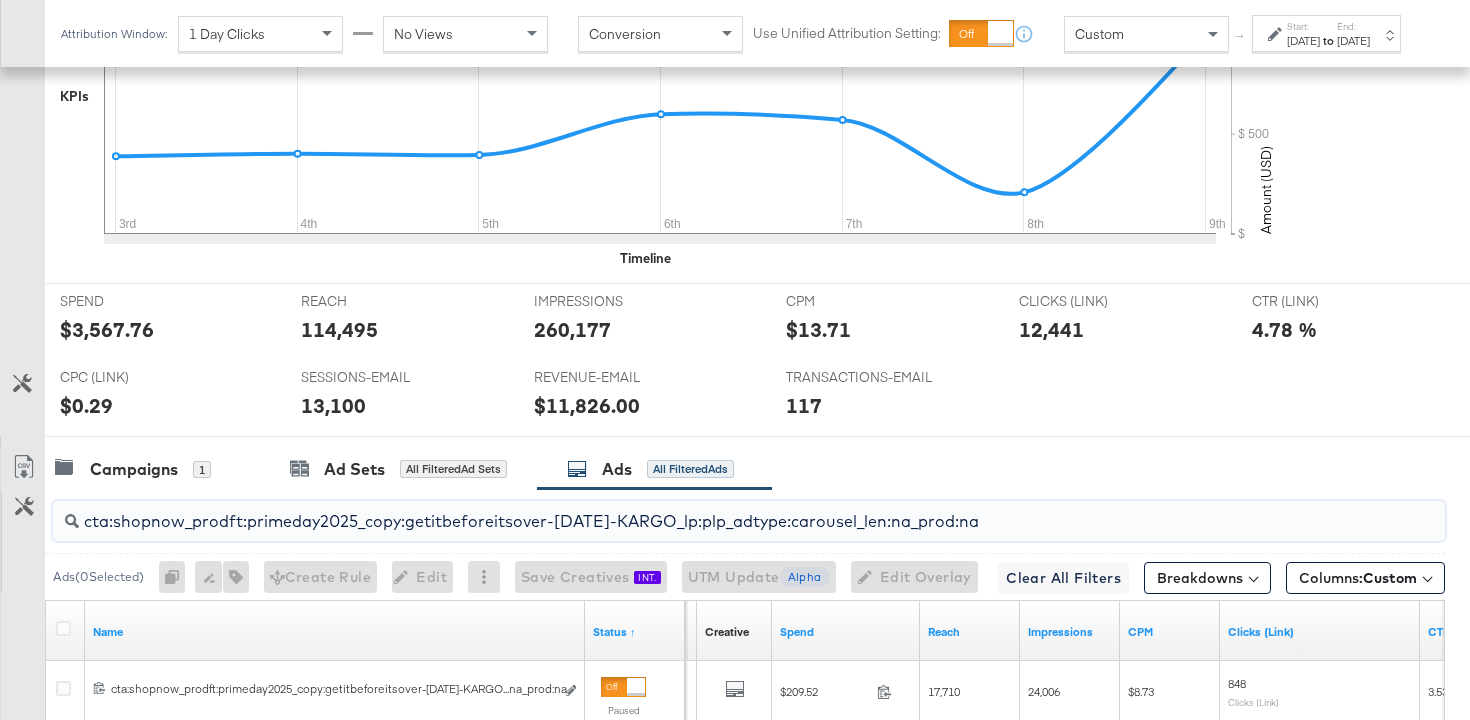 scroll, scrollTop: 728, scrollLeft: 0, axis: vertical 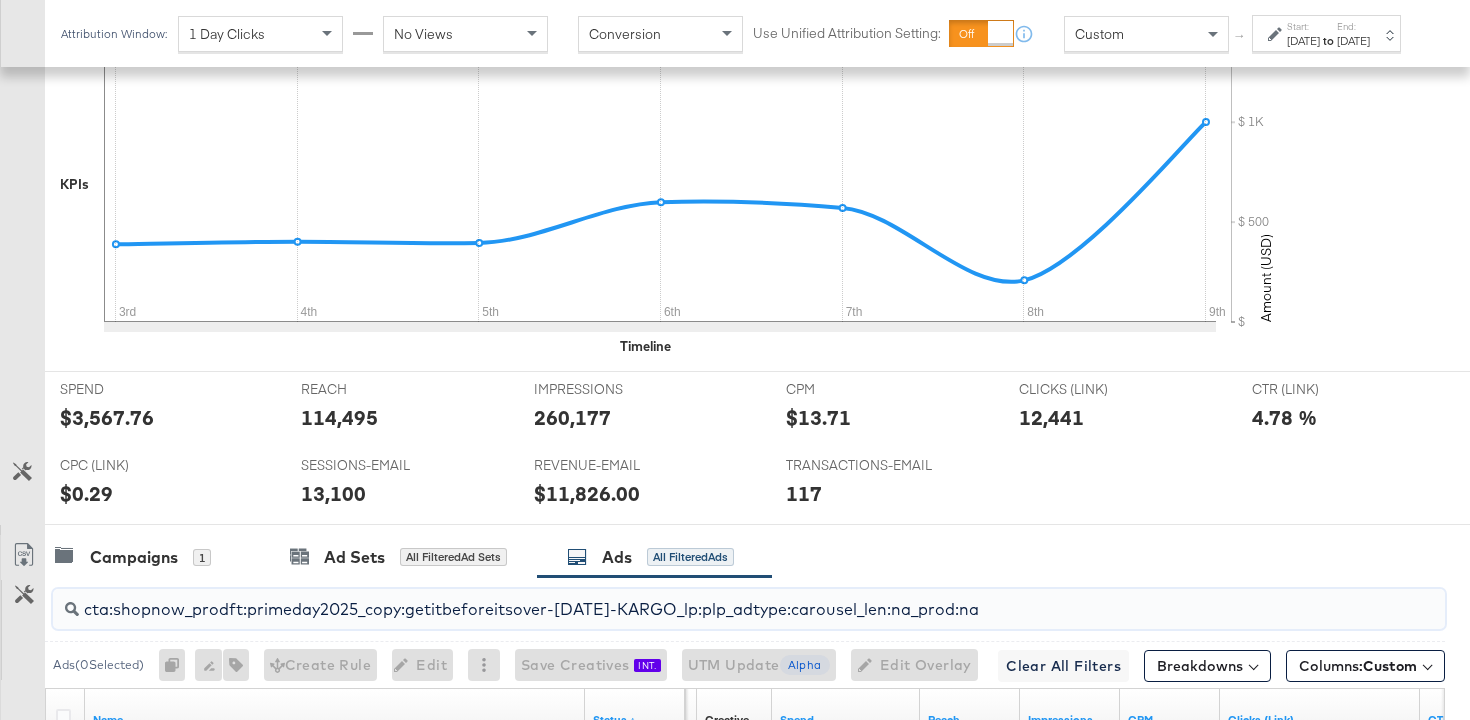 click on "[DATE]" at bounding box center [1303, 41] 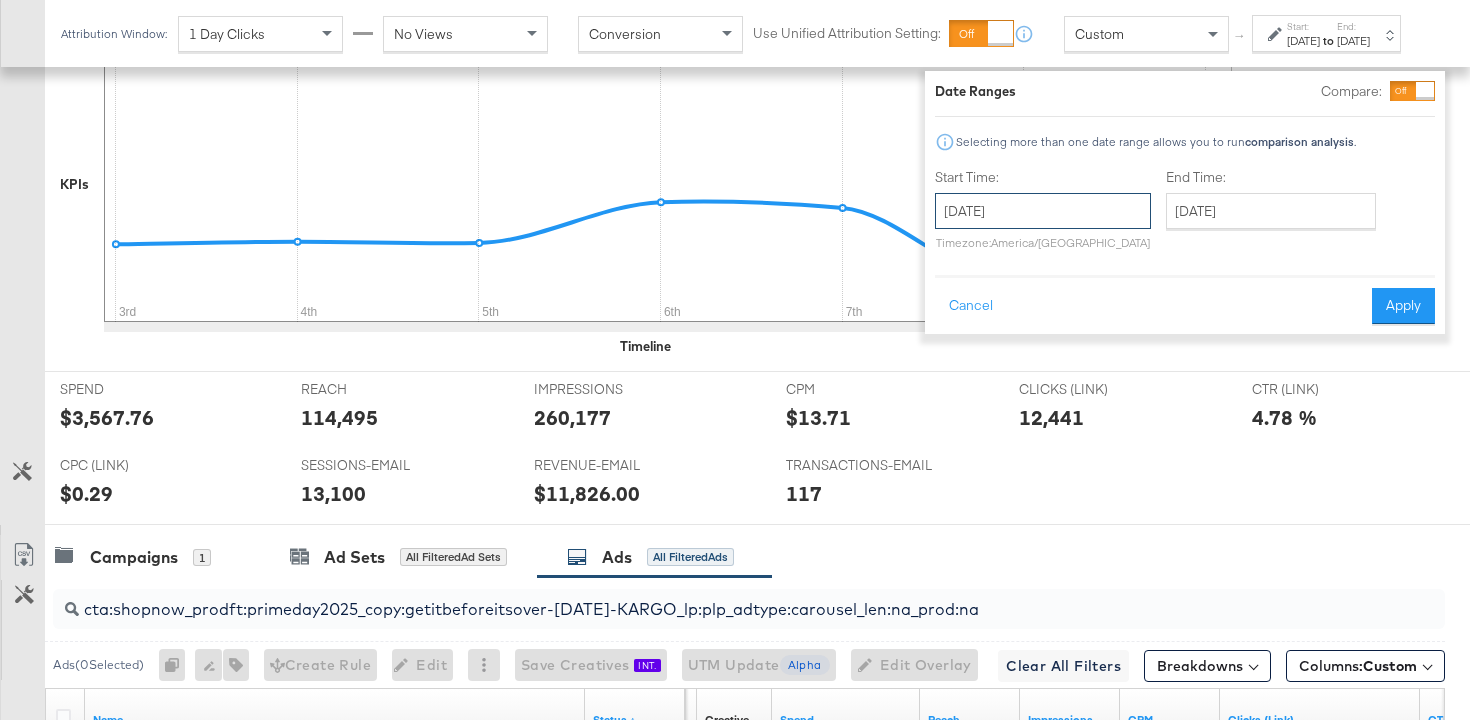 click on "[DATE]" at bounding box center [1043, 211] 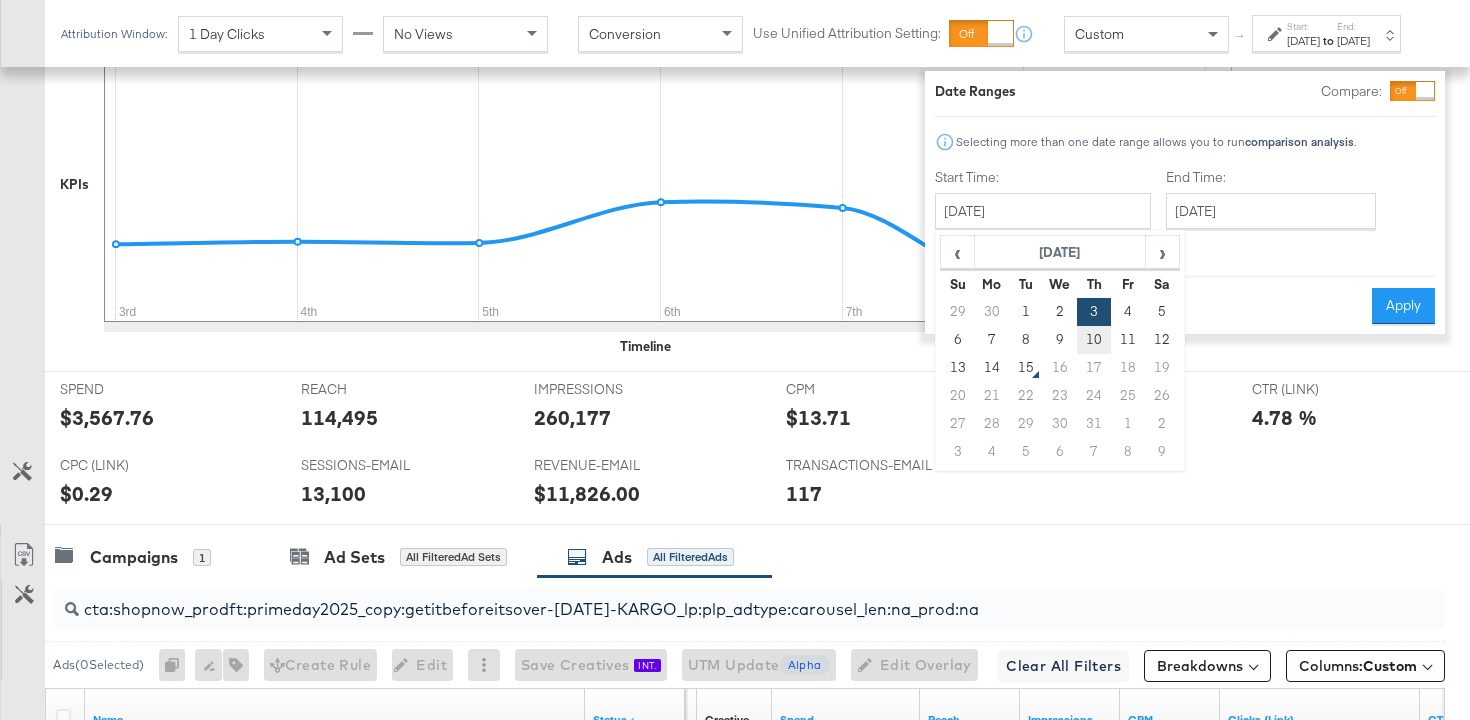 click on "10" at bounding box center [1094, 340] 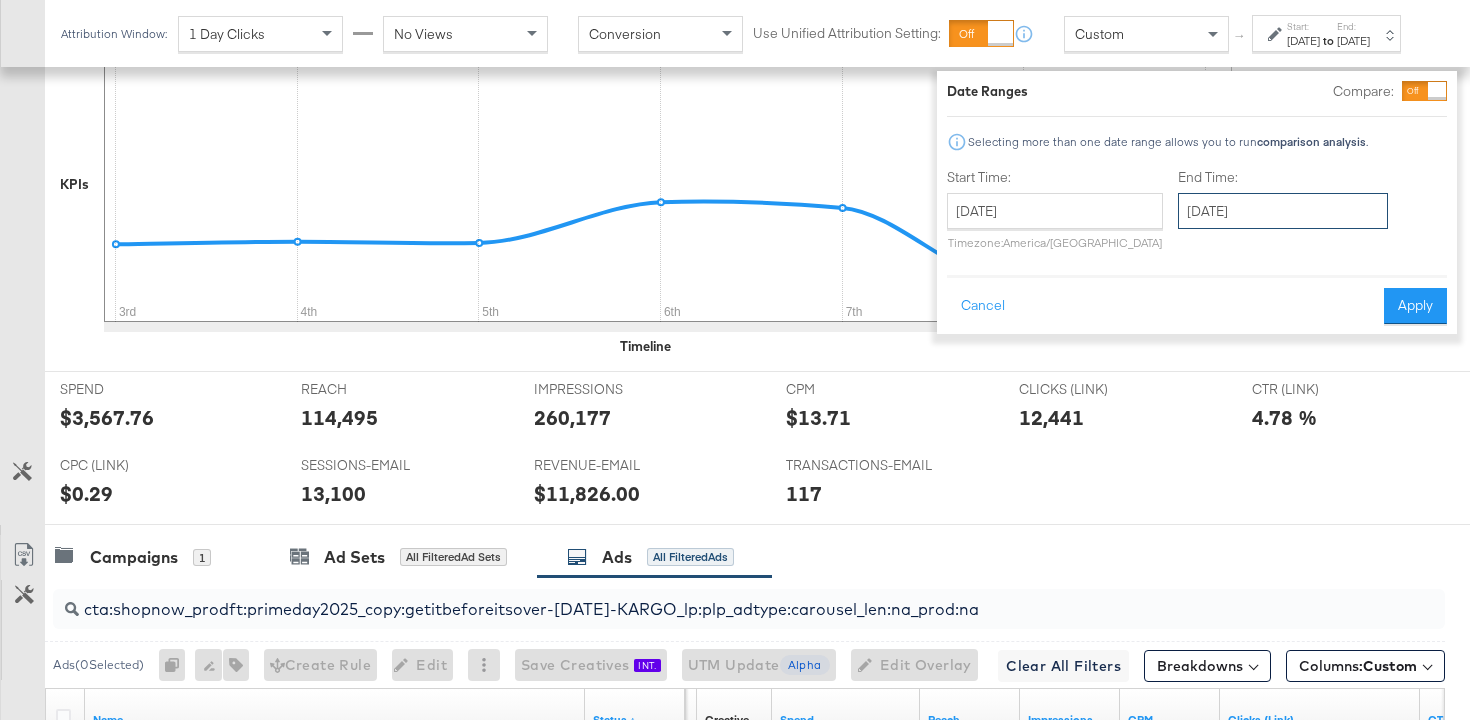 click on "[DATE]" at bounding box center (1283, 211) 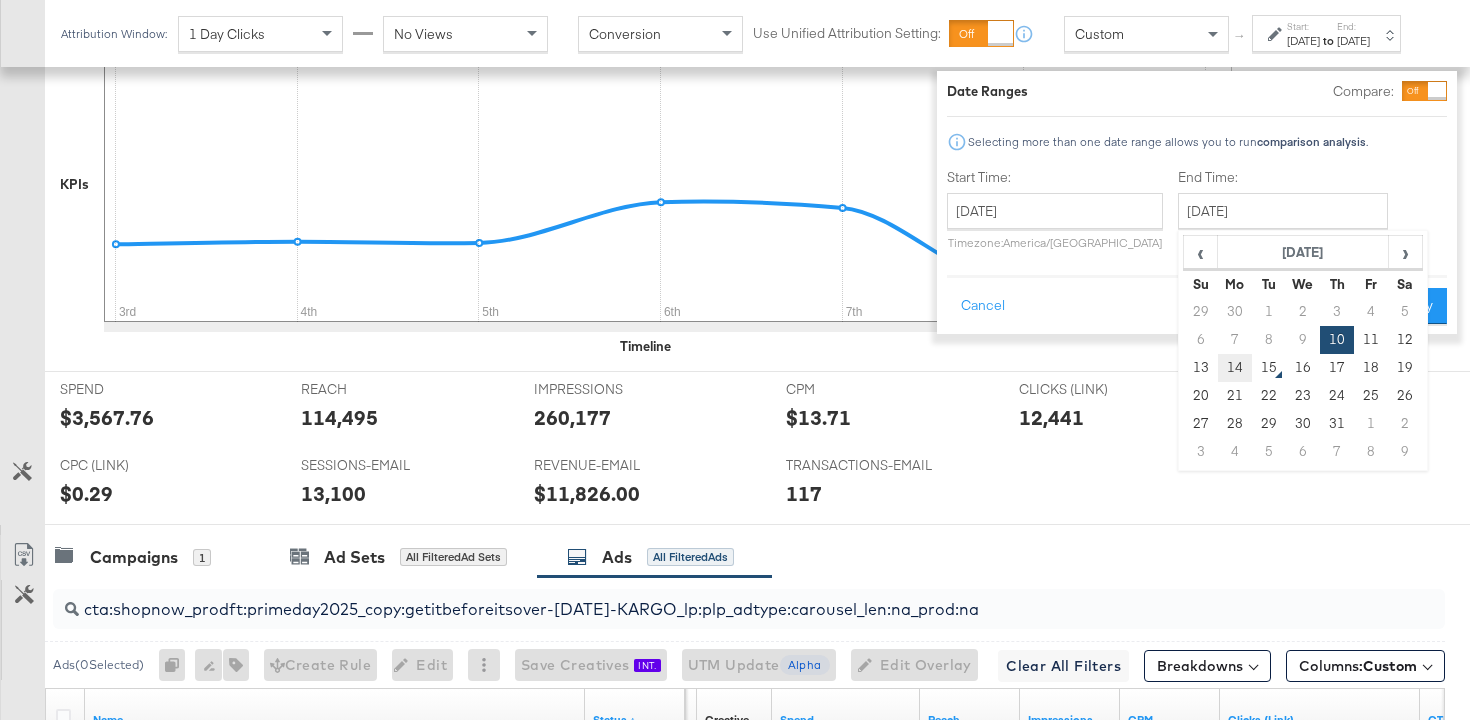 click on "14" at bounding box center [1235, 368] 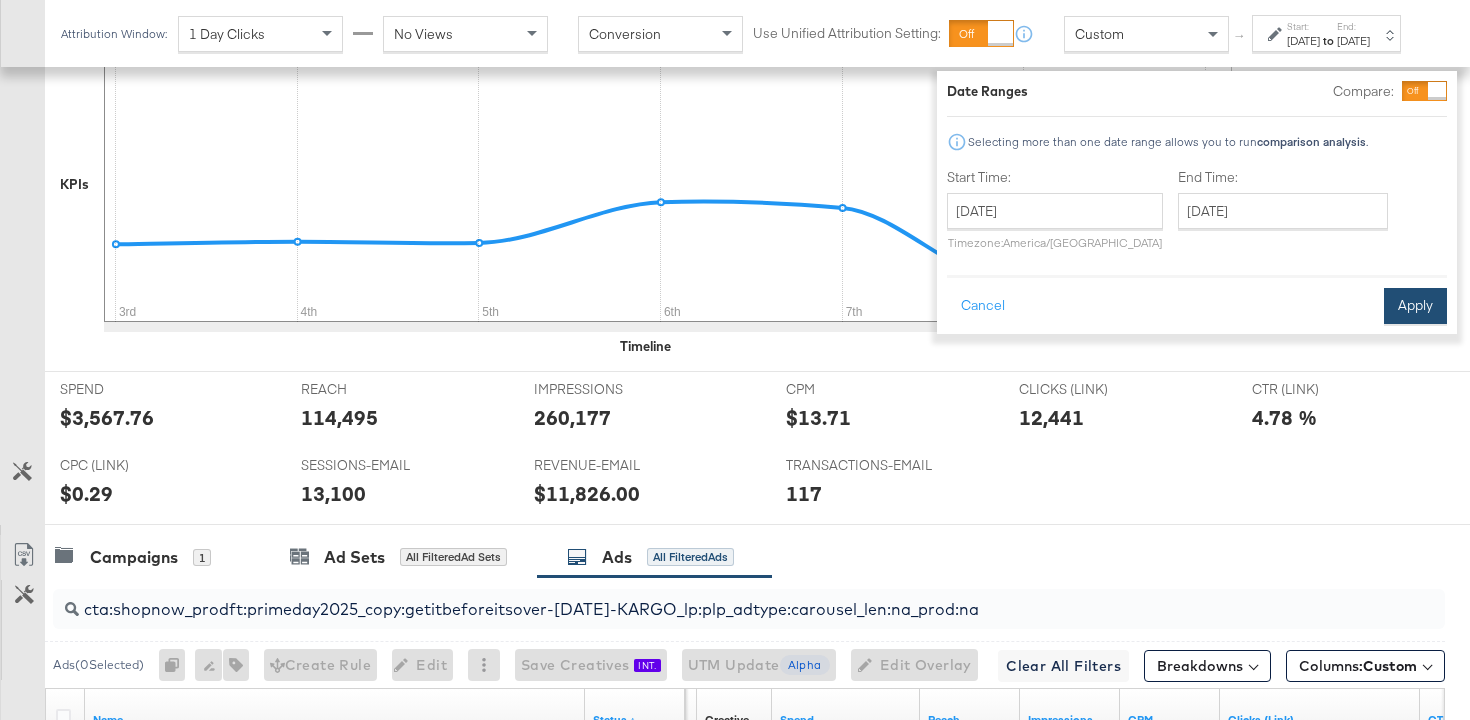 click on "Apply" at bounding box center (1415, 306) 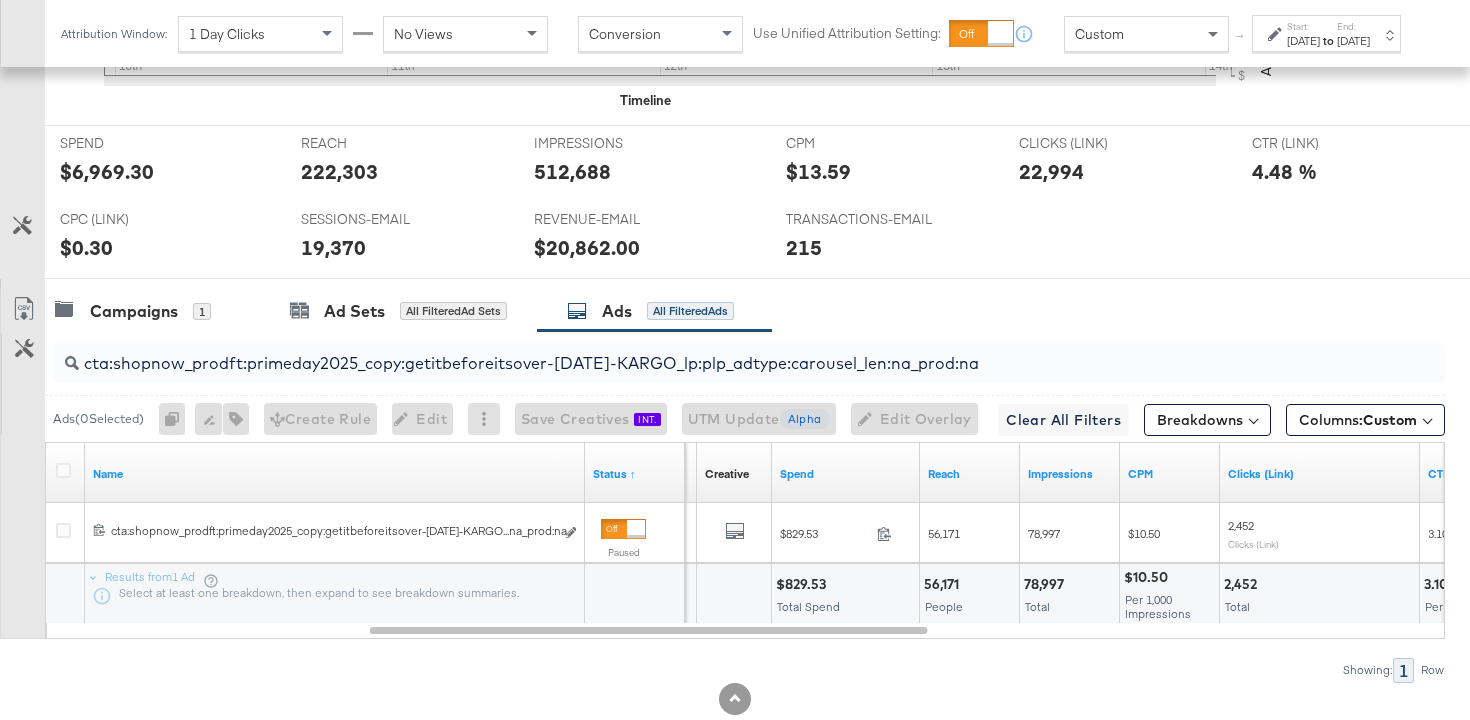 scroll, scrollTop: 975, scrollLeft: 0, axis: vertical 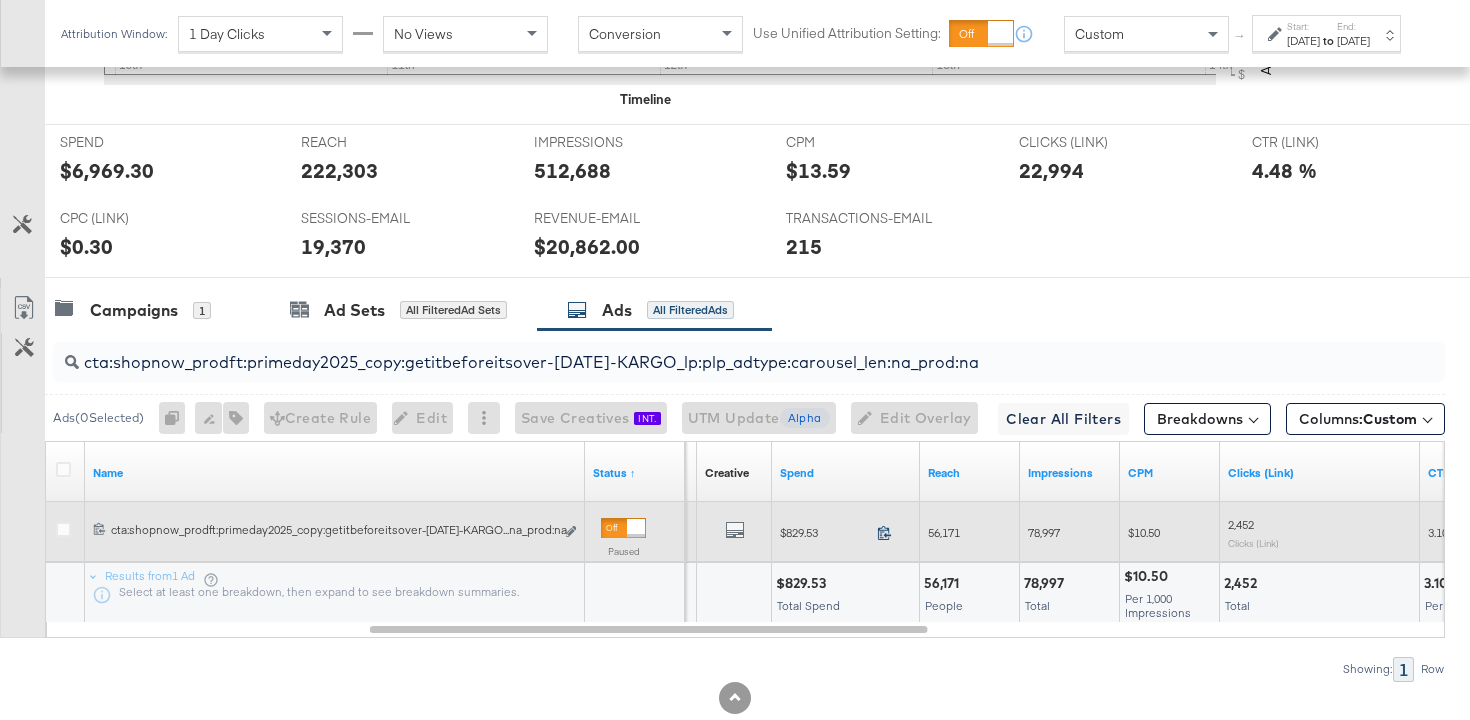 click 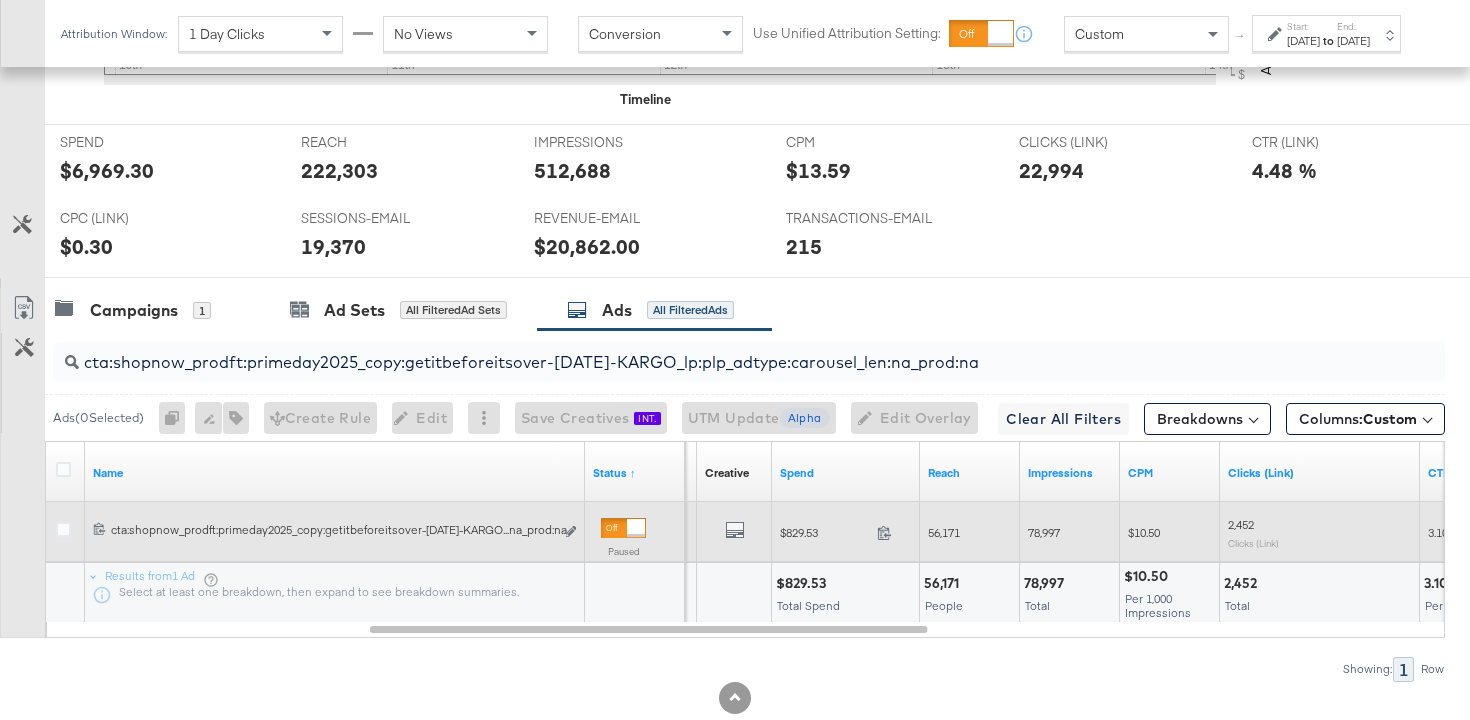 click on "56,171" at bounding box center (944, 532) 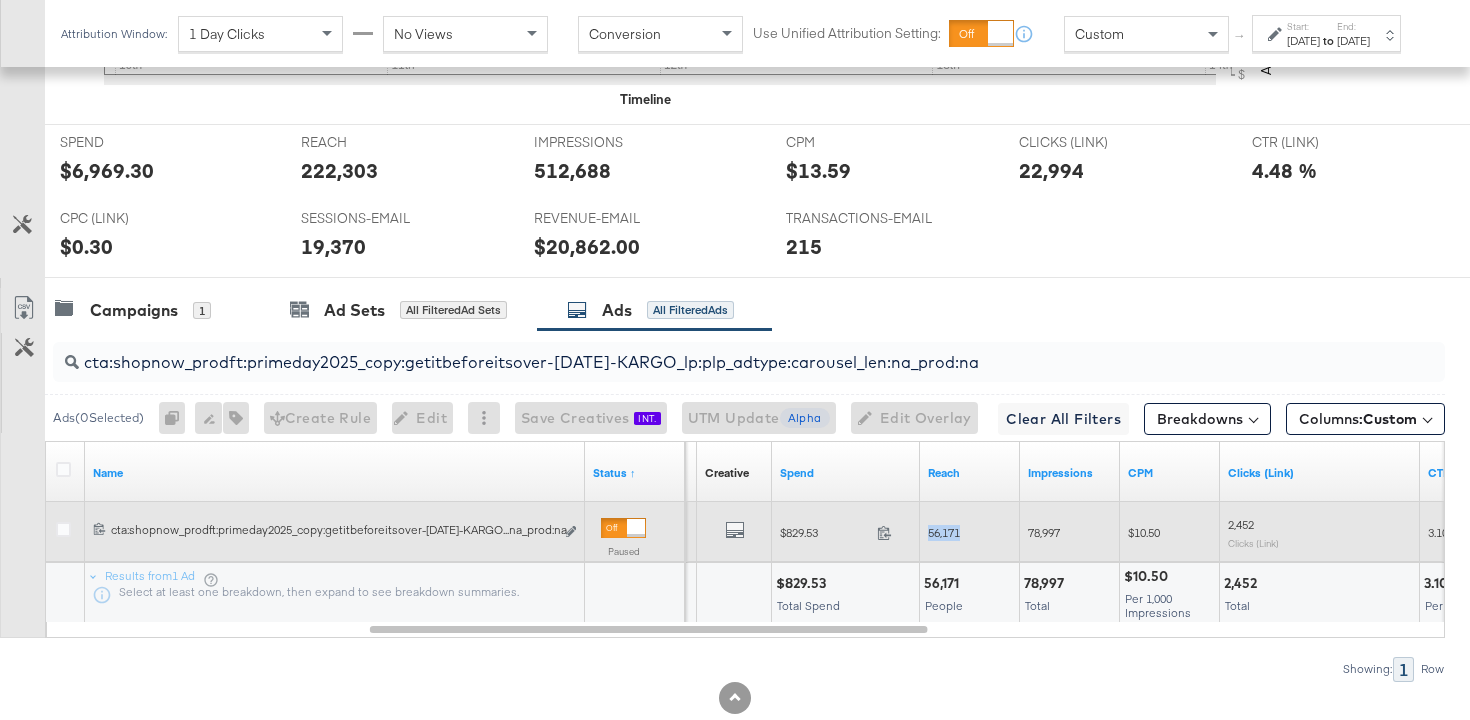 click on "56,171" at bounding box center (944, 532) 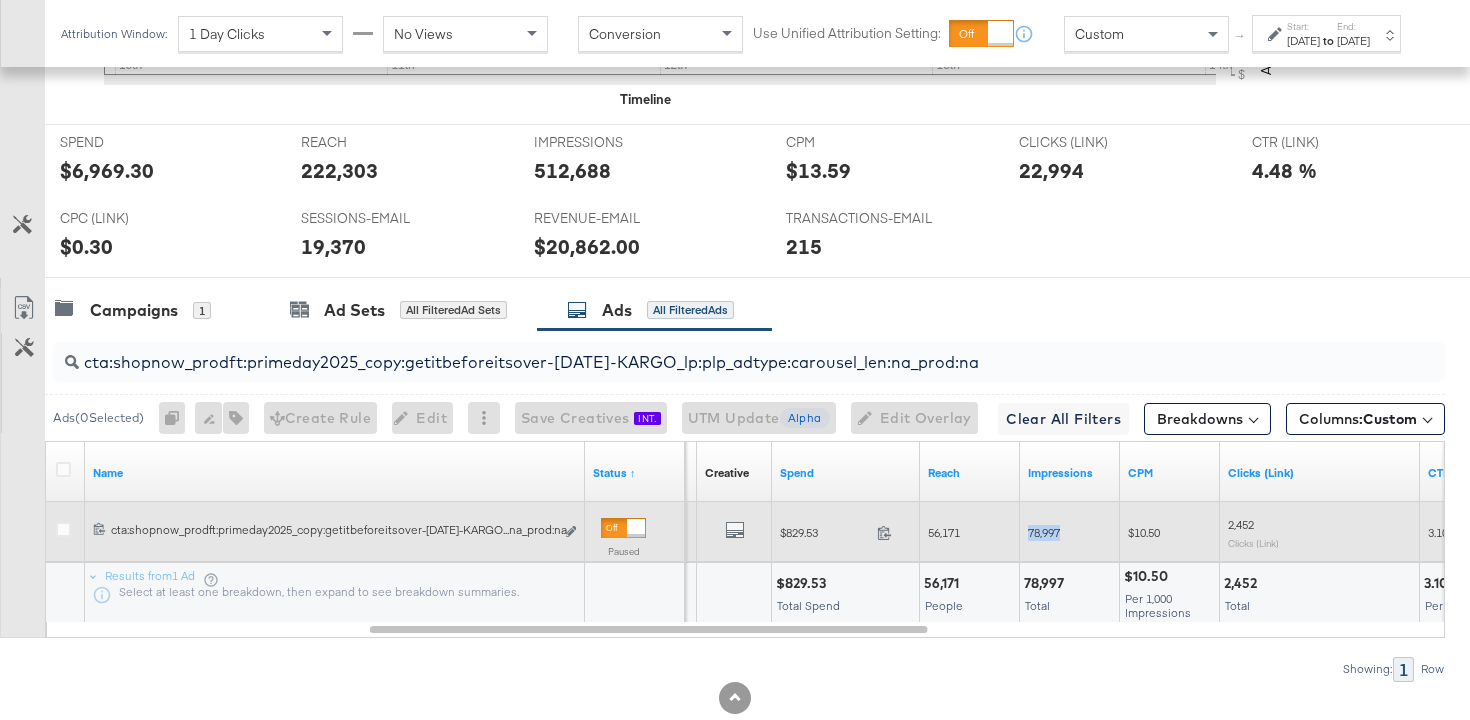 click on "78,997" at bounding box center (1044, 532) 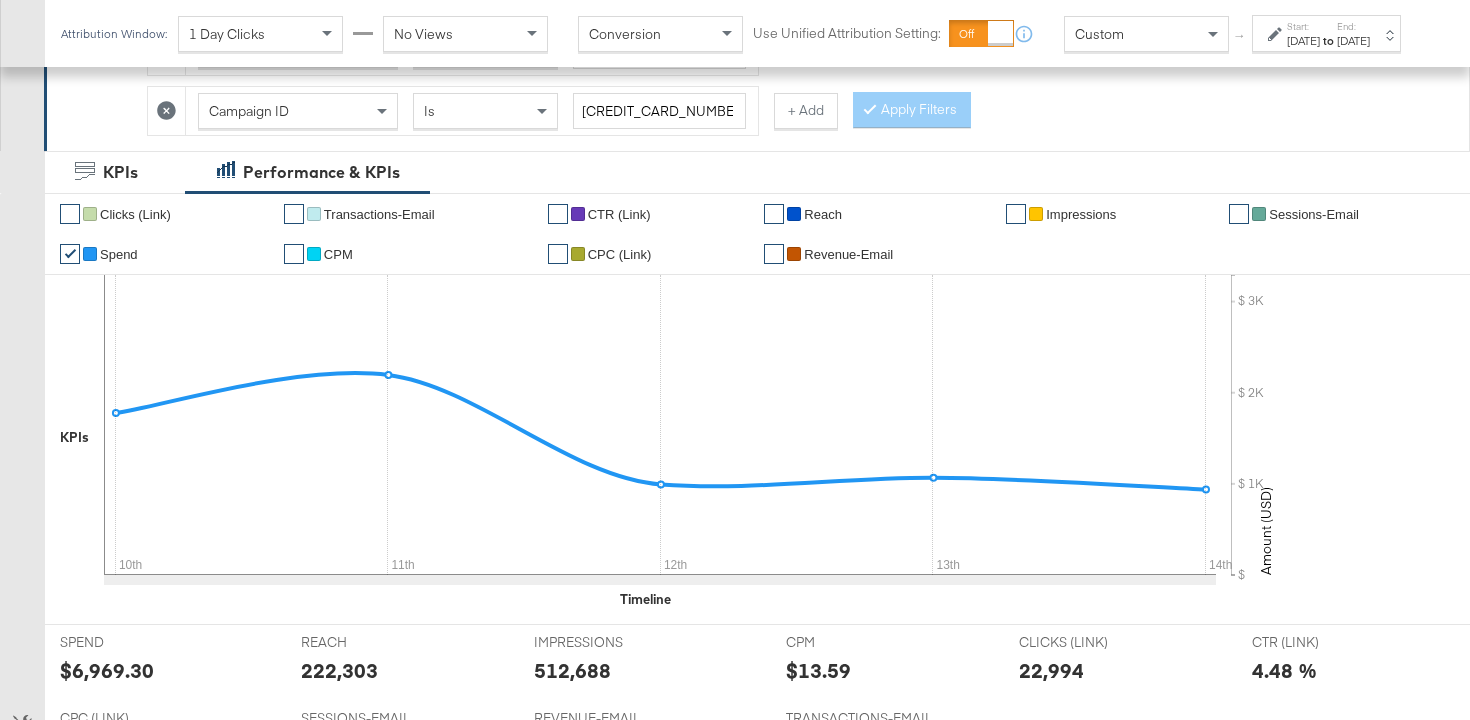 scroll, scrollTop: 0, scrollLeft: 0, axis: both 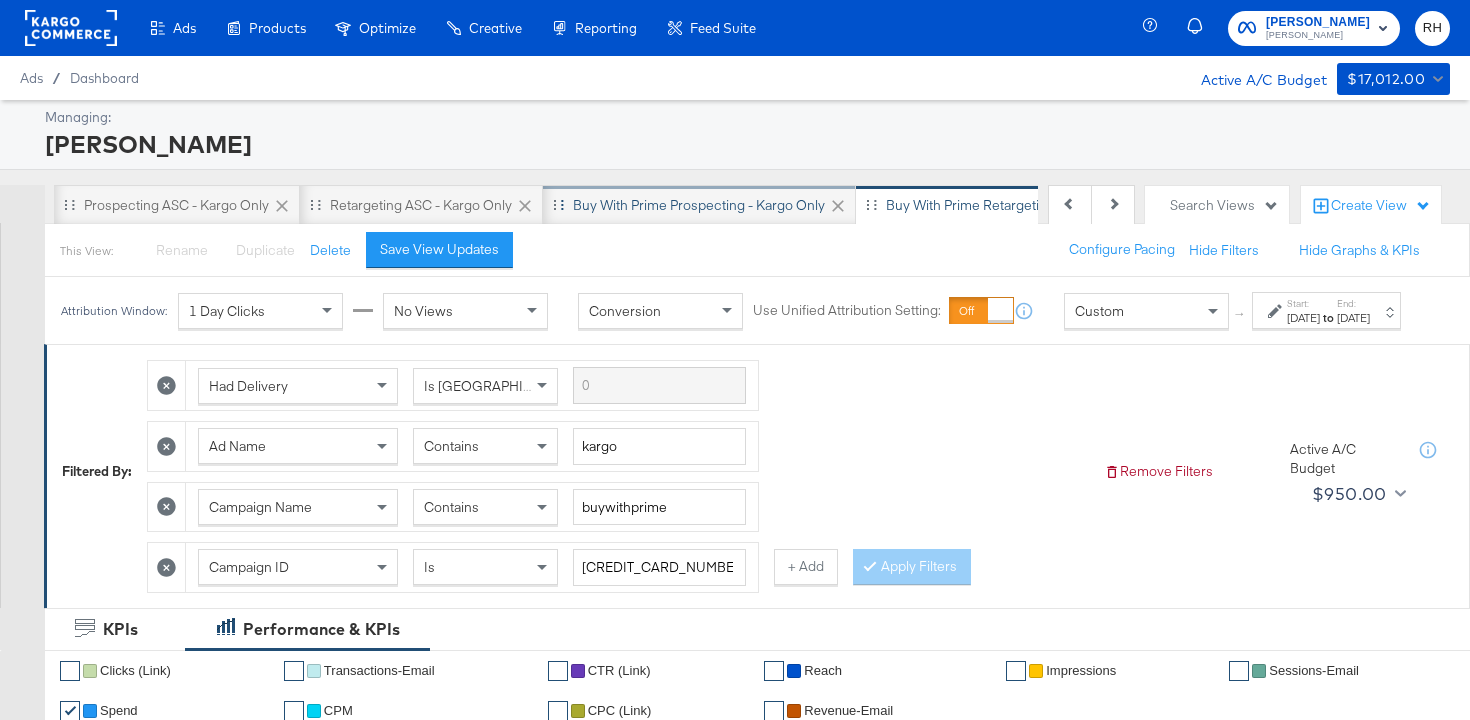 click on "Buy with Prime Prospecting - Kargo only" at bounding box center [699, 205] 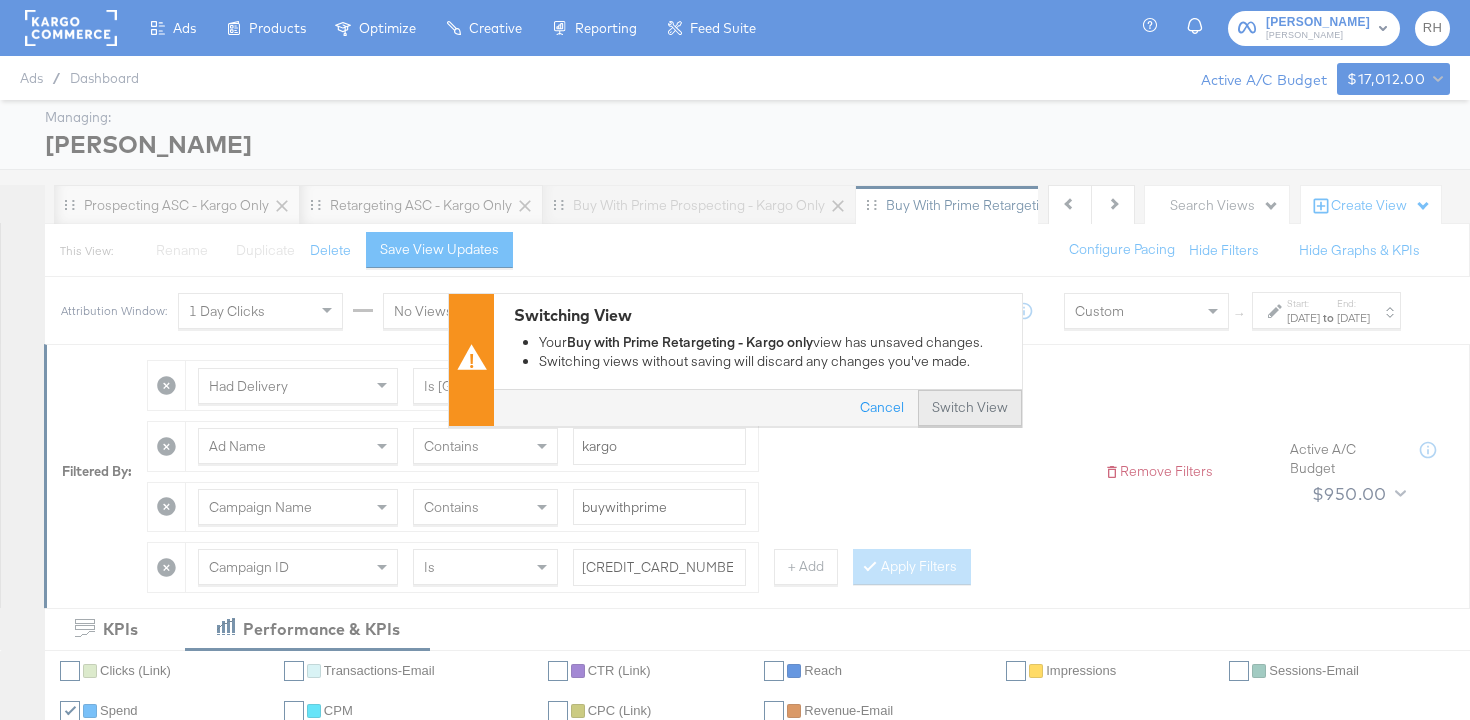 click on "Switch View" at bounding box center (970, 409) 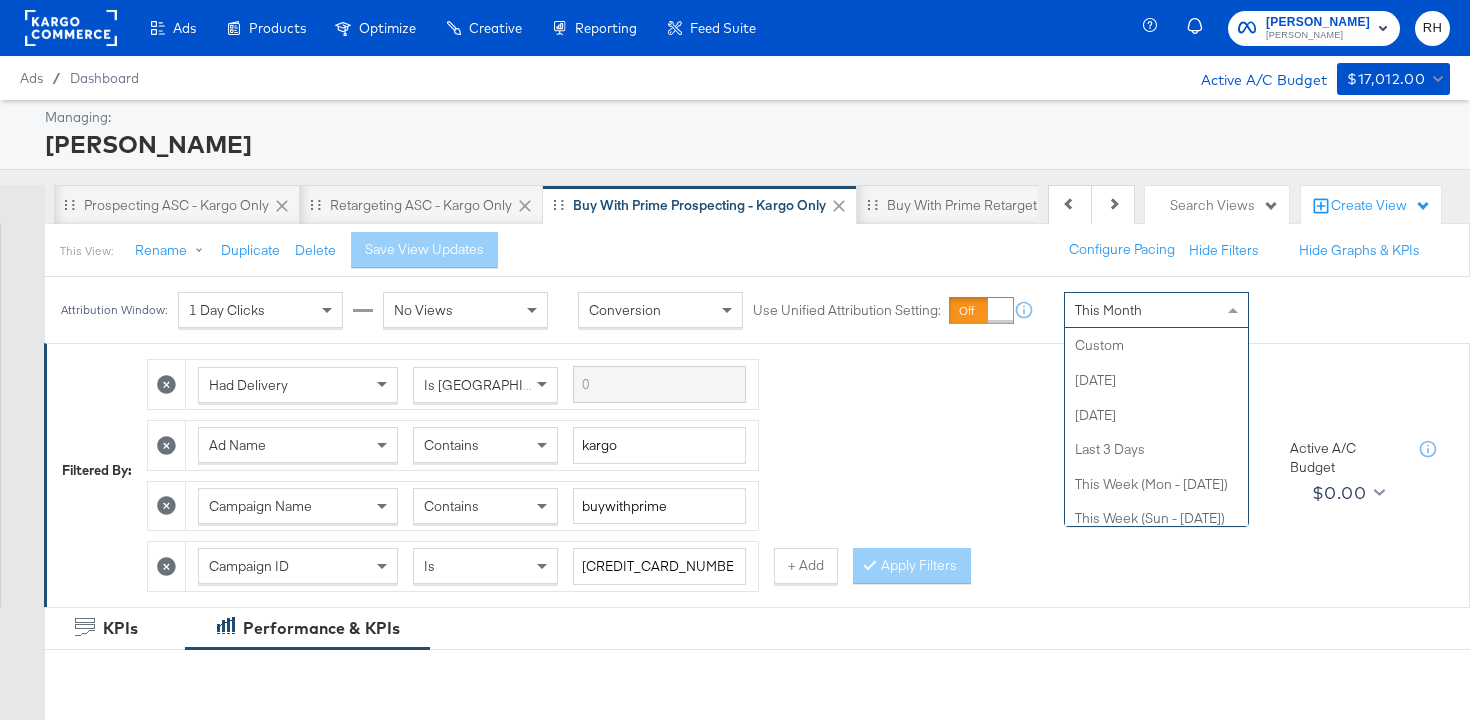 click on "This Month" at bounding box center (1108, 310) 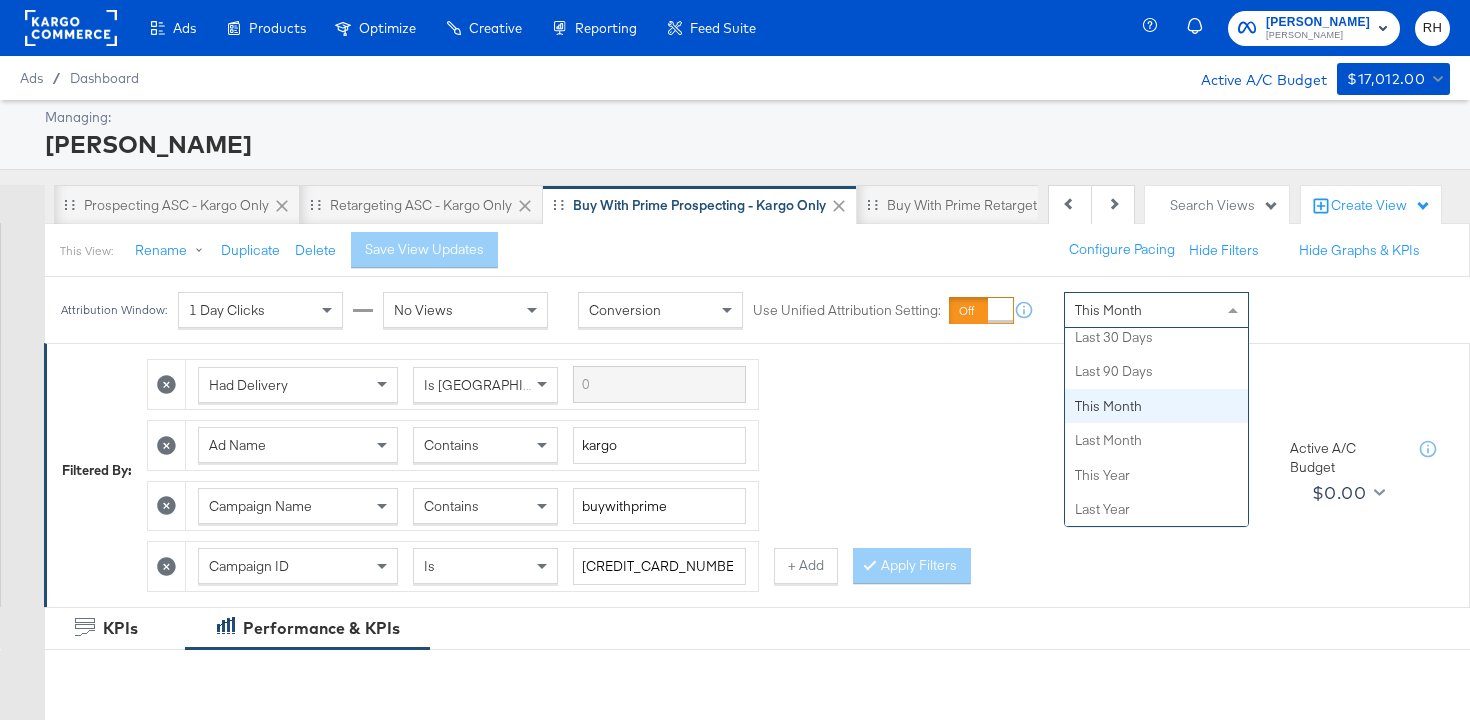 scroll, scrollTop: 0, scrollLeft: 0, axis: both 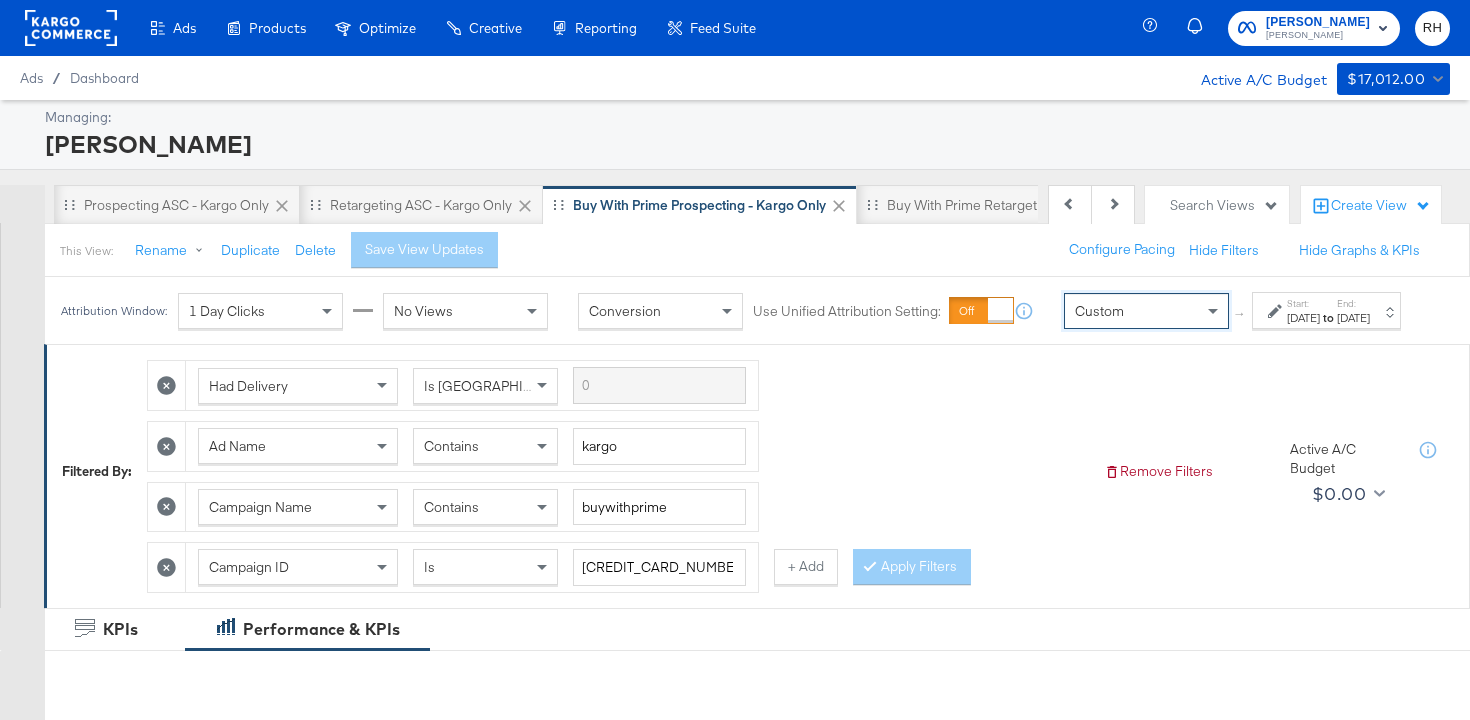 click on "[DATE]" at bounding box center (1303, 318) 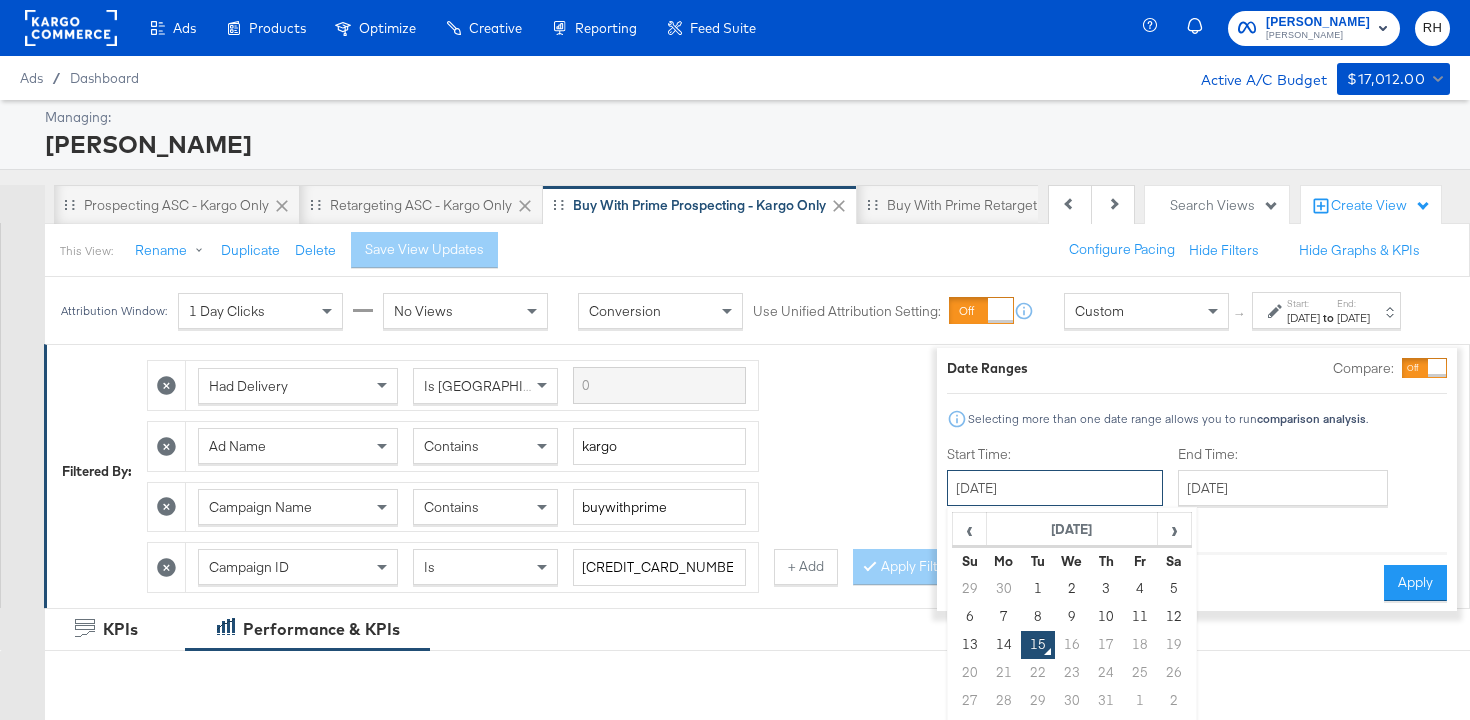 click on "[DATE]" at bounding box center [1055, 488] 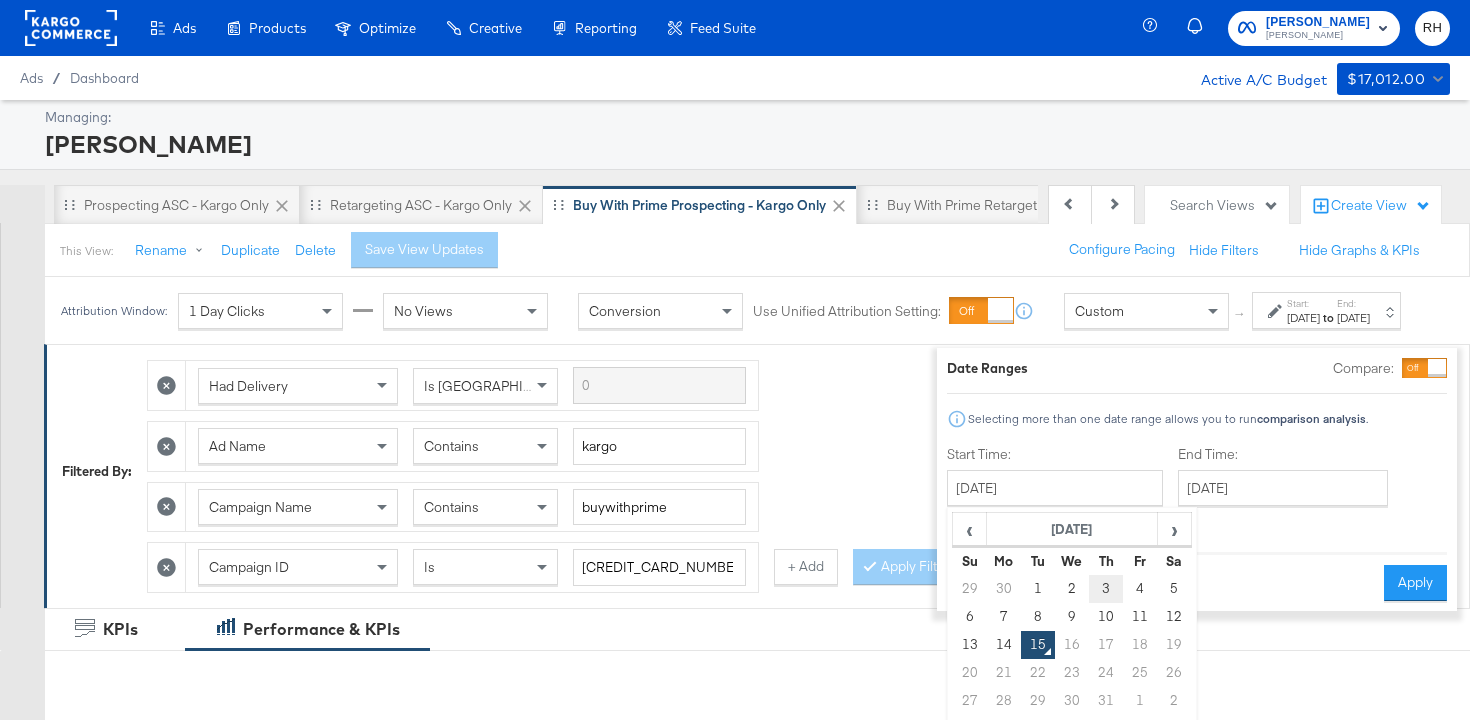 click on "3" at bounding box center [1106, 589] 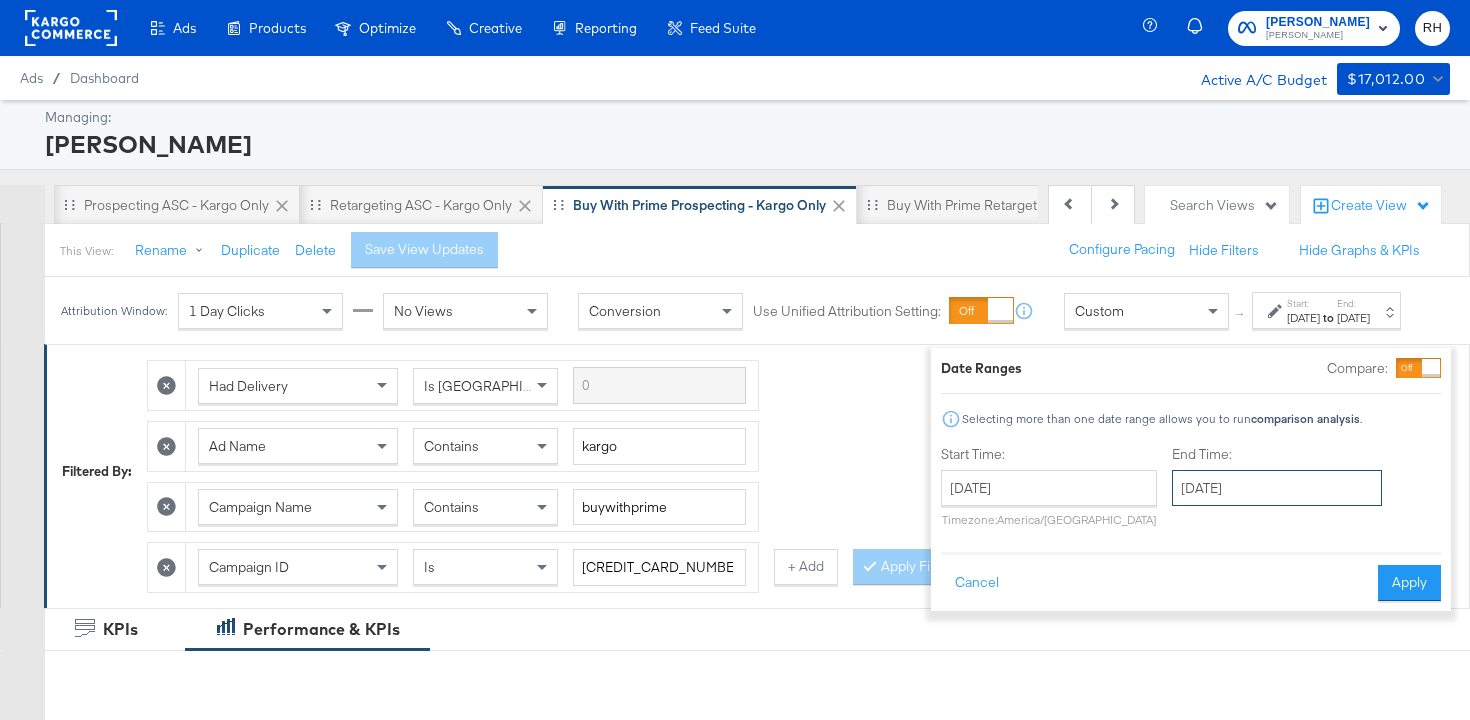 click on "[DATE]" at bounding box center (1277, 488) 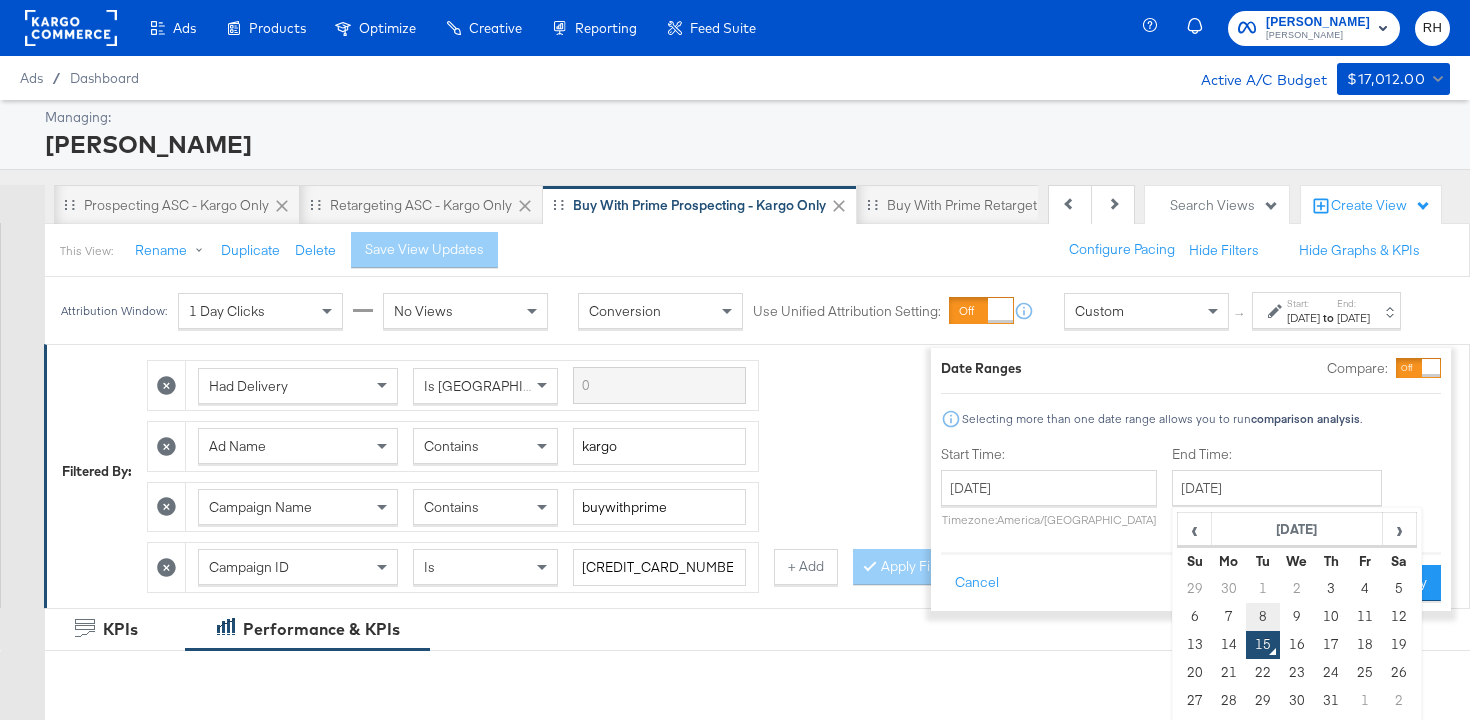 click on "8" at bounding box center (1263, 617) 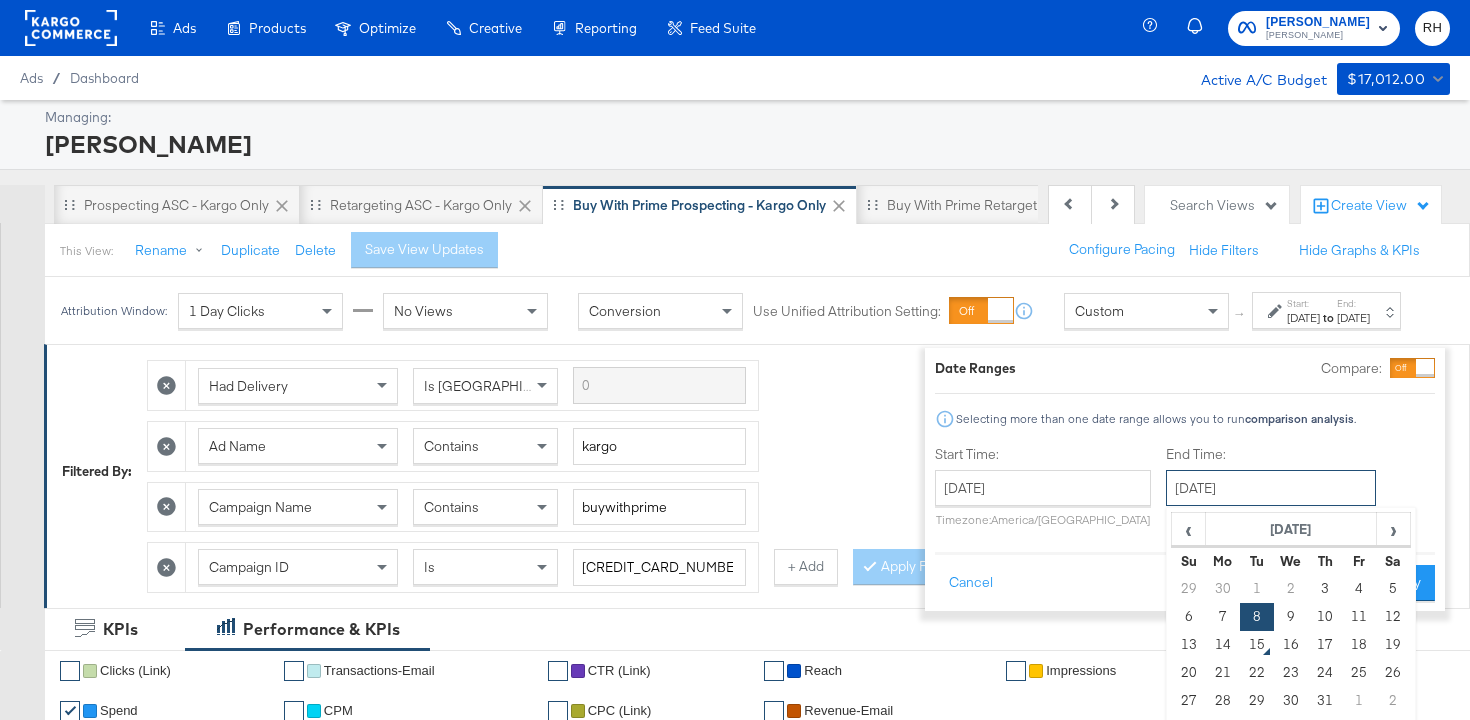 click on "[DATE]" at bounding box center (1271, 488) 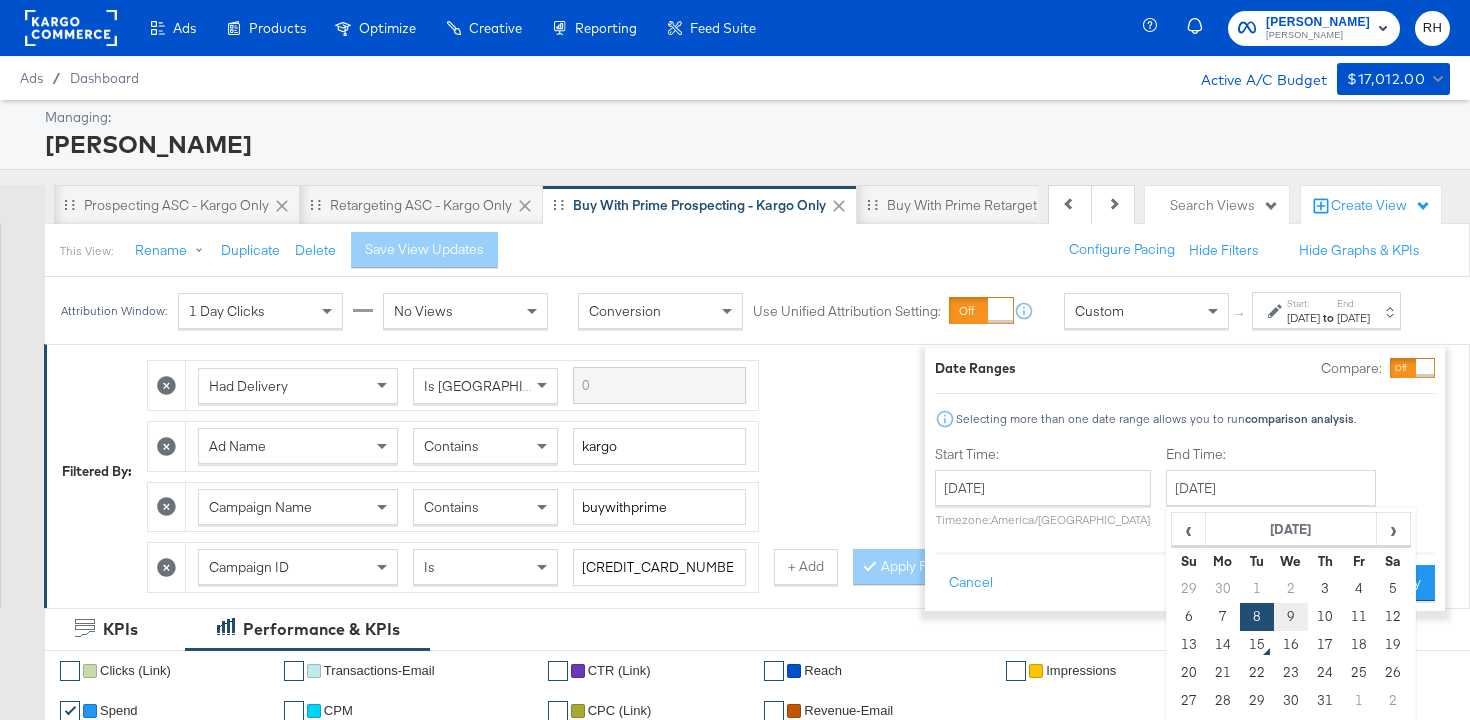 click on "9" at bounding box center (1291, 617) 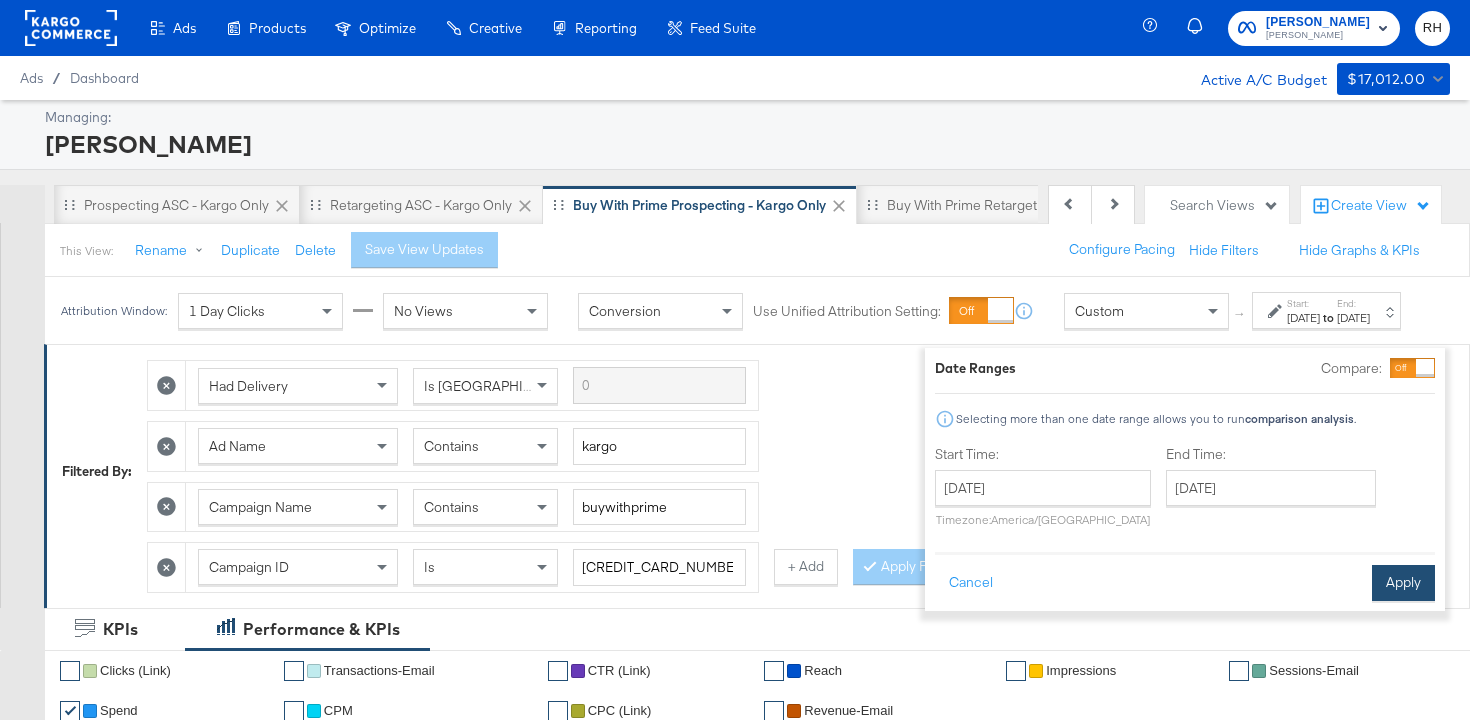 click on "Apply" at bounding box center (1403, 583) 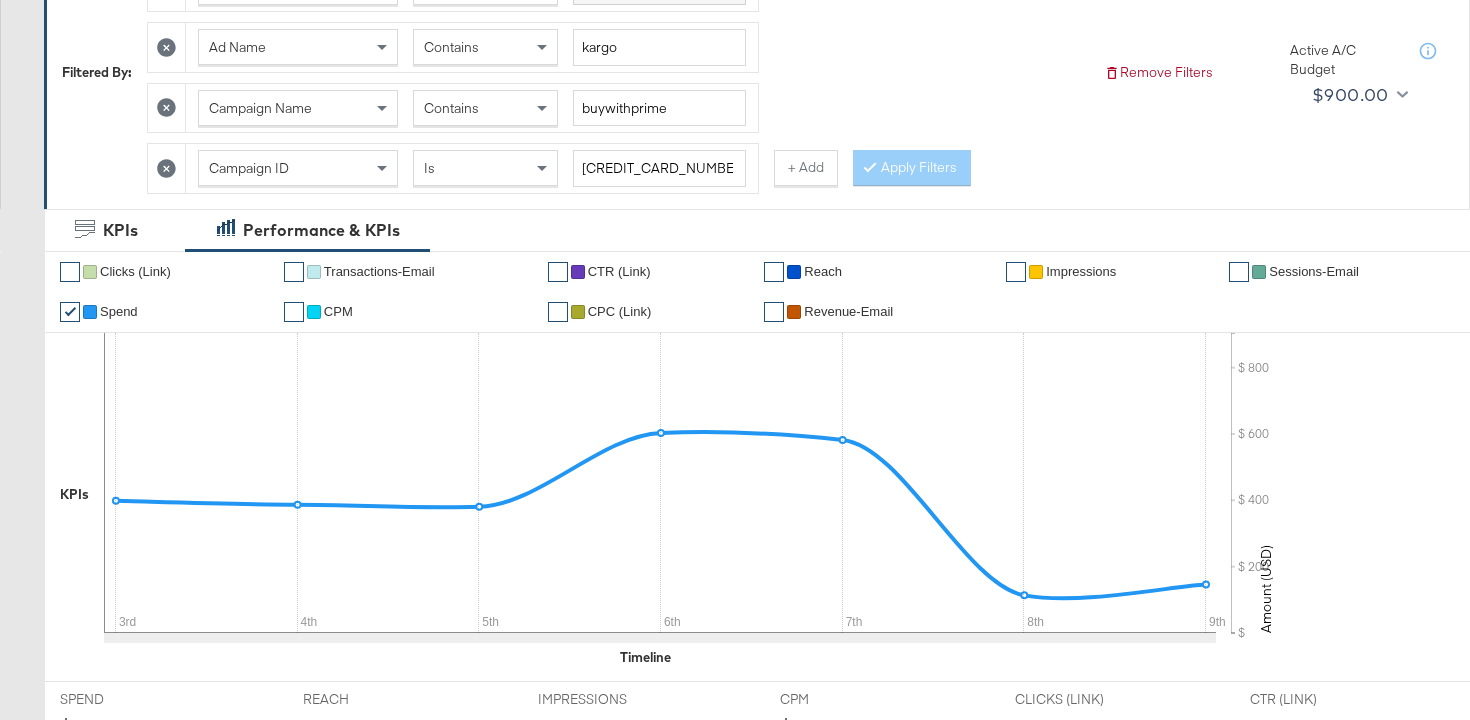 scroll, scrollTop: 1024, scrollLeft: 0, axis: vertical 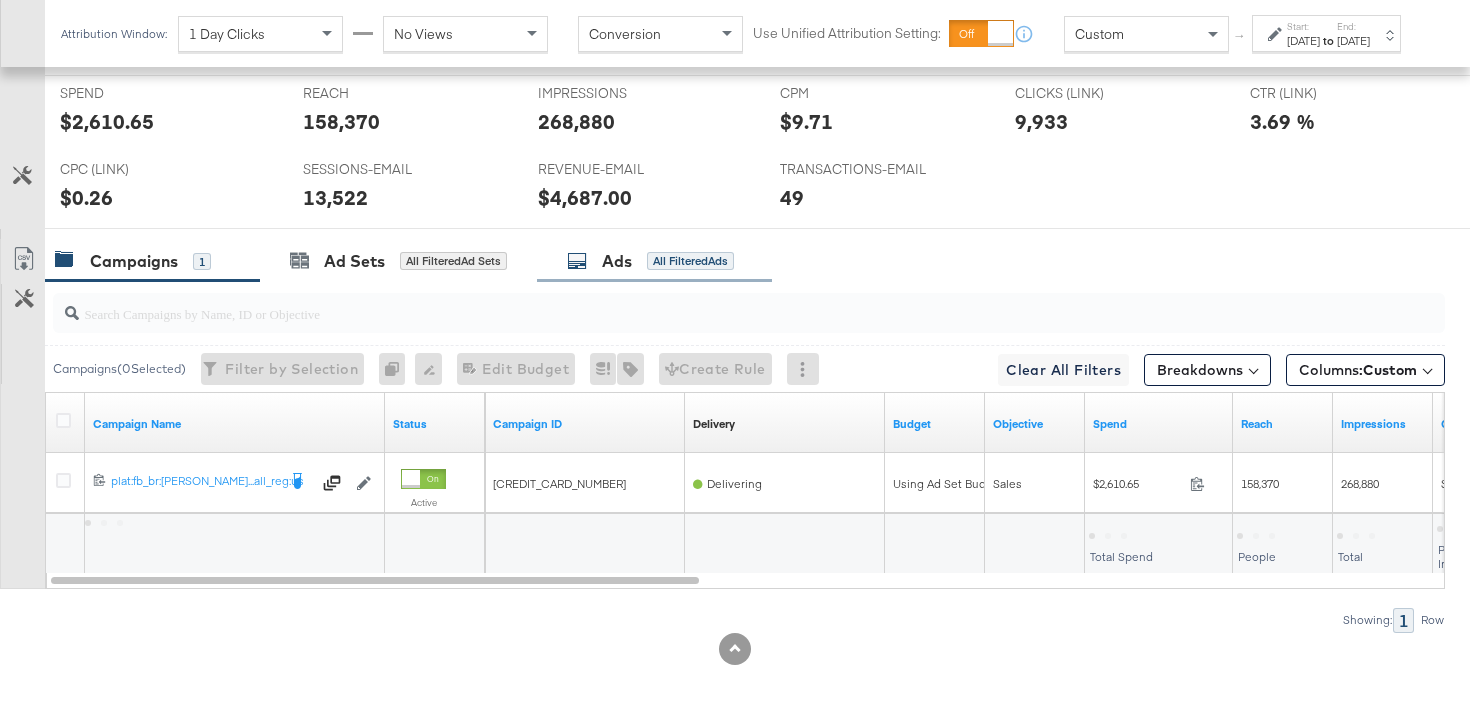 click on "All Filtered  Ads" at bounding box center (690, 261) 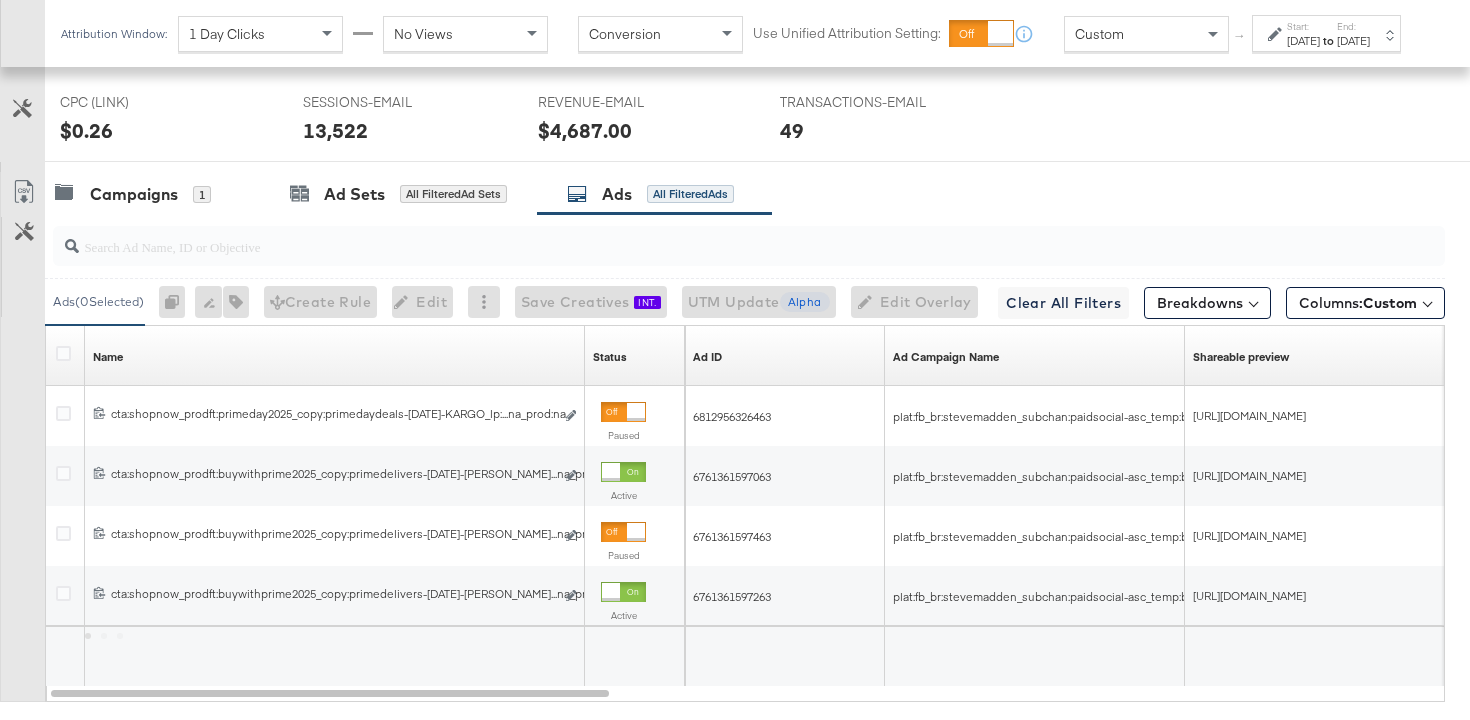 scroll, scrollTop: 1166, scrollLeft: 0, axis: vertical 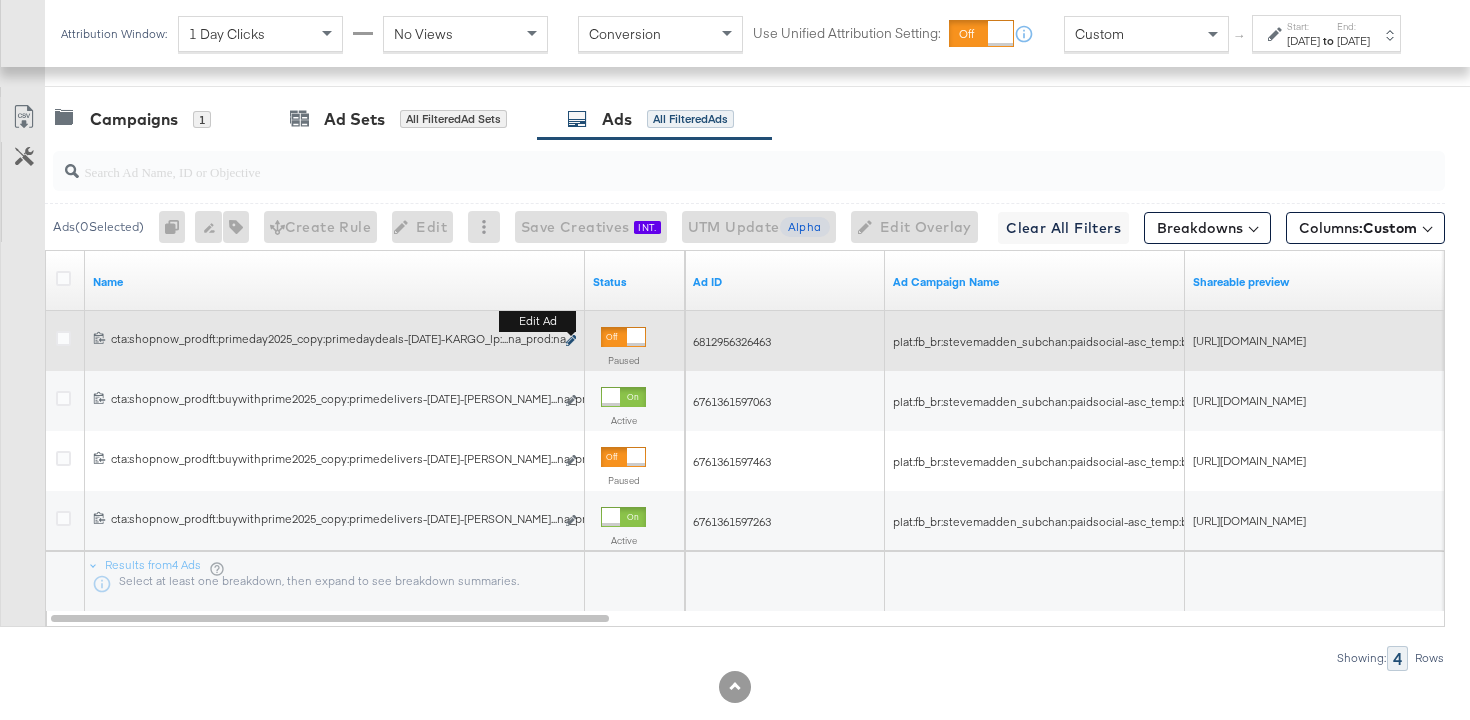 click at bounding box center (571, 340) 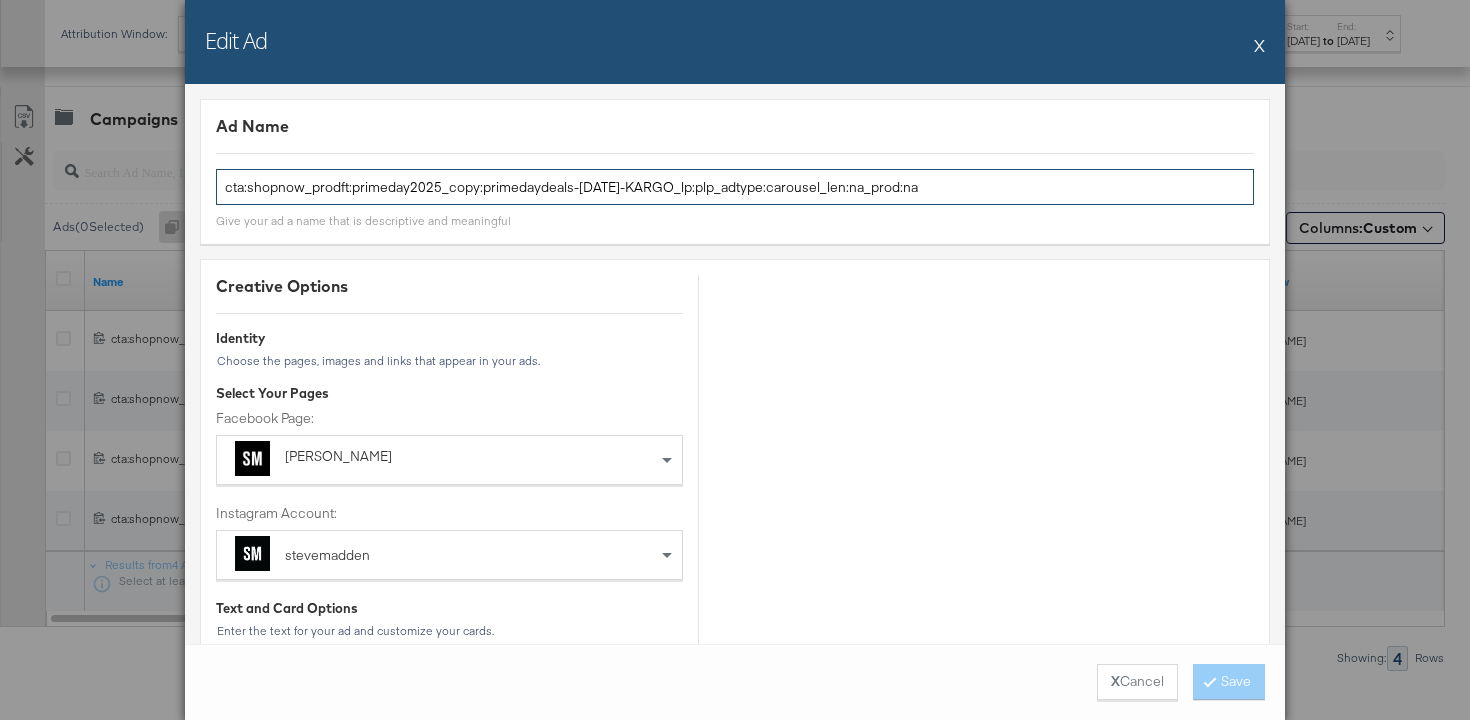 click on "cta:shopnow_prodft:primeday2025_copy:primedaydeals-[DATE]-KARGO_lp:plp_adtype:carousel_len:na_prod:na" at bounding box center [735, 187] 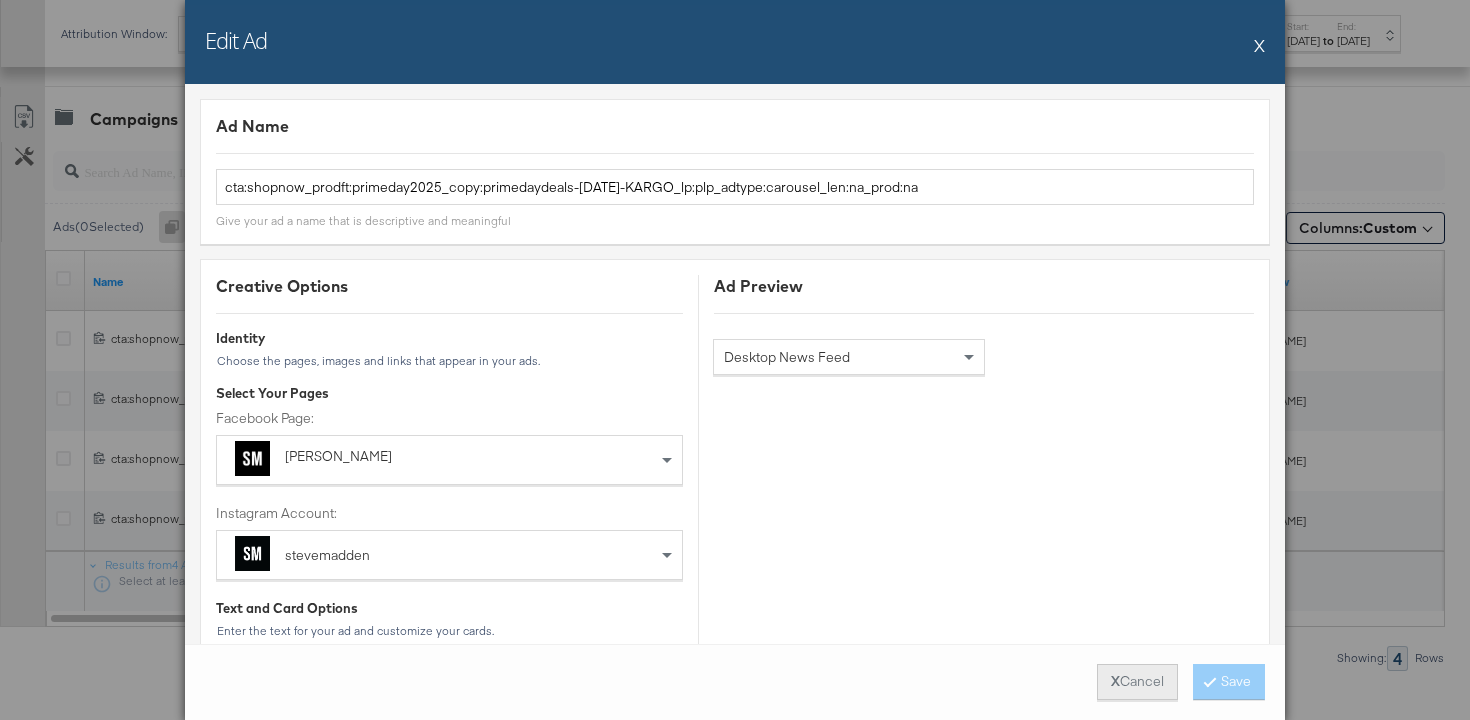 click on "X  Cancel" at bounding box center [1137, 682] 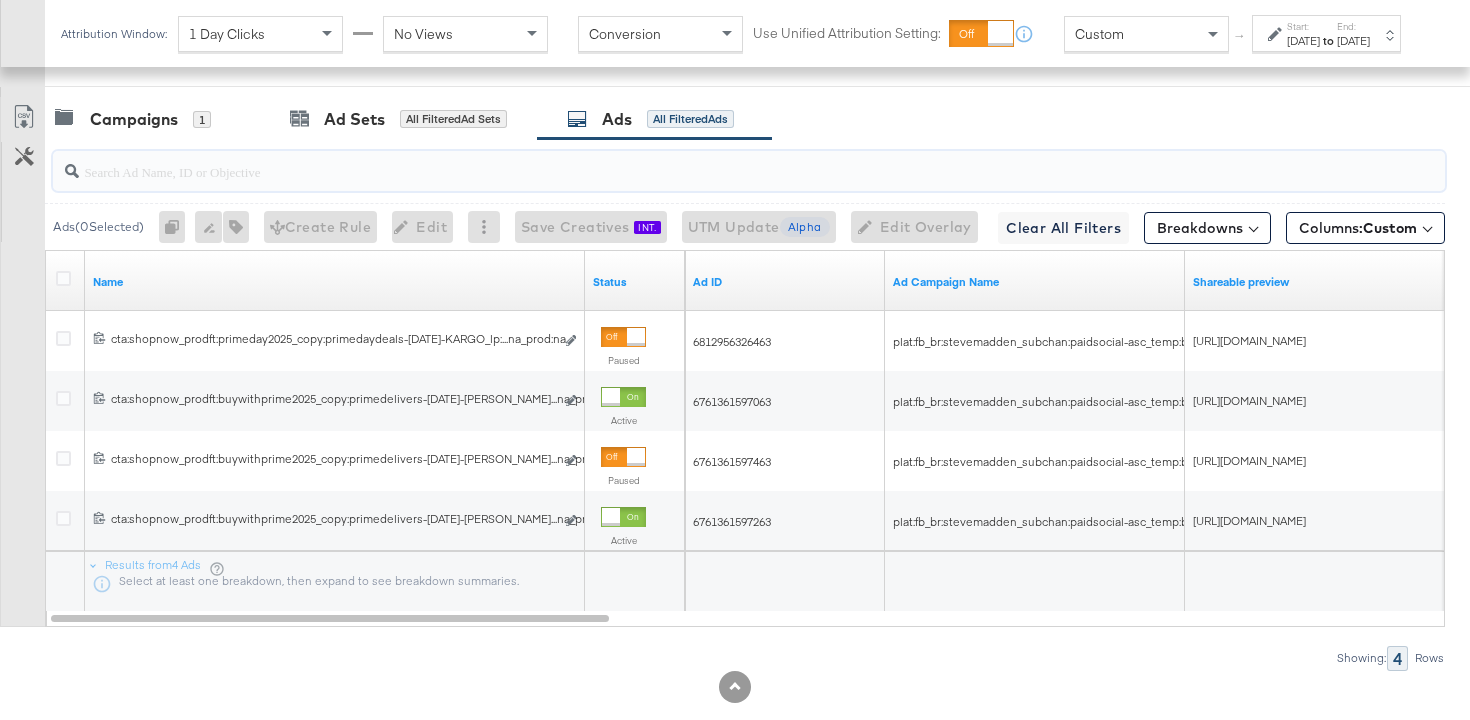click at bounding box center (700, 163) 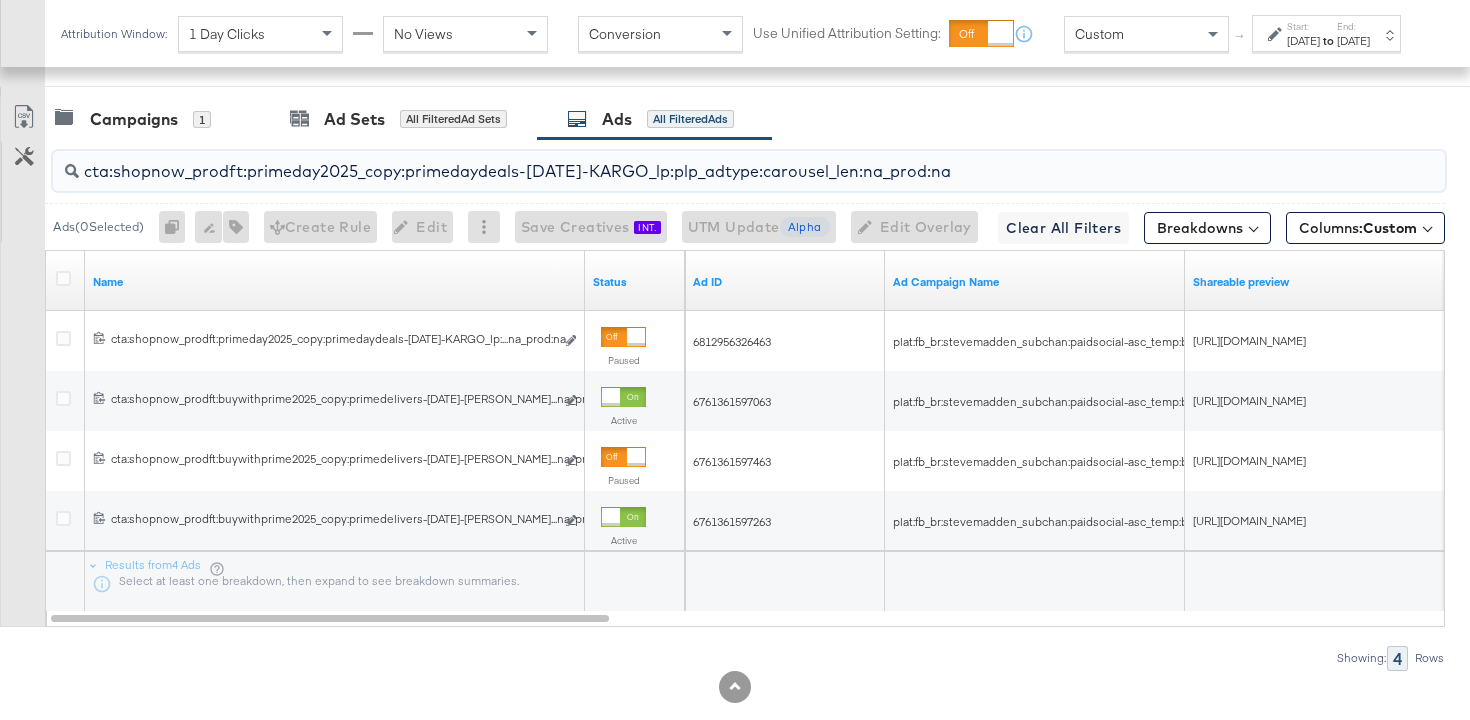 scroll, scrollTop: 1024, scrollLeft: 0, axis: vertical 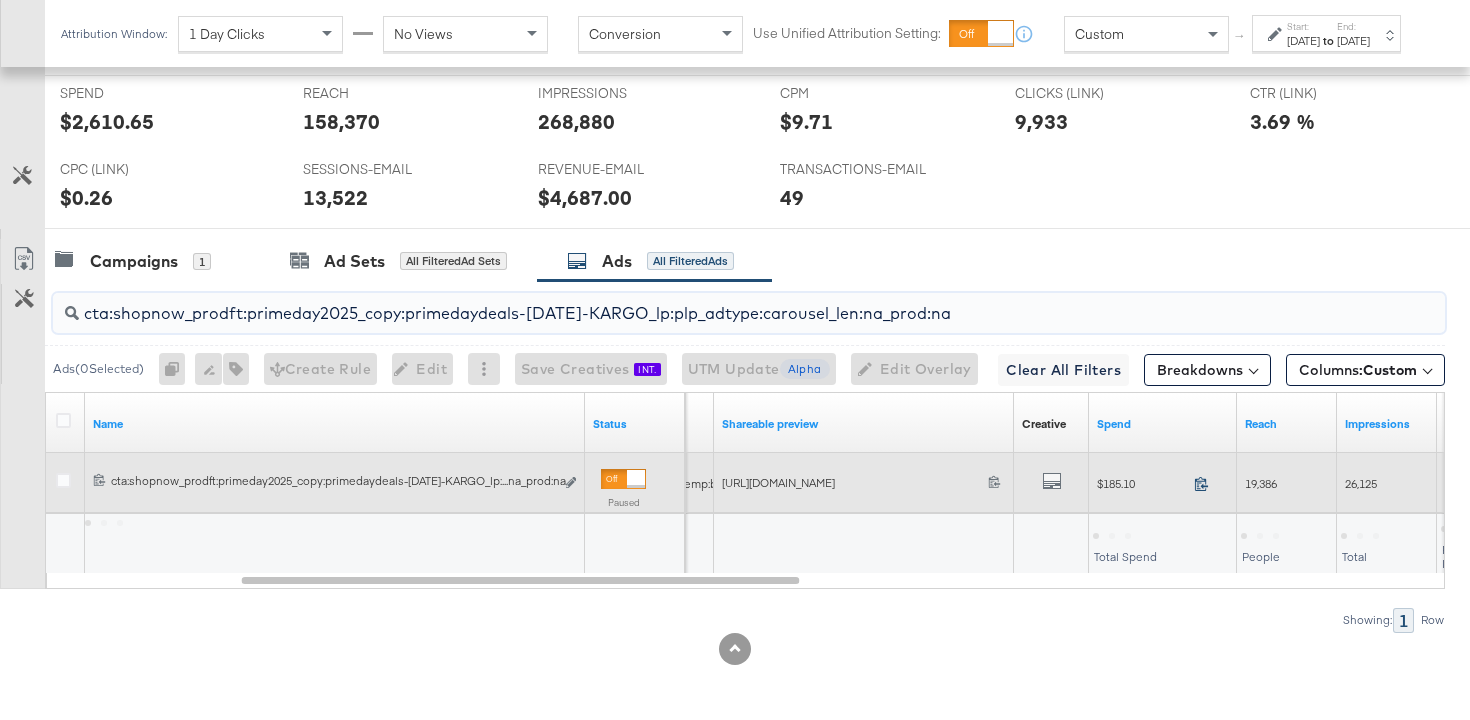 type on "cta:shopnow_prodft:primeday2025_copy:primedaydeals-[DATE]-KARGO_lp:plp_adtype:carousel_len:na_prod:na" 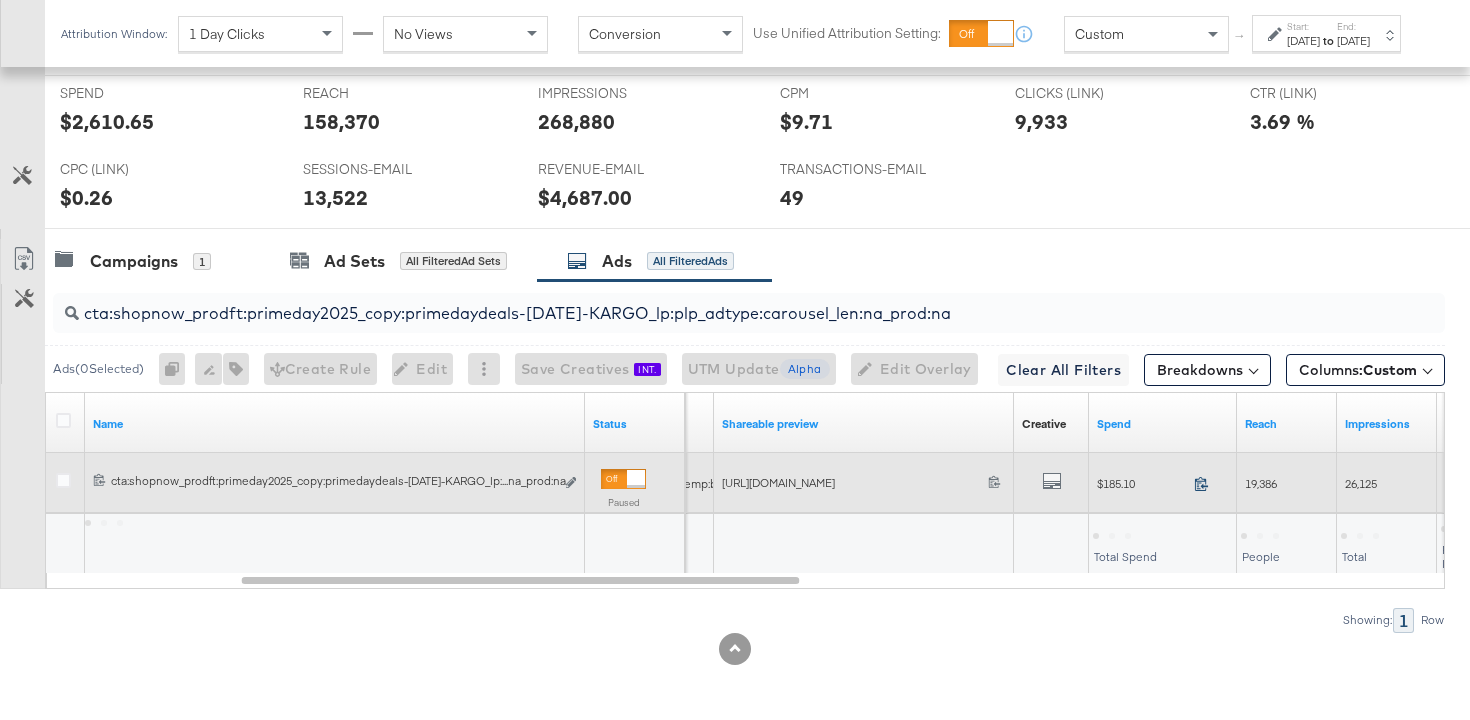 click at bounding box center (1207, 486) 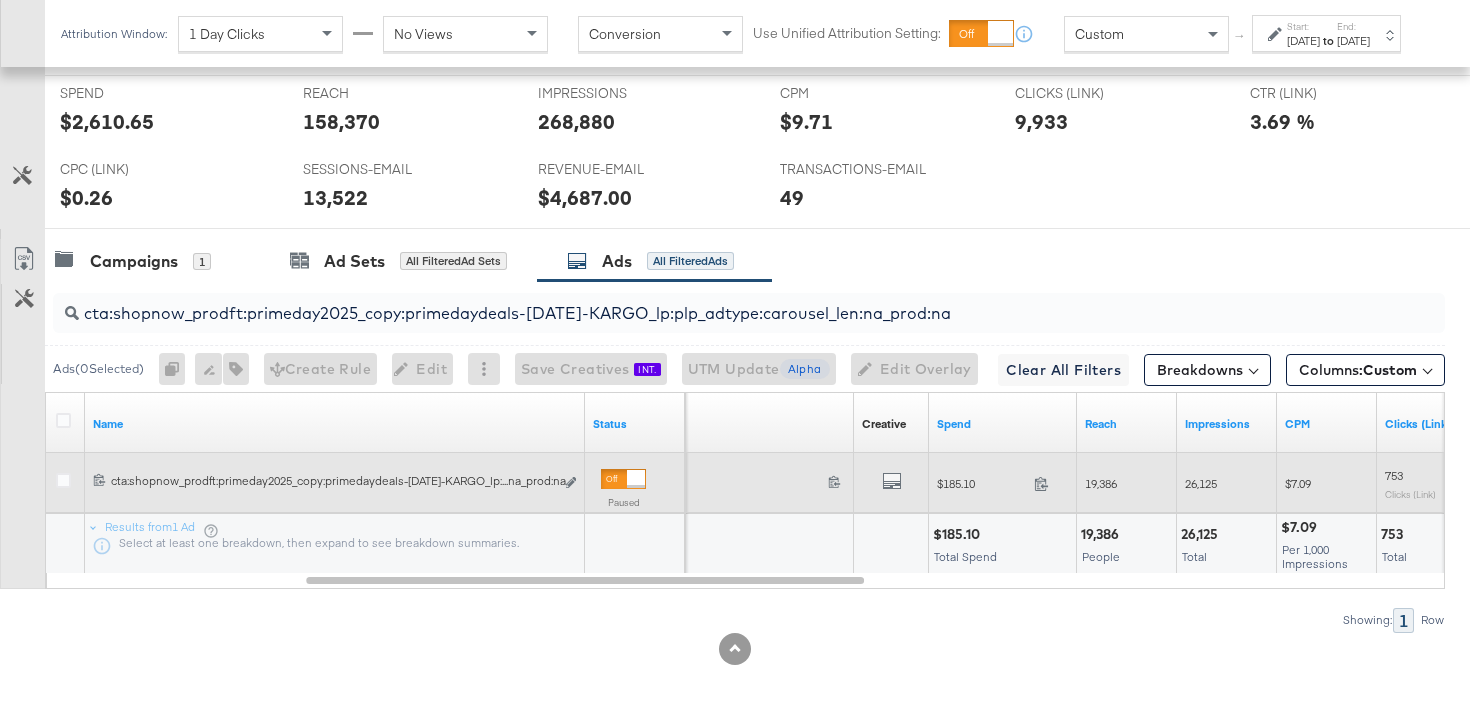 click on "19,386" at bounding box center (1101, 483) 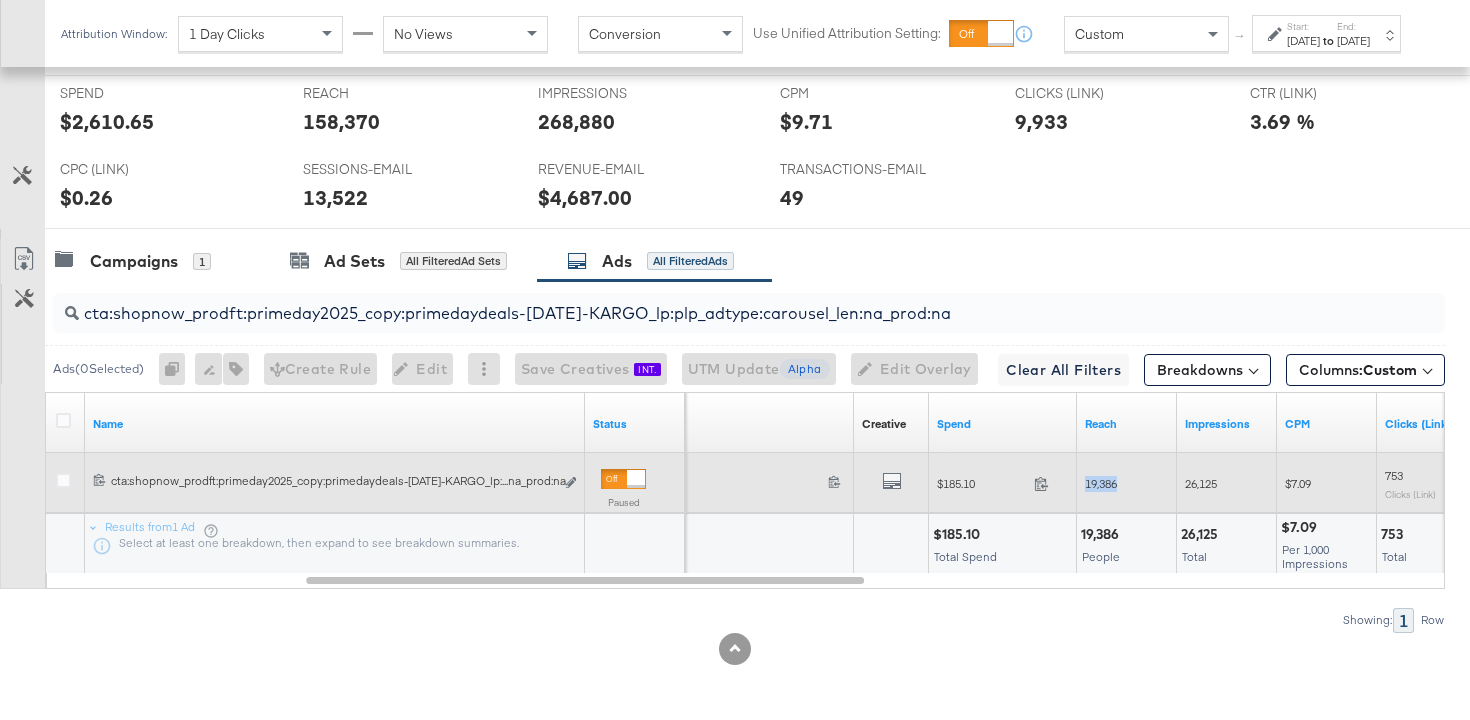click on "19,386" at bounding box center (1101, 483) 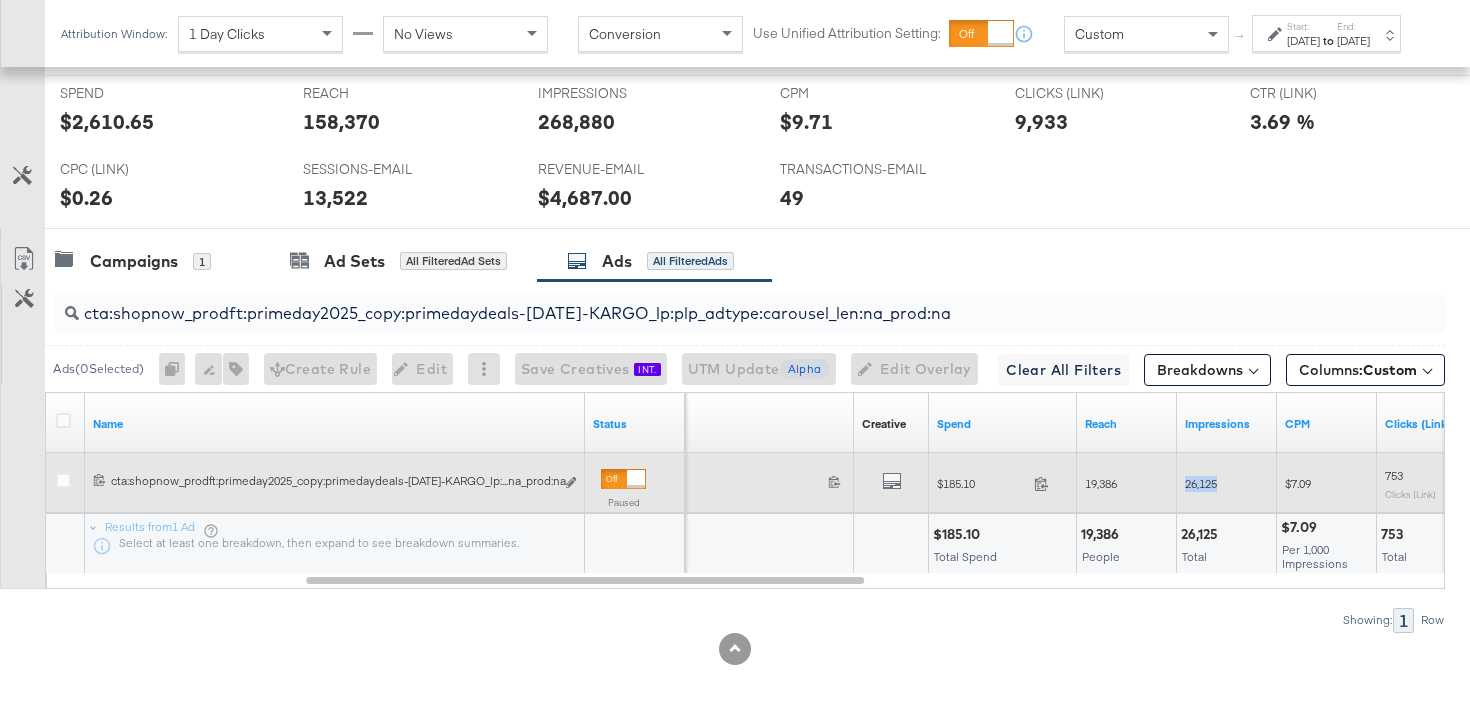 click on "26,125" at bounding box center [1201, 483] 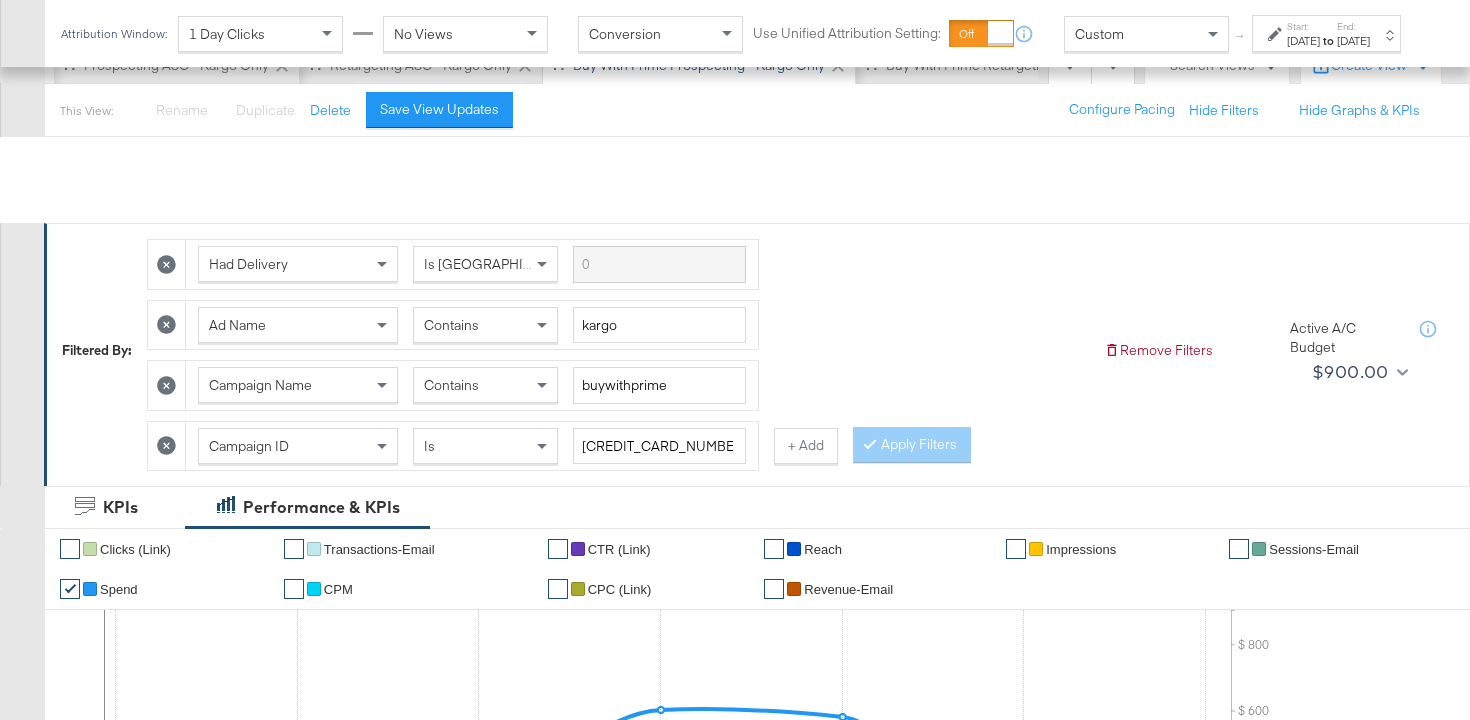 scroll, scrollTop: 0, scrollLeft: 0, axis: both 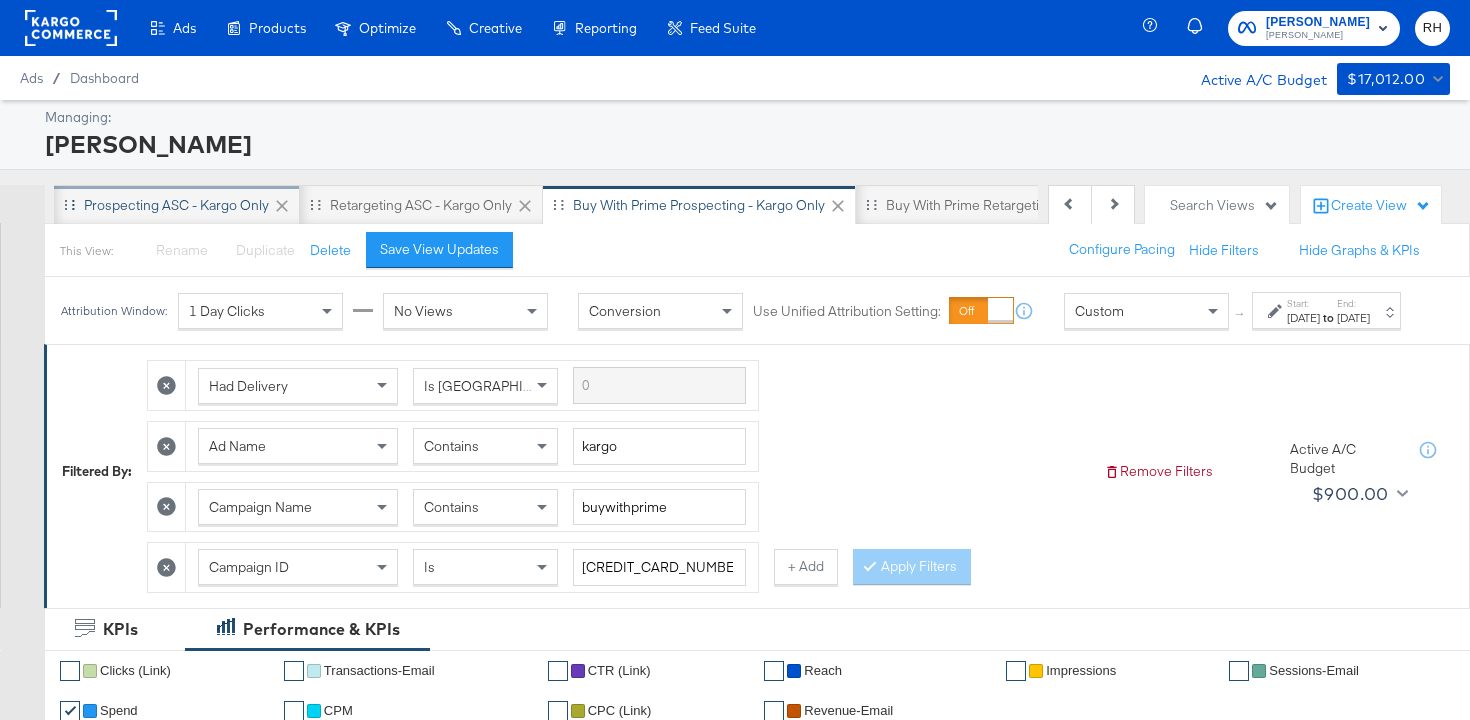 click on "Prospecting ASC - Kargo only" at bounding box center (176, 205) 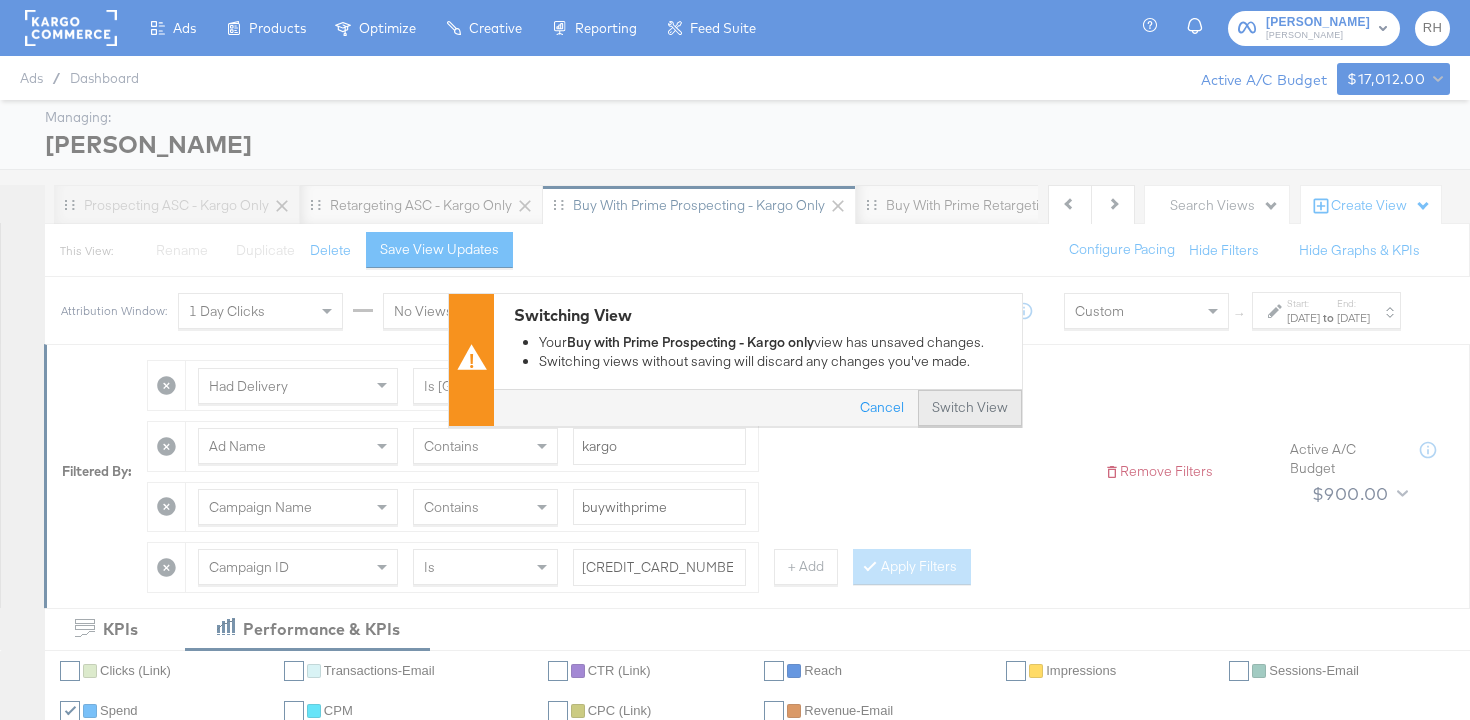 click on "Switch View" at bounding box center (970, 409) 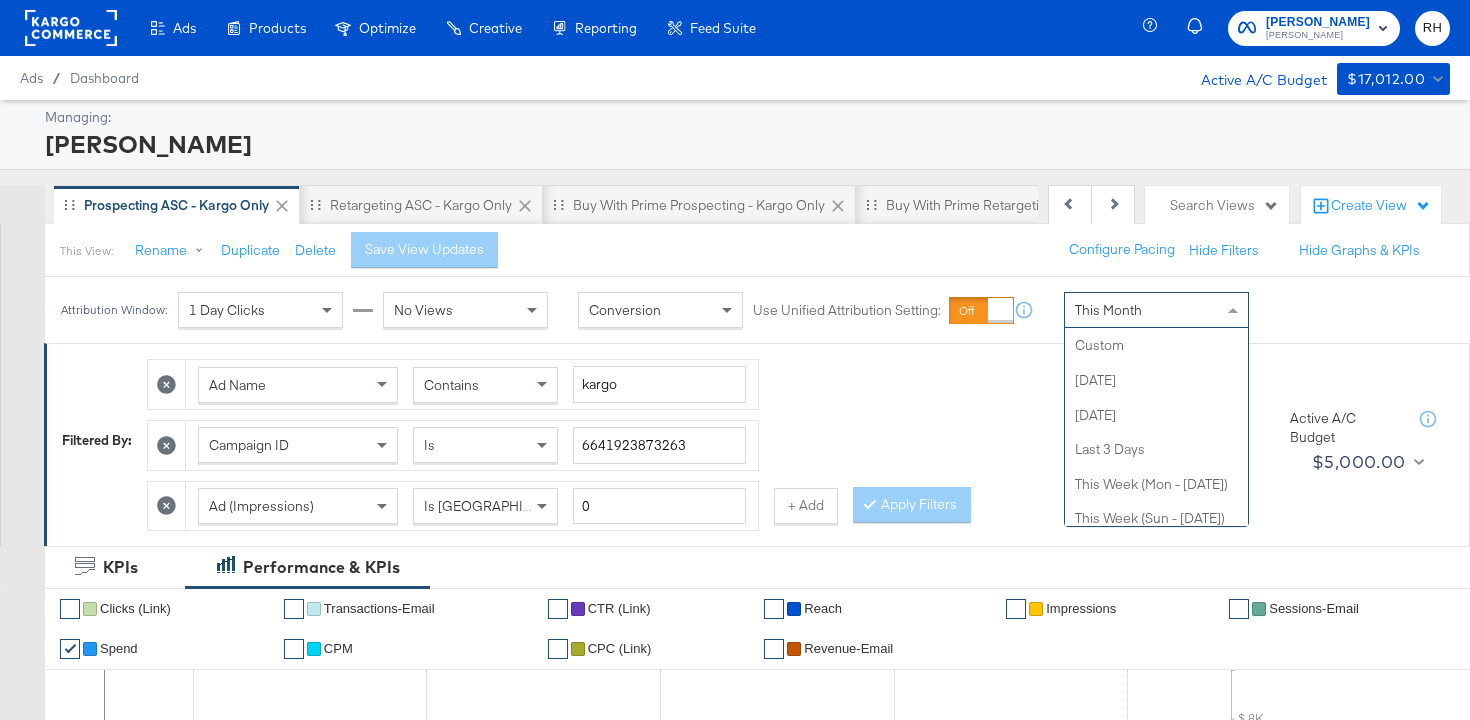 click on "This Month" at bounding box center (1108, 310) 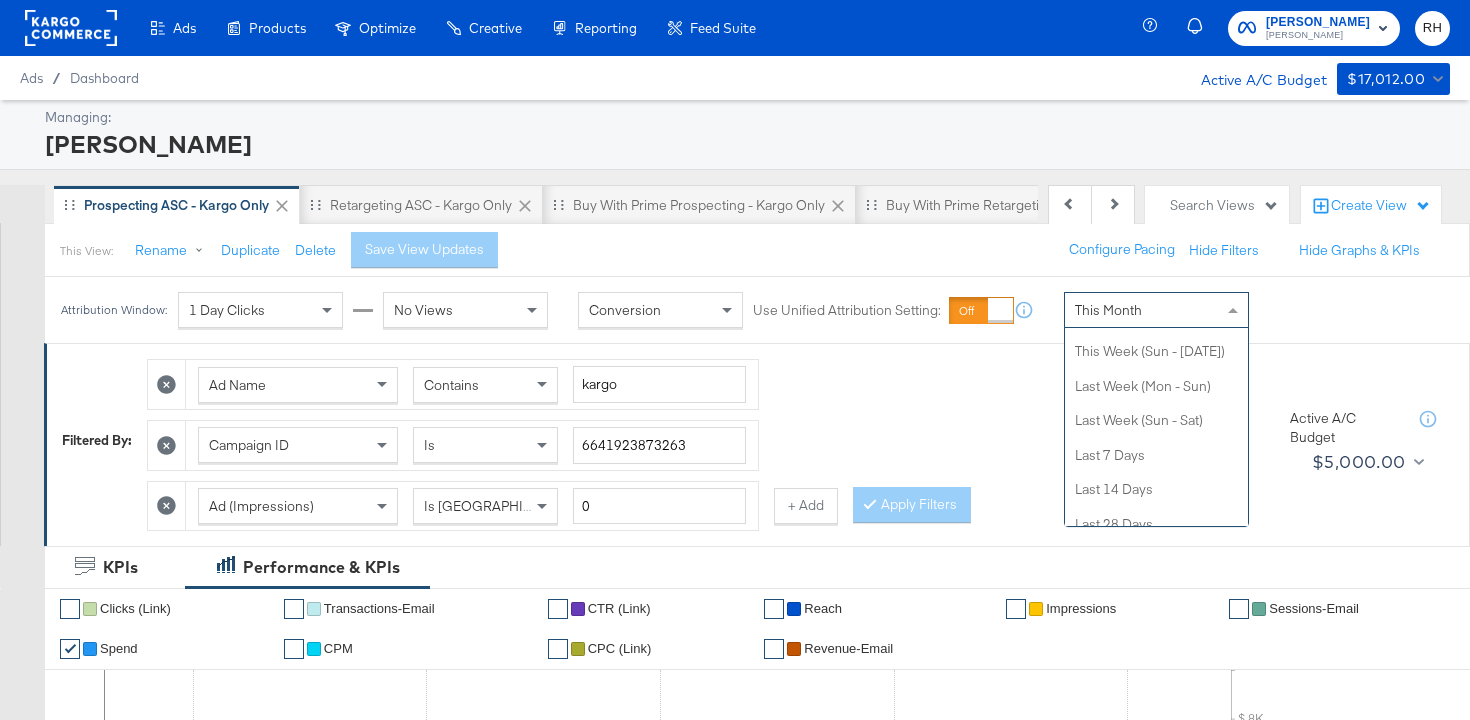 scroll, scrollTop: 0, scrollLeft: 0, axis: both 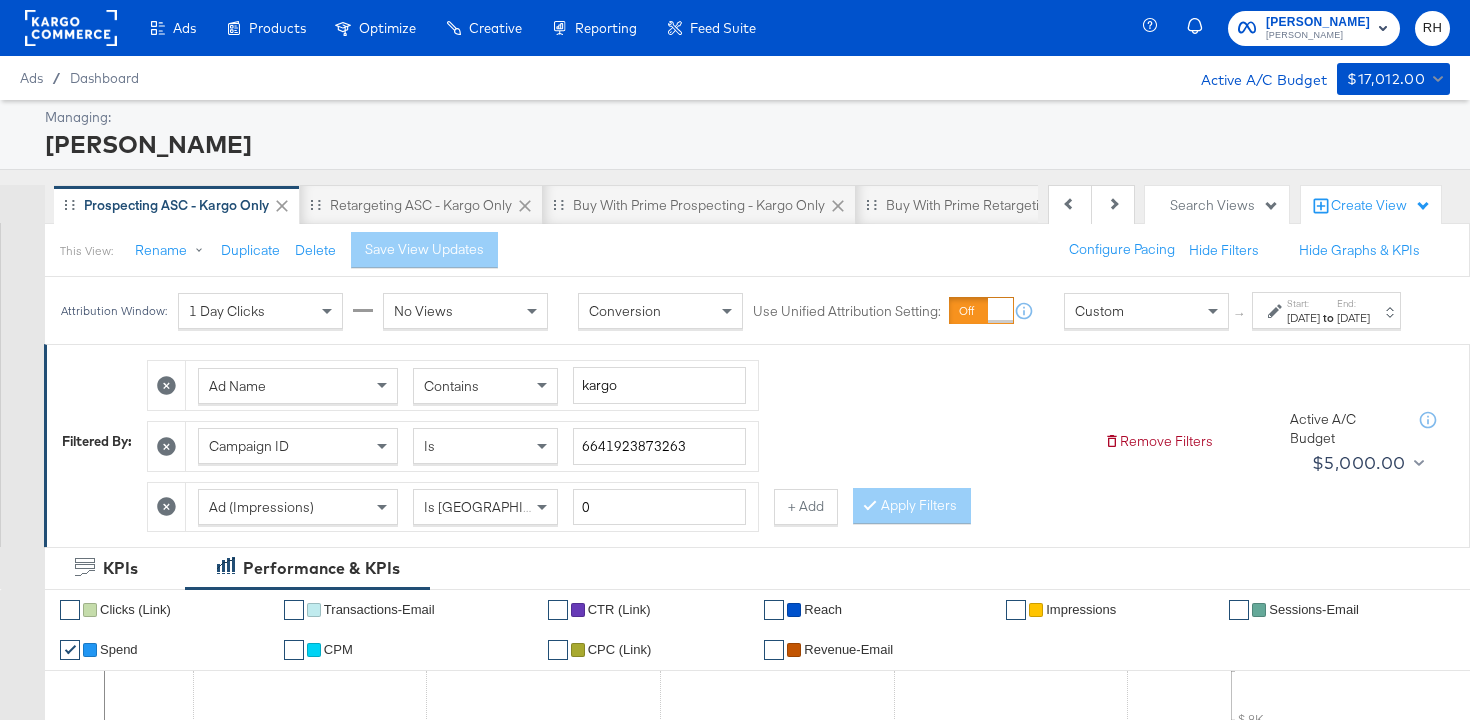click on "[DATE]" at bounding box center (1303, 318) 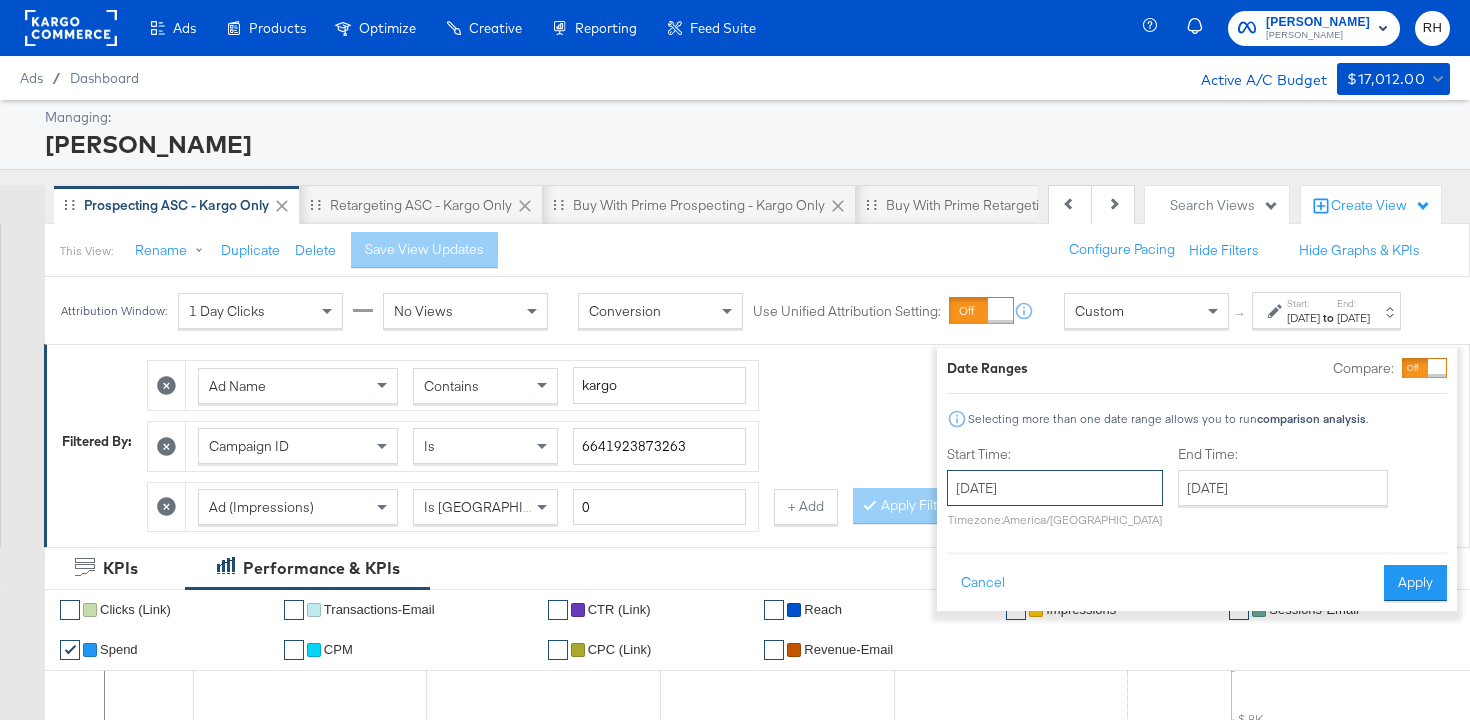 click on "[DATE]" at bounding box center (1055, 488) 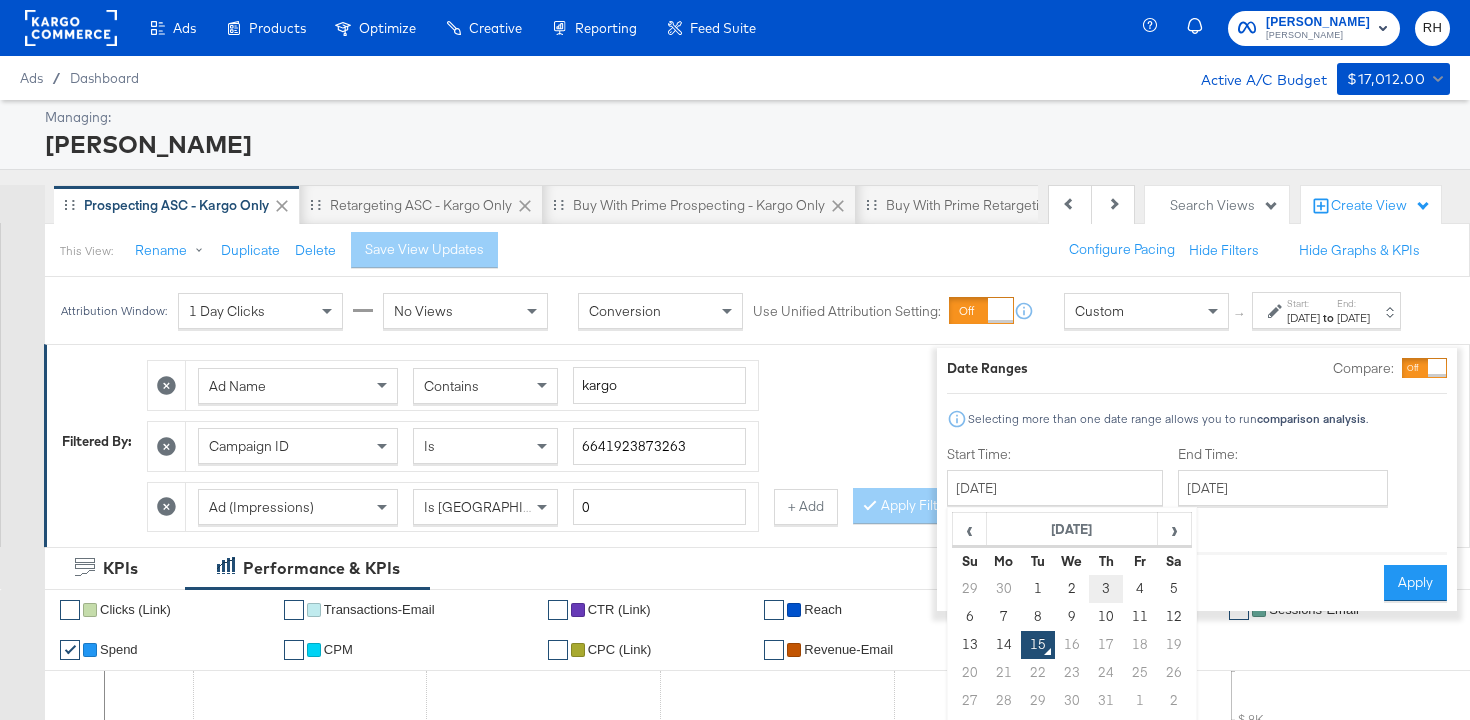 click on "3" at bounding box center (1106, 589) 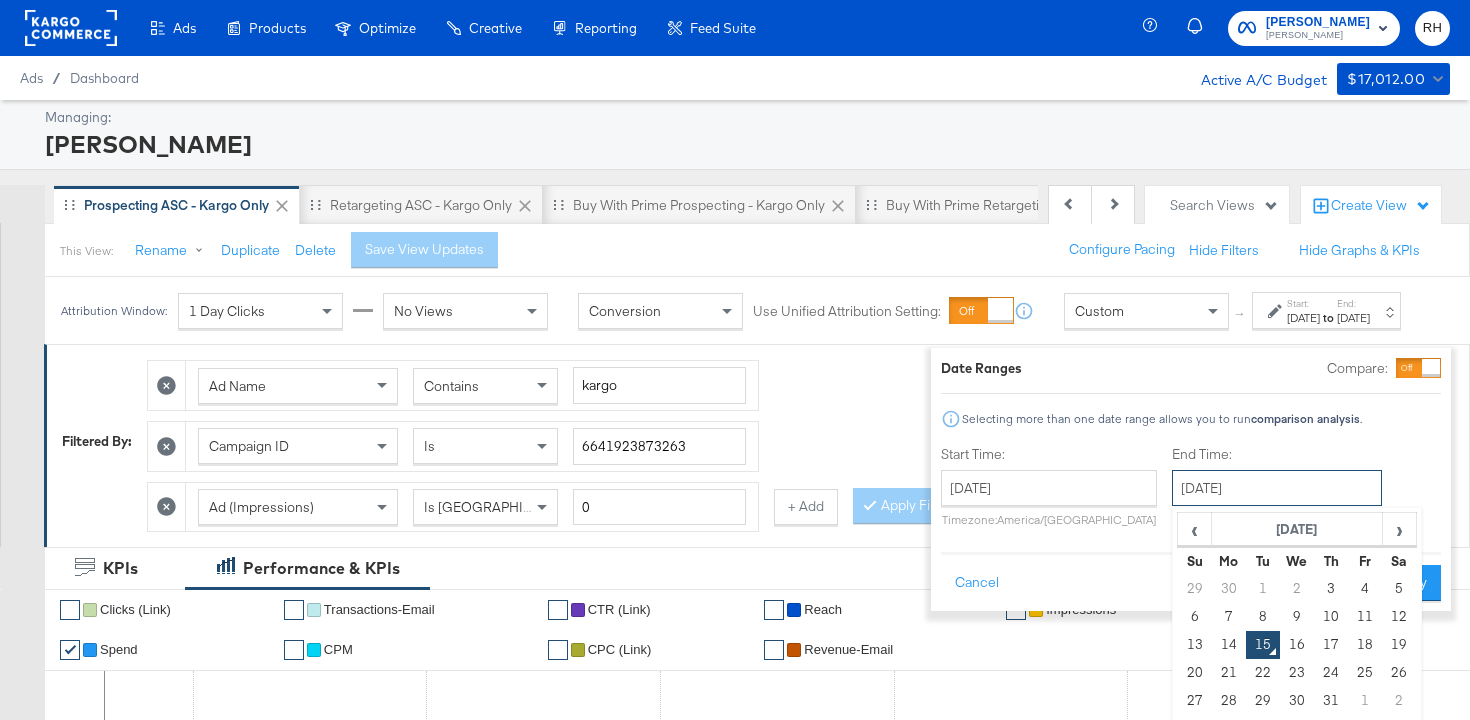 click on "[DATE]" at bounding box center [1277, 488] 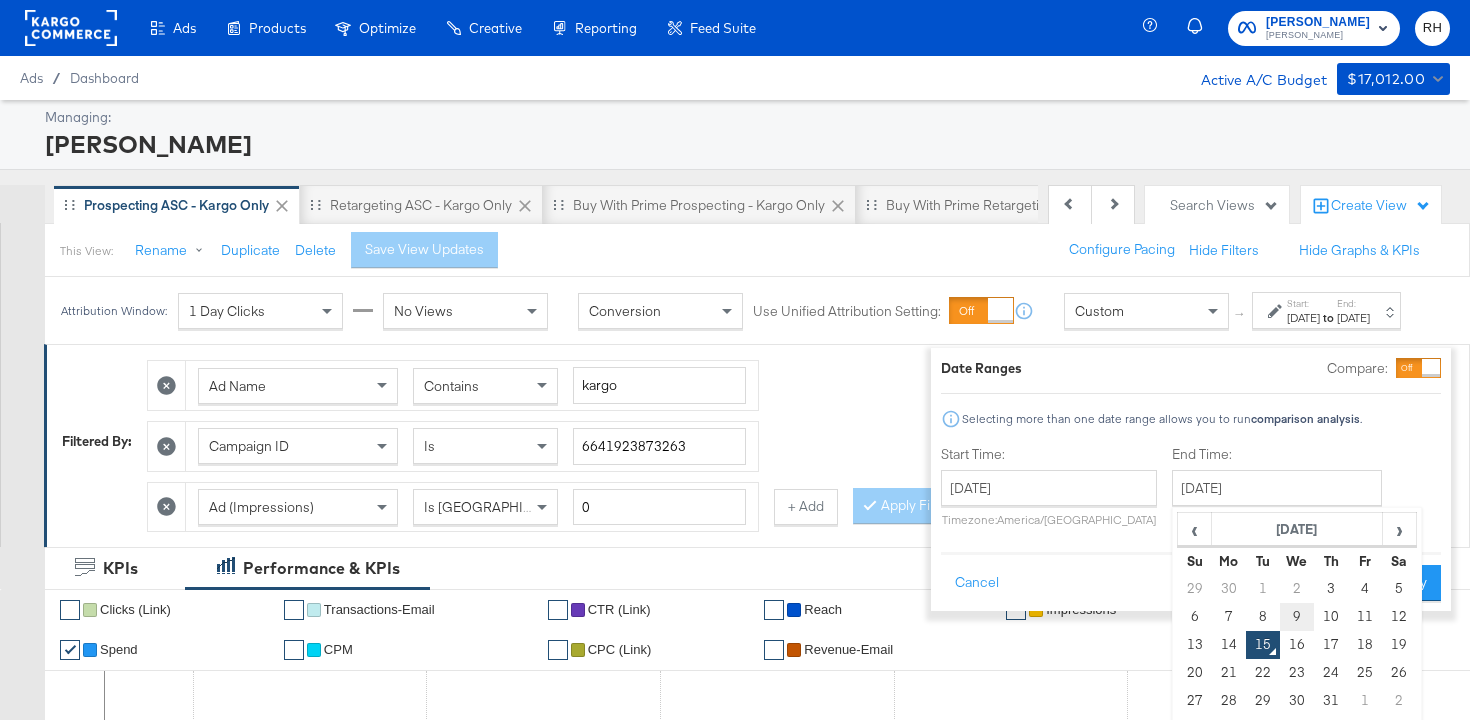 click on "9" at bounding box center [1297, 617] 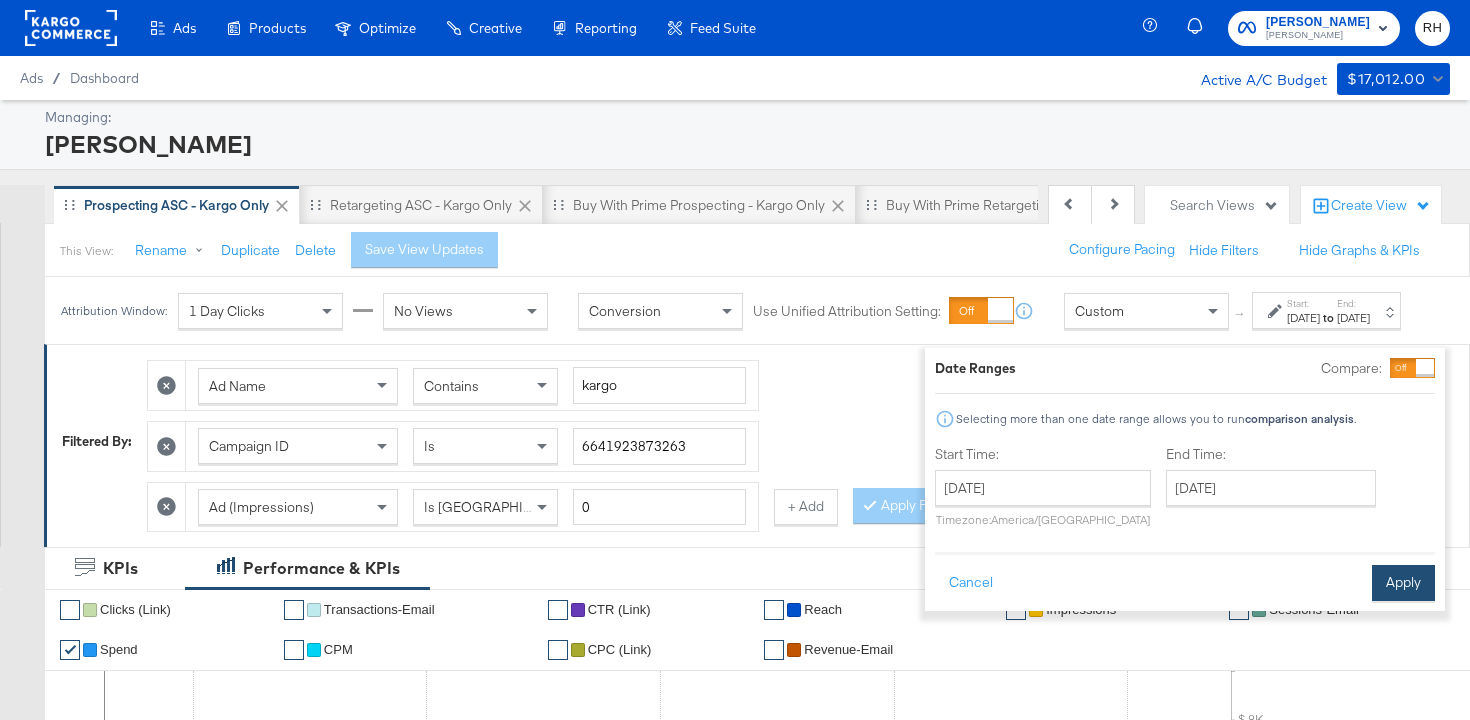 click on "Apply" at bounding box center [1403, 583] 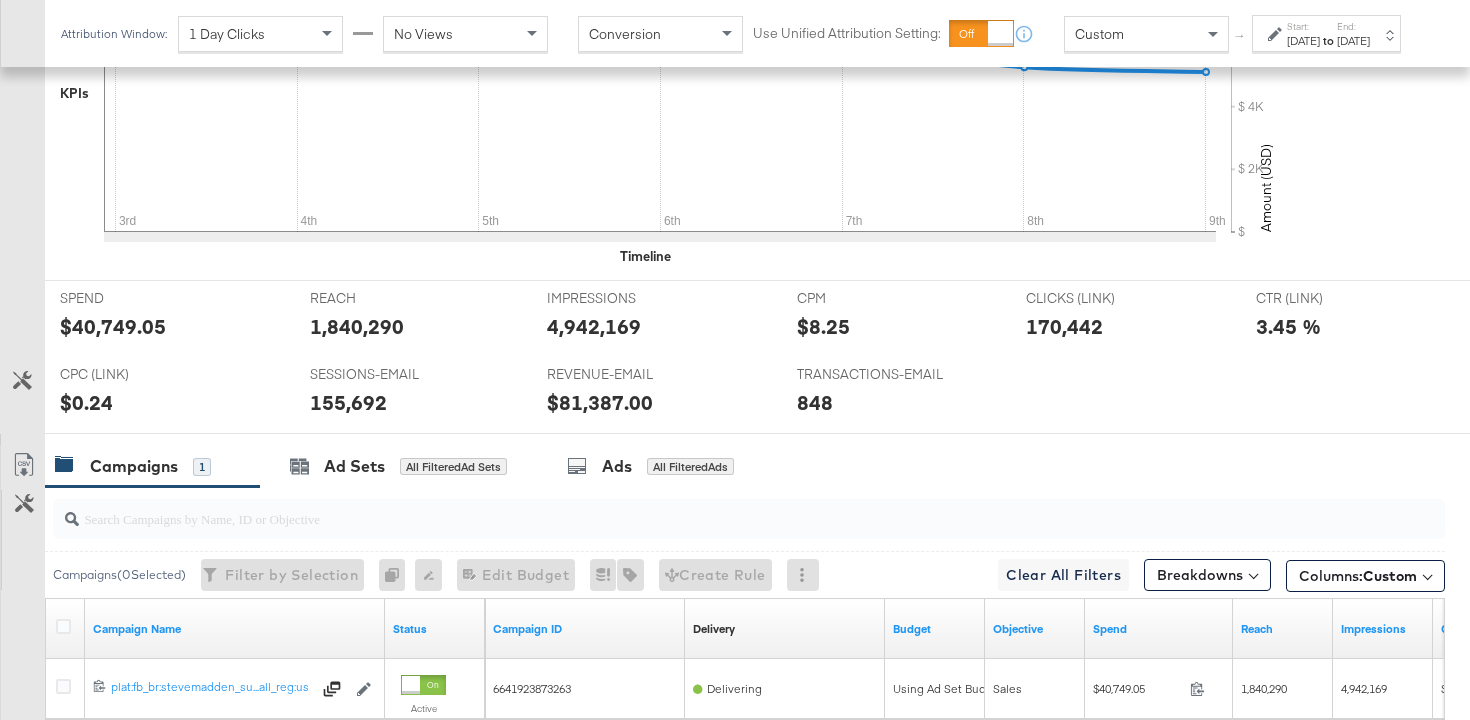 scroll, scrollTop: 798, scrollLeft: 0, axis: vertical 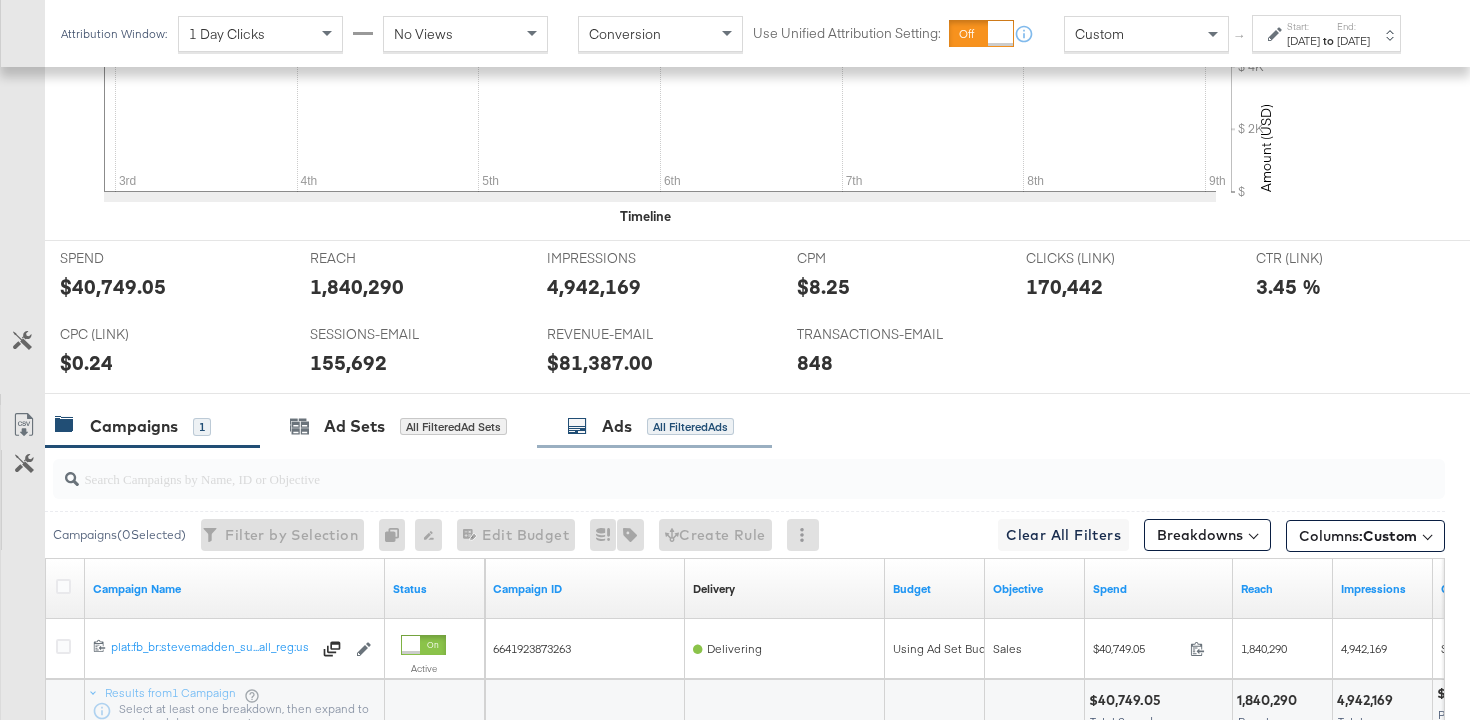click on "Ads" at bounding box center [617, 426] 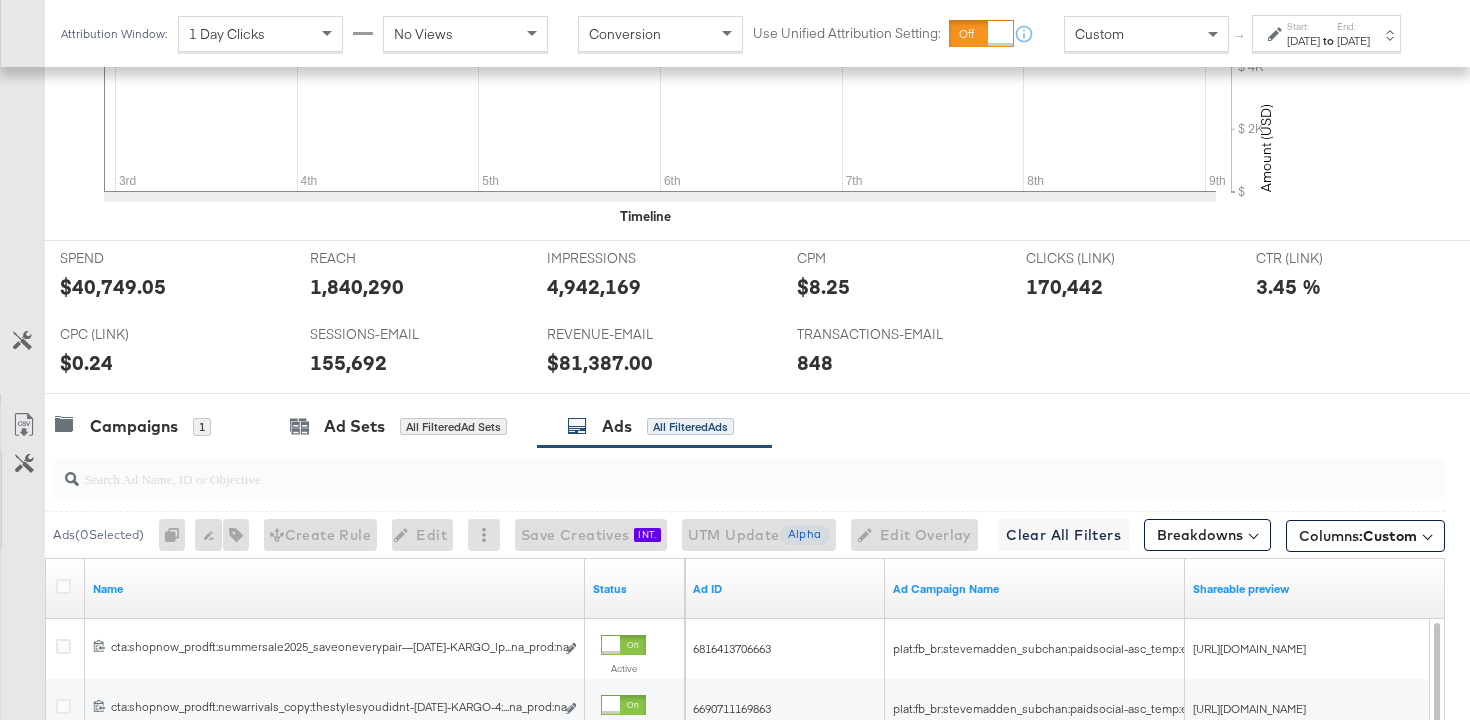 click at bounding box center [700, 470] 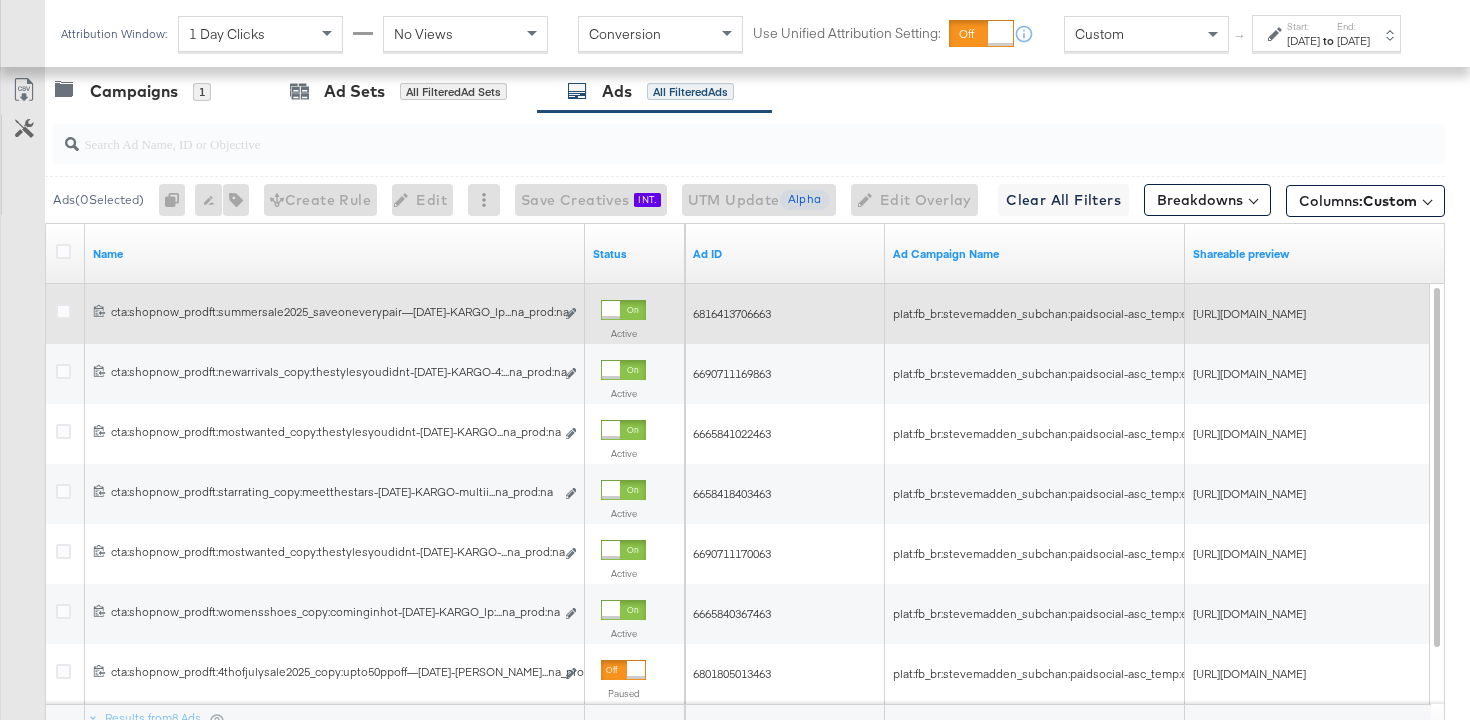 scroll, scrollTop: 1121, scrollLeft: 0, axis: vertical 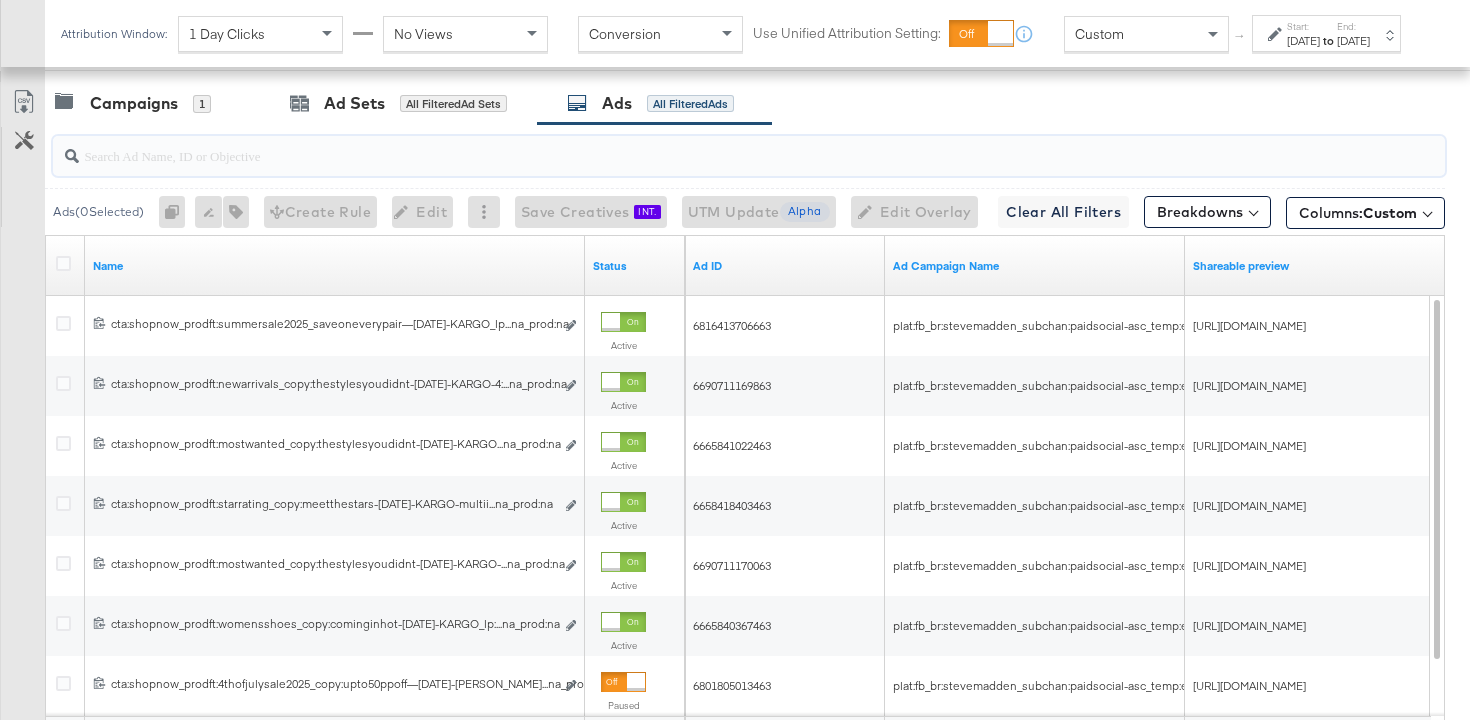 click at bounding box center (700, 147) 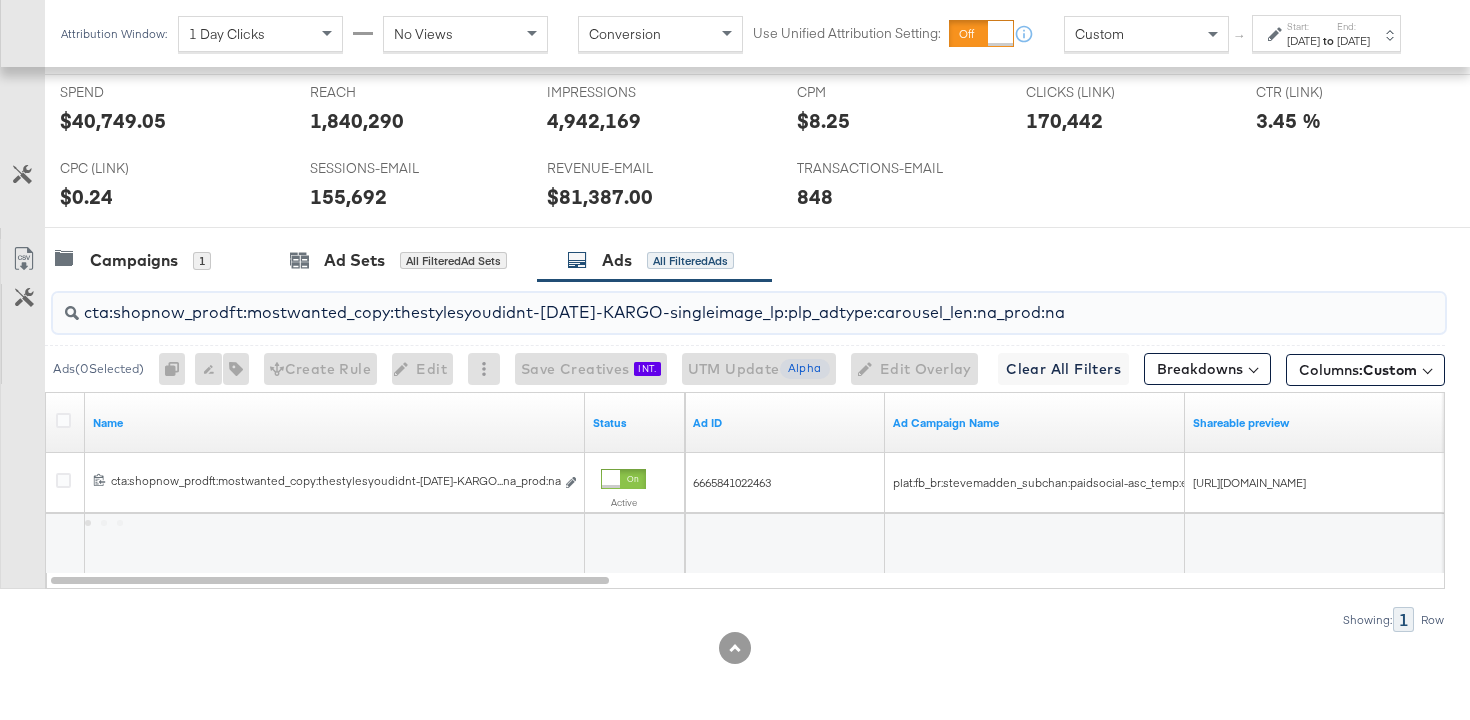 scroll, scrollTop: 964, scrollLeft: 0, axis: vertical 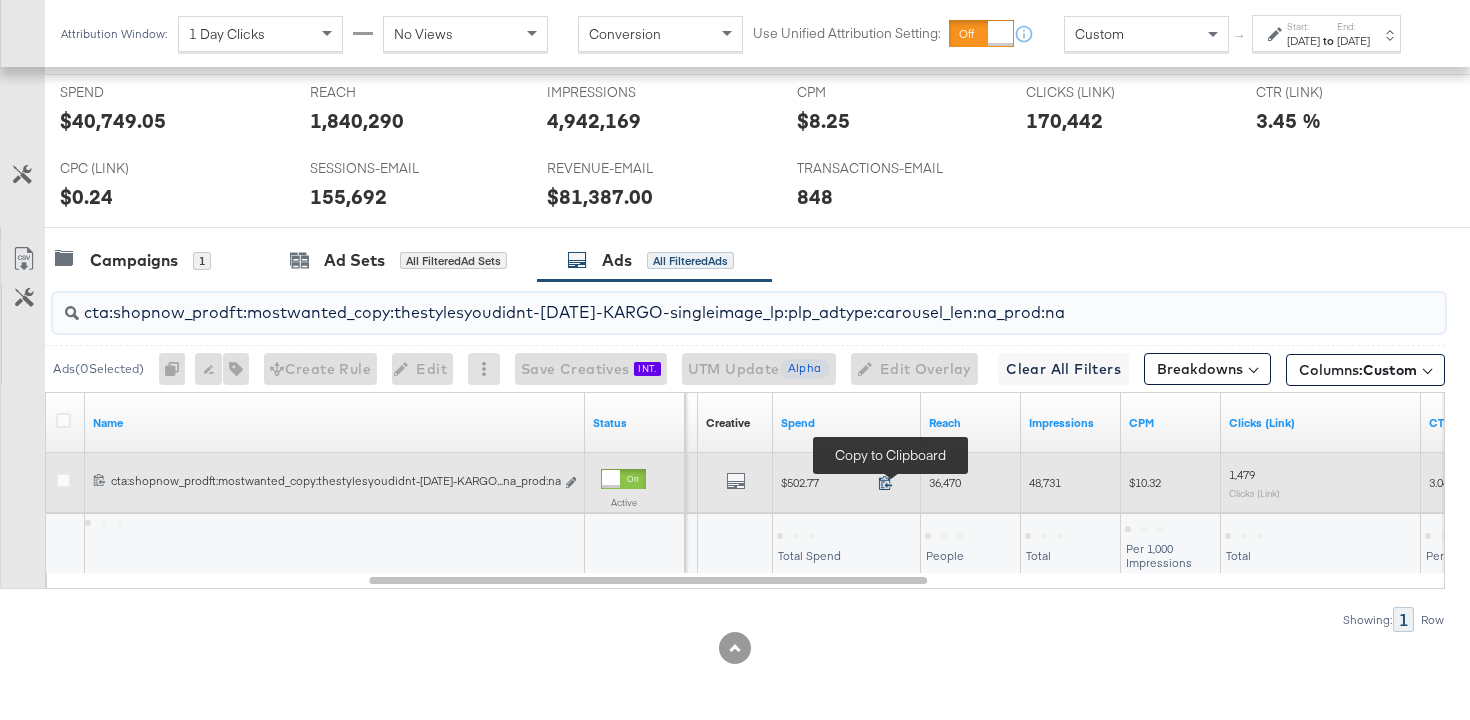 type on "cta:shopnow_prodft:mostwanted_copy:thestylesyoudidnt-[DATE]-KARGO-singleimage_lp:plp_adtype:carousel_len:na_prod:na" 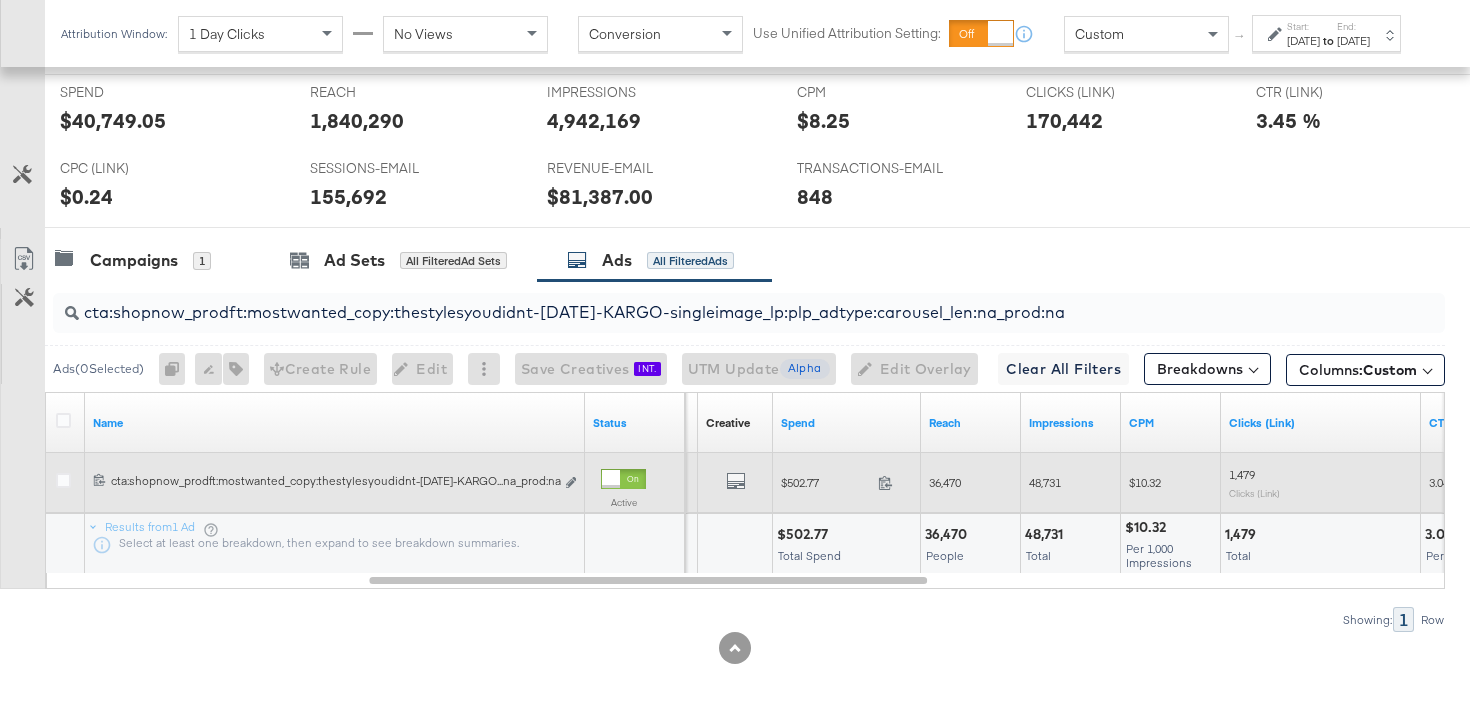 click on "36,470" at bounding box center (945, 482) 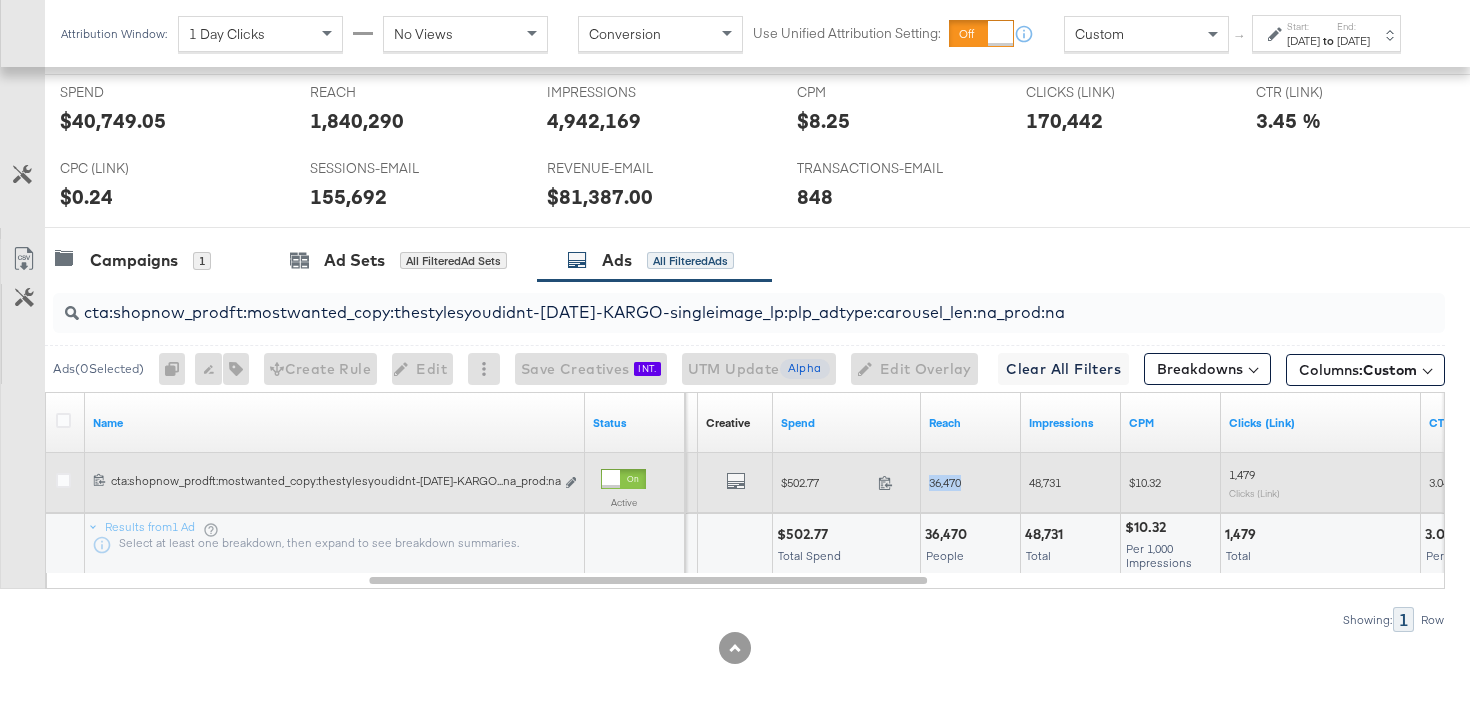 click on "36,470" at bounding box center [945, 482] 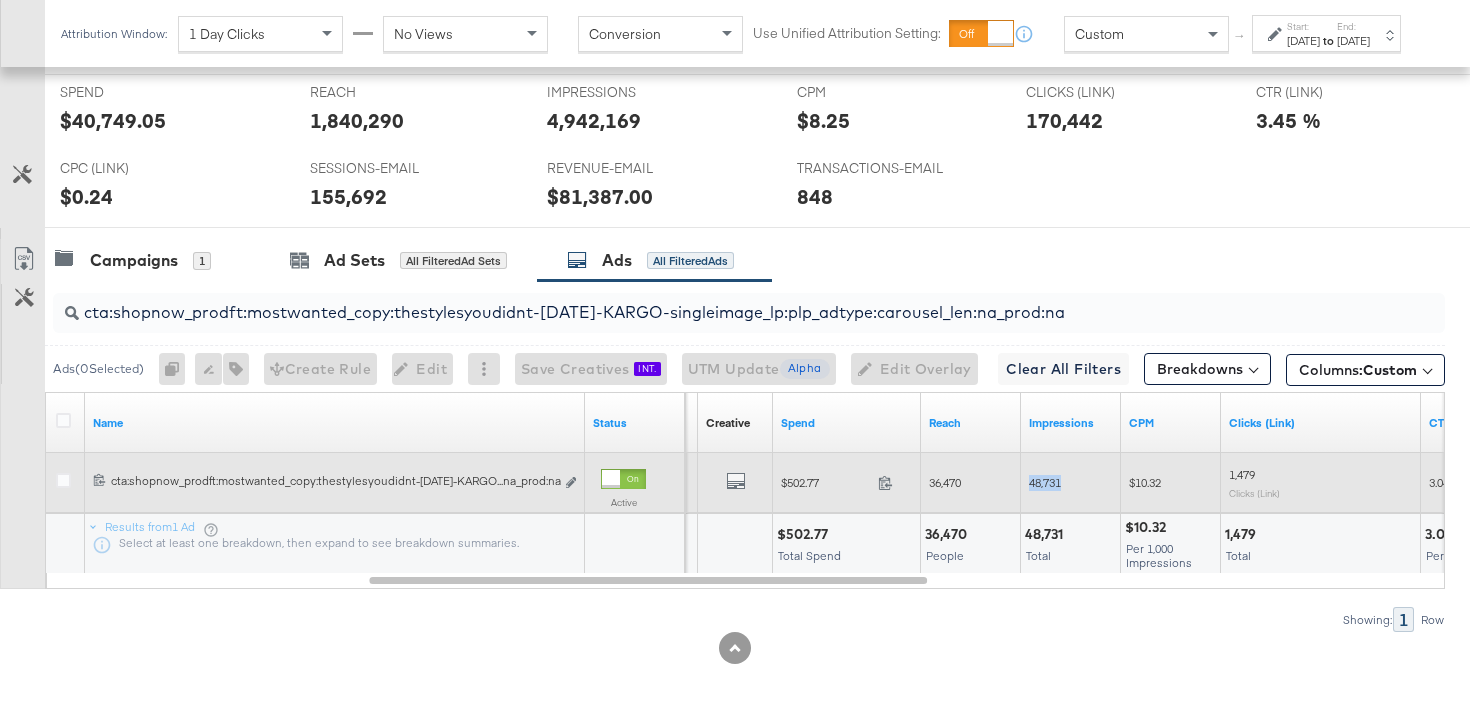 click on "48,731" at bounding box center (1045, 482) 